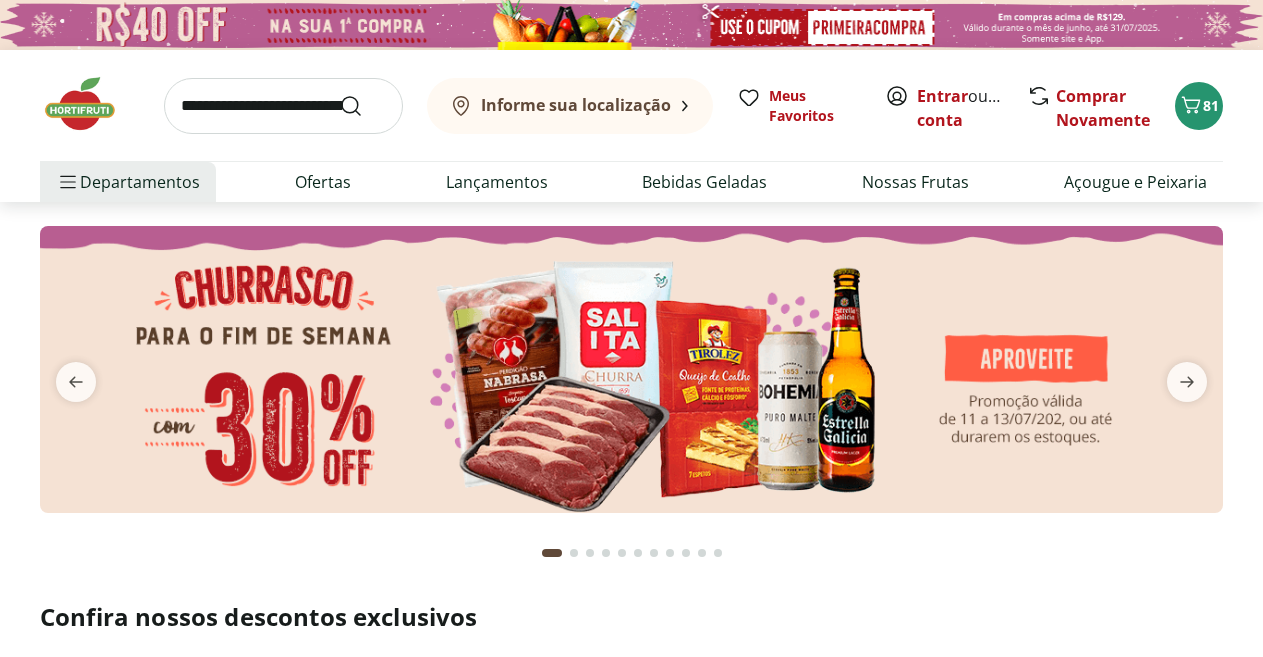 scroll, scrollTop: 0, scrollLeft: 0, axis: both 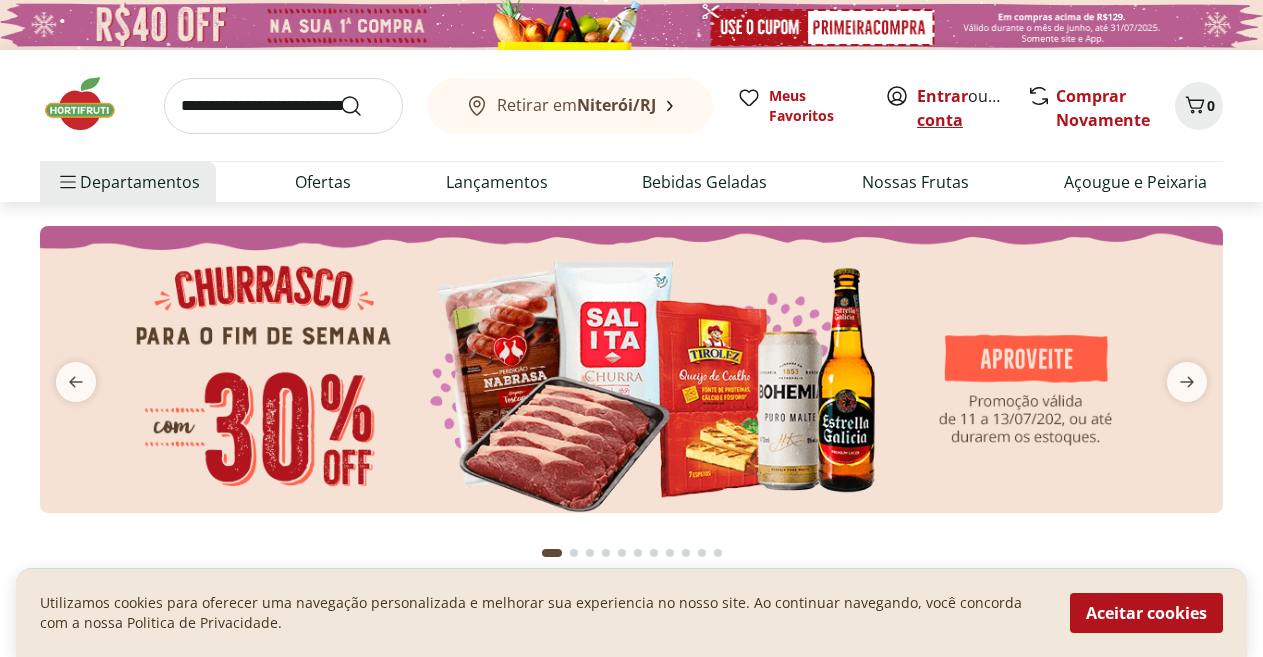 click on "Criar conta" at bounding box center (972, 108) 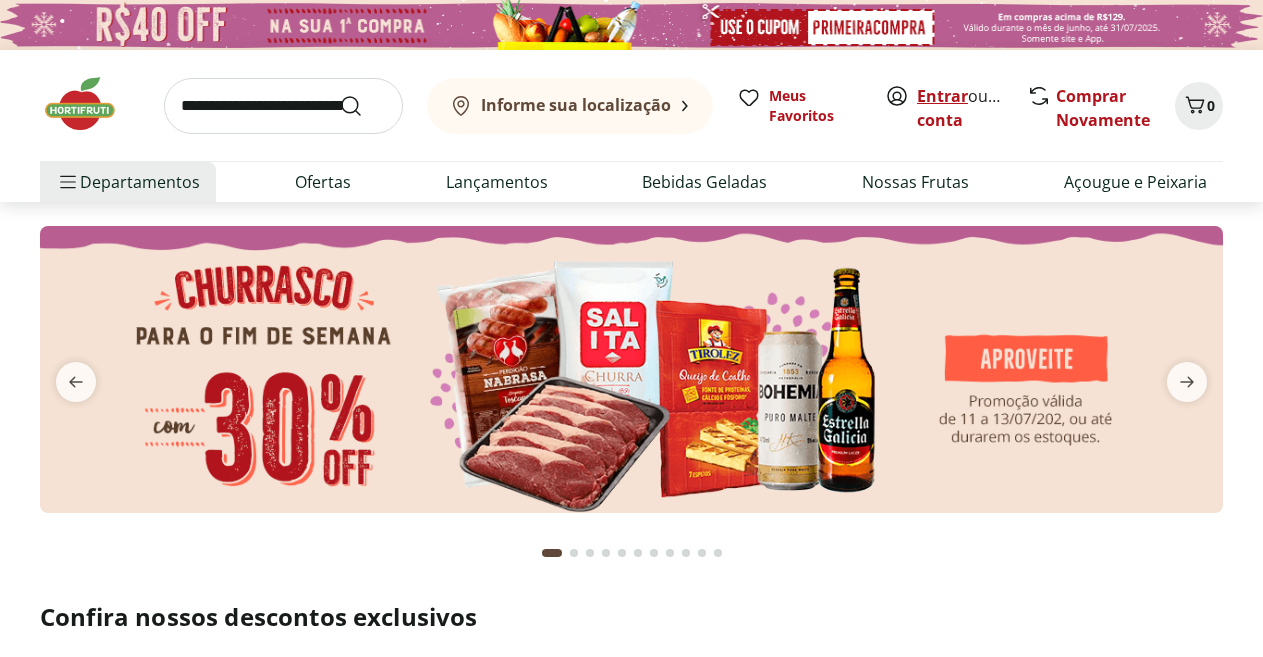 scroll, scrollTop: 0, scrollLeft: 0, axis: both 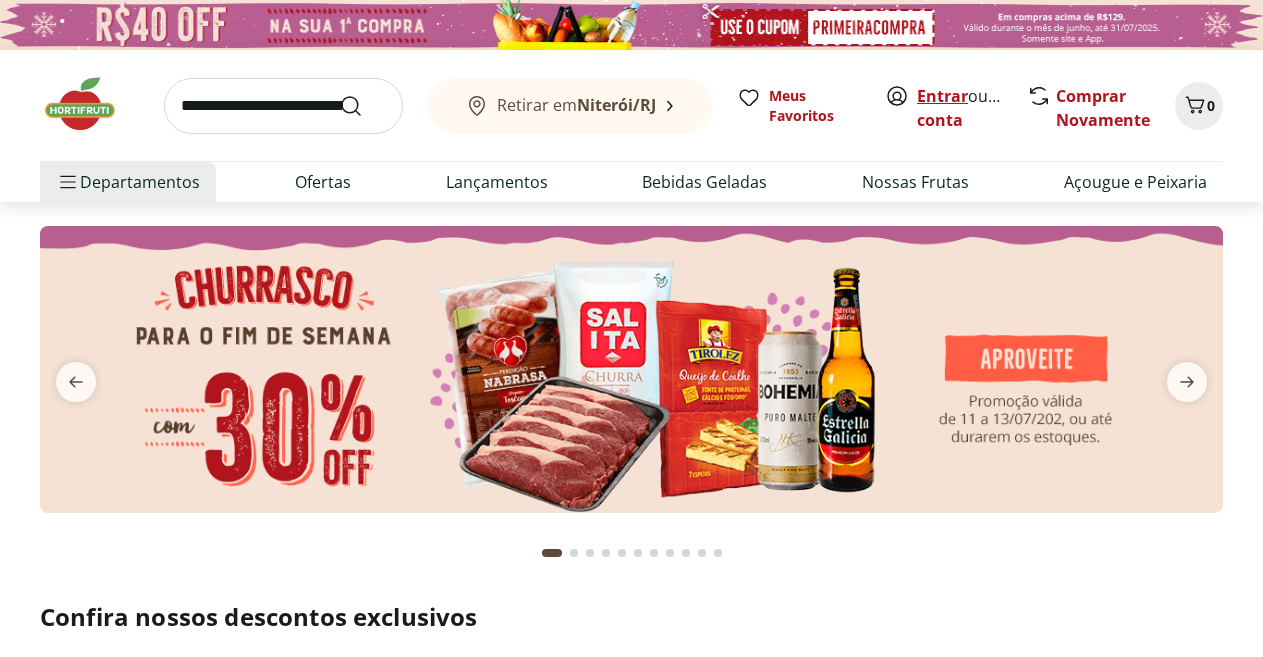 click on "Entrar" at bounding box center [942, 96] 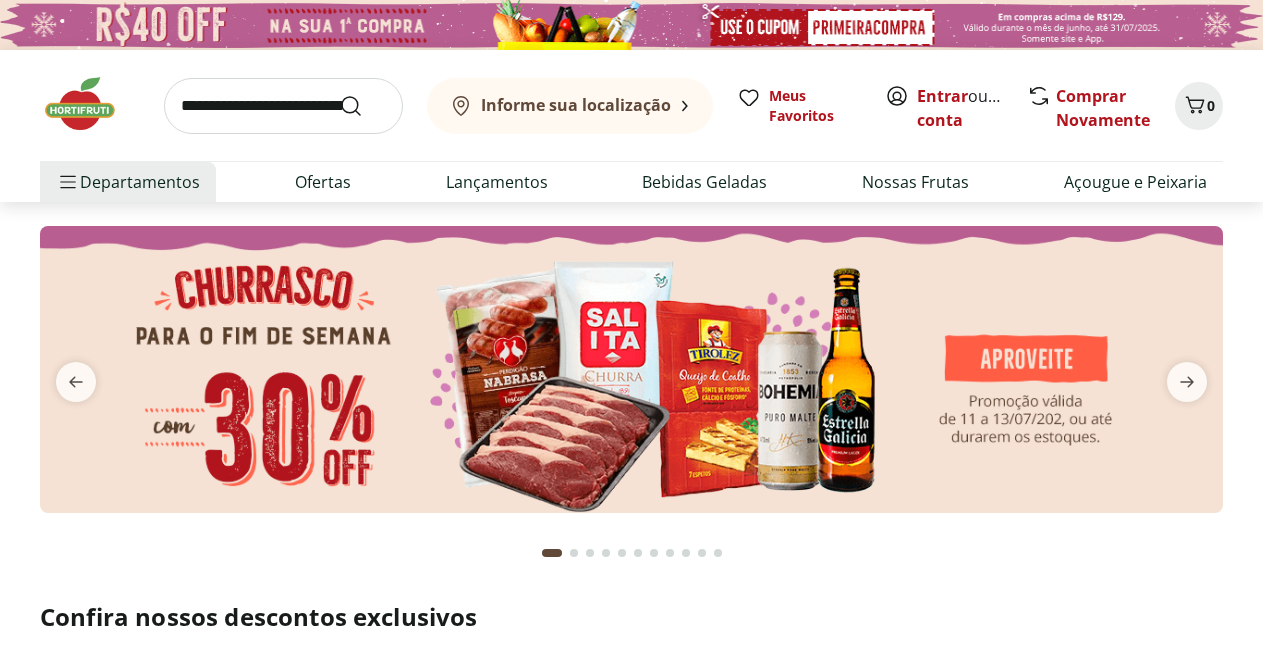 scroll, scrollTop: 0, scrollLeft: 0, axis: both 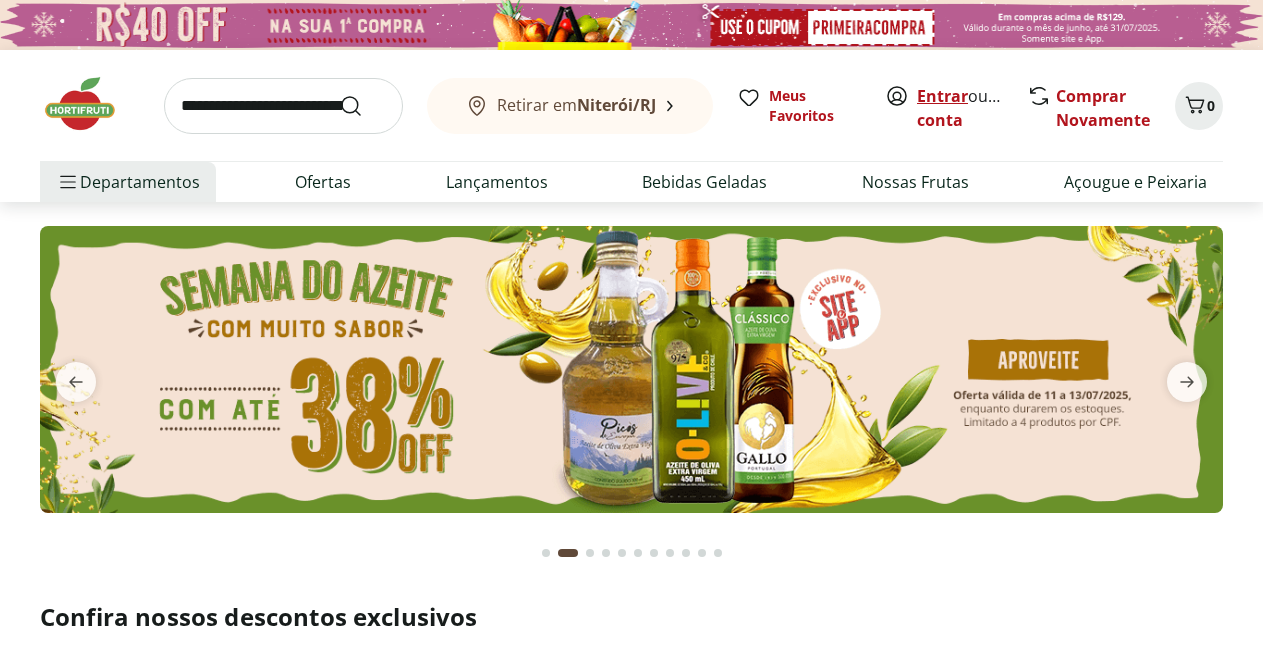 click on "Entrar" at bounding box center [942, 96] 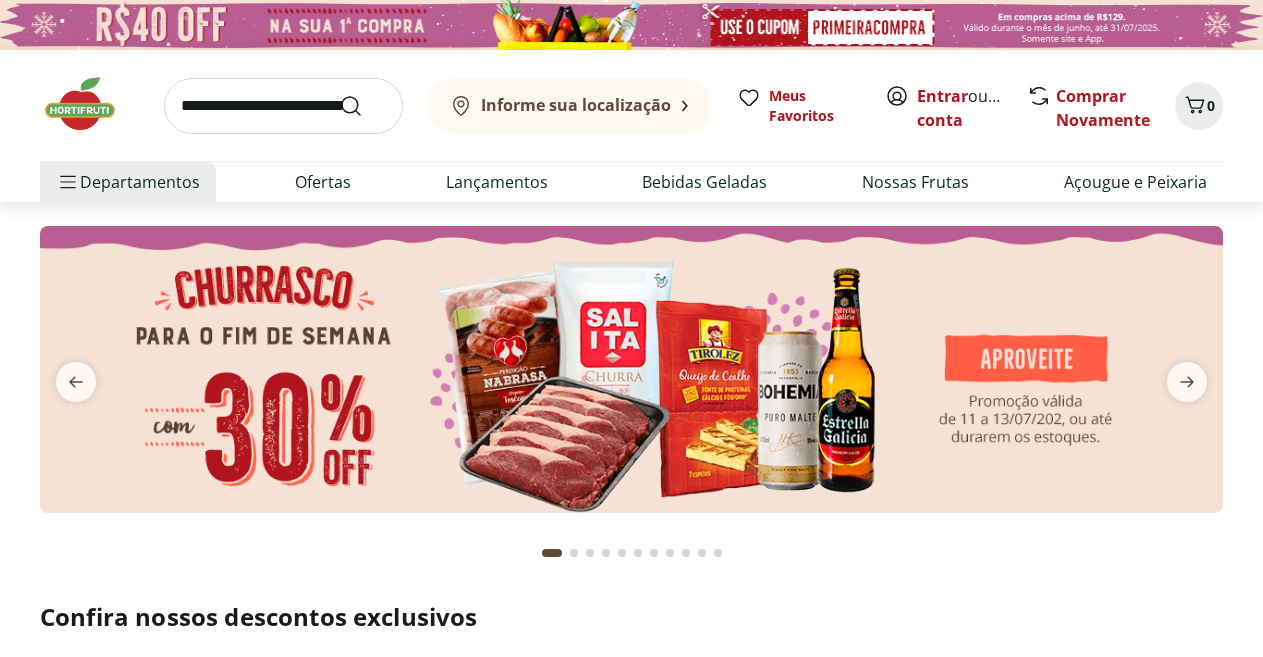 scroll, scrollTop: 0, scrollLeft: 0, axis: both 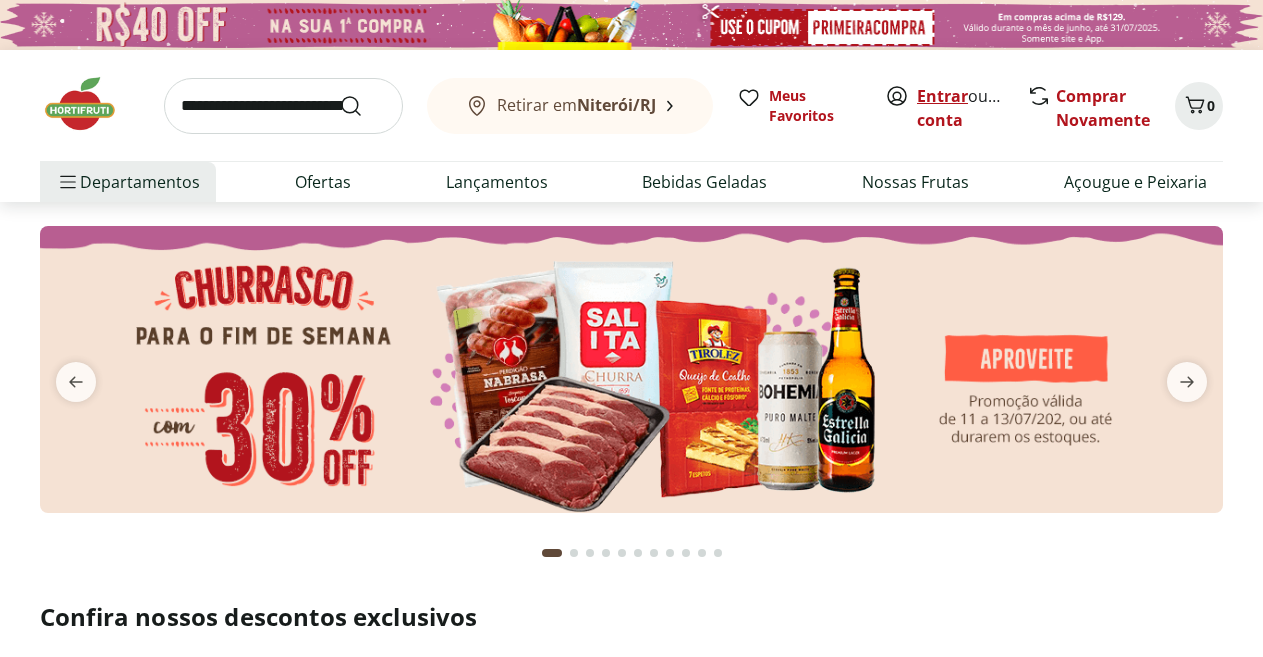 click on "Entrar" at bounding box center [942, 96] 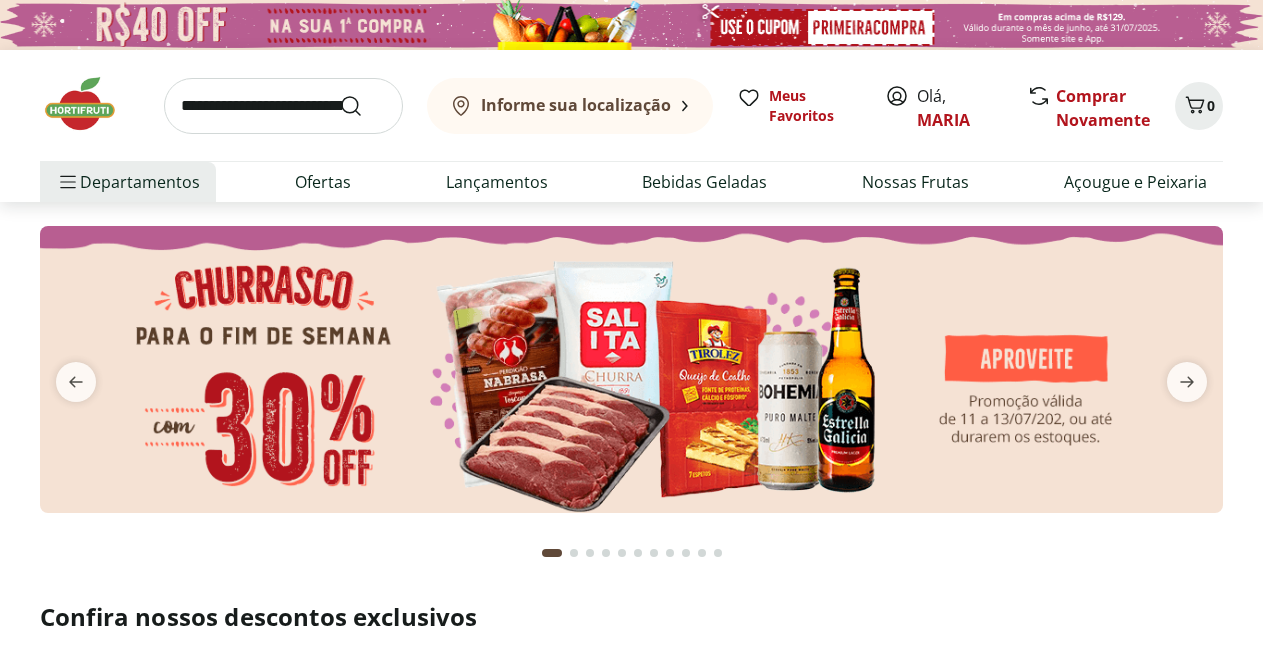 scroll, scrollTop: 0, scrollLeft: 0, axis: both 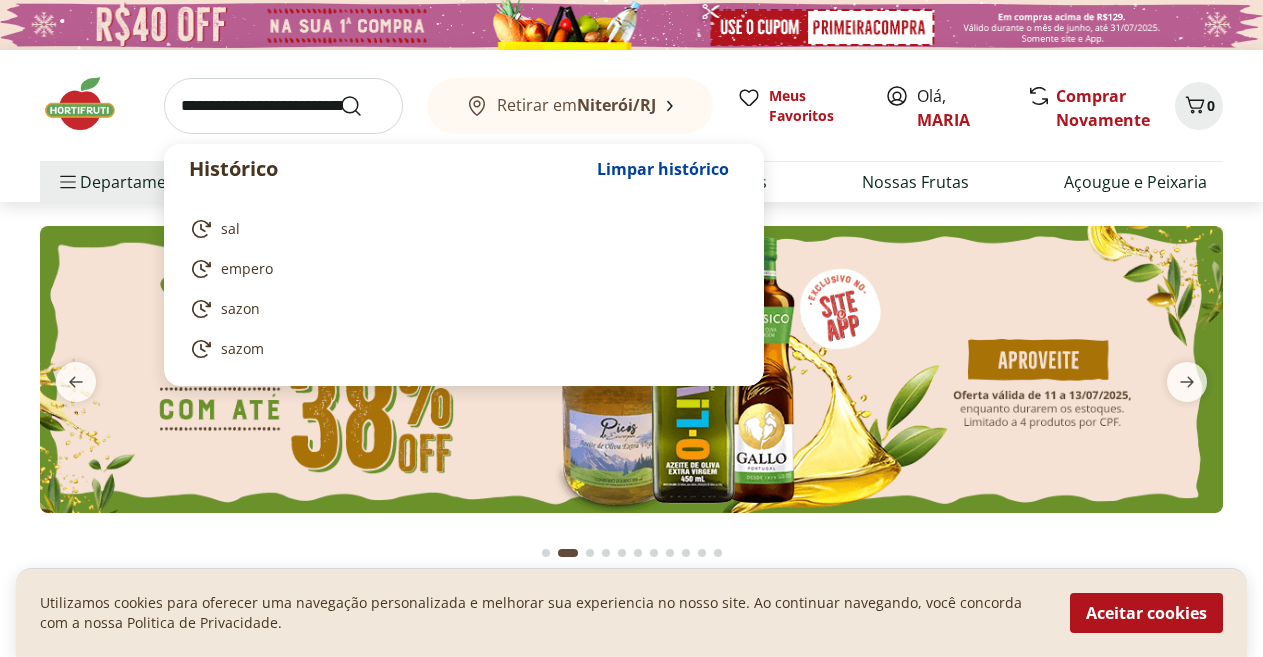 click at bounding box center (283, 106) 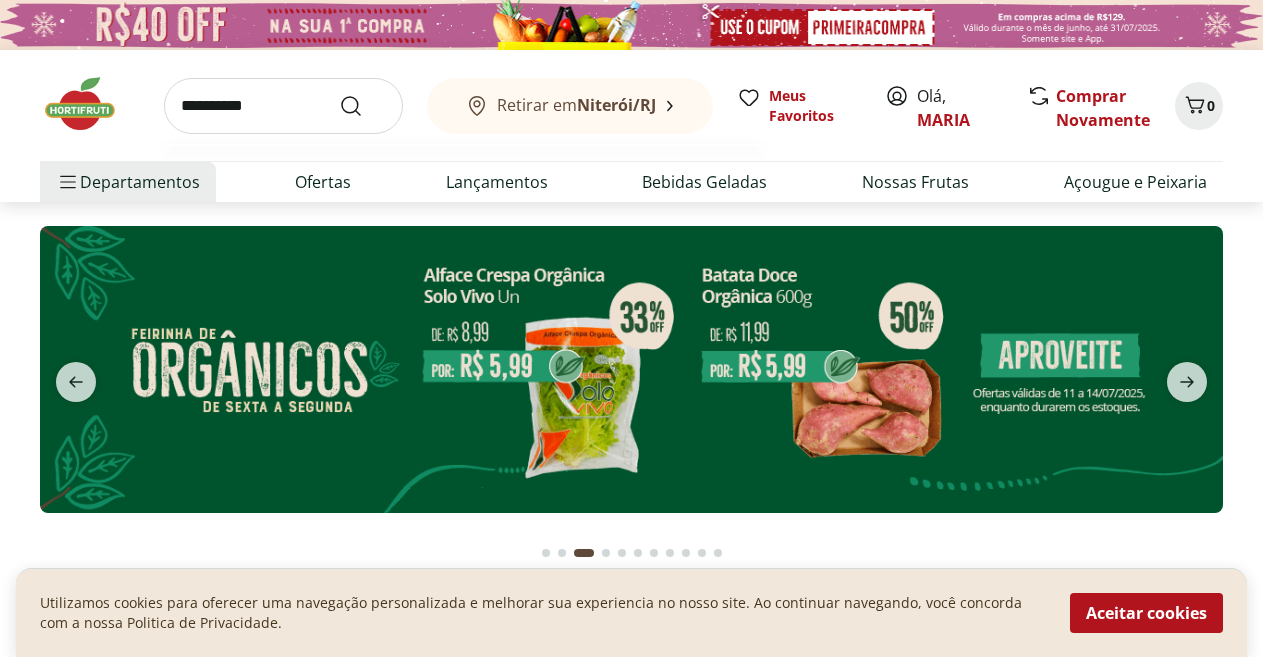 type on "**********" 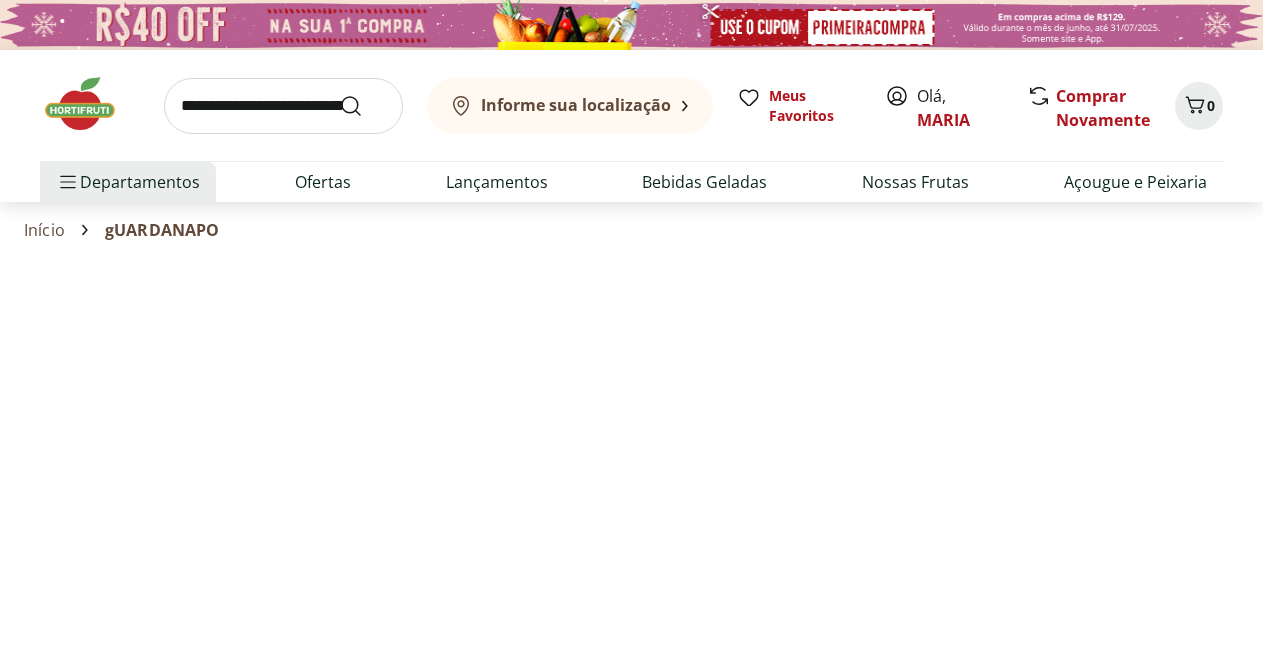 select on "**********" 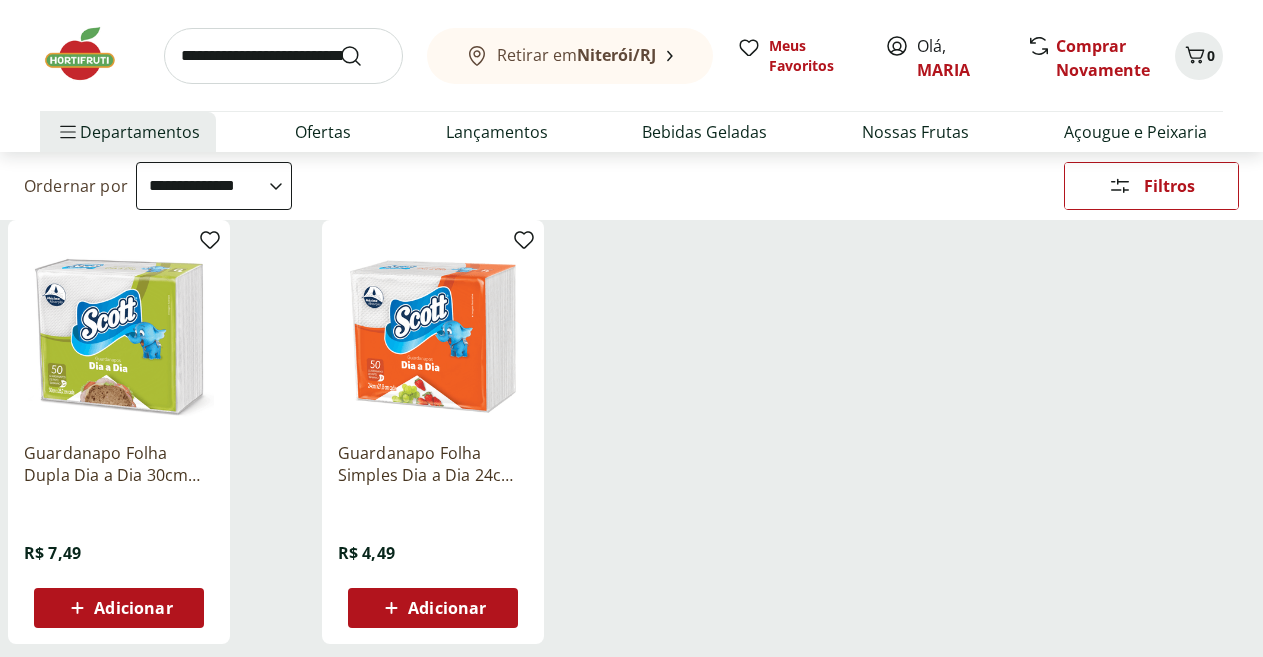 scroll, scrollTop: 216, scrollLeft: 0, axis: vertical 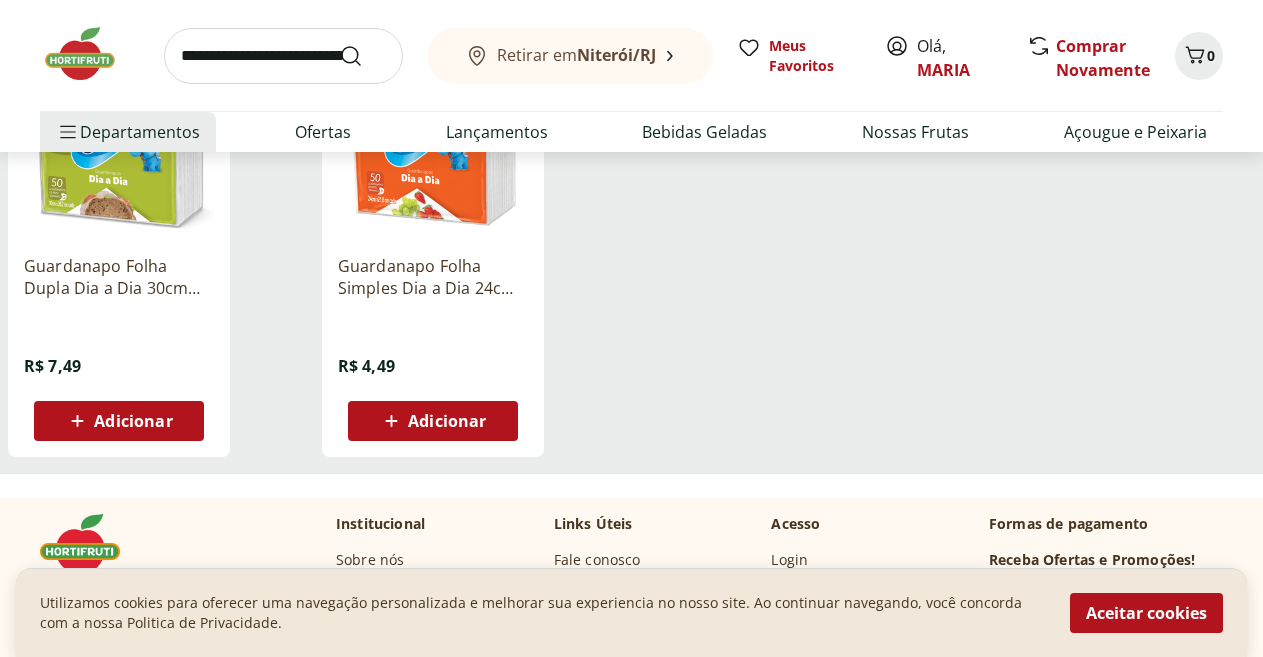 click on "Adicionar" at bounding box center (447, 421) 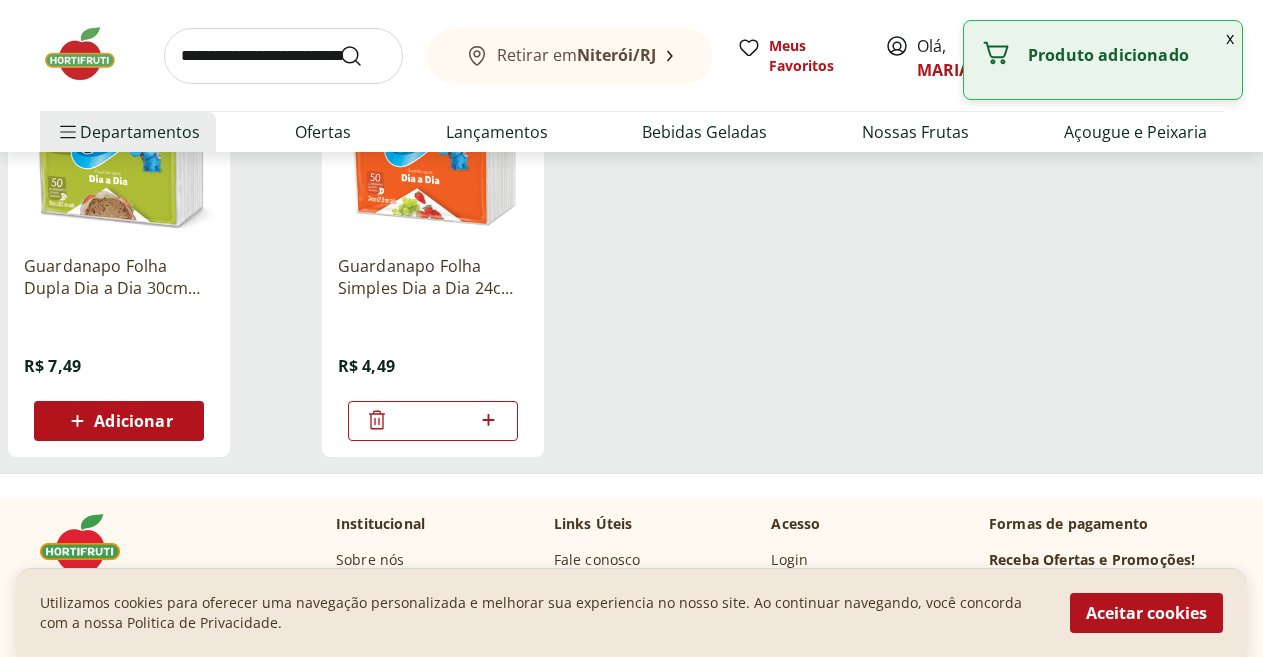 click at bounding box center (283, 56) 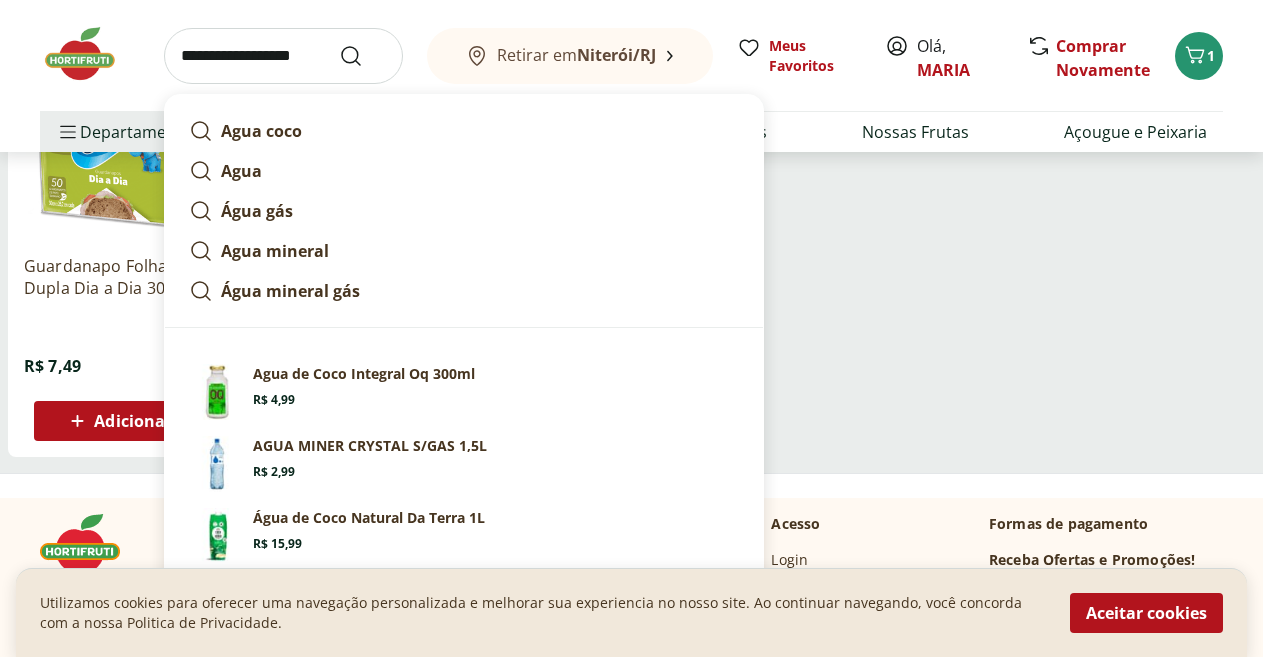 type on "**********" 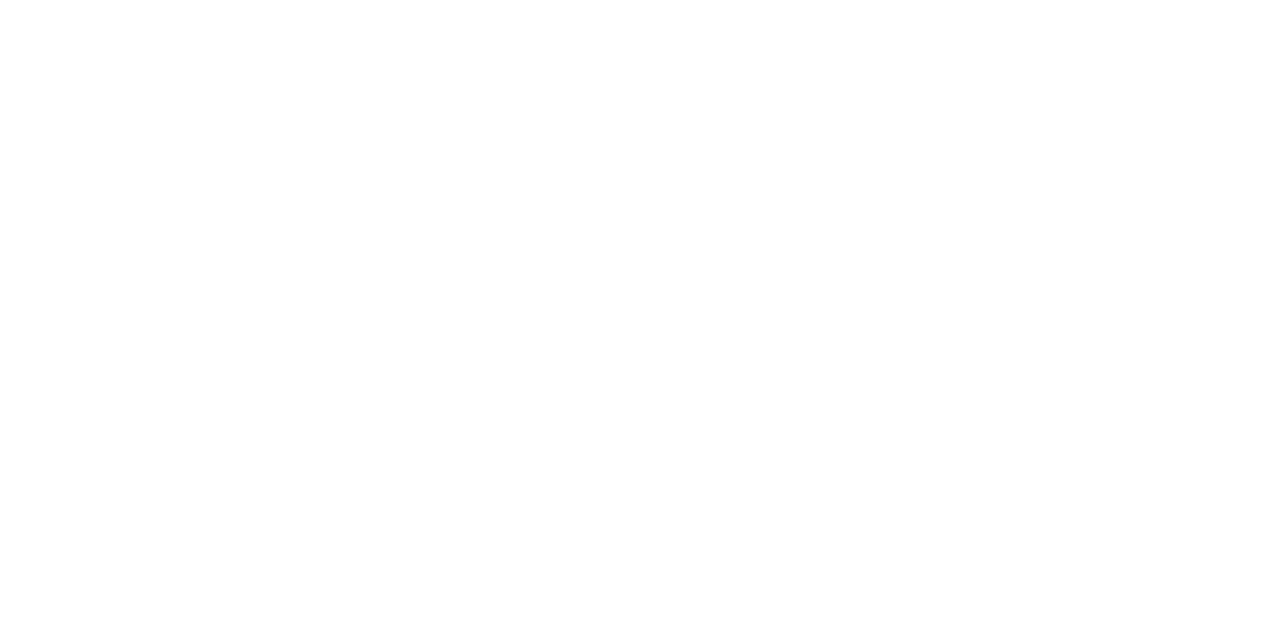 scroll, scrollTop: 0, scrollLeft: 0, axis: both 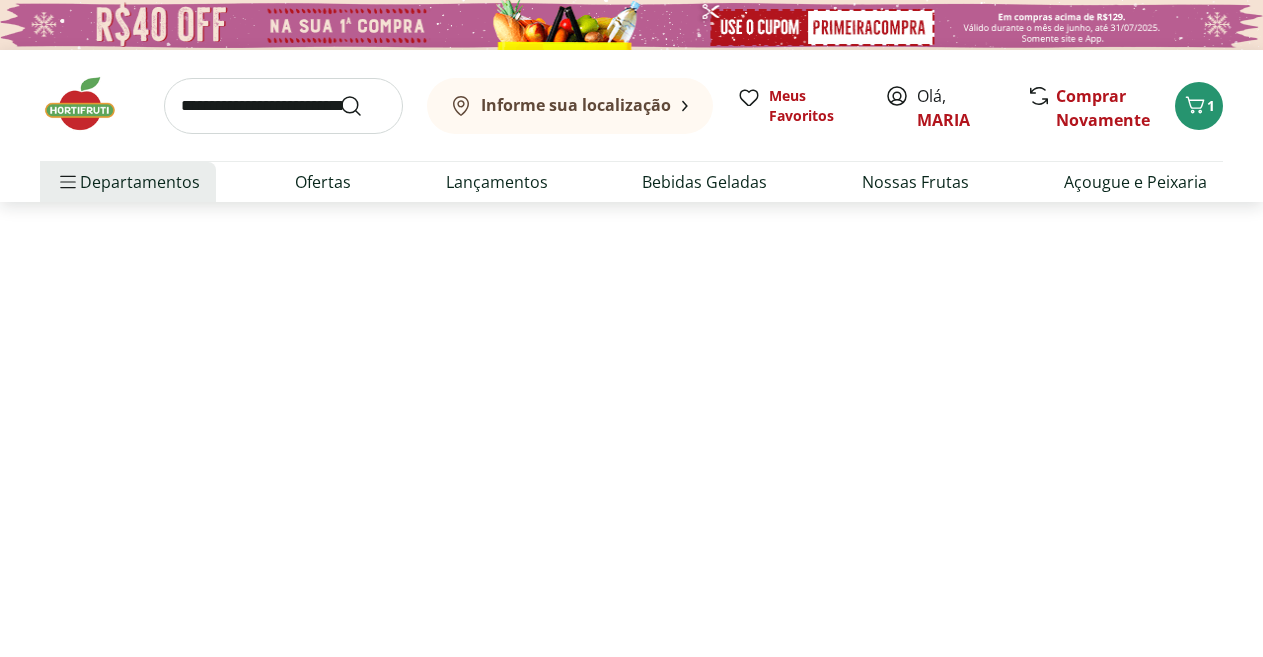 select on "**********" 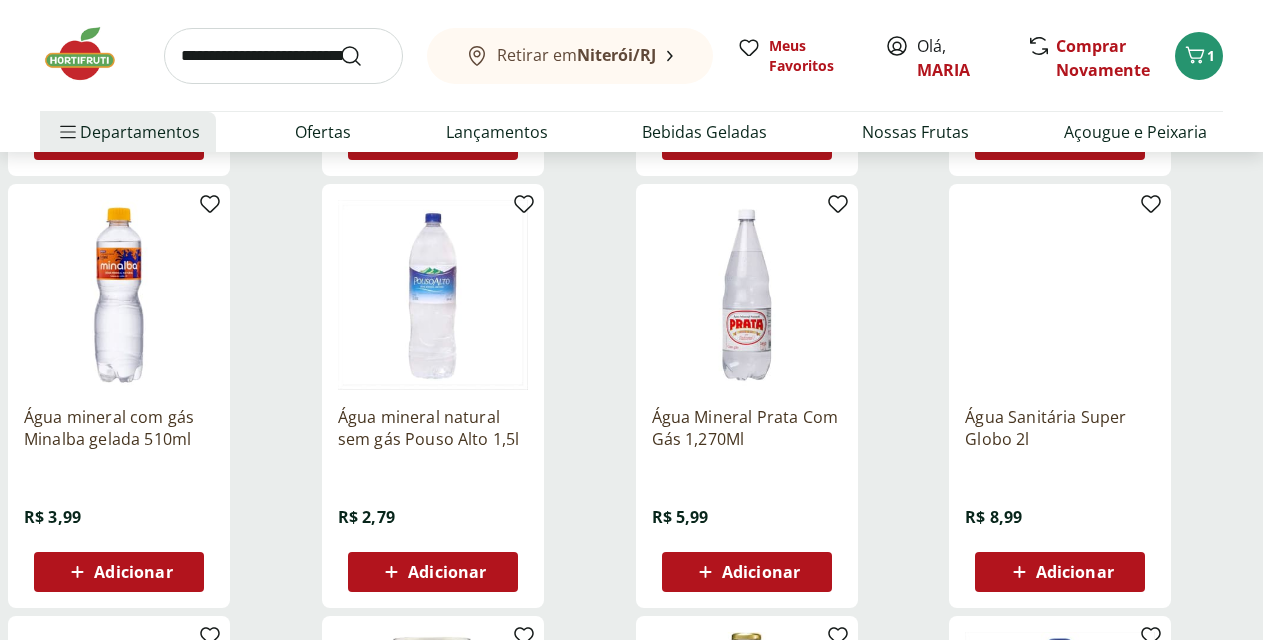 scroll, scrollTop: 0, scrollLeft: 0, axis: both 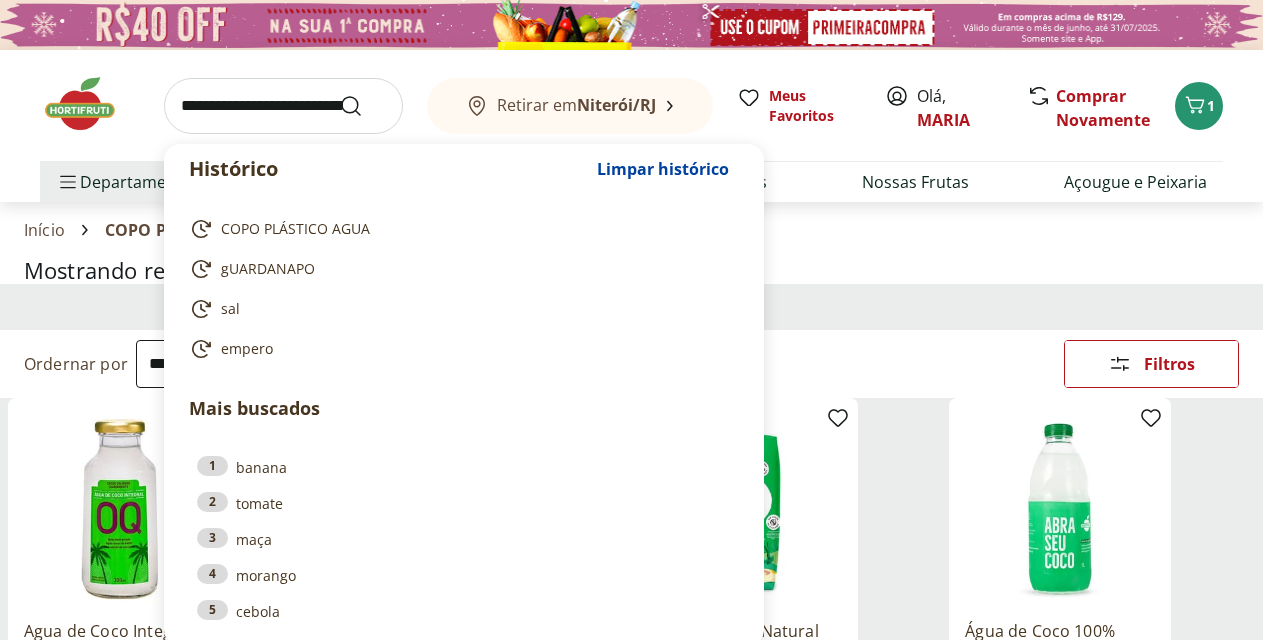 click at bounding box center (283, 106) 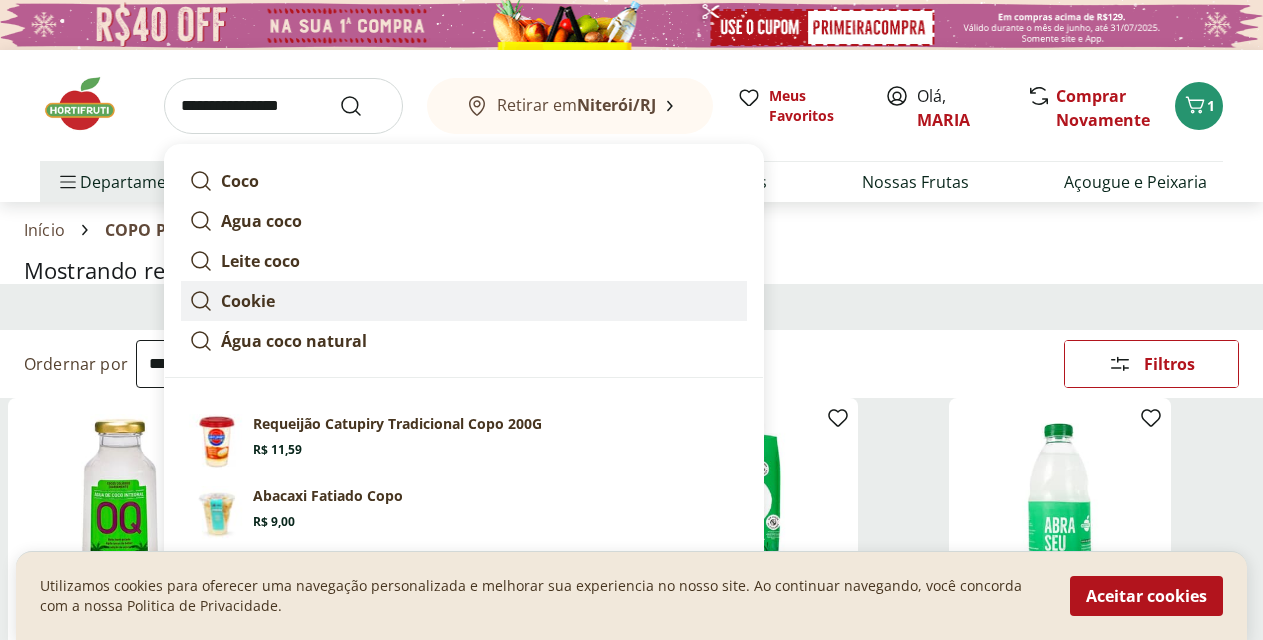 click on "Cookie" at bounding box center (464, 301) 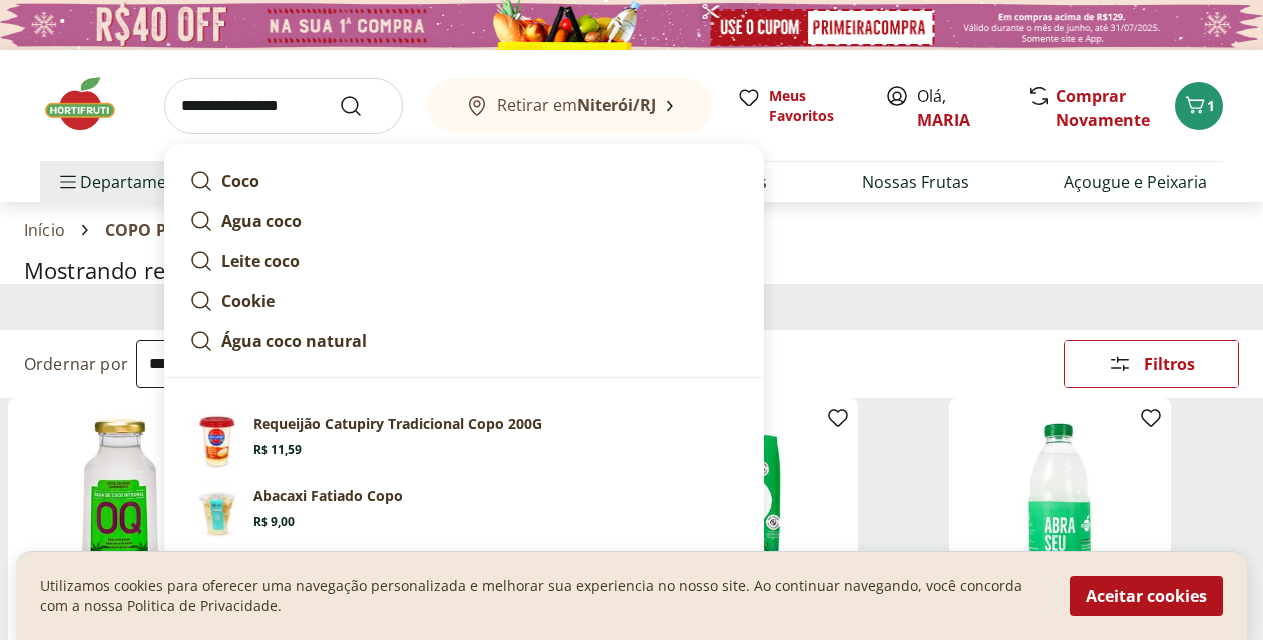 type on "******" 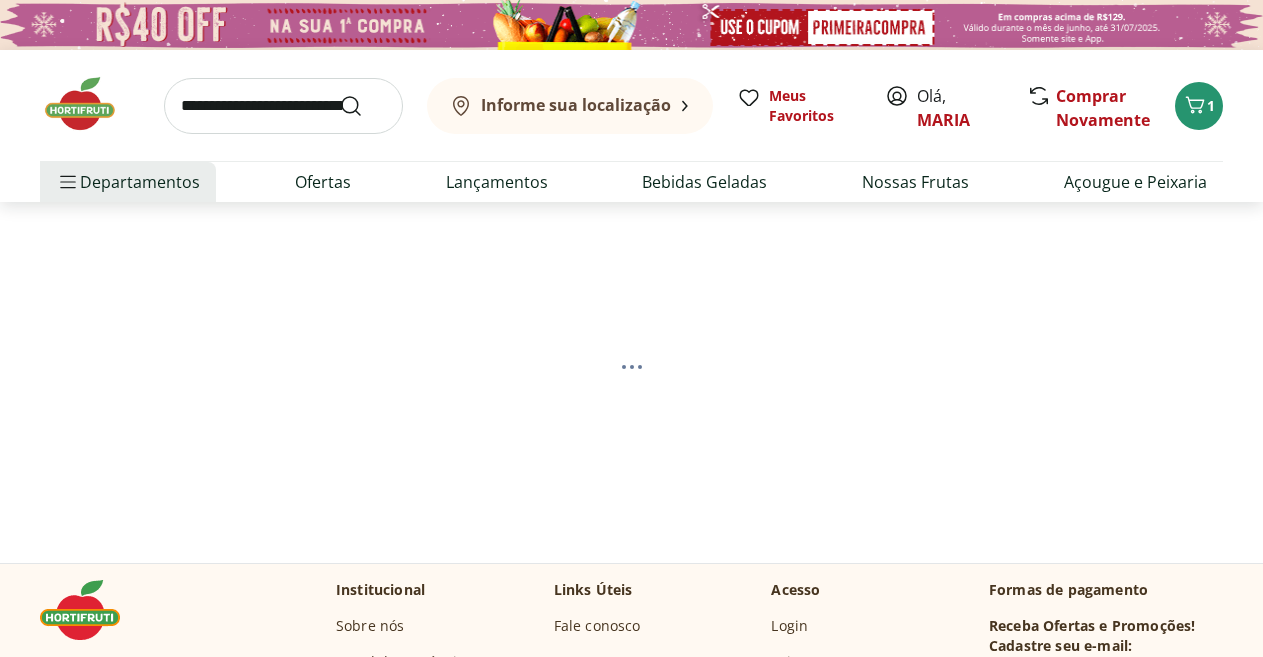scroll, scrollTop: 0, scrollLeft: 0, axis: both 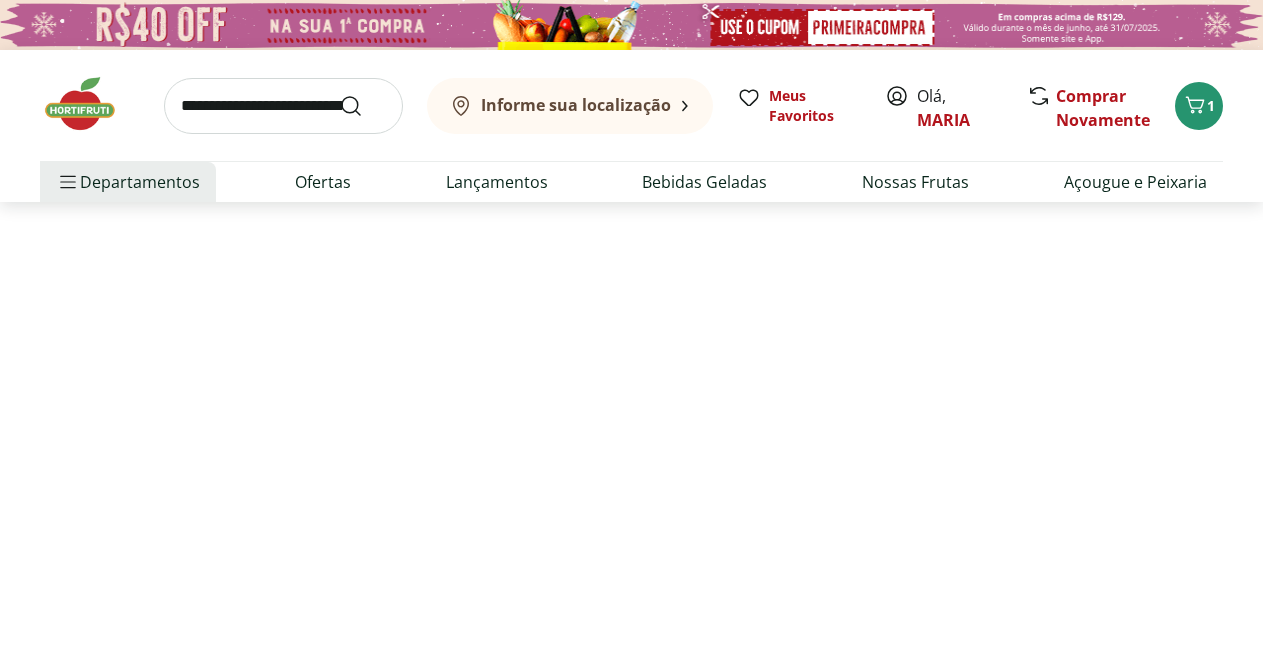 select on "**********" 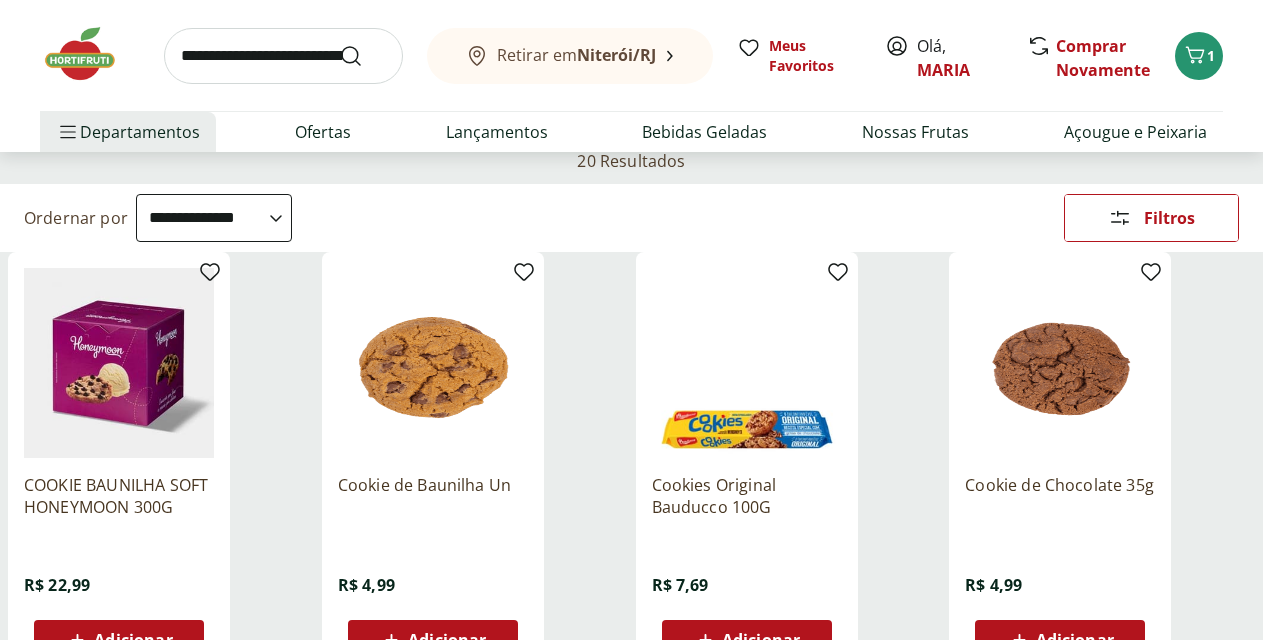 scroll, scrollTop: 0, scrollLeft: 0, axis: both 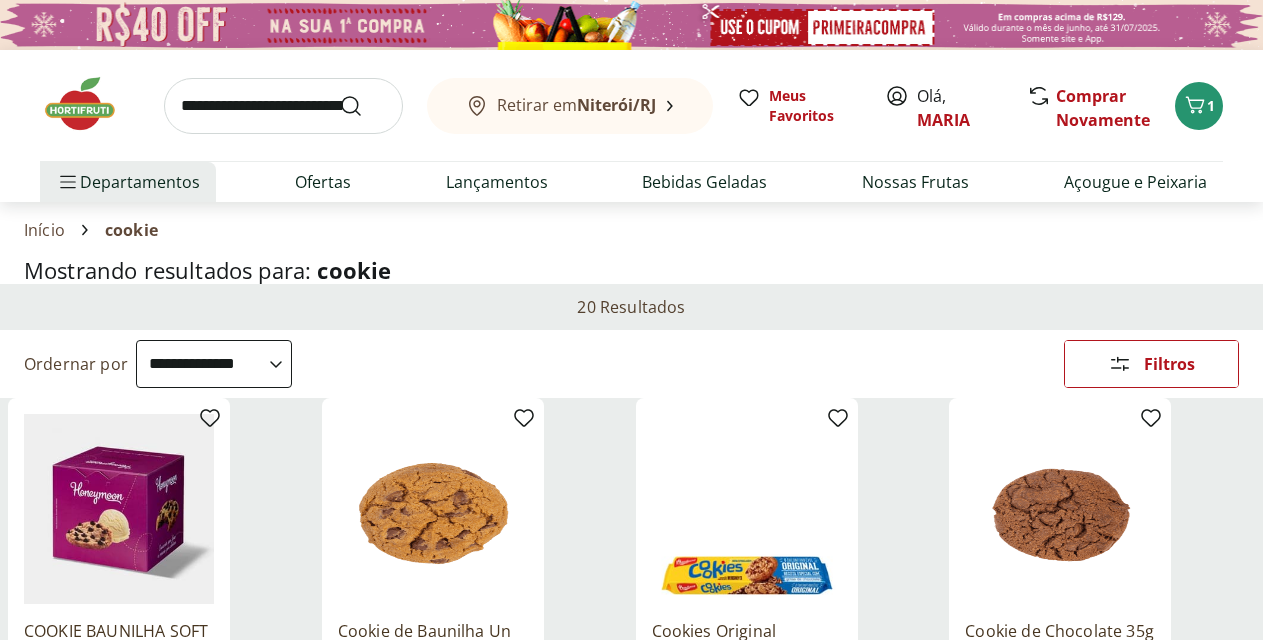 click at bounding box center (283, 106) 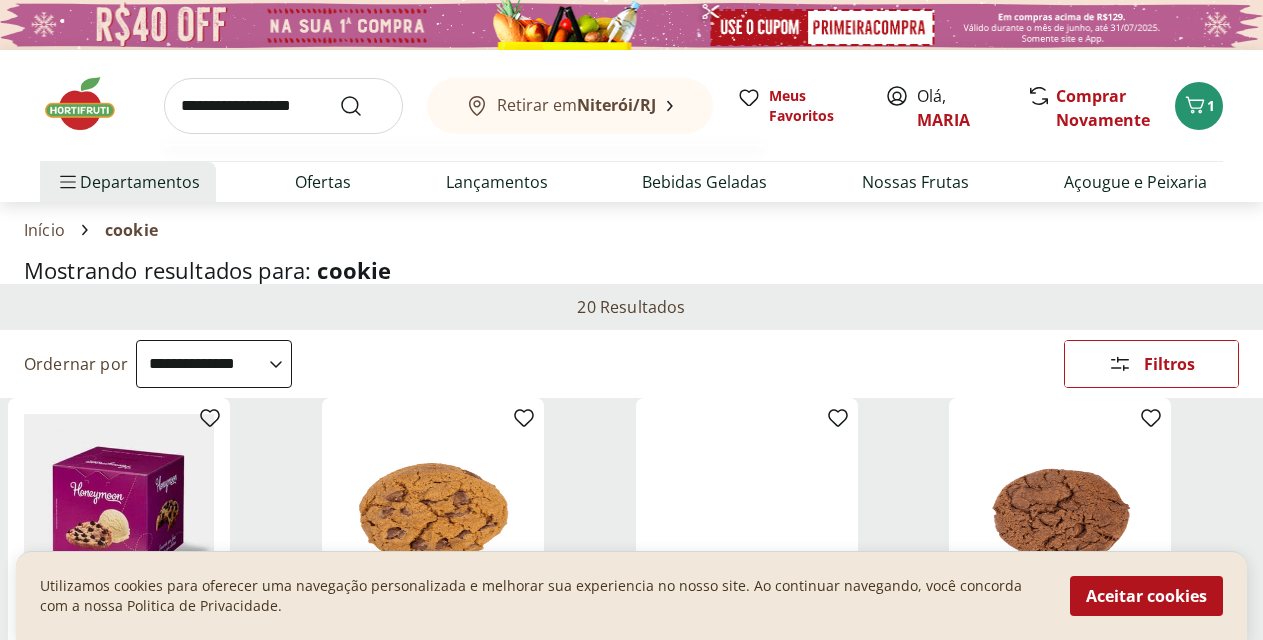 type on "**********" 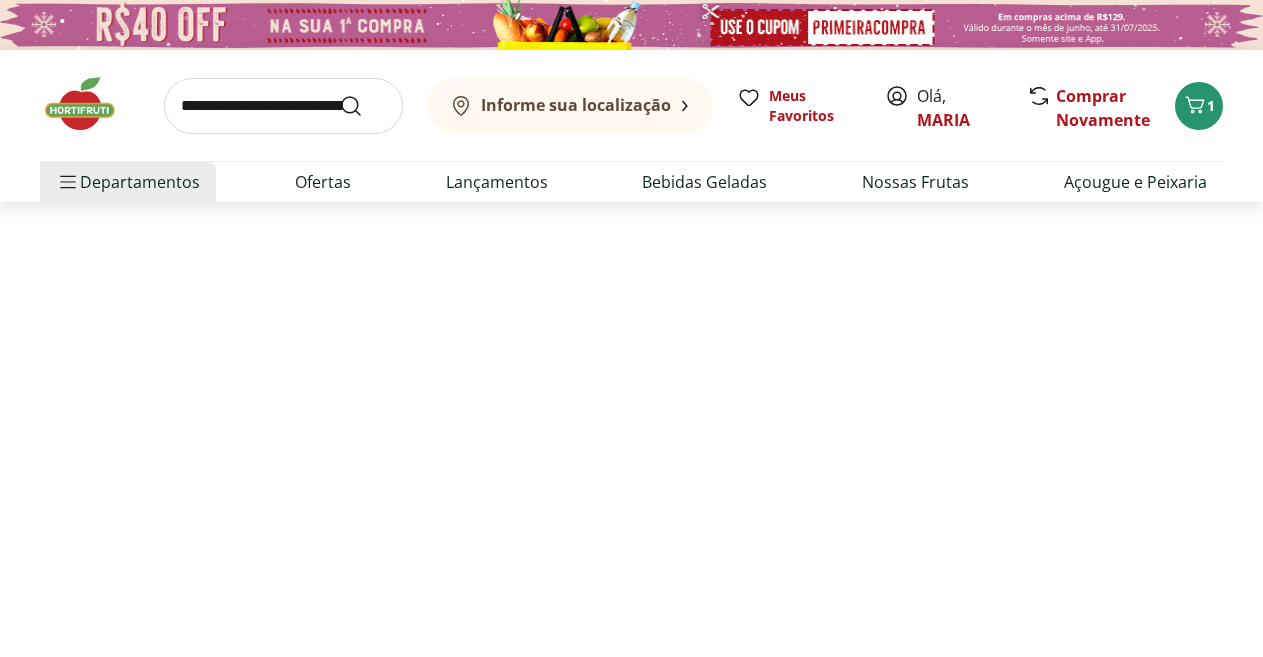 select on "**********" 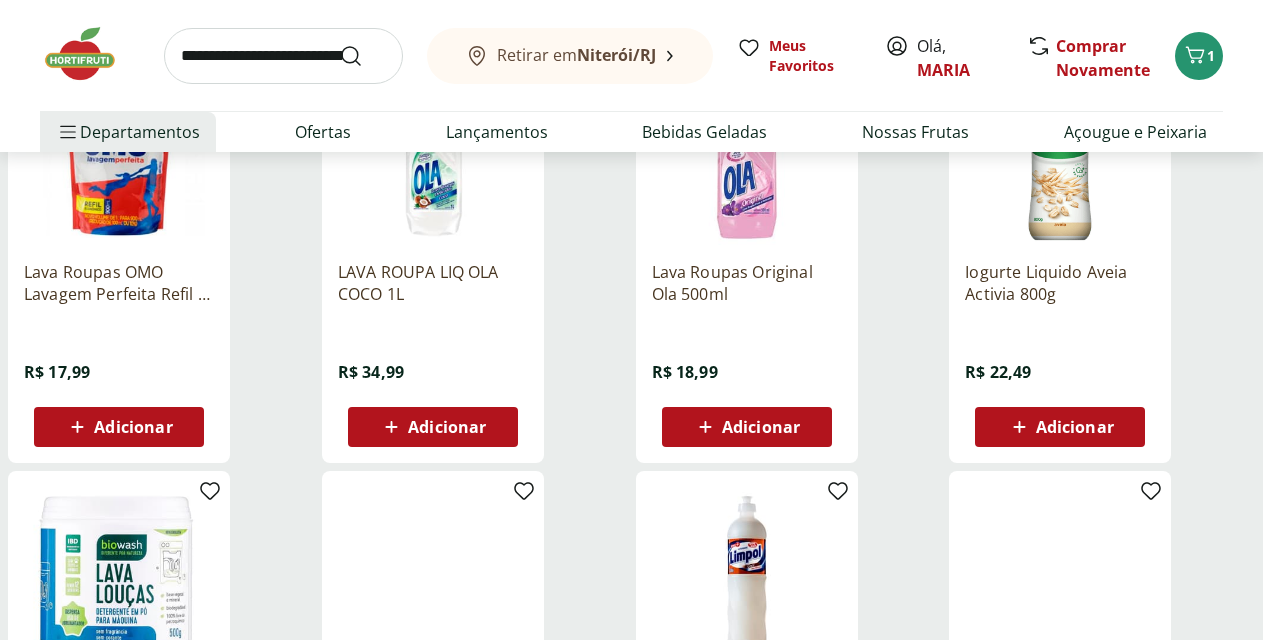 scroll, scrollTop: 387, scrollLeft: 0, axis: vertical 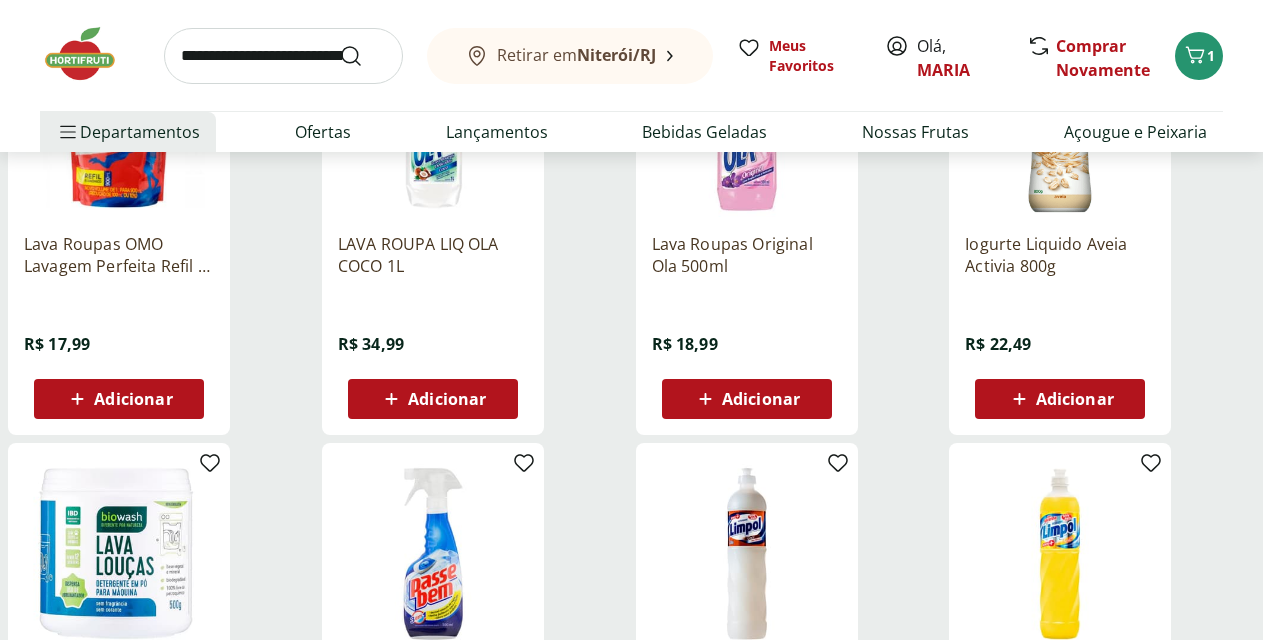 click on "Adicionar" at bounding box center (761, 399) 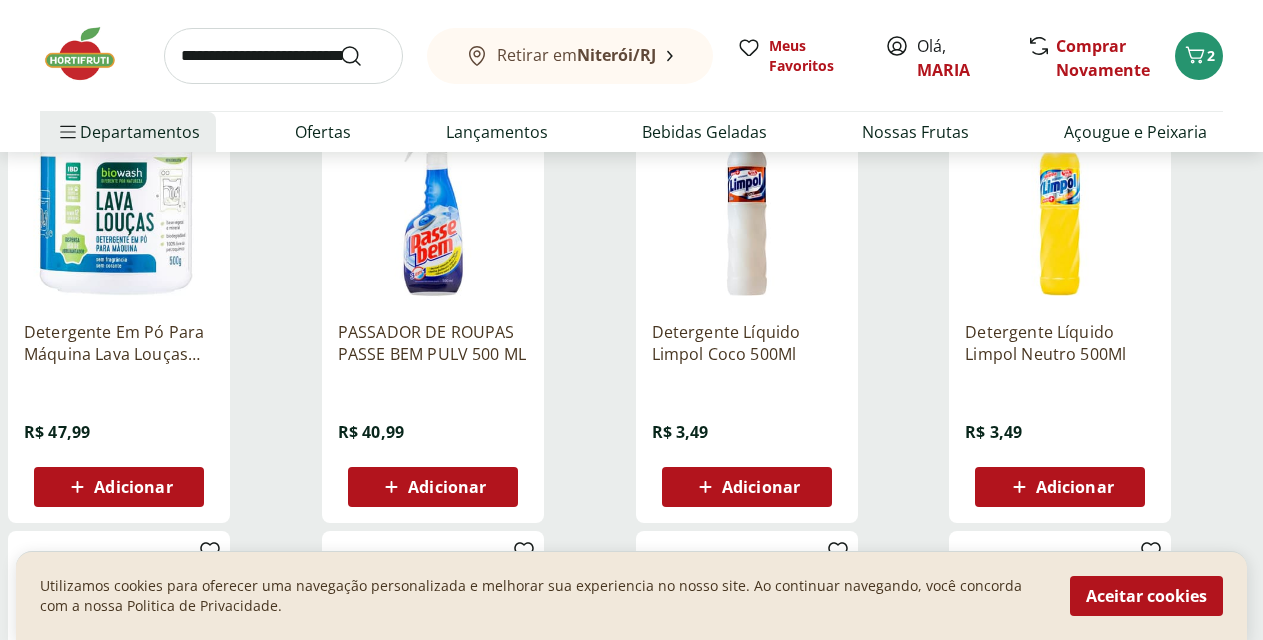 scroll, scrollTop: 757, scrollLeft: 0, axis: vertical 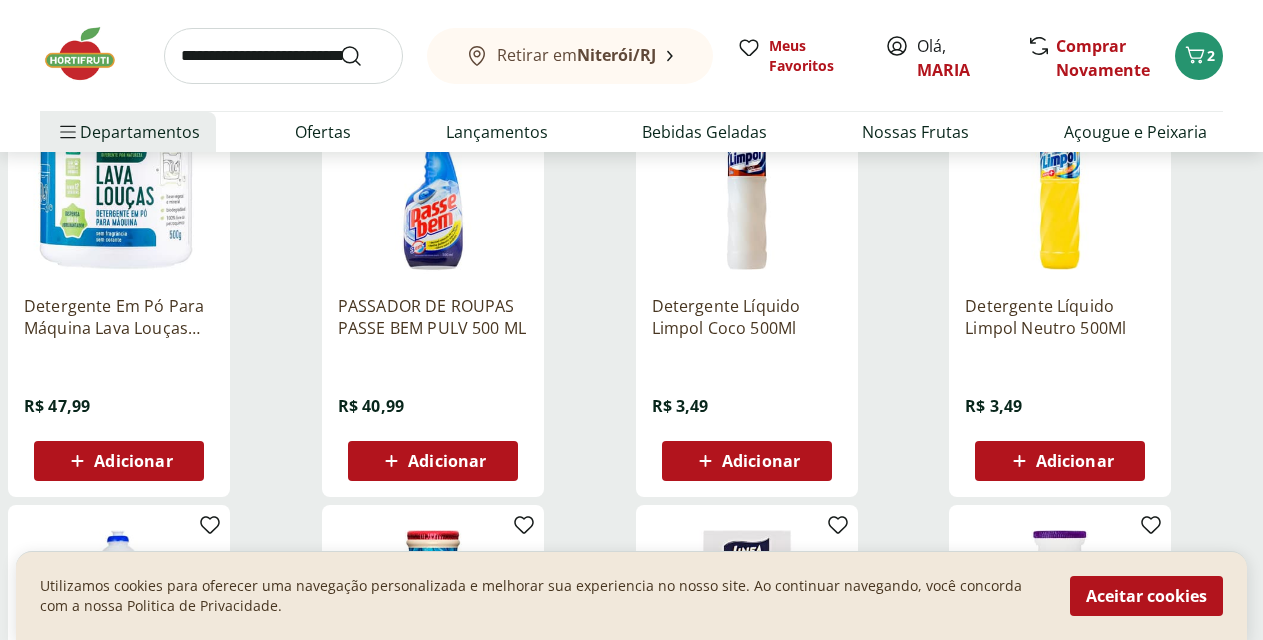 click 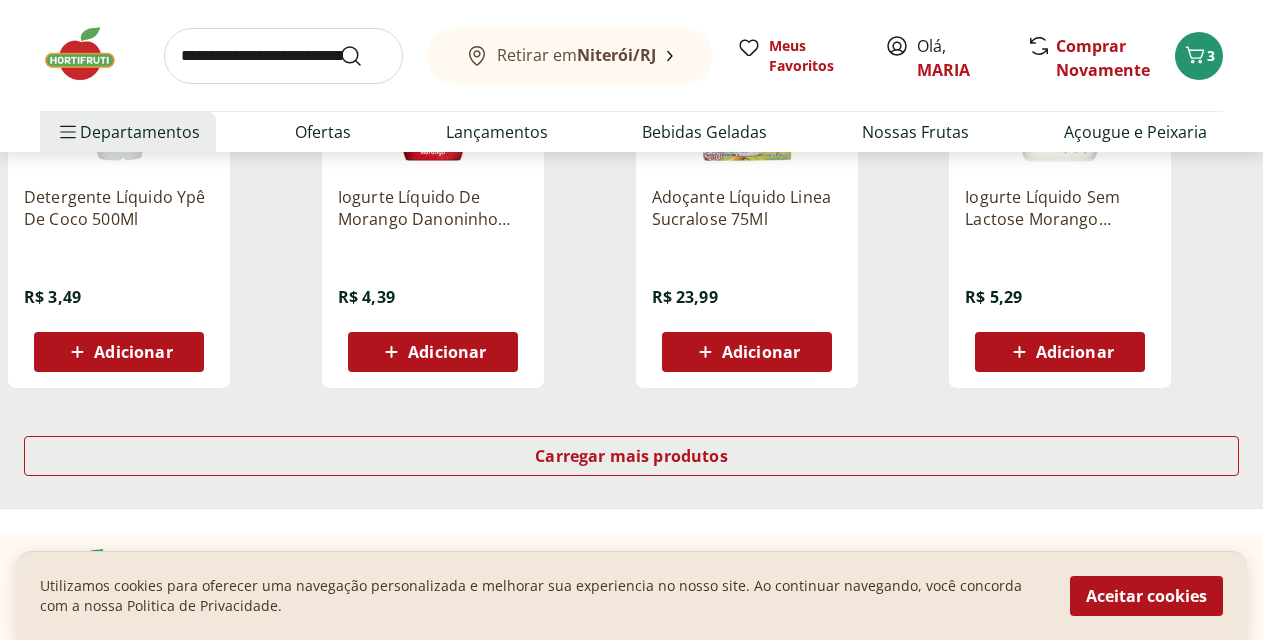 scroll, scrollTop: 1351, scrollLeft: 0, axis: vertical 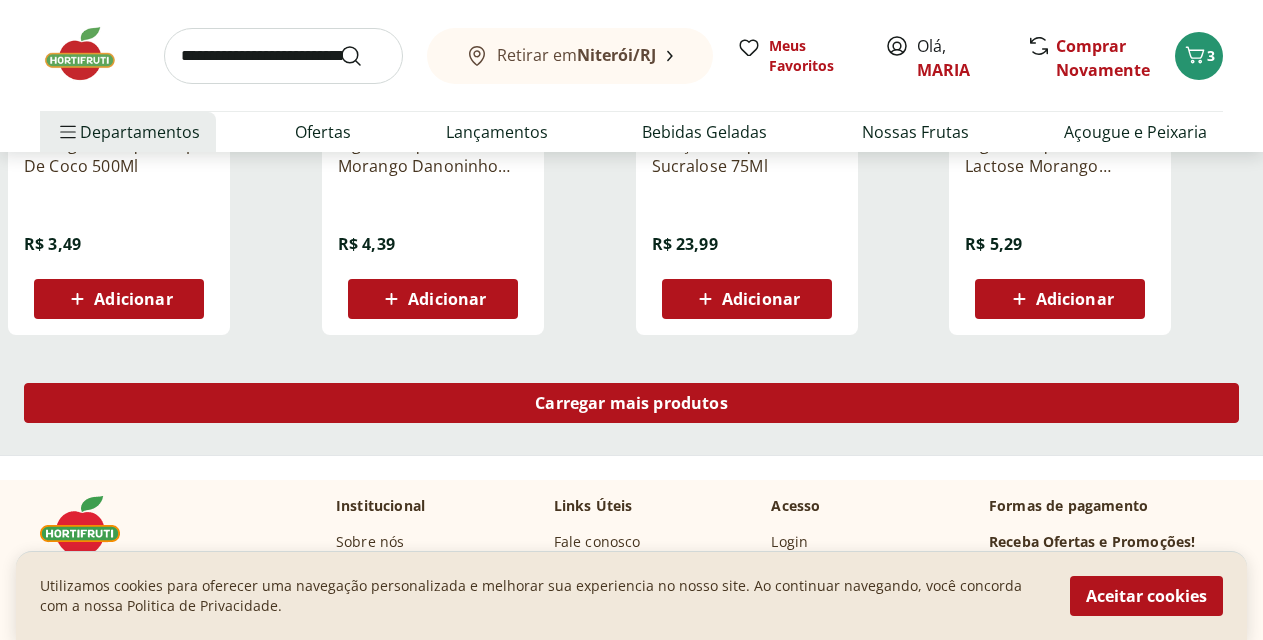 click on "Carregar mais produtos" at bounding box center (631, 403) 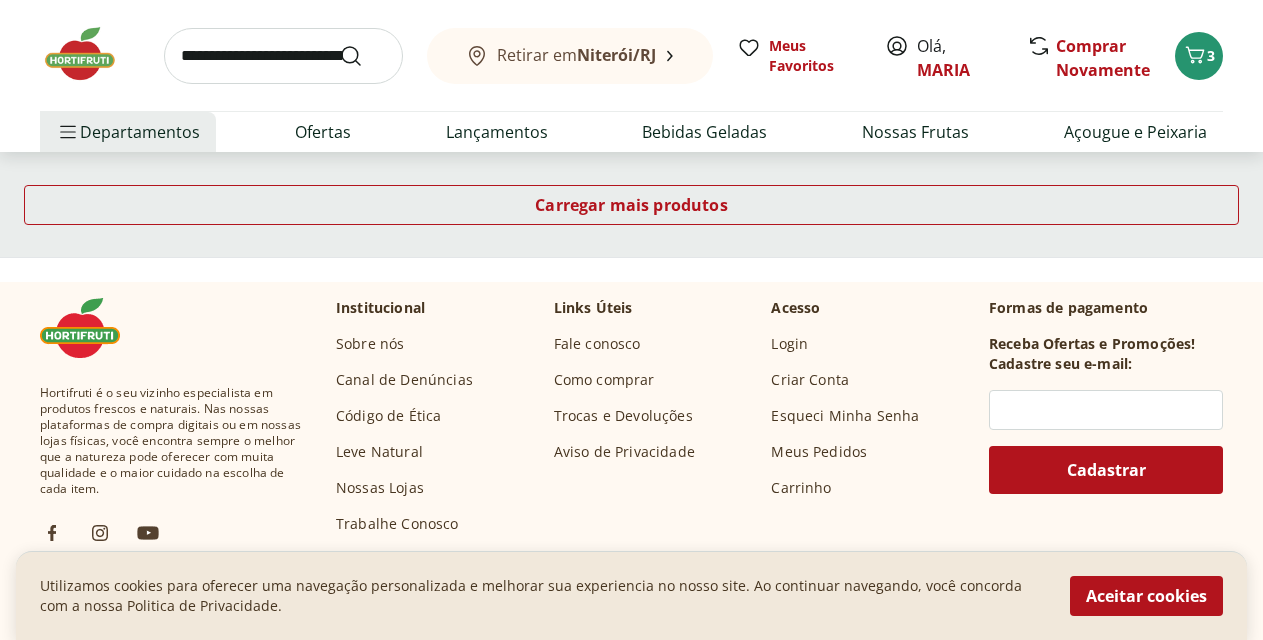 scroll, scrollTop: 2709, scrollLeft: 0, axis: vertical 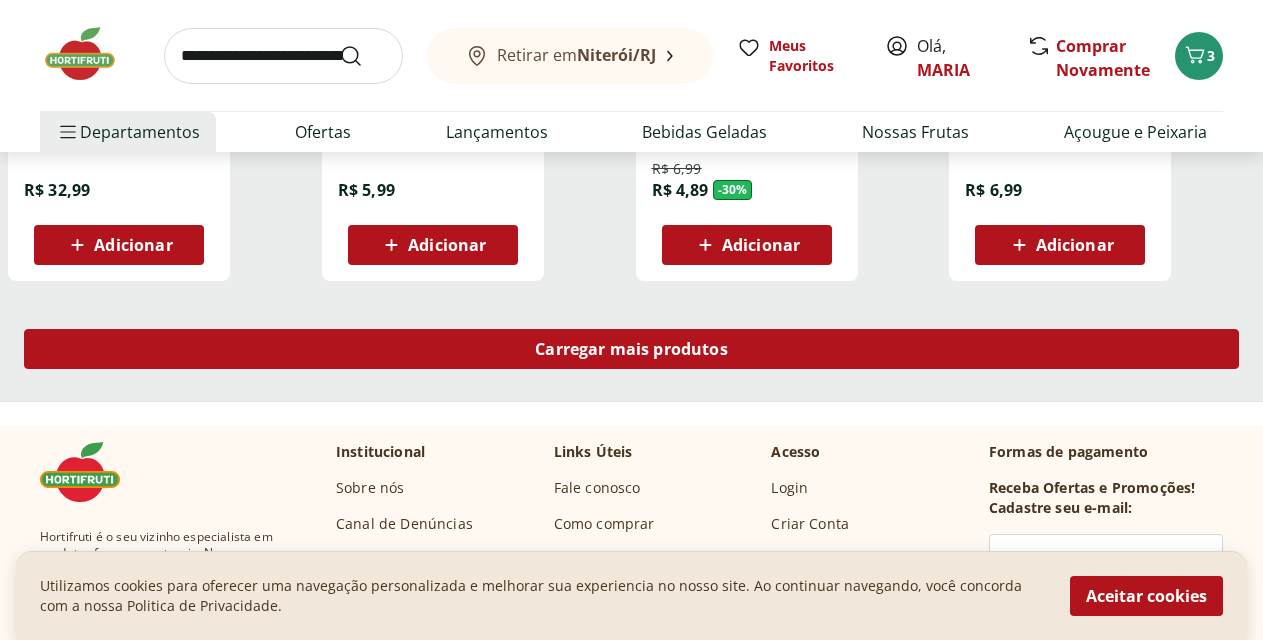 click on "Carregar mais produtos" at bounding box center [631, 349] 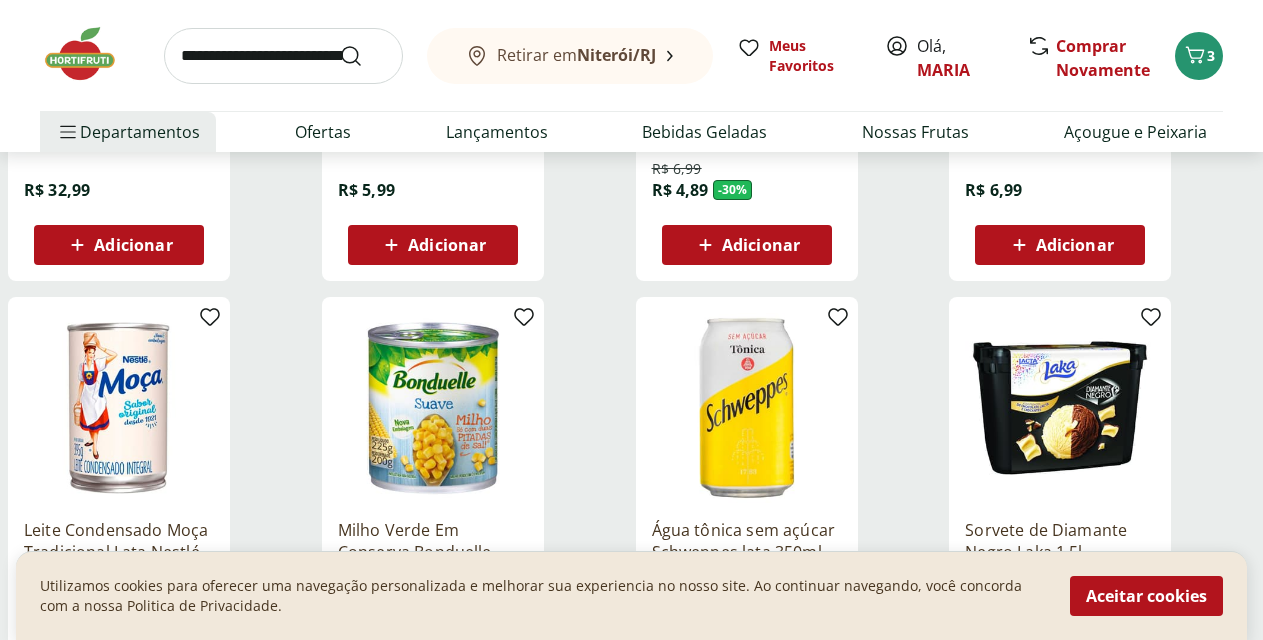 click at bounding box center [283, 56] 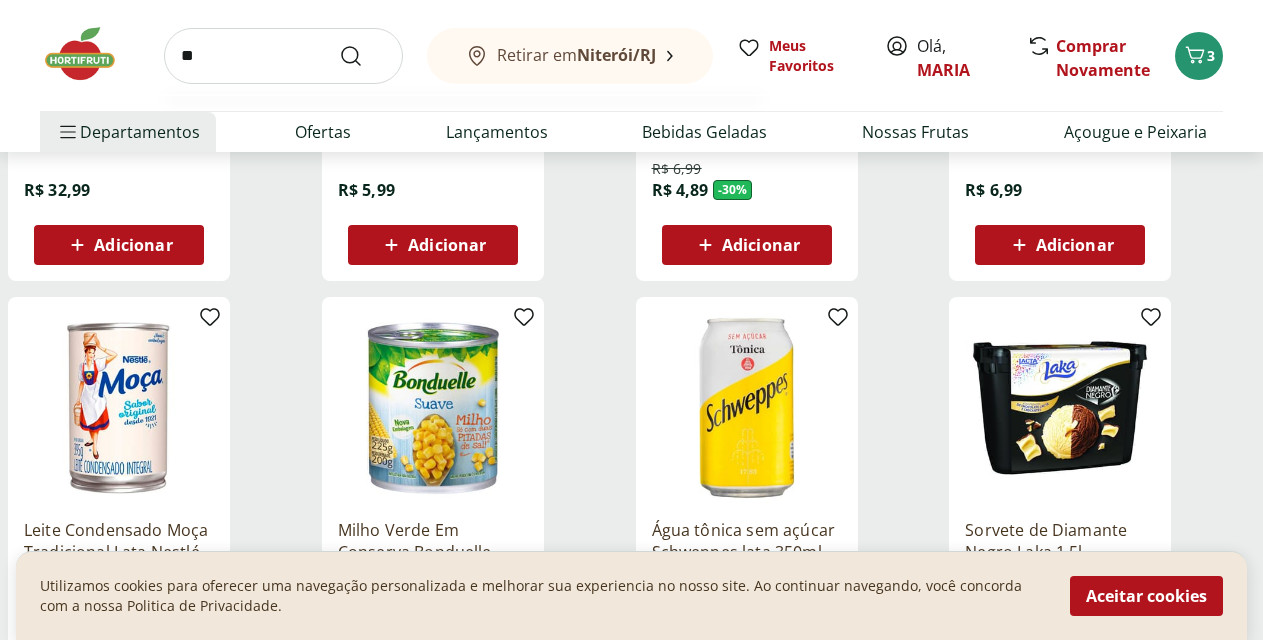 type on "*" 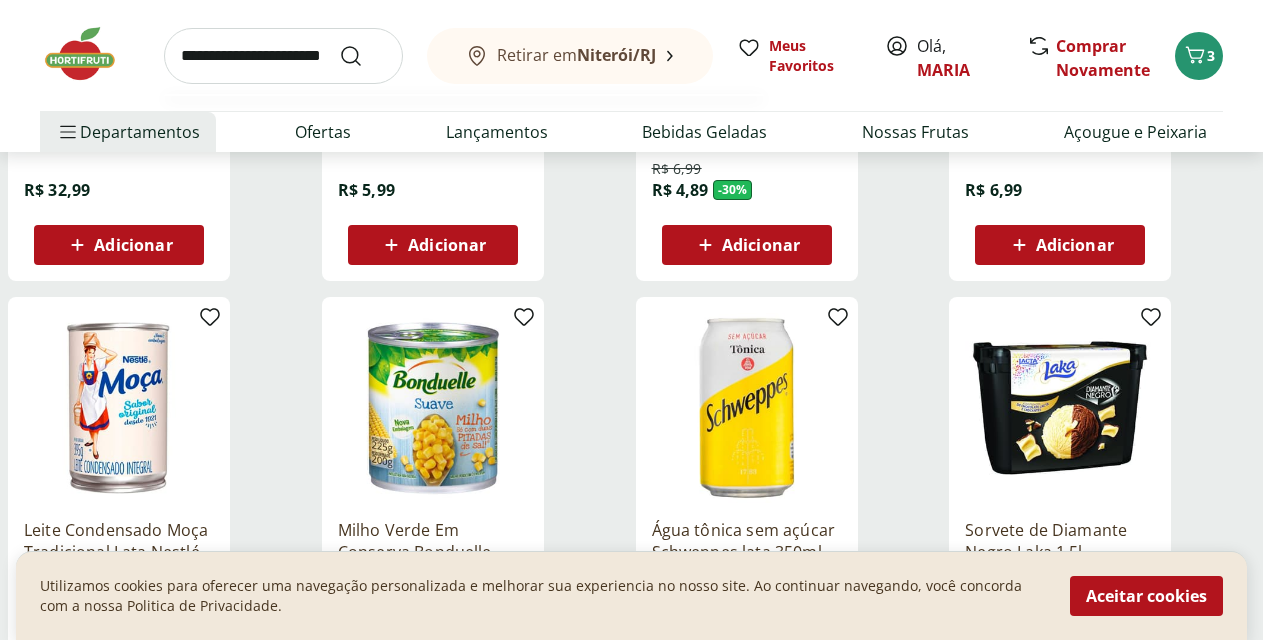 scroll, scrollTop: 0, scrollLeft: 6, axis: horizontal 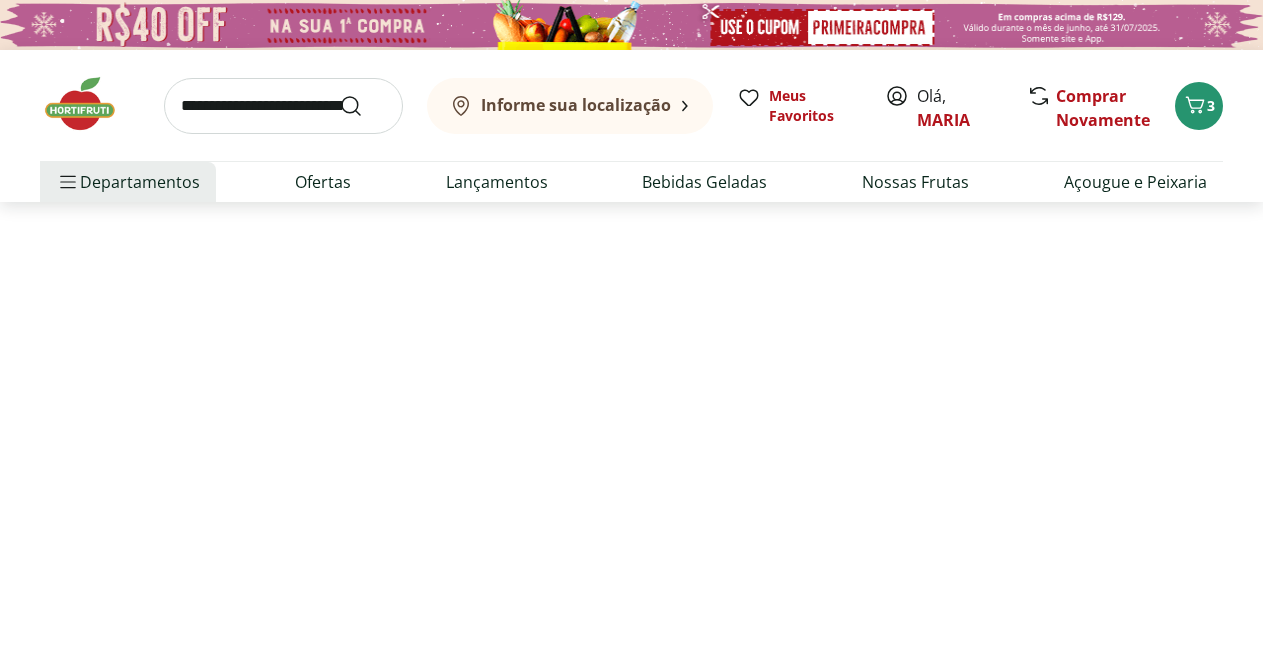select on "**********" 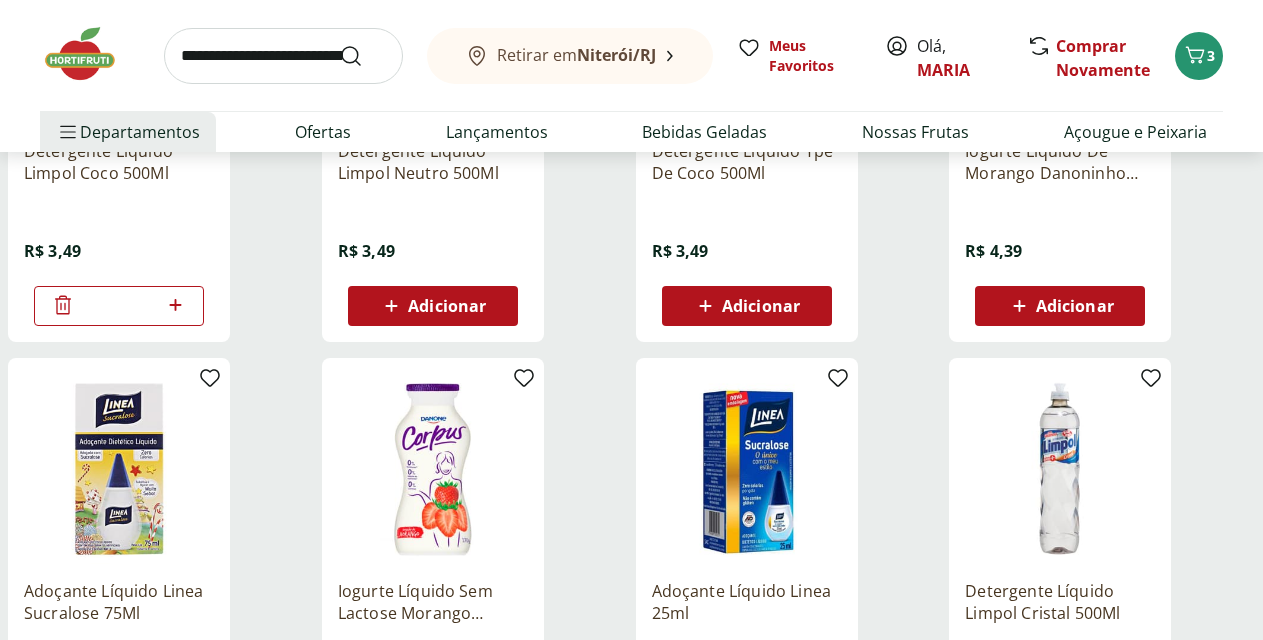 scroll, scrollTop: 1367, scrollLeft: 0, axis: vertical 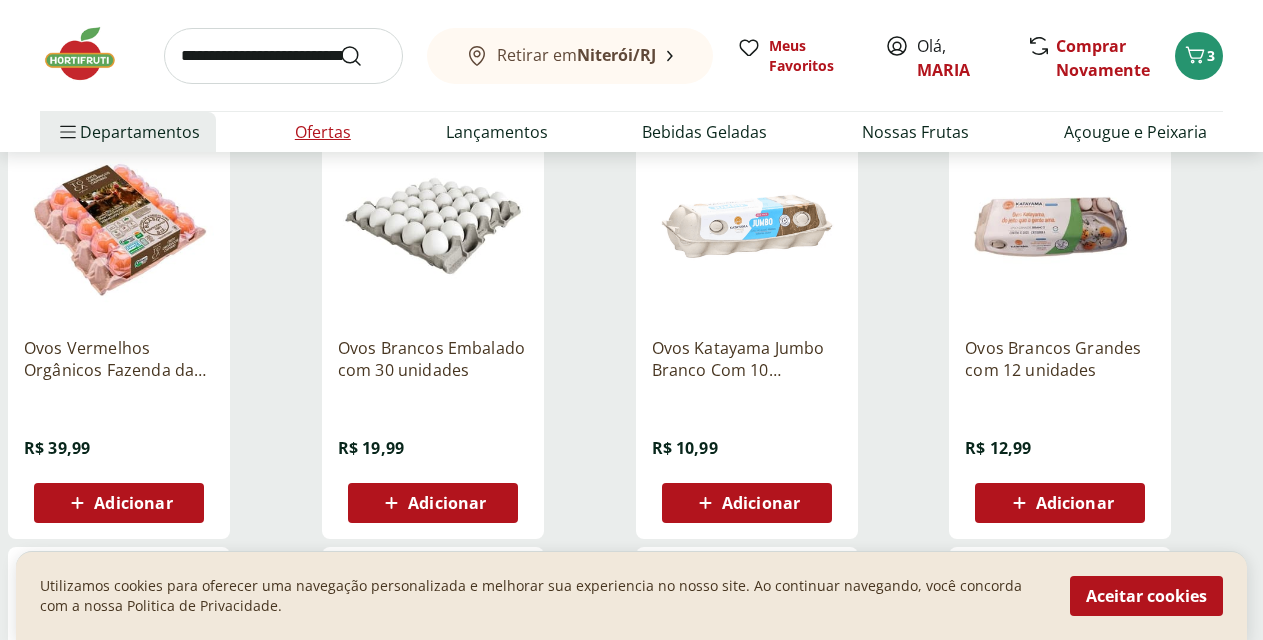 click on "Ofertas" at bounding box center [323, 132] 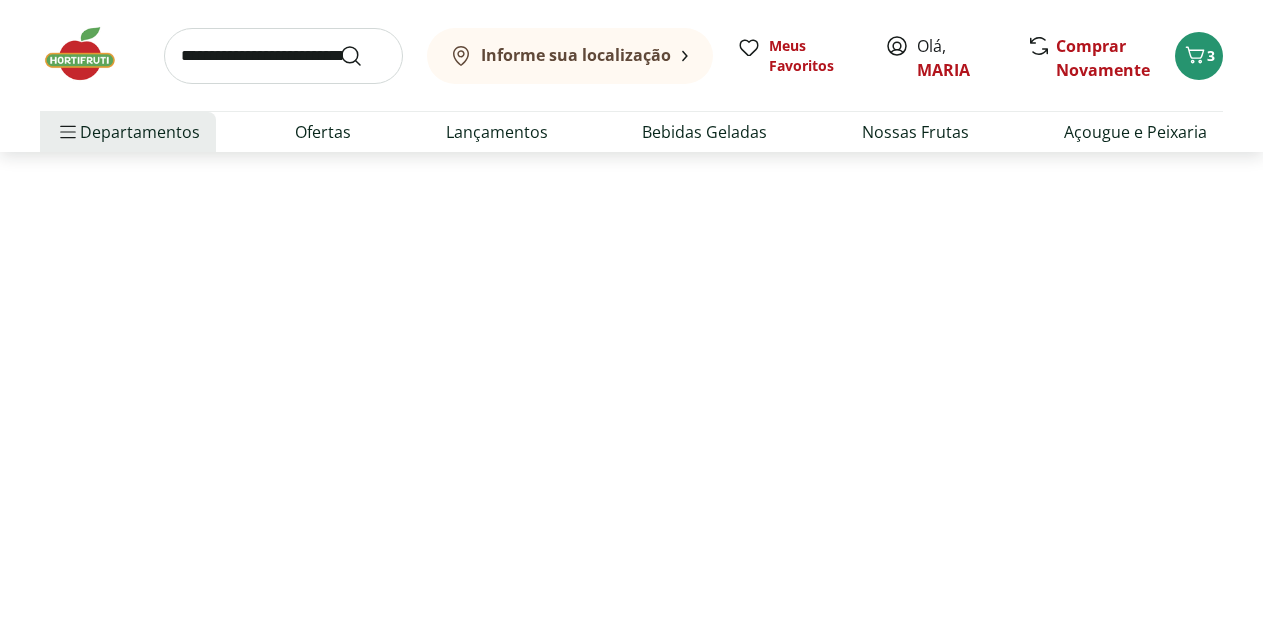 scroll, scrollTop: 0, scrollLeft: 0, axis: both 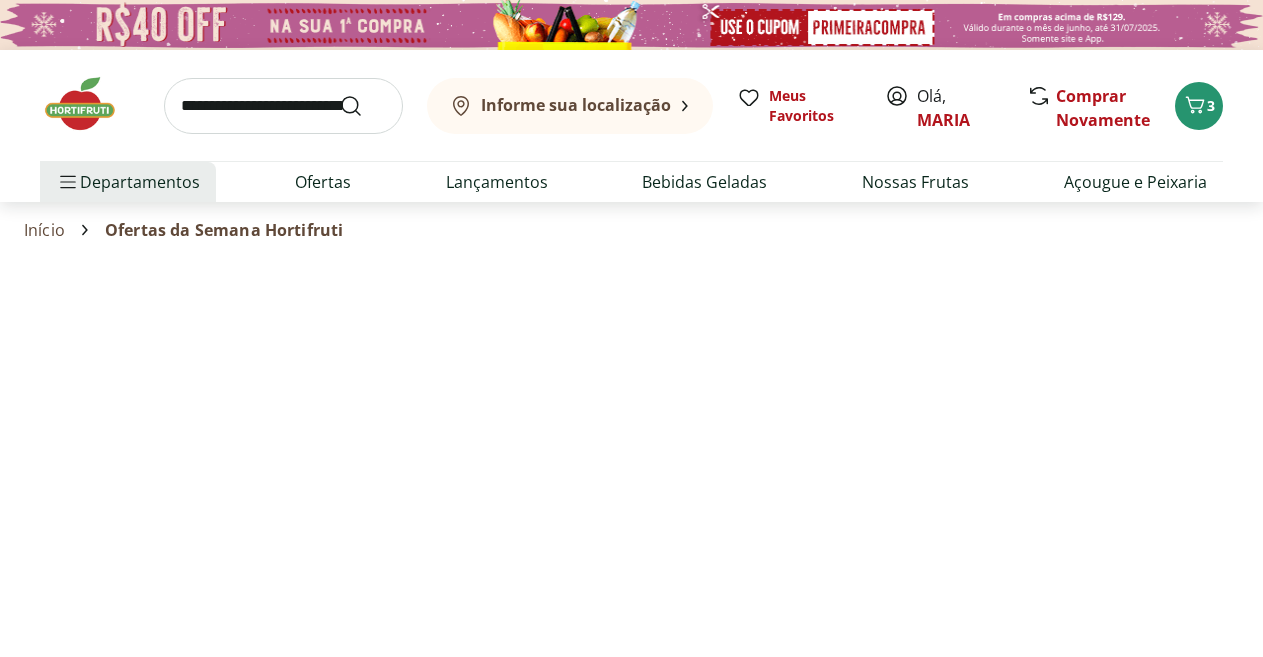 select on "**********" 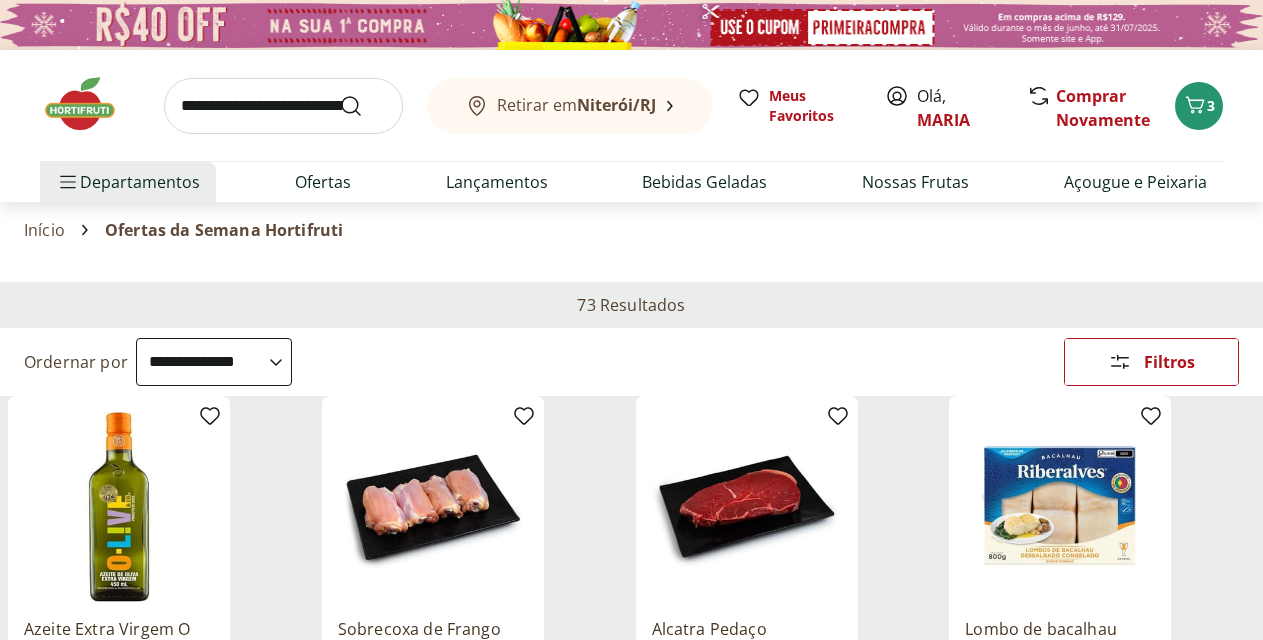click at bounding box center (283, 106) 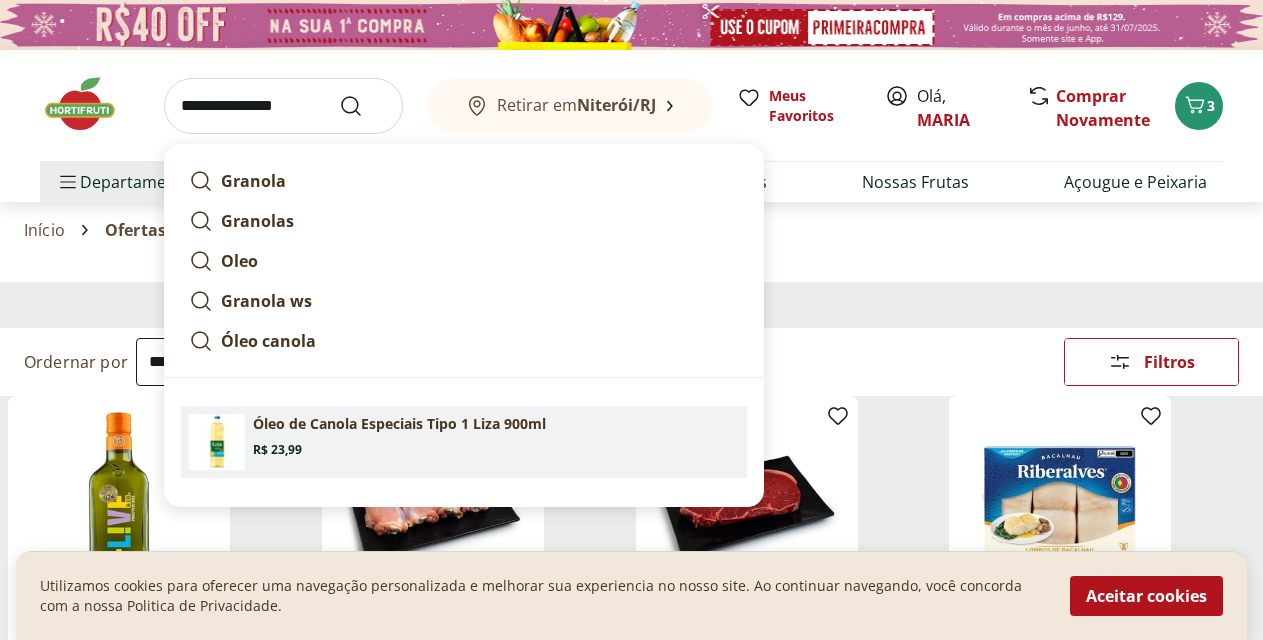 click on "Óleo de Canola Especiais Tipo 1 Liza 900ml" at bounding box center [399, 424] 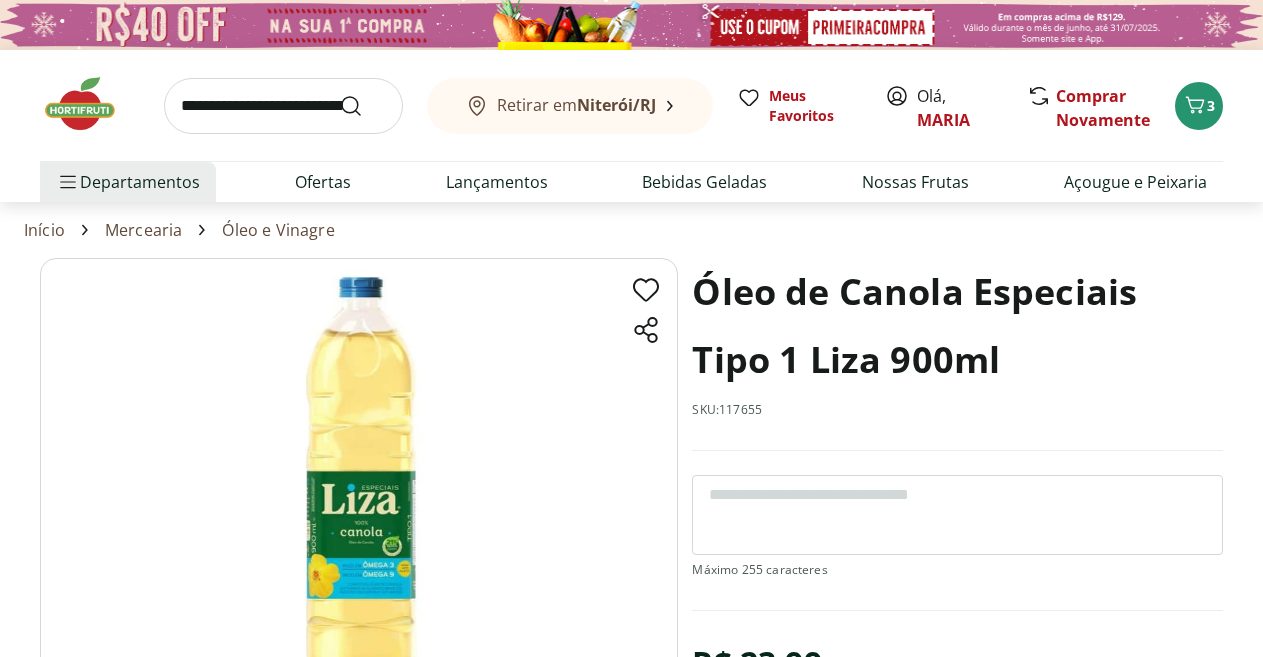 scroll, scrollTop: 245, scrollLeft: 0, axis: vertical 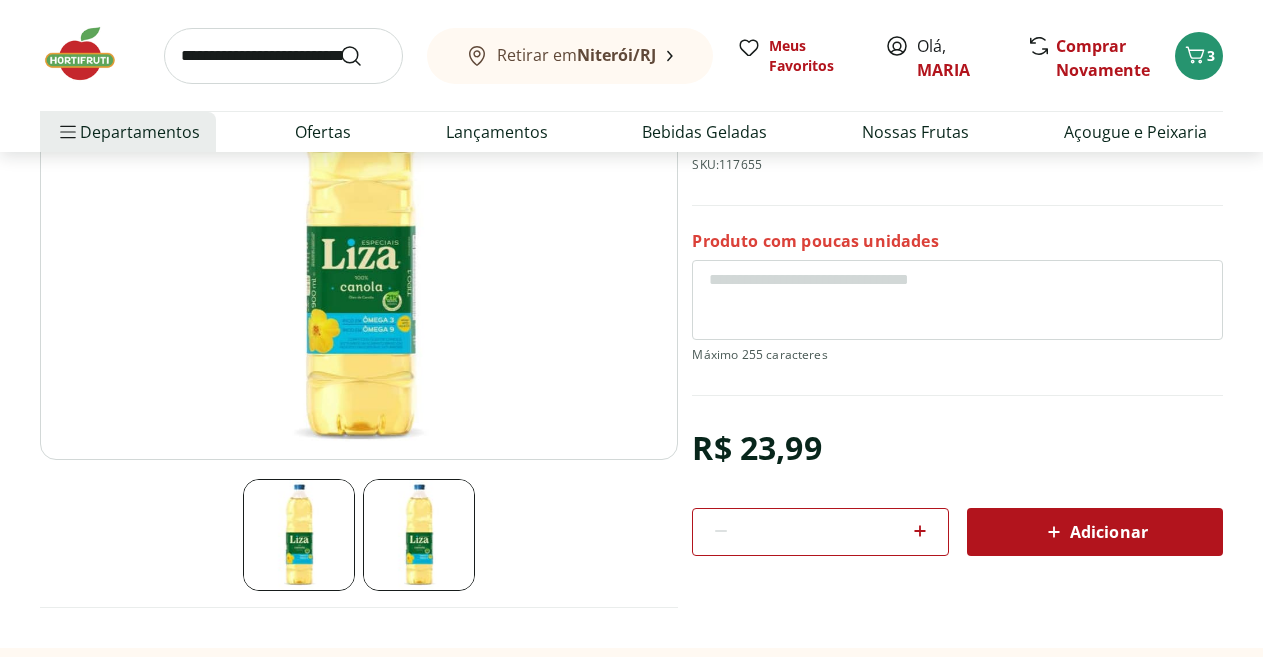 click on "Adicionar" at bounding box center [1095, 532] 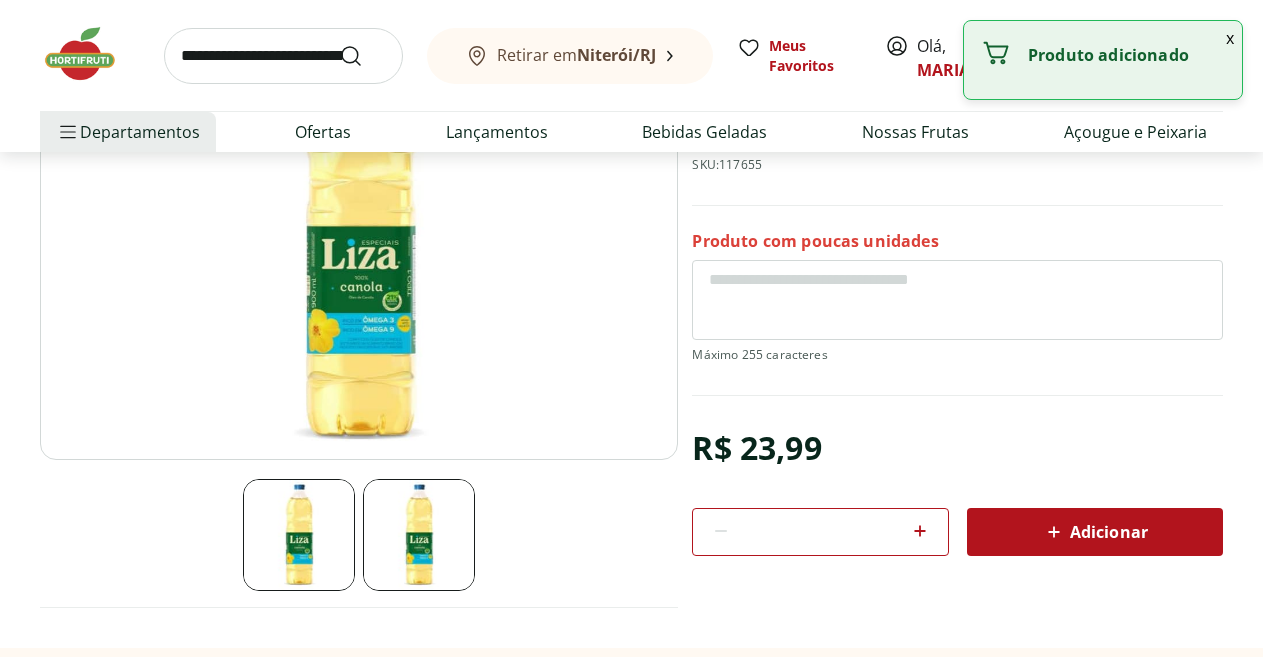 click at bounding box center [283, 56] 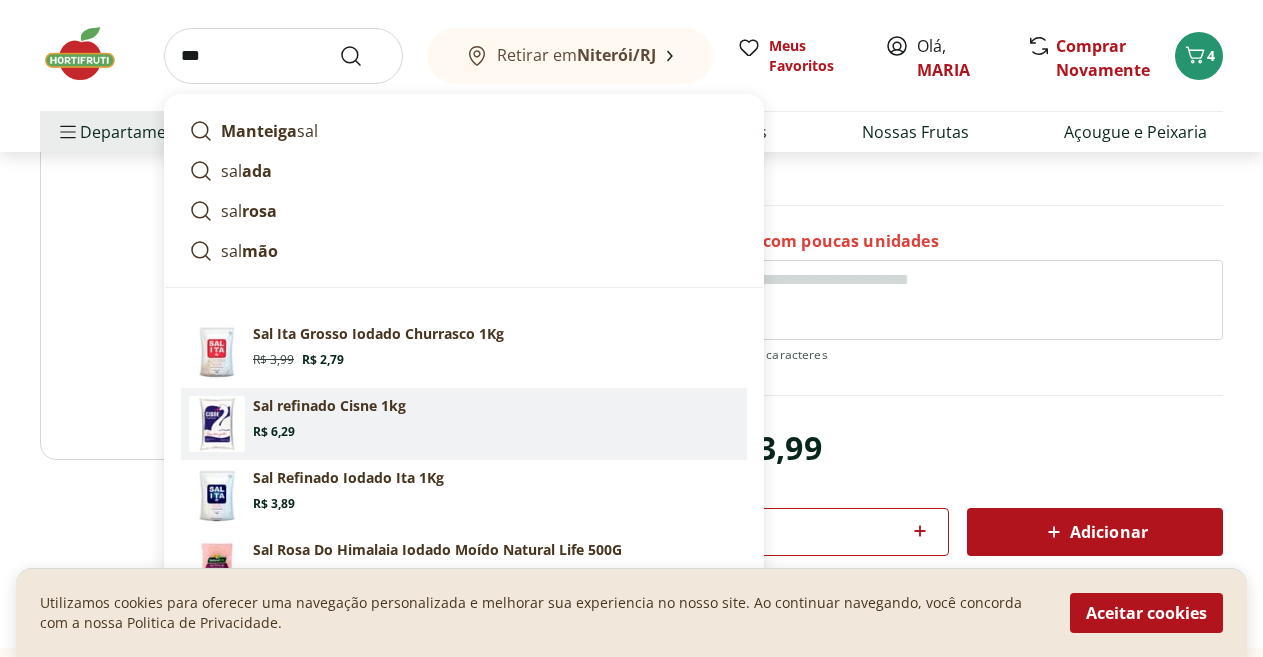 click on "Sal refinado Cisne 1kg Price: R$ 6,29" at bounding box center [496, 418] 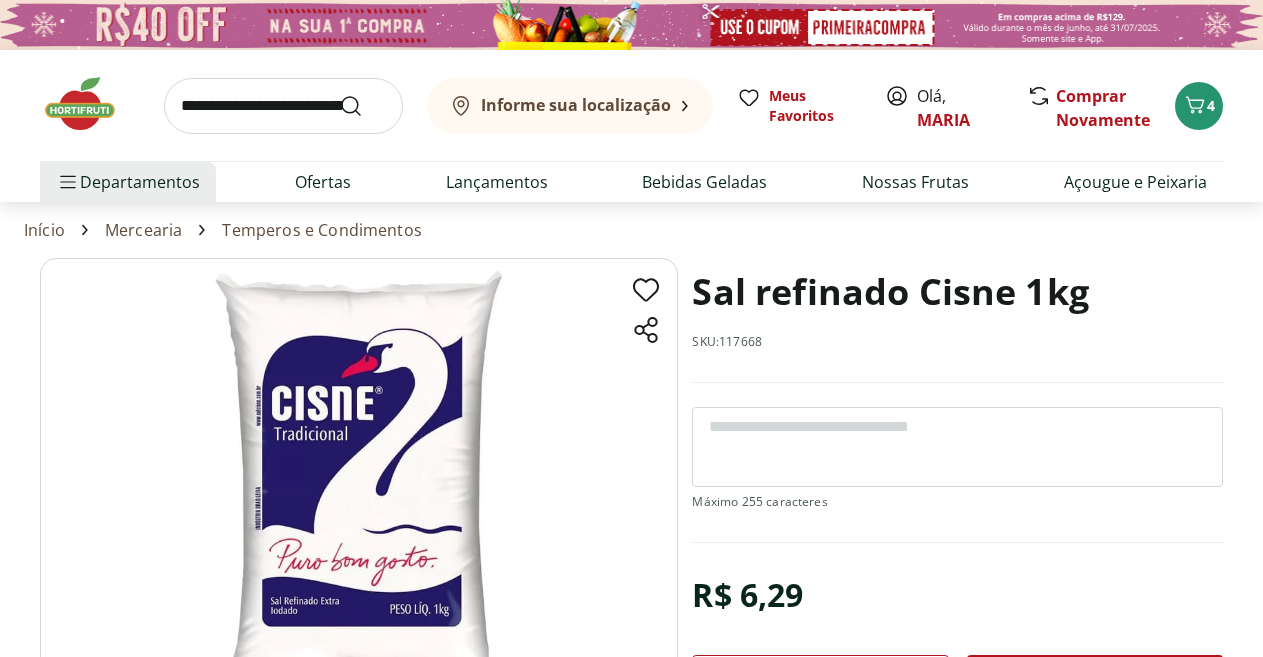 scroll, scrollTop: 0, scrollLeft: 0, axis: both 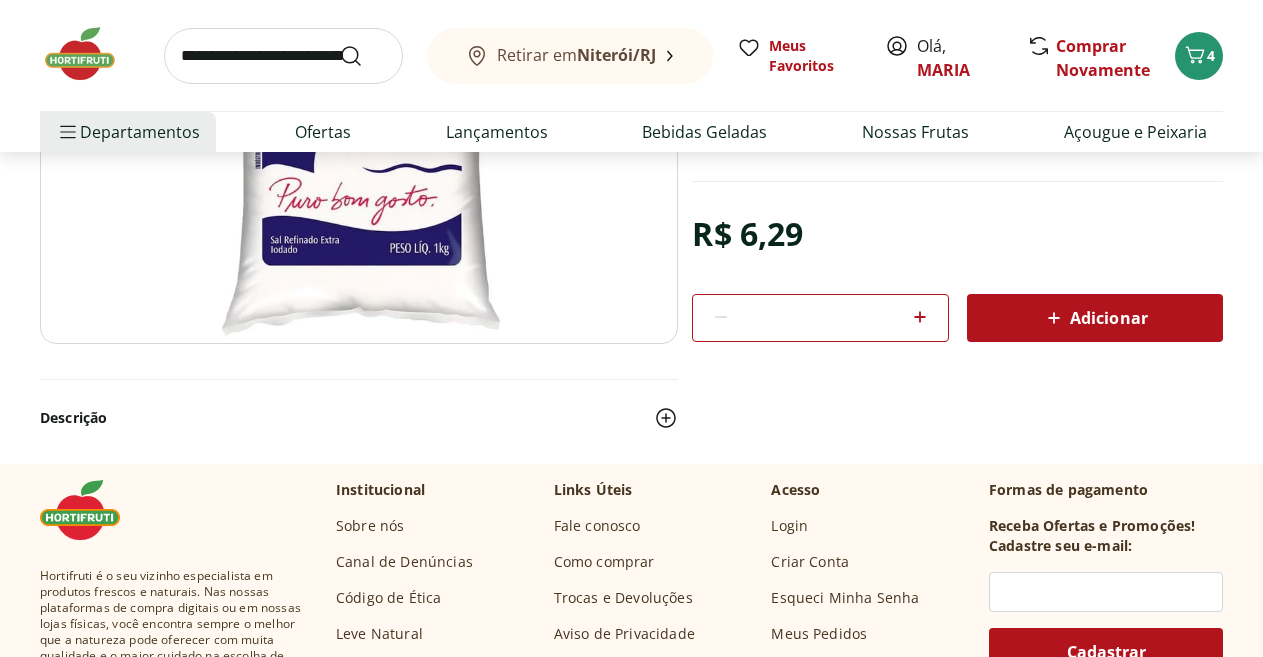 click on "Adicionar" at bounding box center [1095, 318] 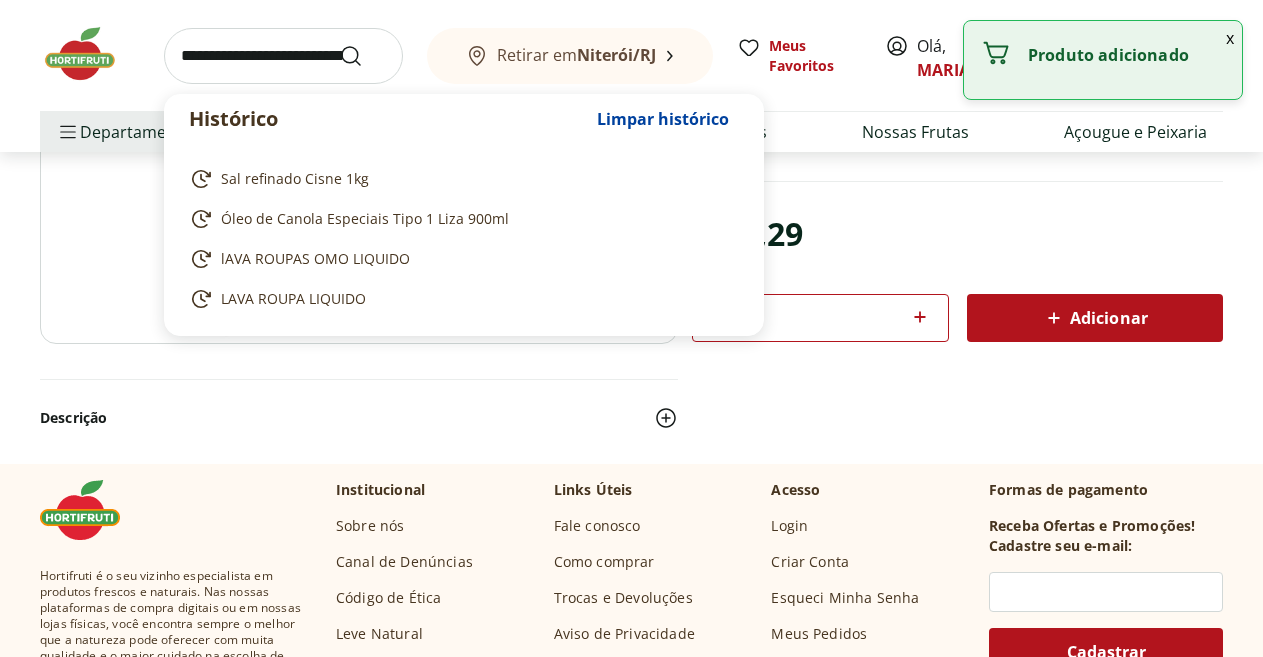 click at bounding box center (283, 56) 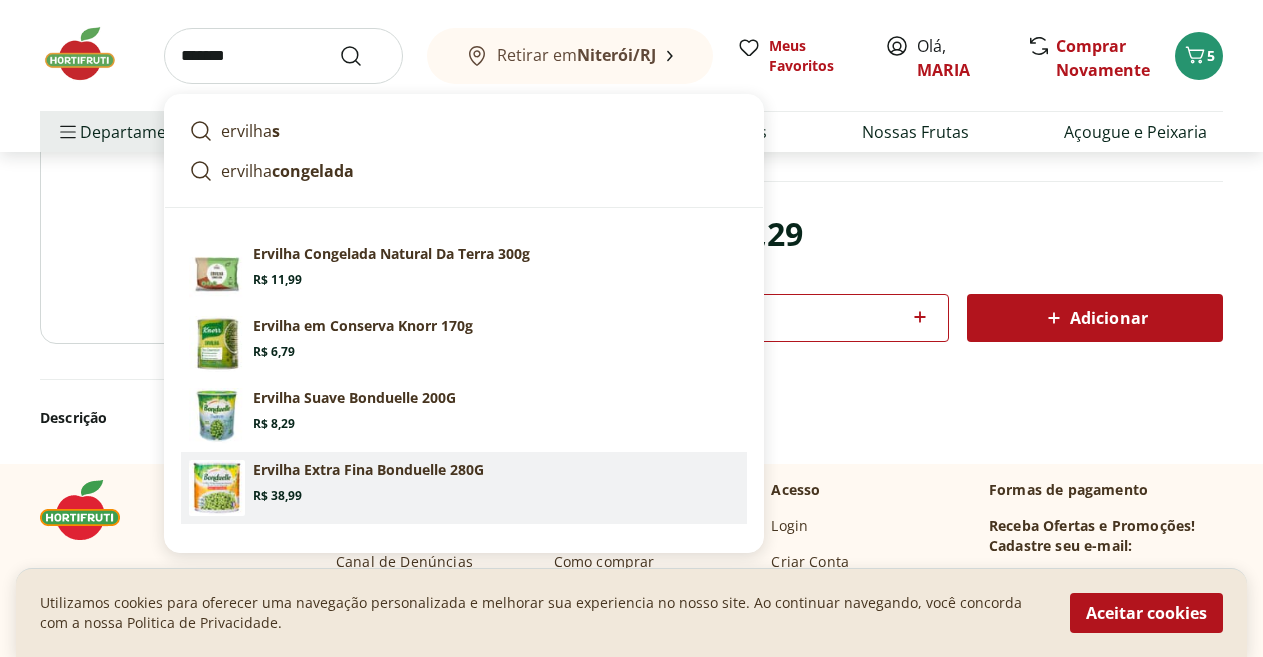 click on "Ervilha Extra Fina Bonduelle 280G" at bounding box center [368, 470] 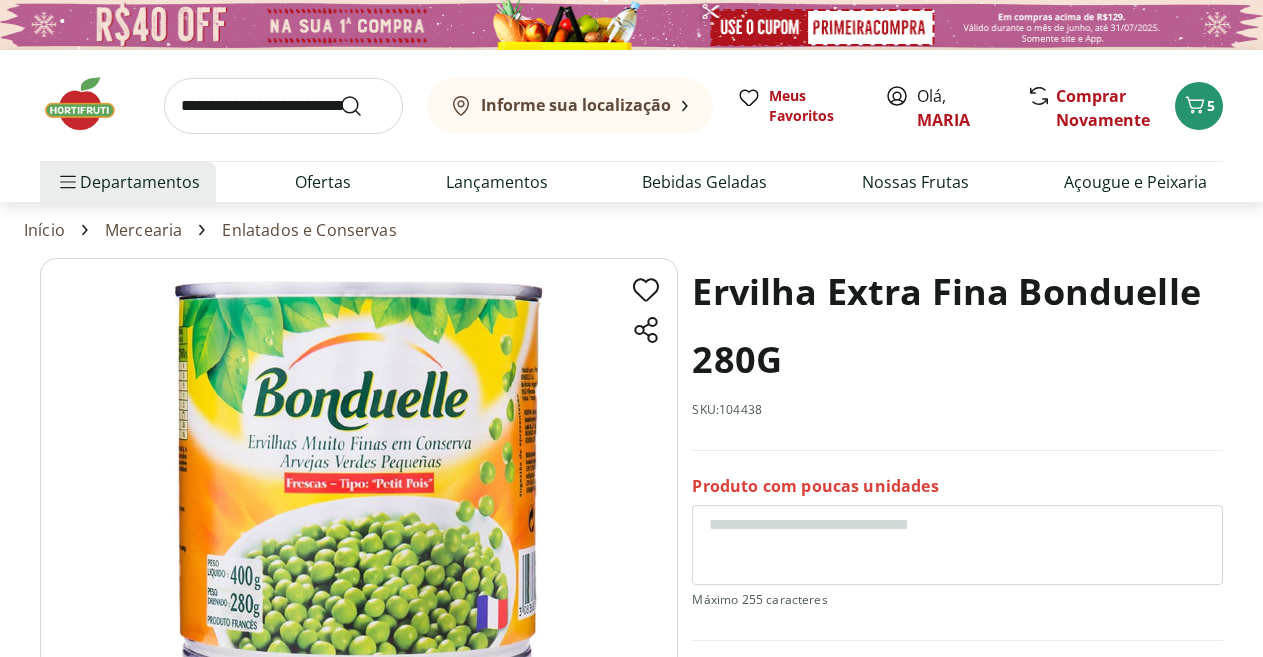 scroll, scrollTop: 0, scrollLeft: 0, axis: both 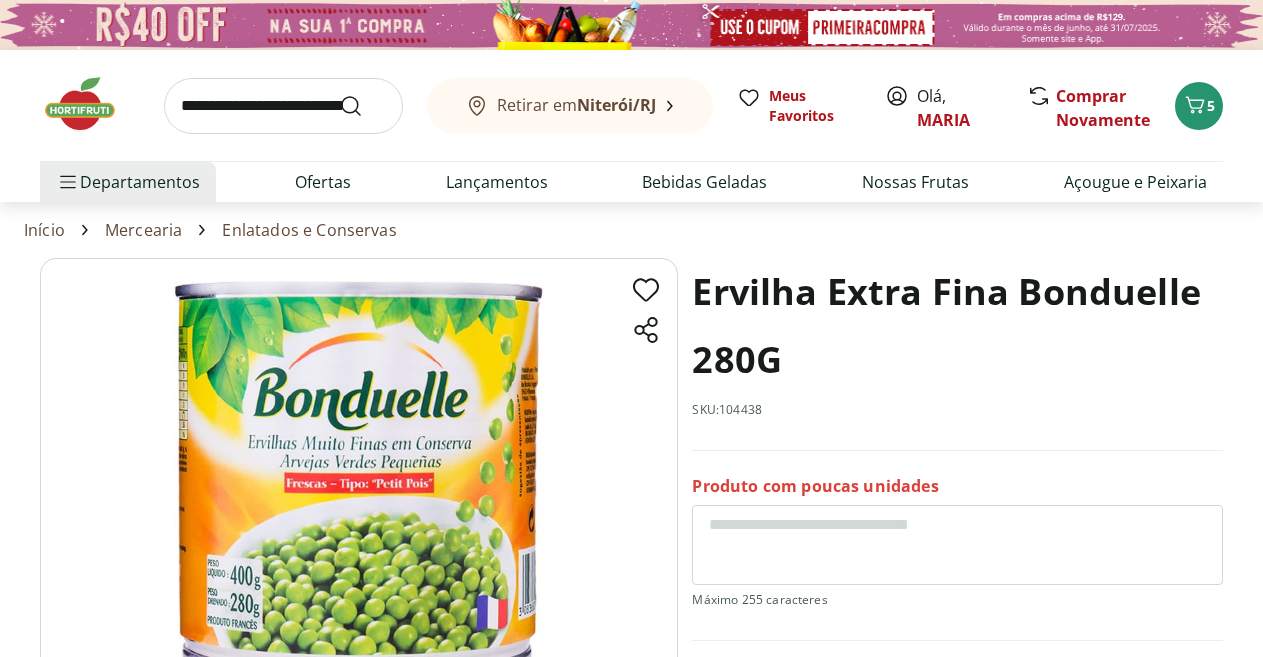 click at bounding box center (283, 106) 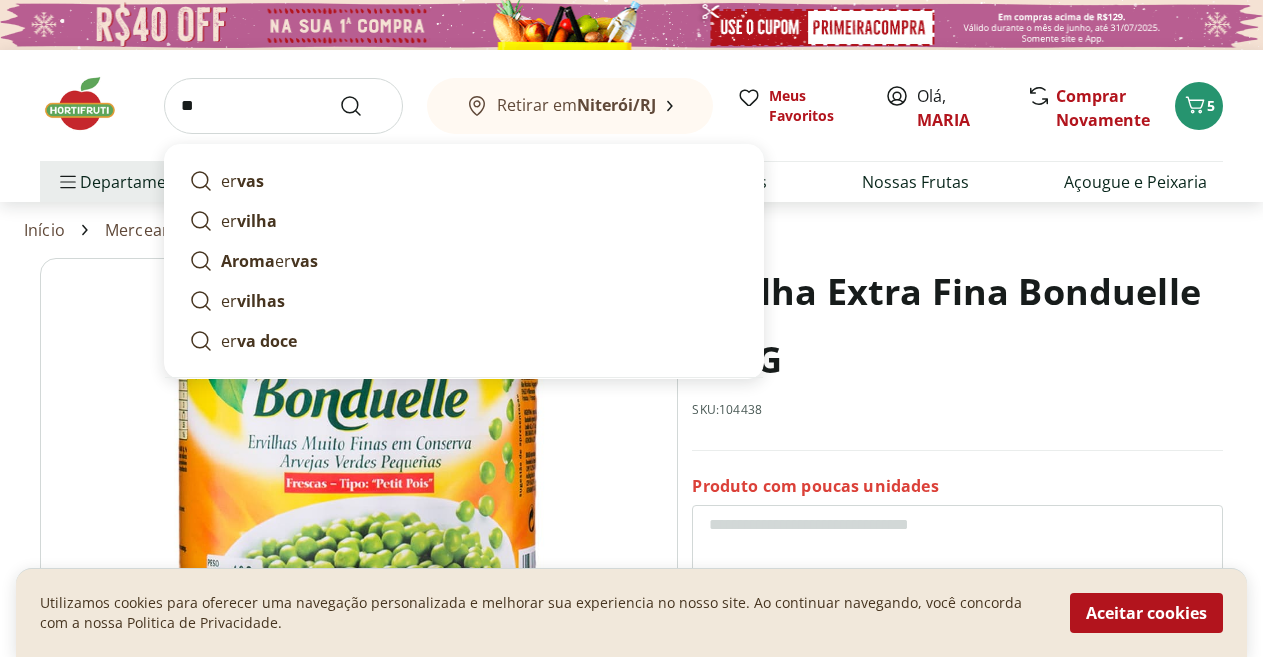 type on "*" 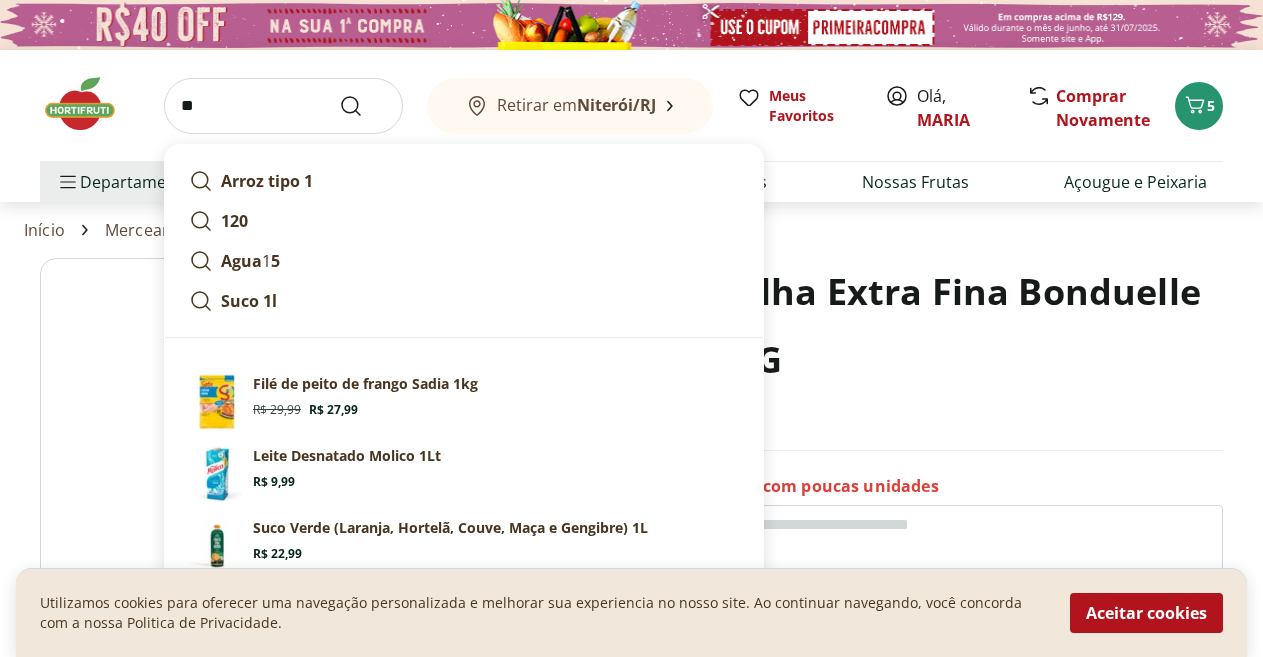 type on "*" 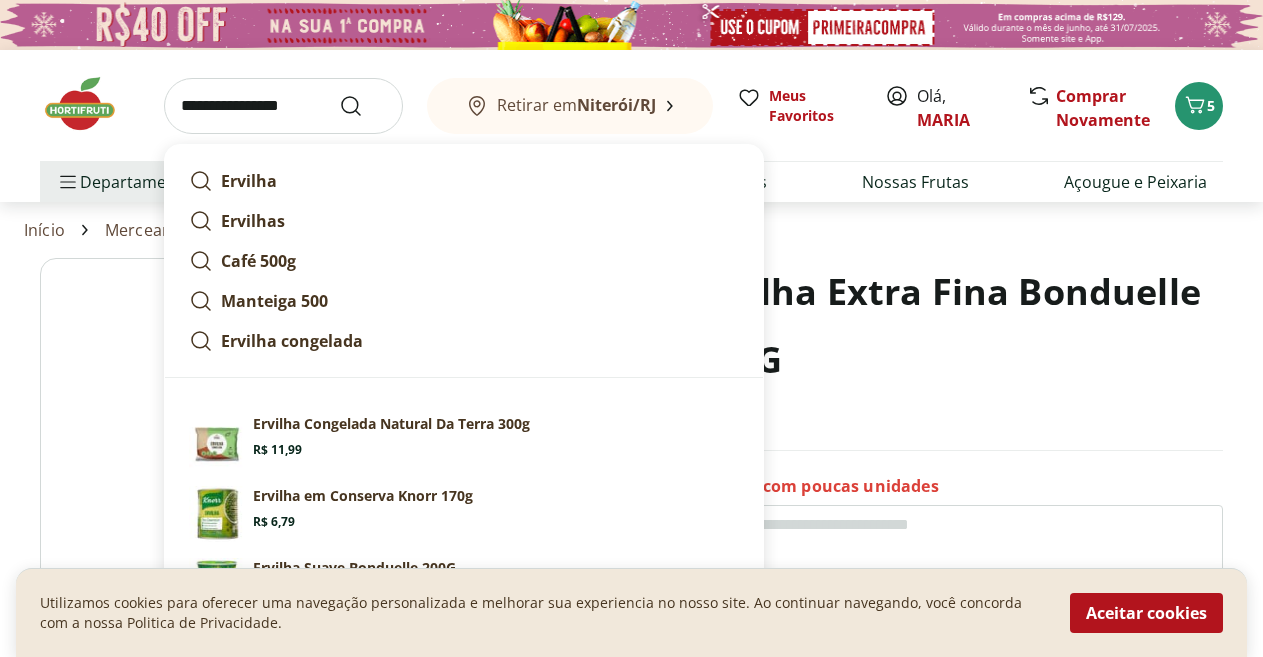 type on "**********" 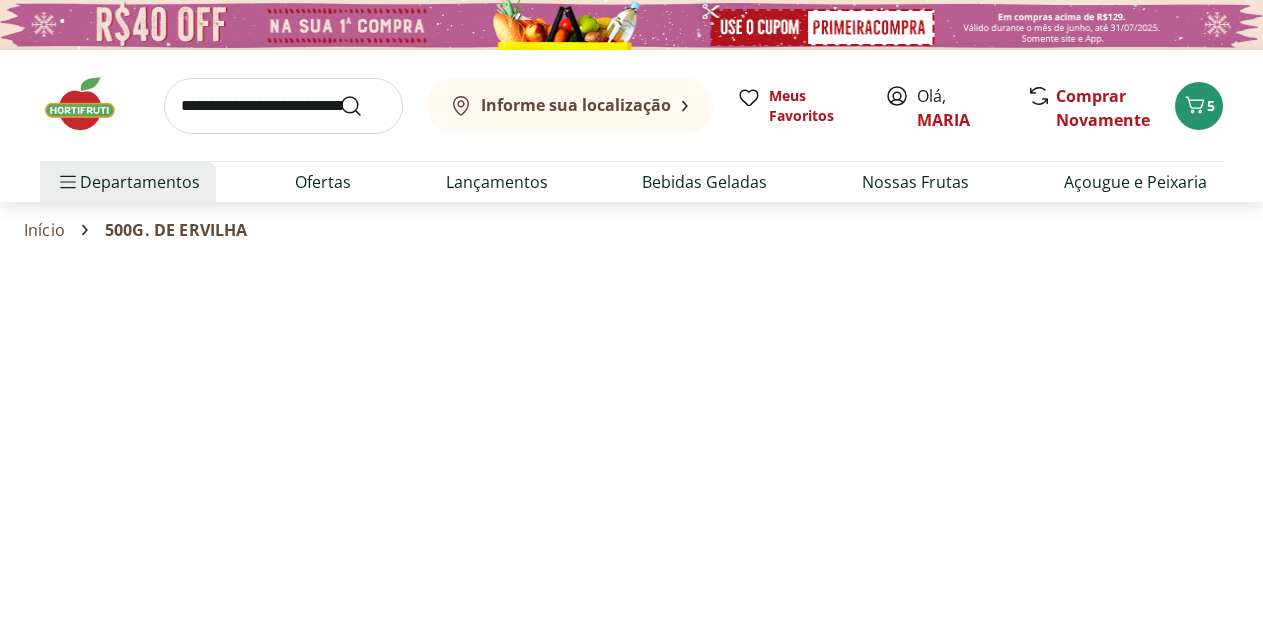 select on "**********" 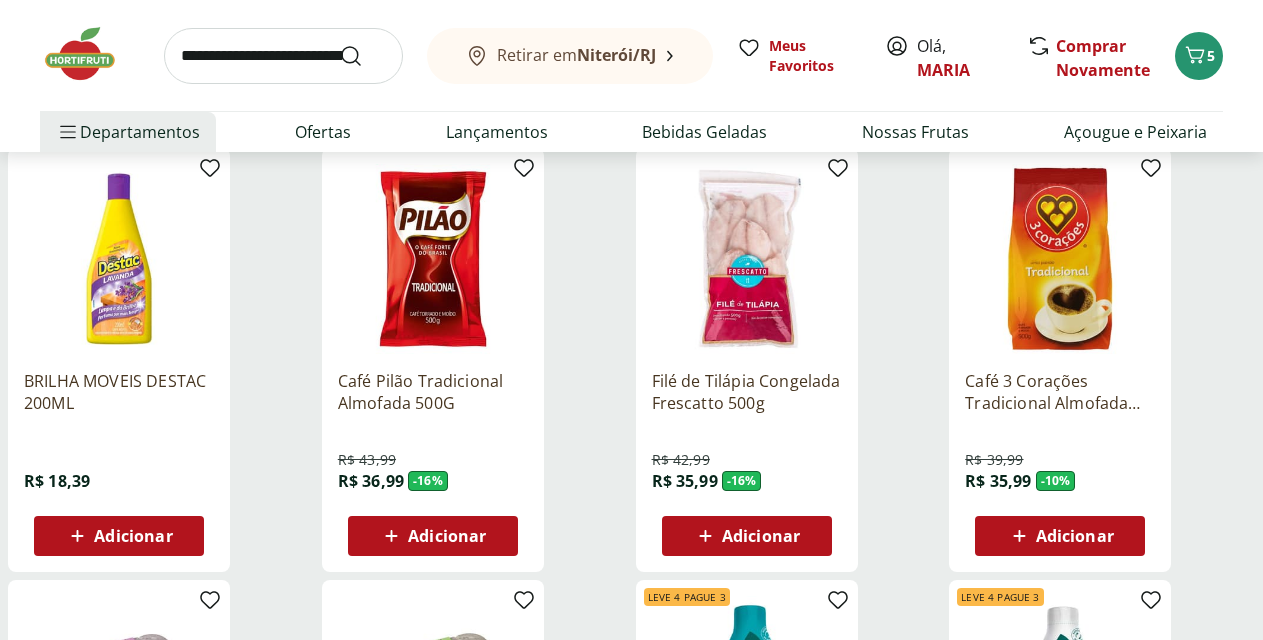 scroll, scrollTop: 782, scrollLeft: 0, axis: vertical 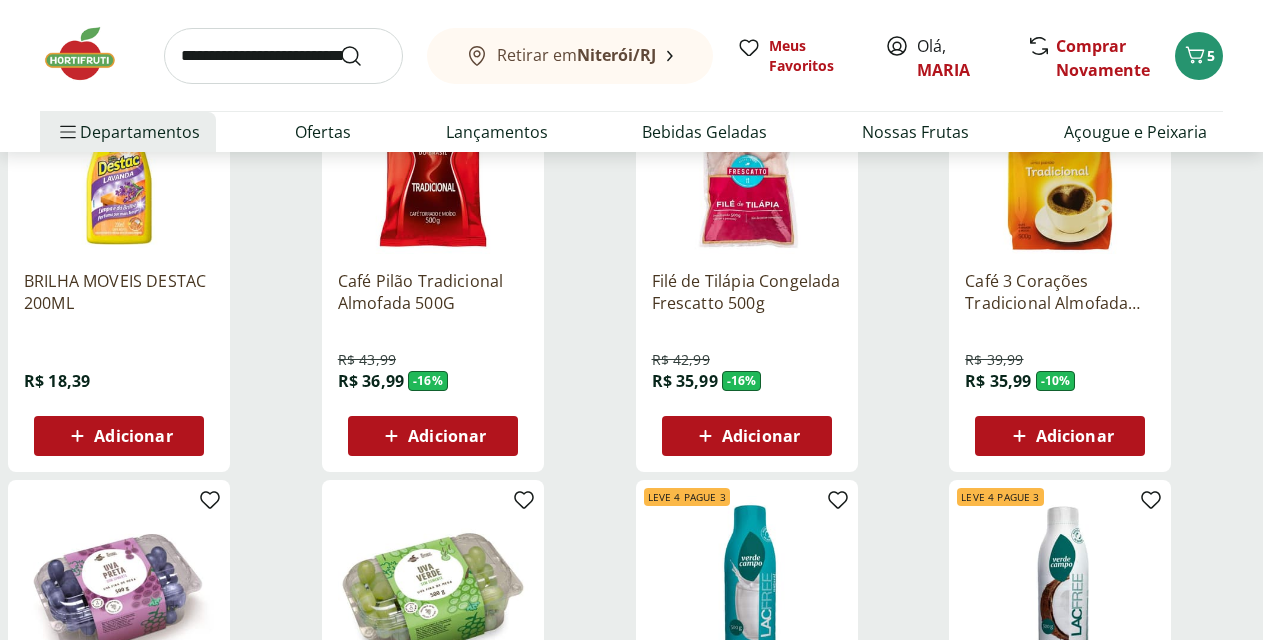 click on "Adicionar" at bounding box center (447, 436) 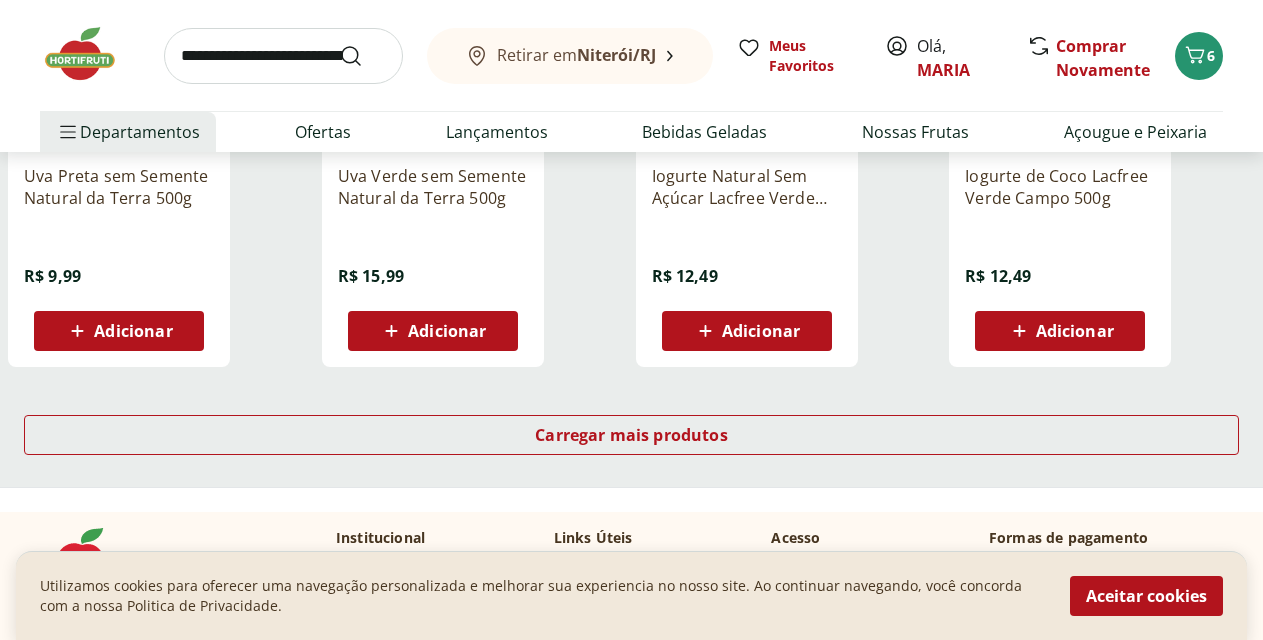 scroll, scrollTop: 1325, scrollLeft: 0, axis: vertical 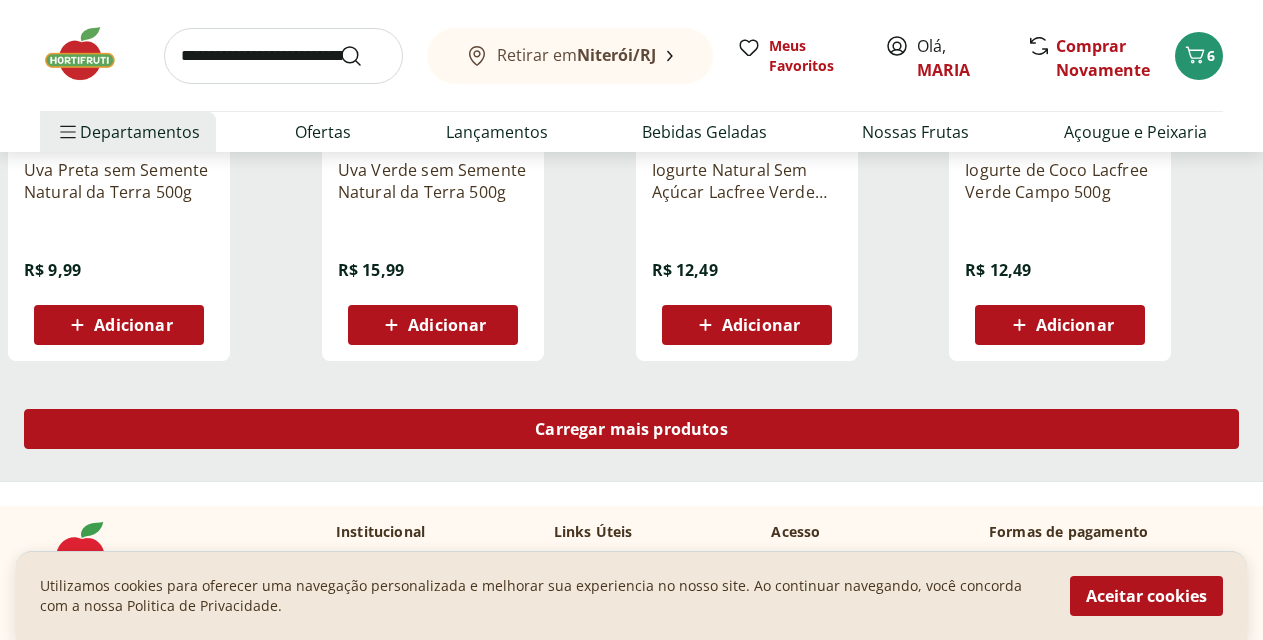 click on "Carregar mais produtos" at bounding box center [631, 429] 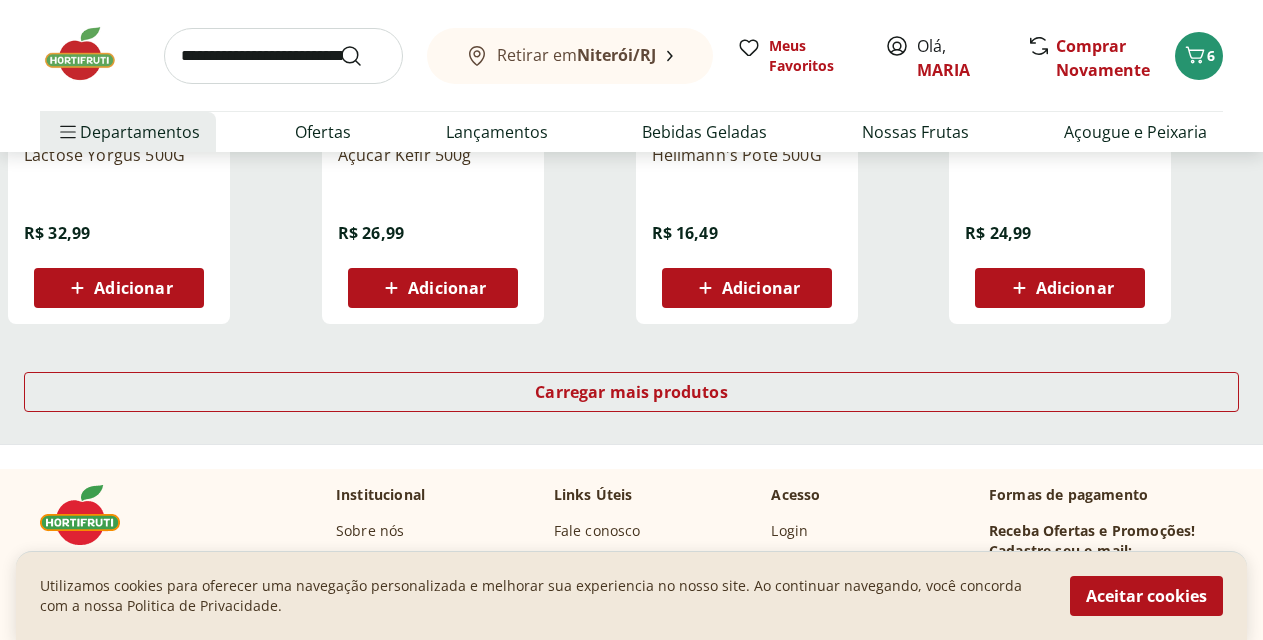 scroll, scrollTop: 2675, scrollLeft: 0, axis: vertical 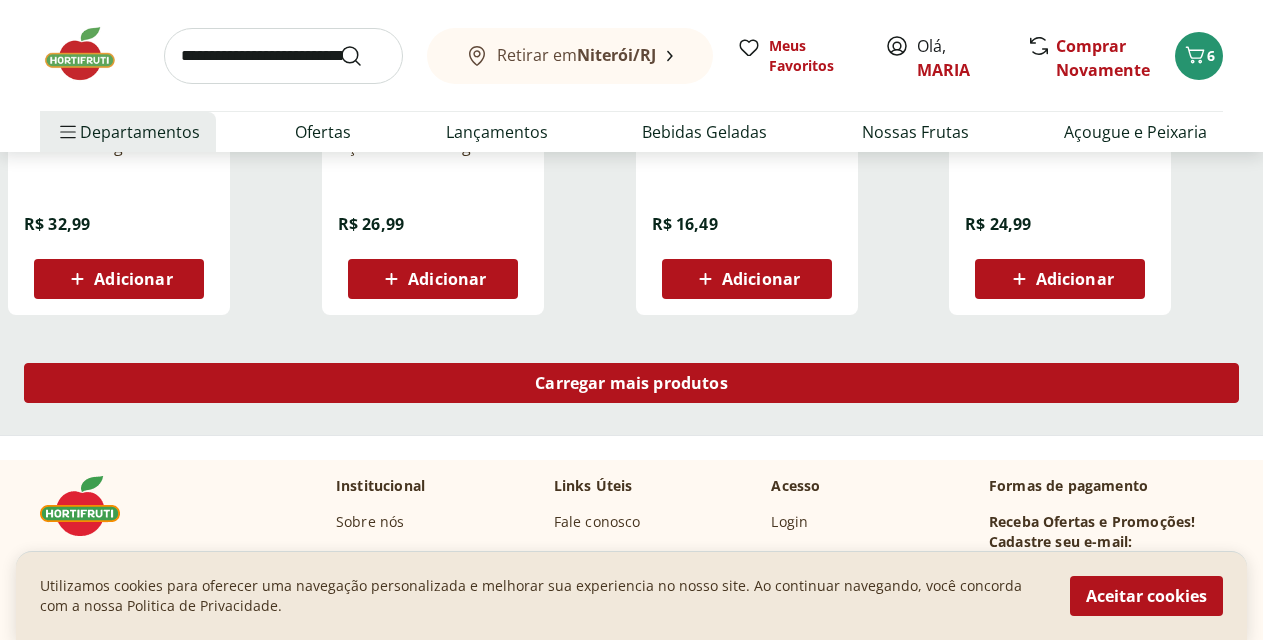click on "Carregar mais produtos" at bounding box center (631, 383) 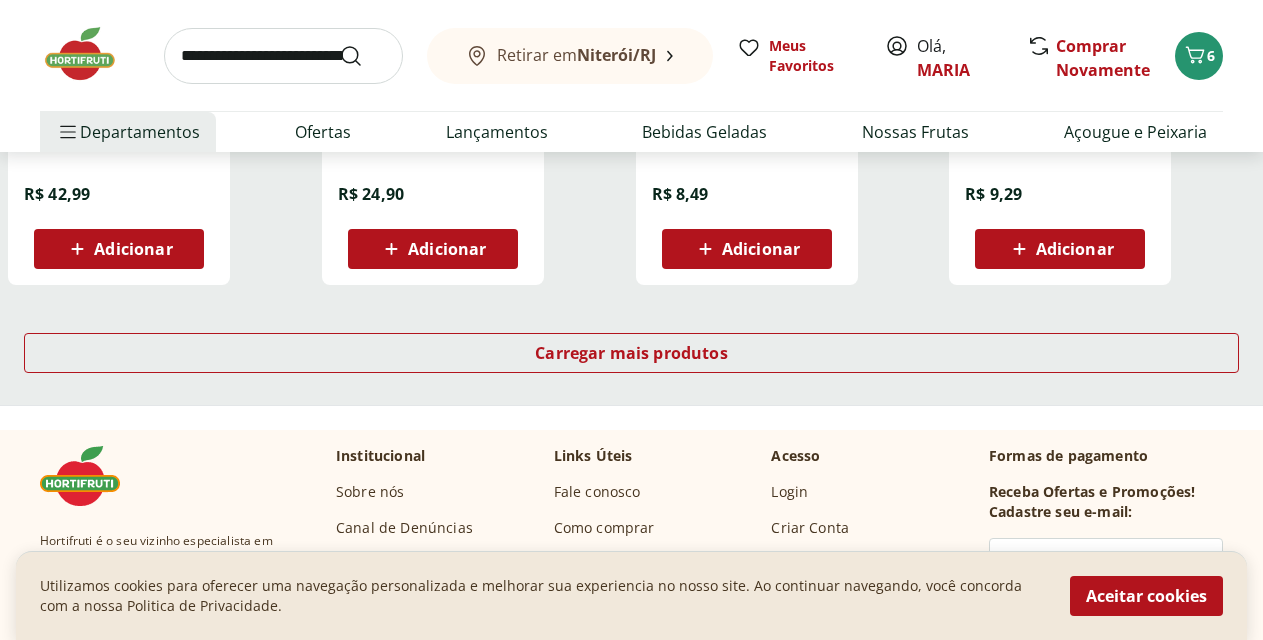 scroll, scrollTop: 4100, scrollLeft: 0, axis: vertical 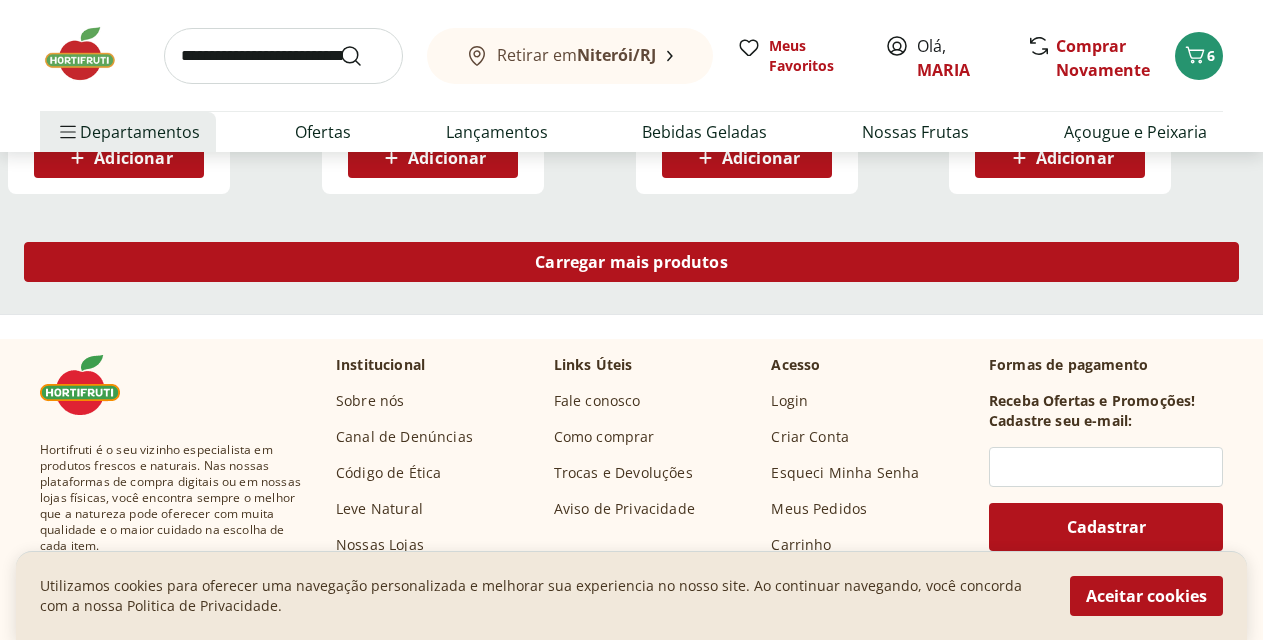 click on "Carregar mais produtos" at bounding box center (631, 262) 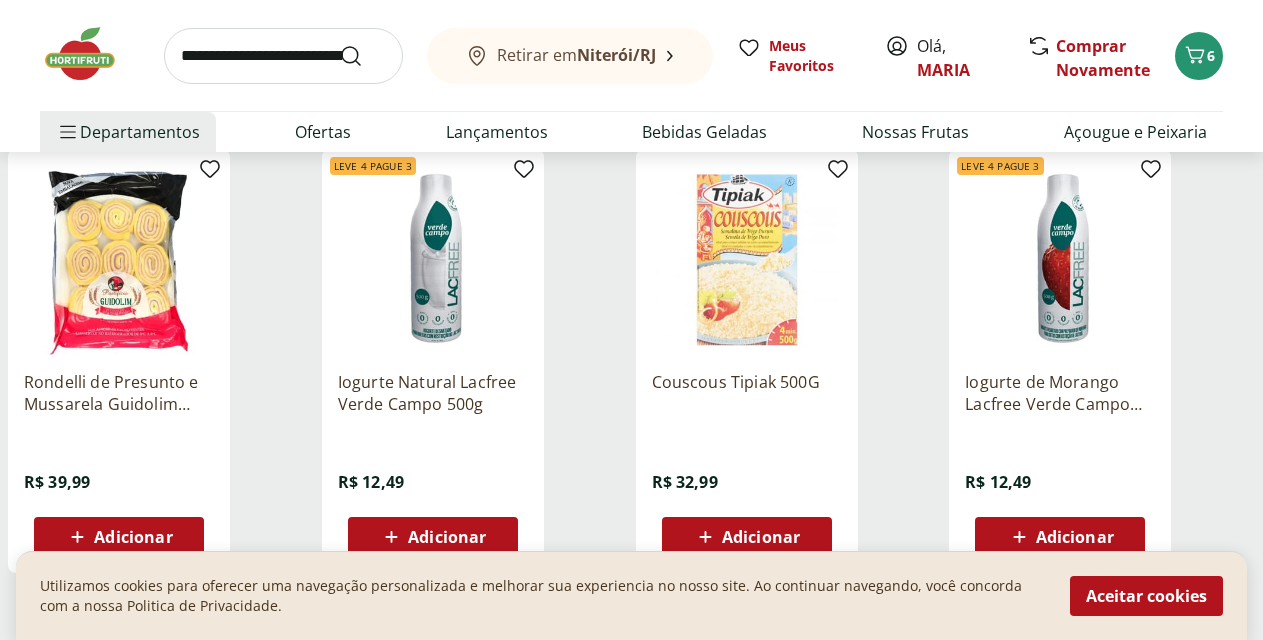 scroll, scrollTop: 5186, scrollLeft: 0, axis: vertical 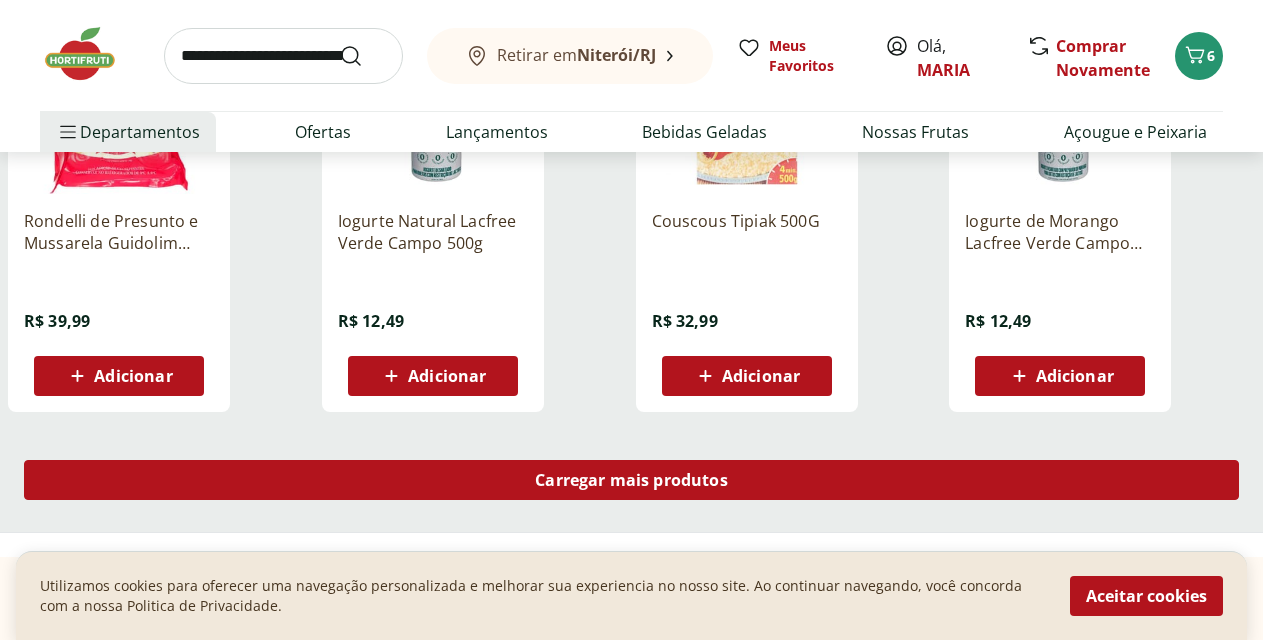 click on "Carregar mais produtos" at bounding box center [631, 480] 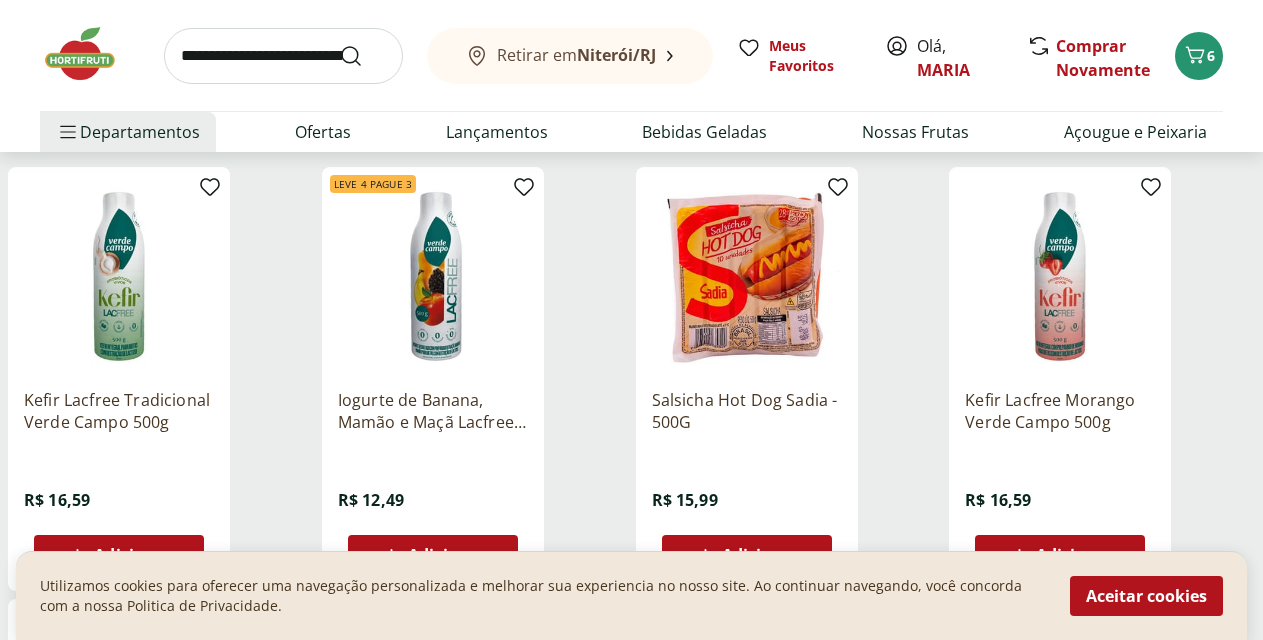 scroll, scrollTop: 5707, scrollLeft: 0, axis: vertical 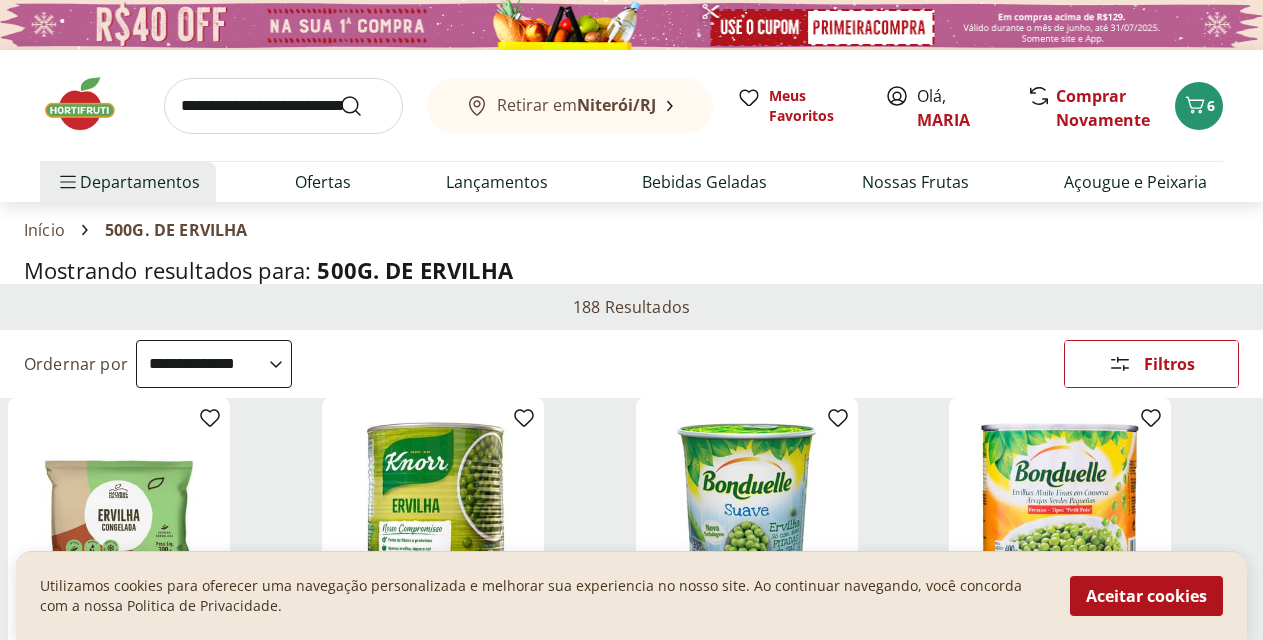 click on "Hortifruti Retirar em  Niterói/RJ Olá,  MARIA 6 Retirar em  Niterói/RJ Meus Favoritos Olá,  MARIA Comprar Novamente 6  Departamentos Nossa Marca Nossa Marca Ver tudo do departamento Açougue & Peixaria Congelados e Refrigerados Frutas, Legumes e Verduras Orgânicos Mercearia Sorvetes Hortifruti Hortifruti Ver tudo do departamento Cogumelos Frutas Legumes Ovos Temperos Frescos Verduras Orgânicos Orgânicos Ver tudo do departamento Bebidas Orgânicas Frutas Orgânicas Legumes Orgânicos Ovos Orgânicos Perecíveis Orgânicos Verduras Orgânicas Temperos Frescos Açougue e Peixaria Açougue e Peixaria Ver tudo do departamento Aves Bovinos Exóticos Frutos do Mar Linguiça e Salsicha Peixes Salgados e Defumados Suínos Prontinhos Prontinhos Ver tudo do departamento Frutas Cortadinhas Pré Preparados Prontos para Consumo Saladas Sucos e Água de Coco Padaria Padaria Ver tudo do departamento Bolos e Mini Bolos Doces Pão Padaria Própria Salgados Torradas Bebidas Bebidas Ver tudo do departamento Água Cerveja" at bounding box center (631, 4364) 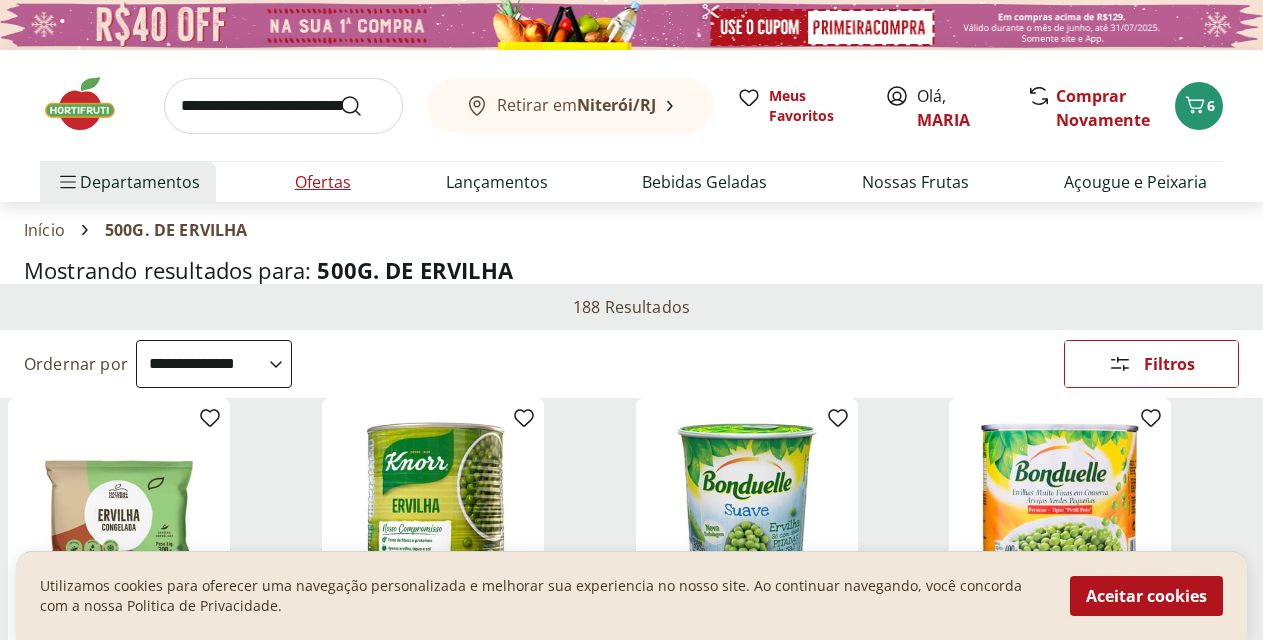 click on "Ofertas" at bounding box center (323, 182) 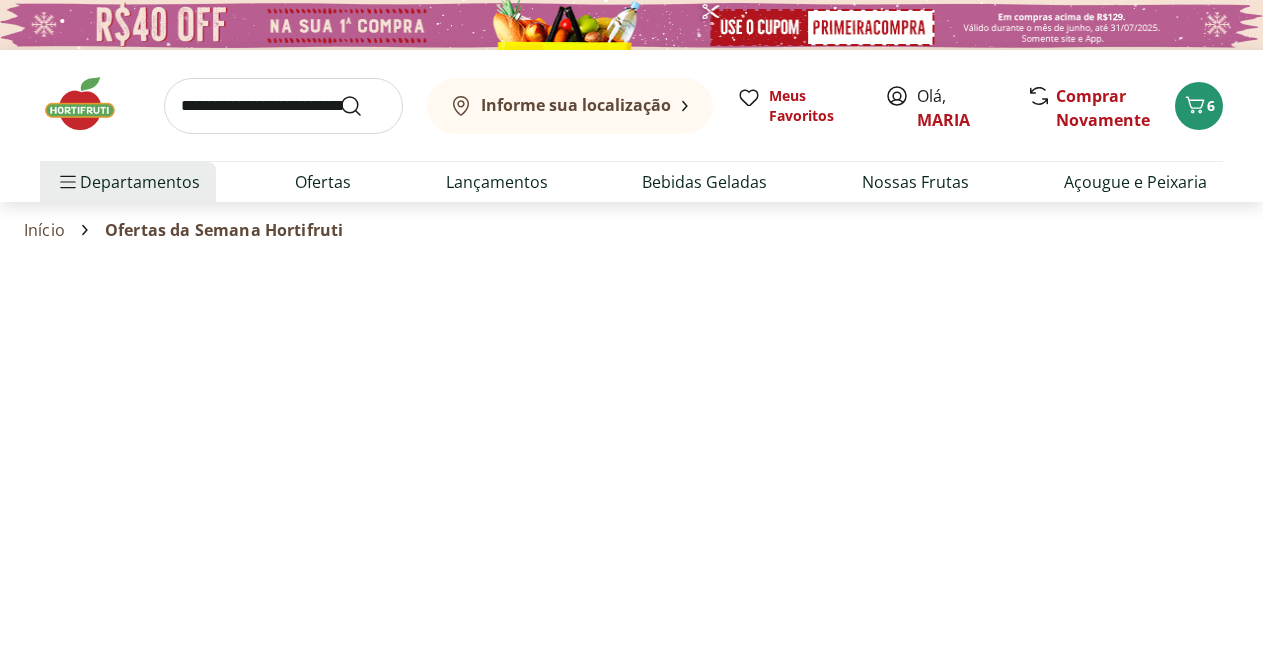 select on "**********" 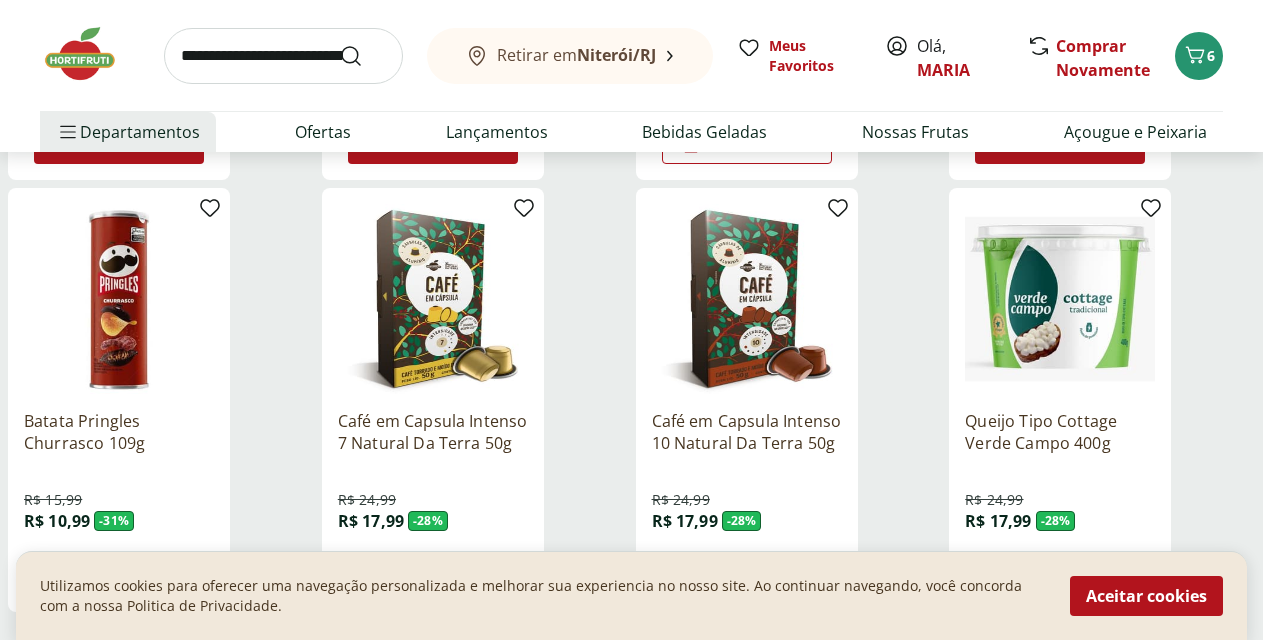 scroll, scrollTop: 1296, scrollLeft: 0, axis: vertical 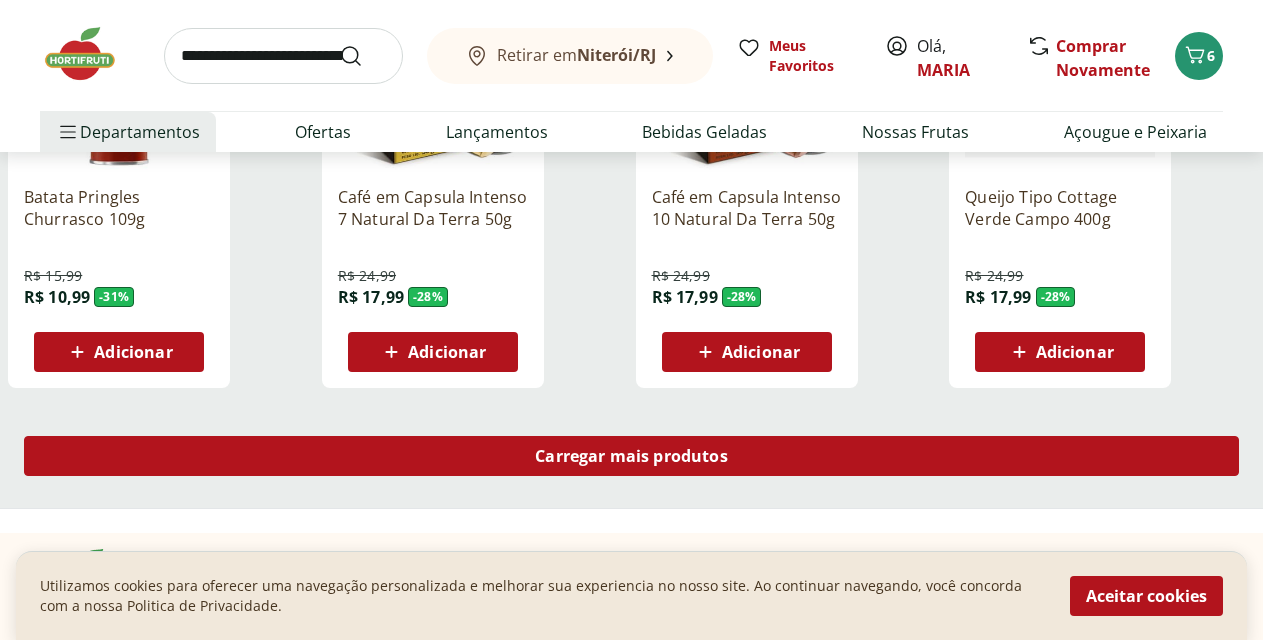 click on "Carregar mais produtos" at bounding box center [631, 456] 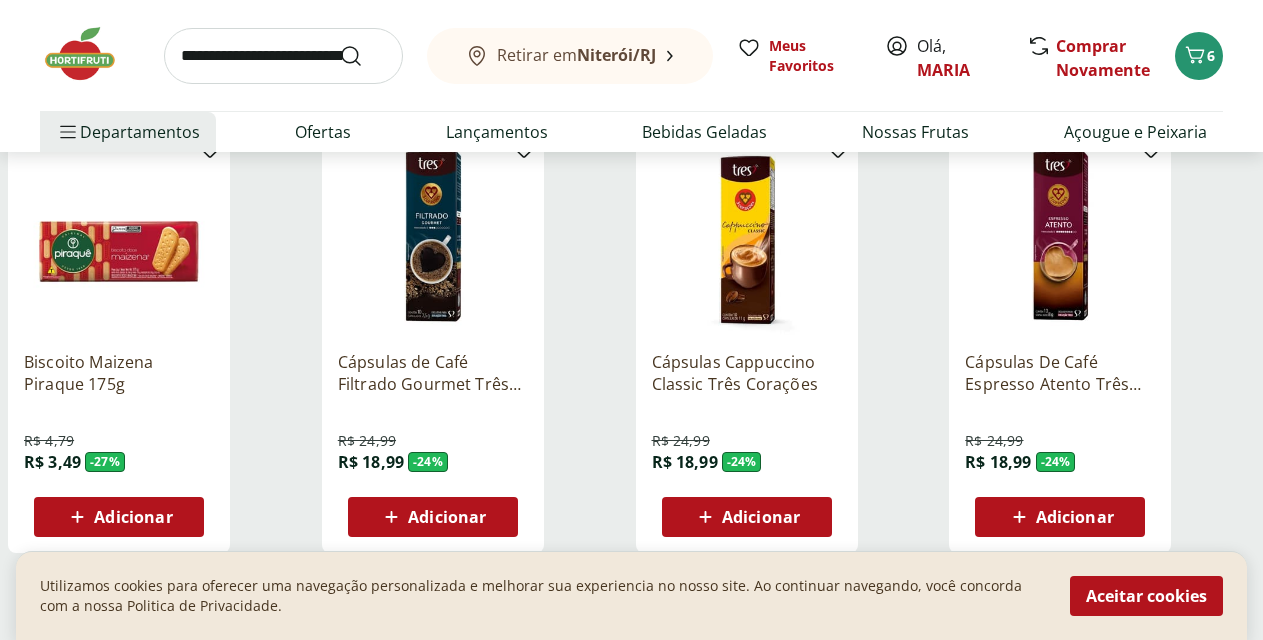 scroll, scrollTop: 2475, scrollLeft: 0, axis: vertical 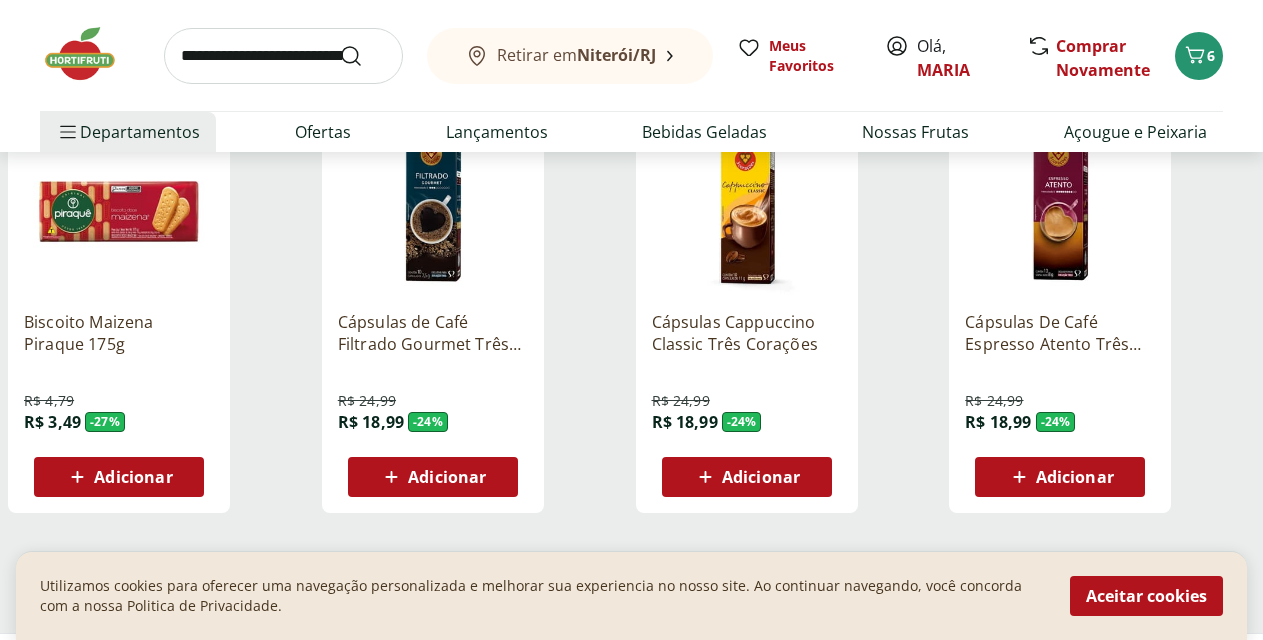 click on "Adicionar" at bounding box center [133, 477] 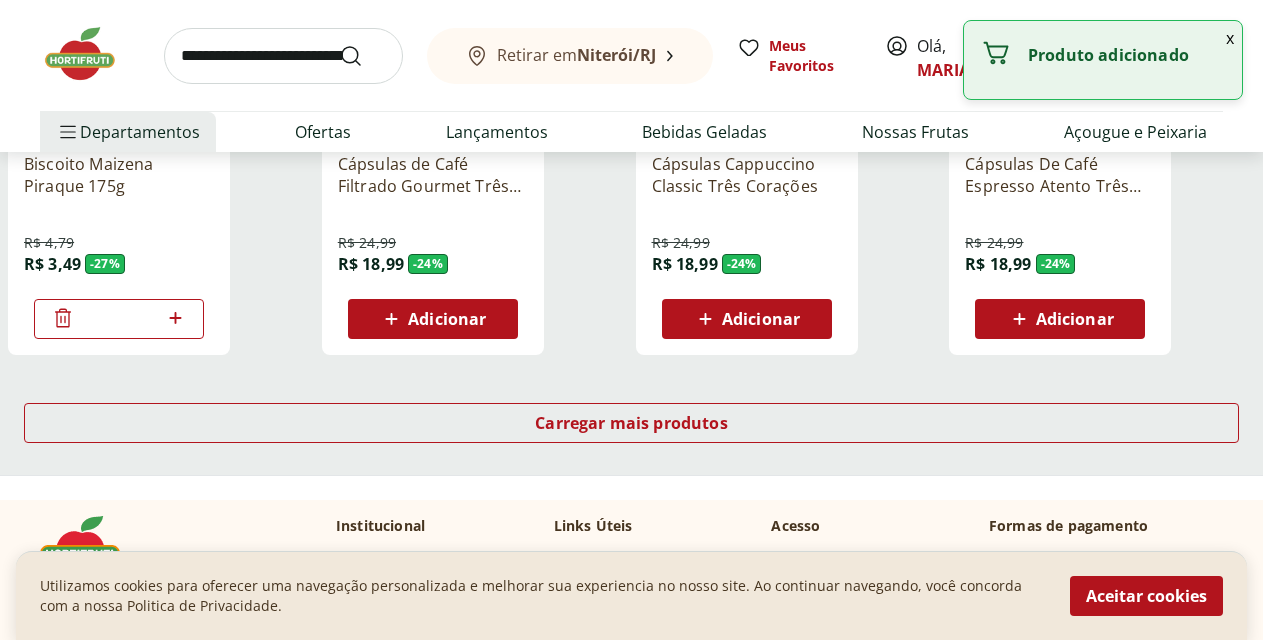 scroll, scrollTop: 2641, scrollLeft: 0, axis: vertical 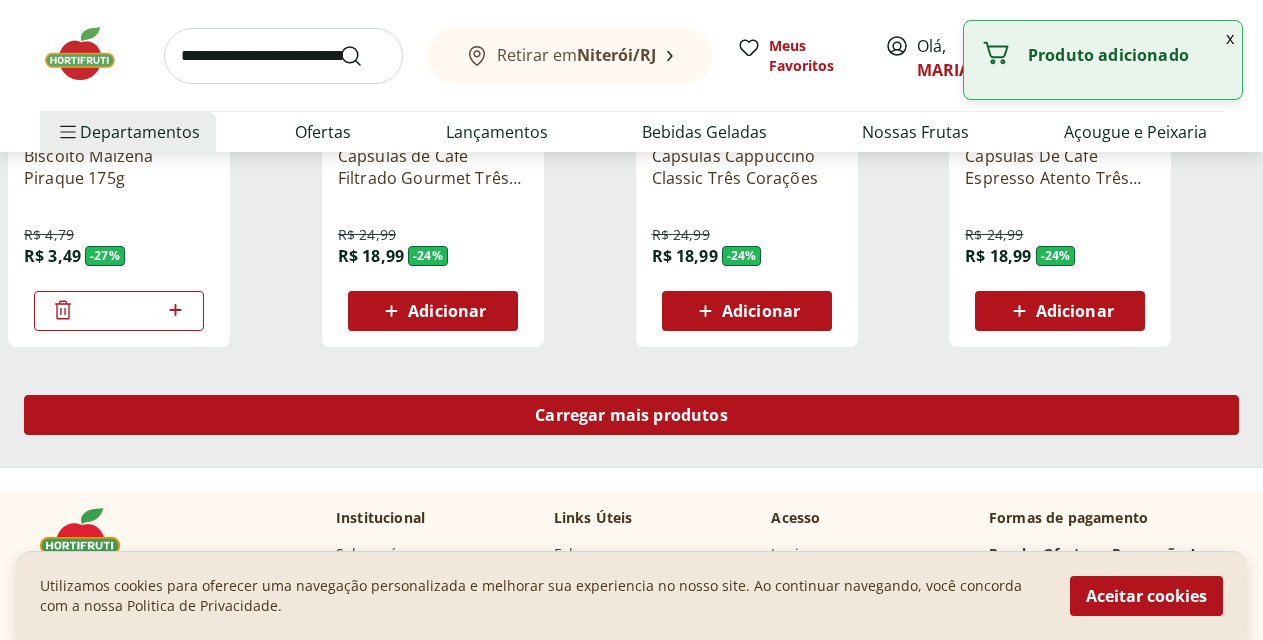 click on "Carregar mais produtos" at bounding box center [631, 415] 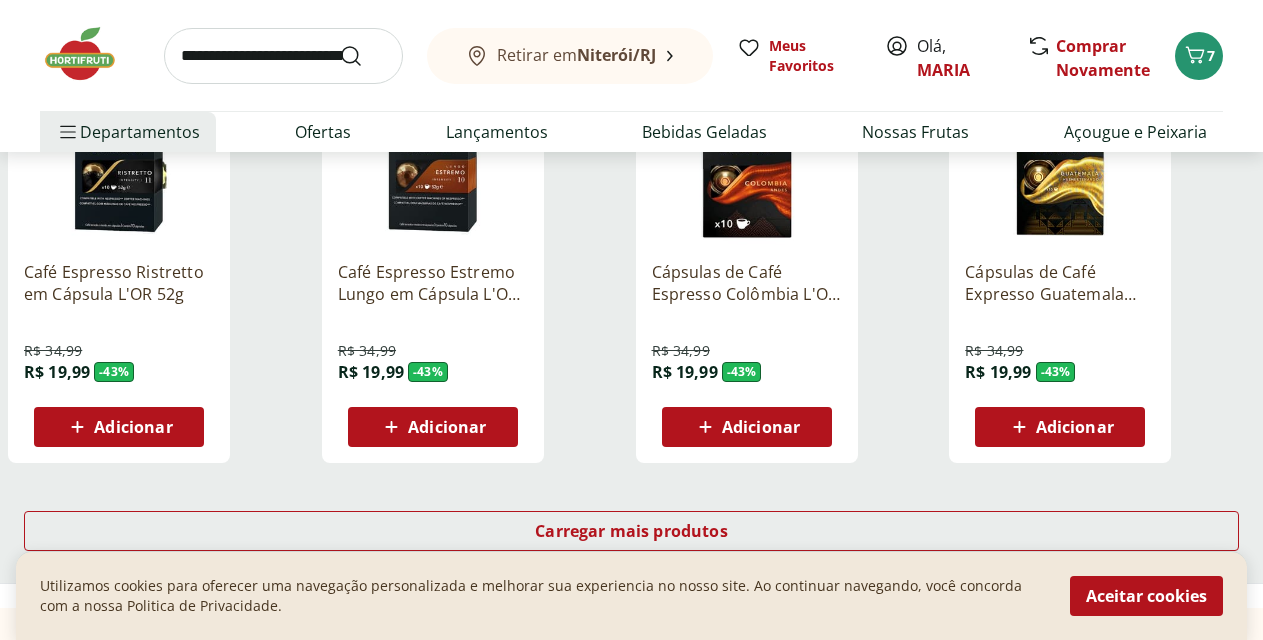 scroll, scrollTop: 3708, scrollLeft: 0, axis: vertical 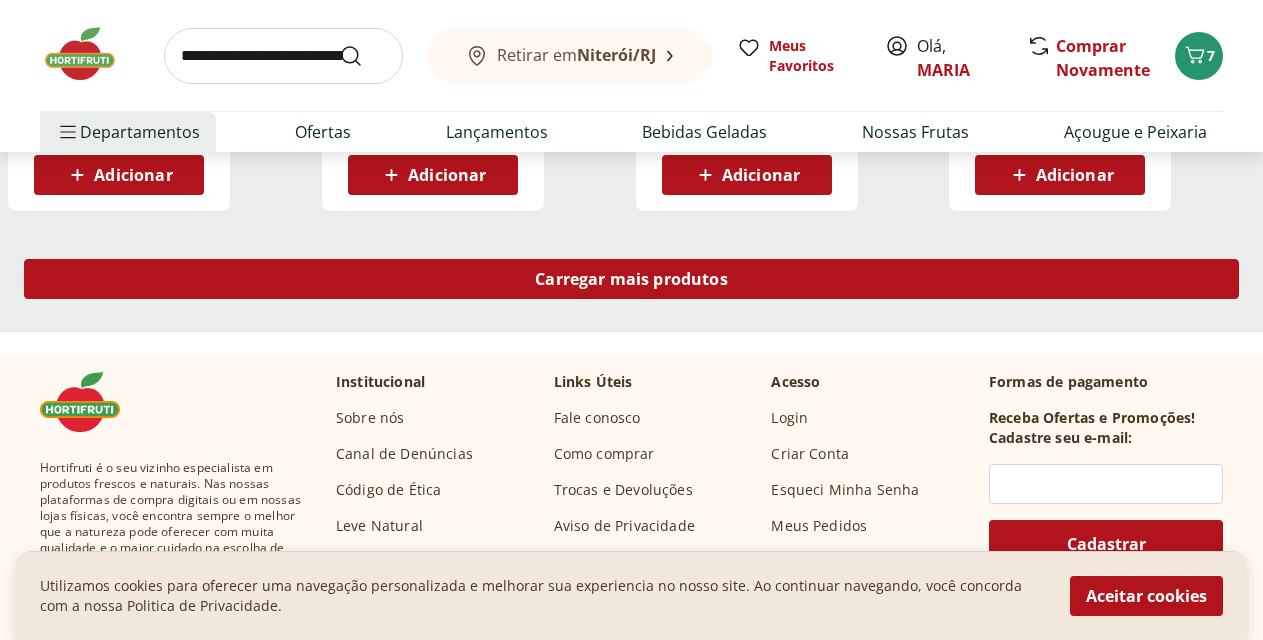 click on "Carregar mais produtos" at bounding box center [631, 279] 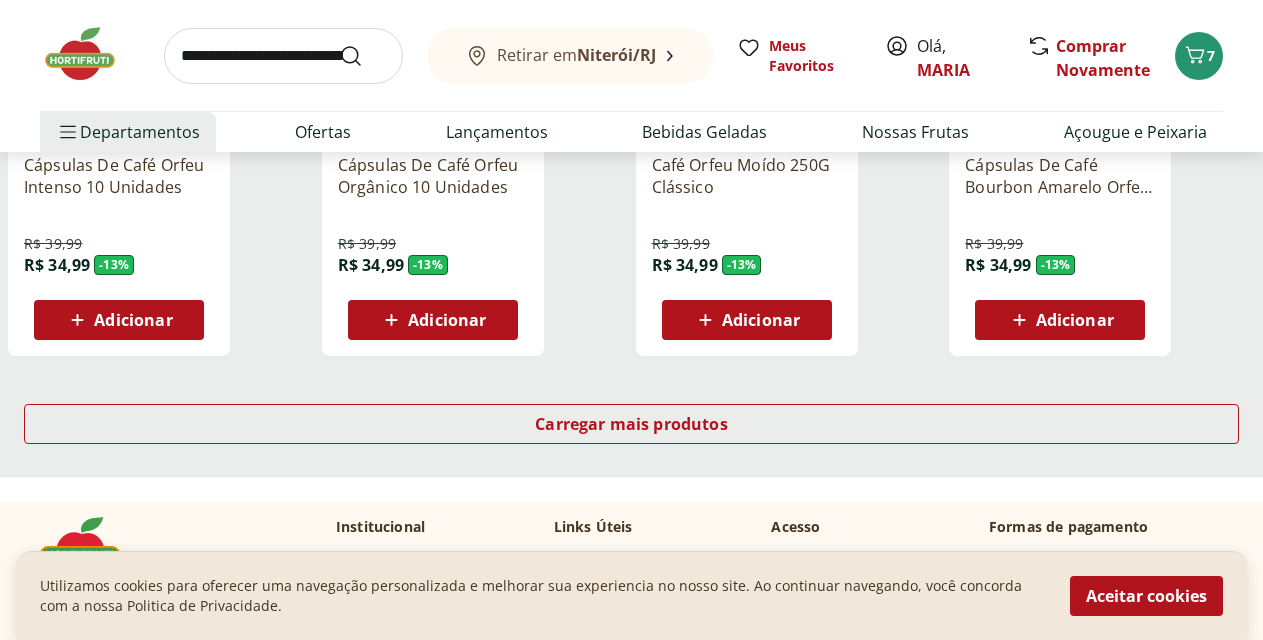scroll, scrollTop: 5301, scrollLeft: 0, axis: vertical 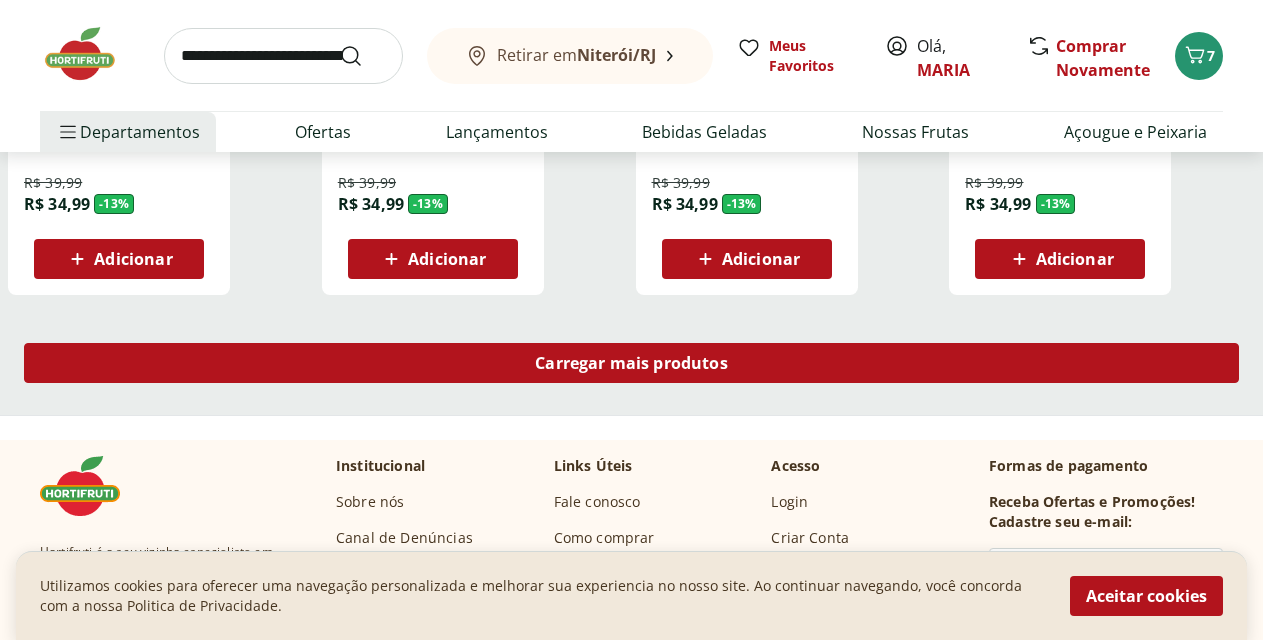 click on "Carregar mais produtos" at bounding box center (631, 363) 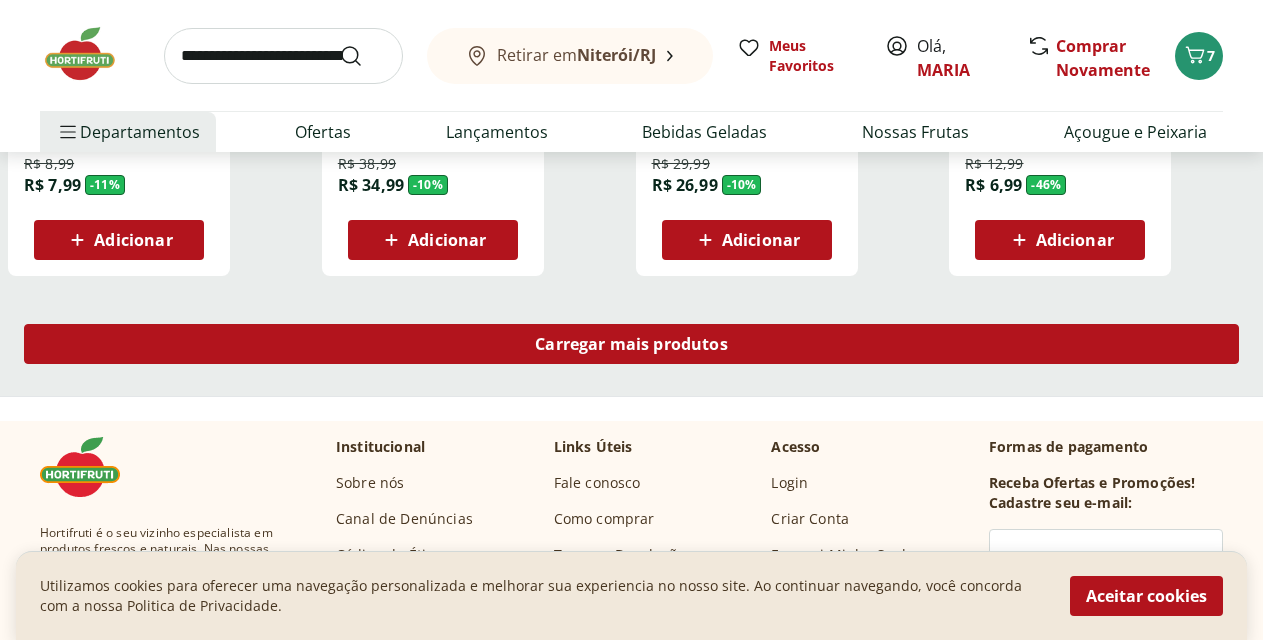 scroll, scrollTop: 6538, scrollLeft: 0, axis: vertical 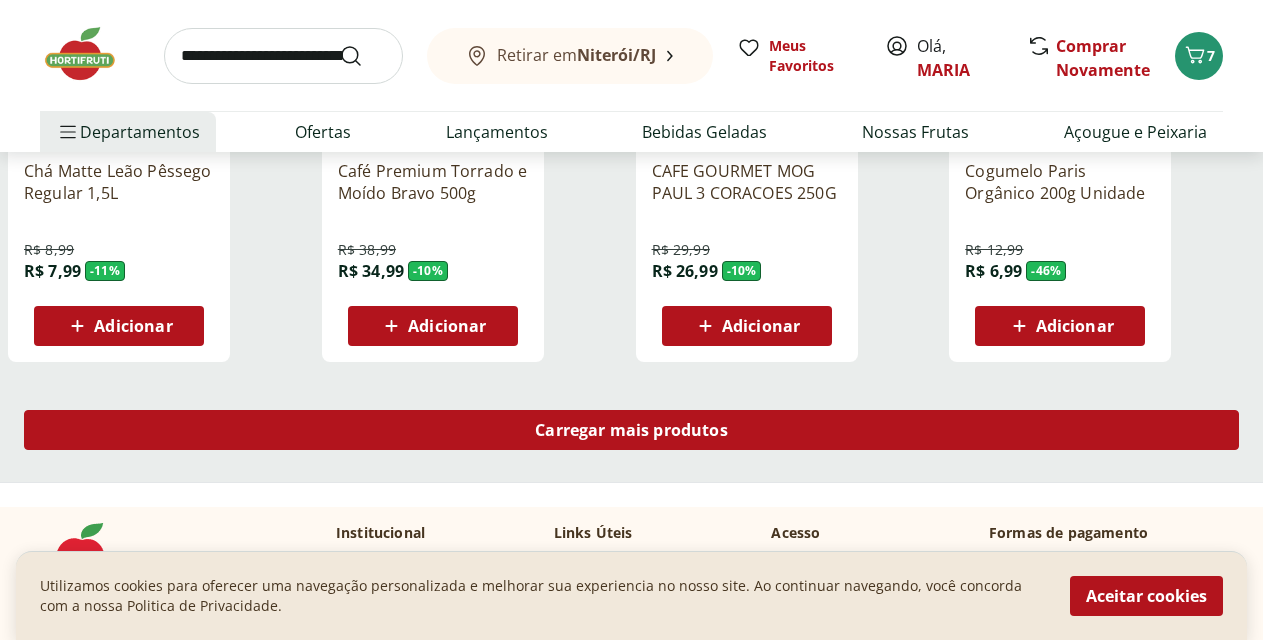 click on "Carregar mais produtos" at bounding box center (631, 430) 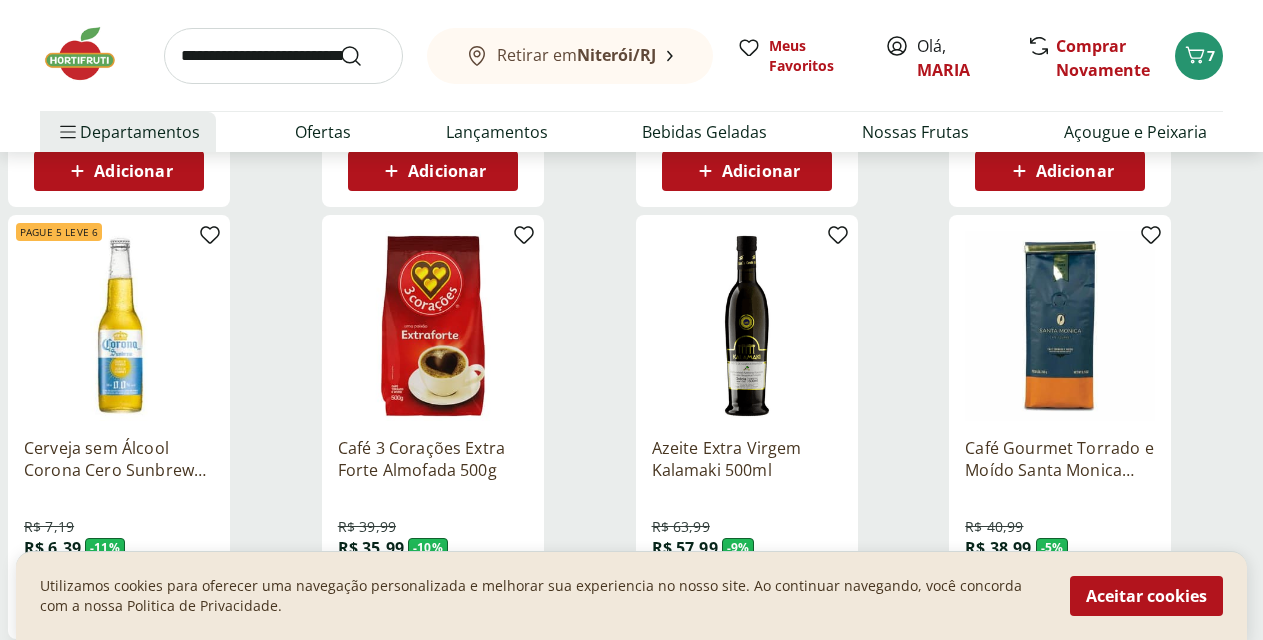 scroll, scrollTop: 7034, scrollLeft: 0, axis: vertical 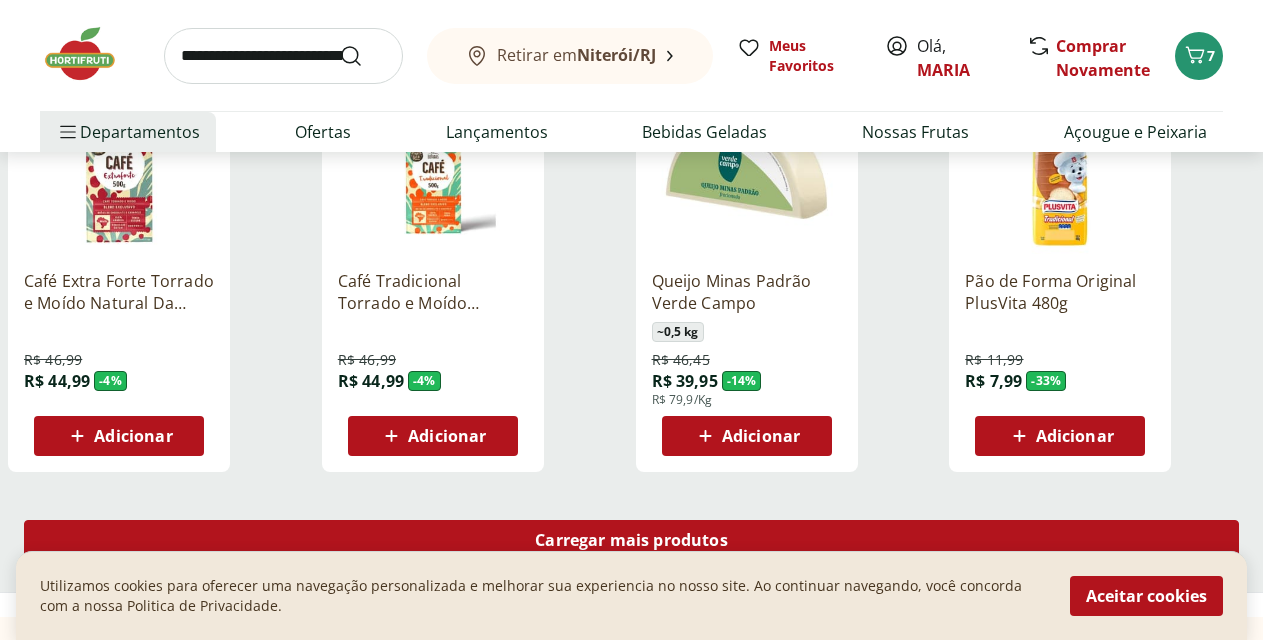 click on "Carregar mais produtos" at bounding box center [631, 540] 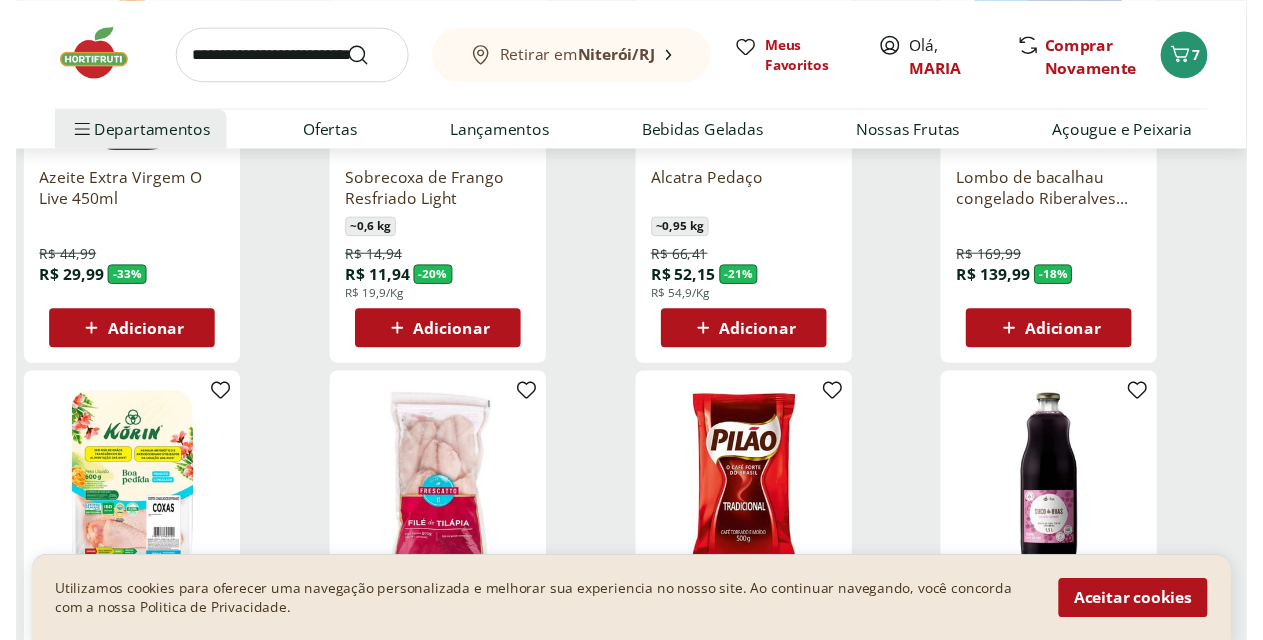 scroll, scrollTop: 0, scrollLeft: 0, axis: both 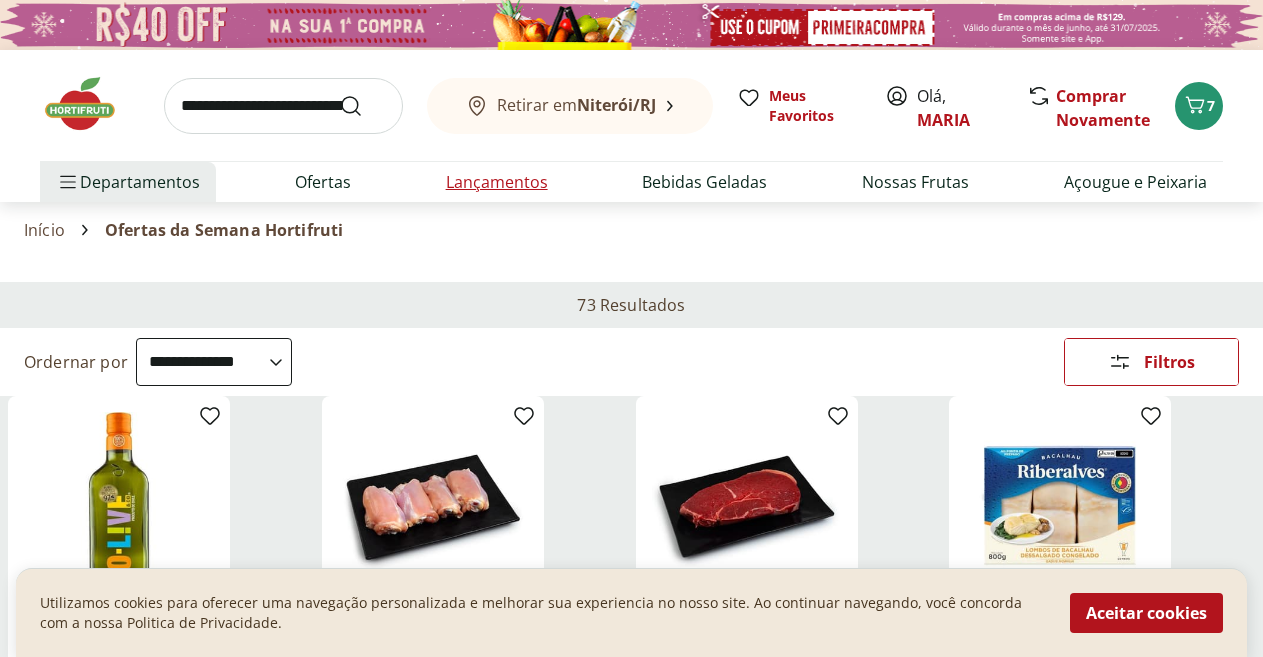 click on "Lançamentos" at bounding box center (497, 182) 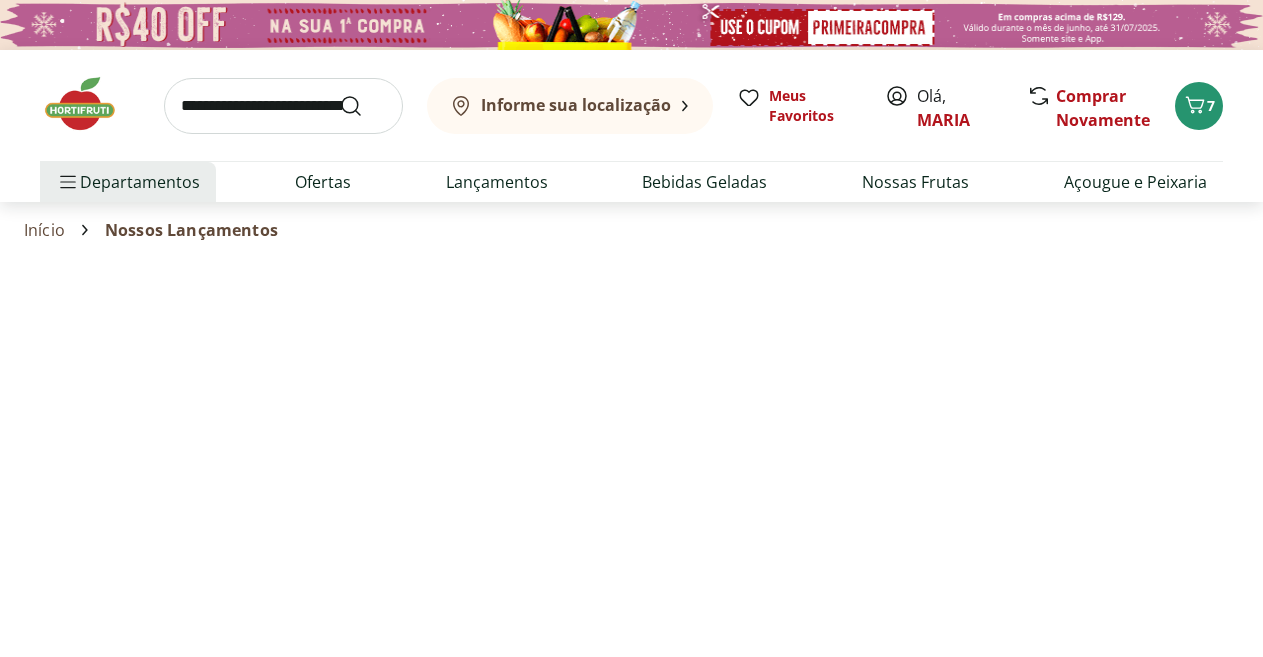 select on "**********" 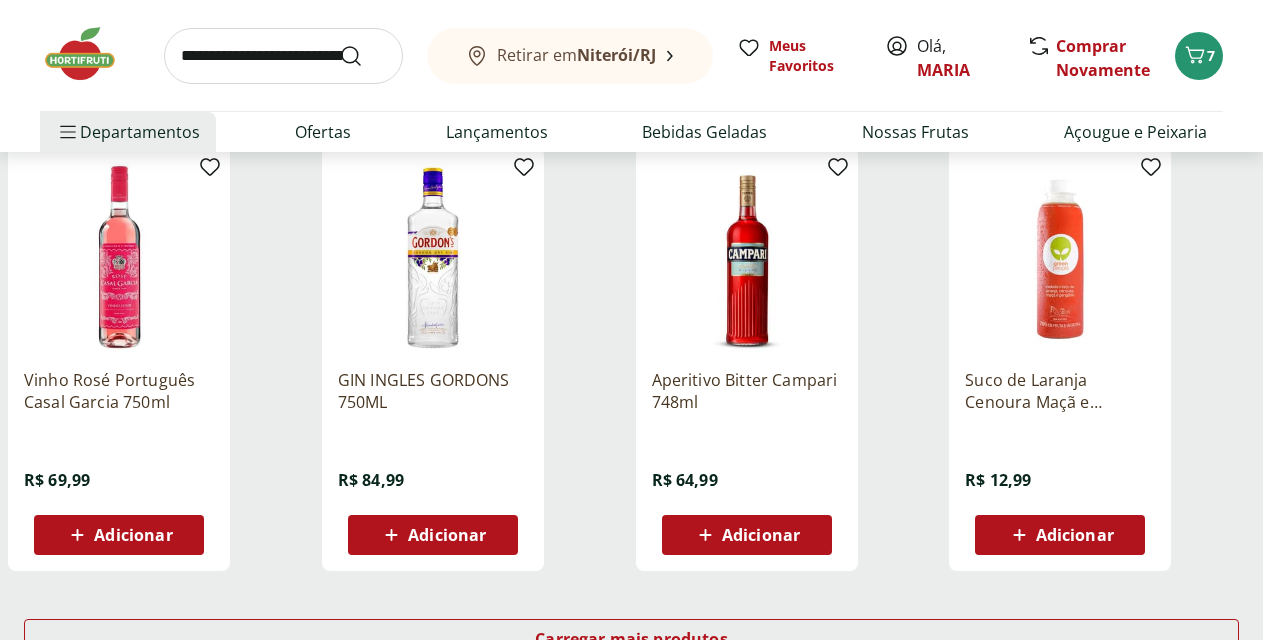 scroll, scrollTop: 1348, scrollLeft: 0, axis: vertical 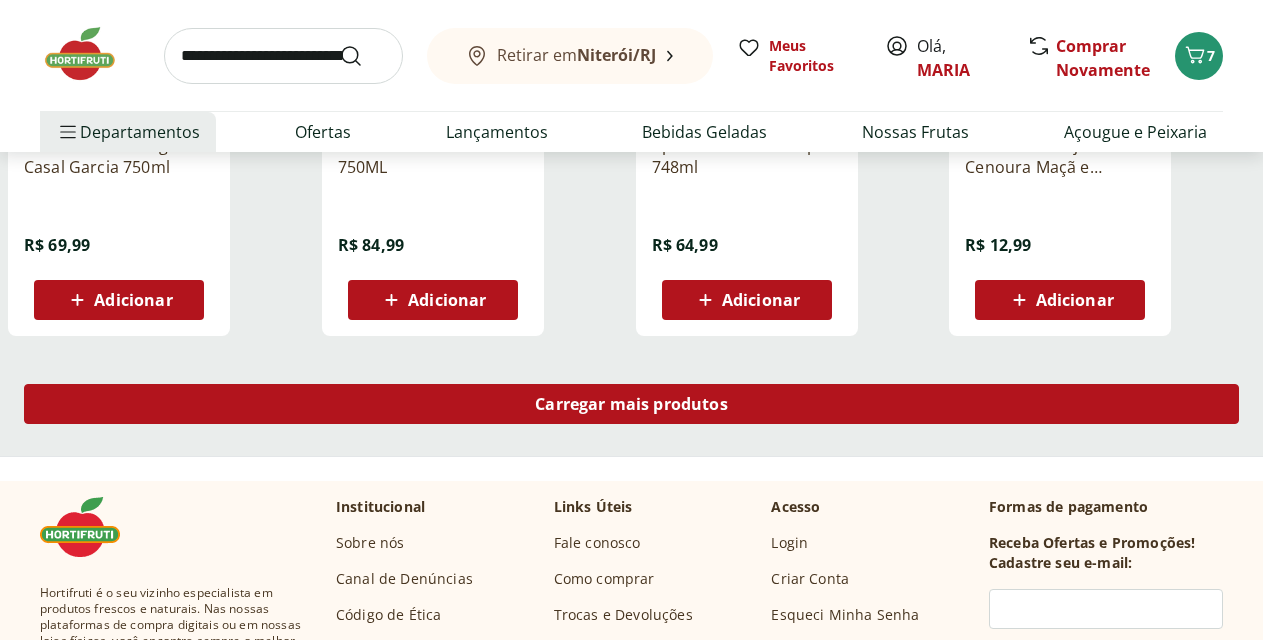 click on "Carregar mais produtos" at bounding box center (631, 404) 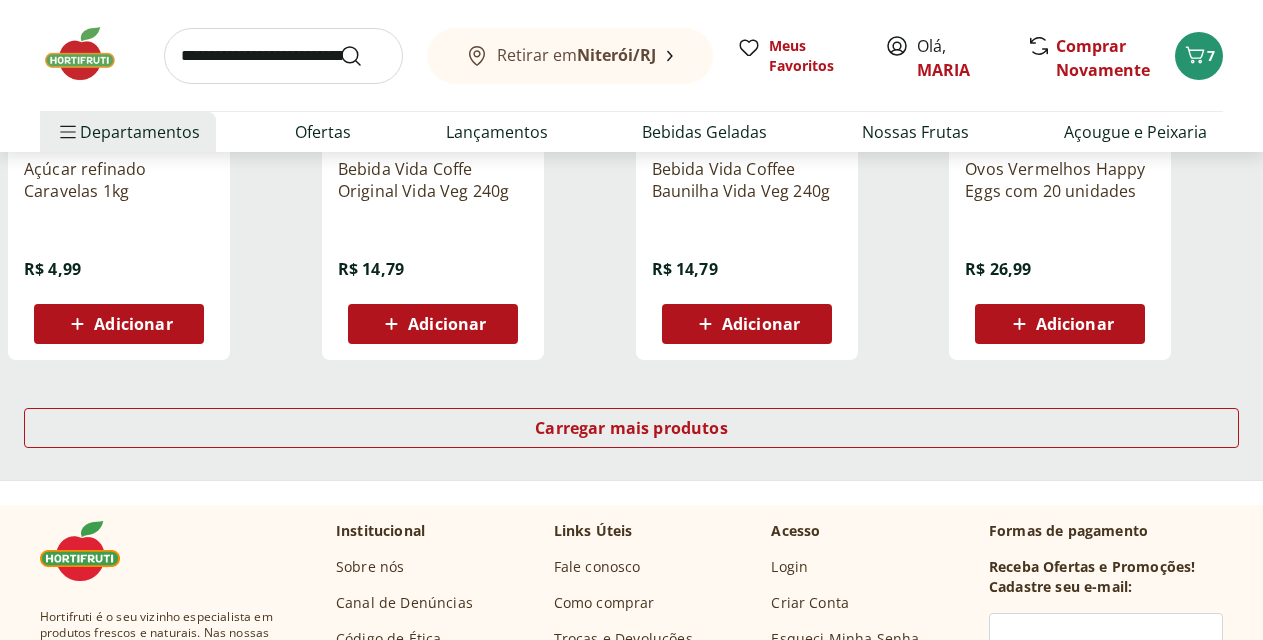 scroll, scrollTop: 2581, scrollLeft: 0, axis: vertical 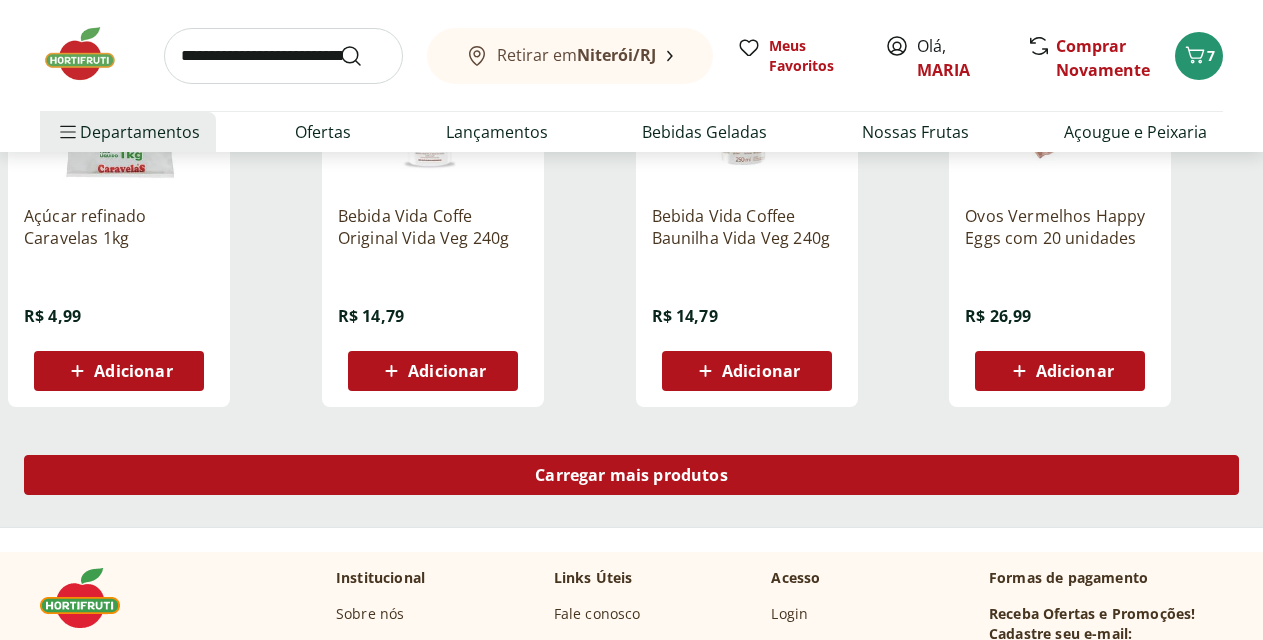click on "Carregar mais produtos" at bounding box center (631, 475) 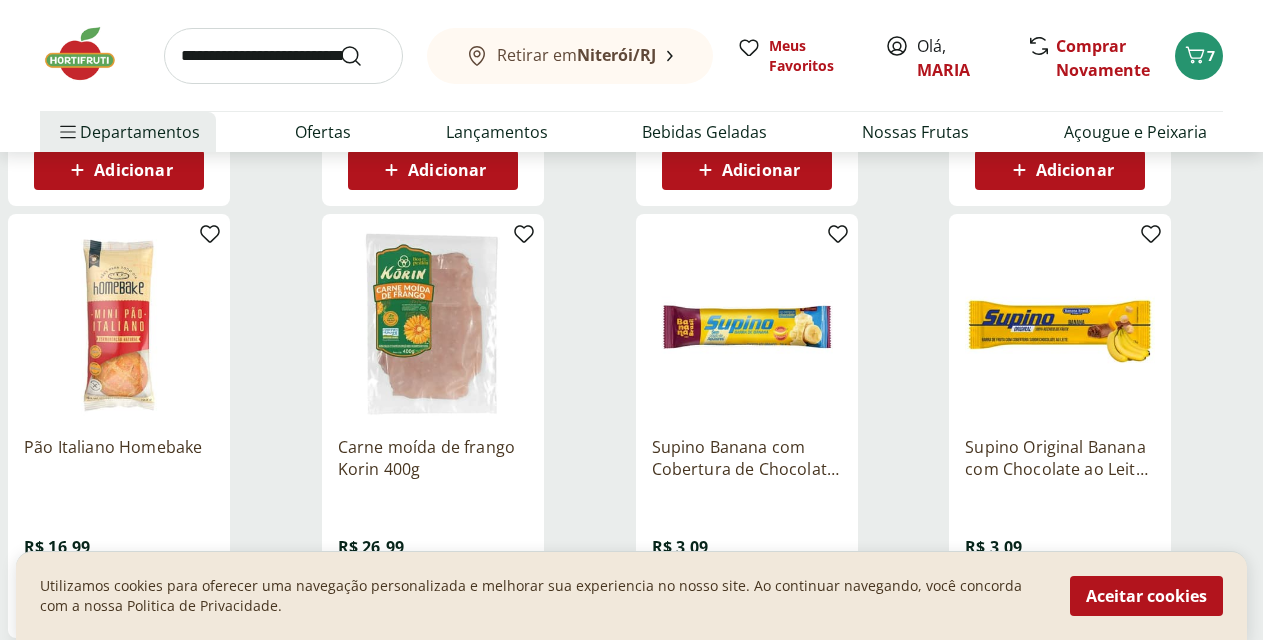 scroll, scrollTop: 3775, scrollLeft: 0, axis: vertical 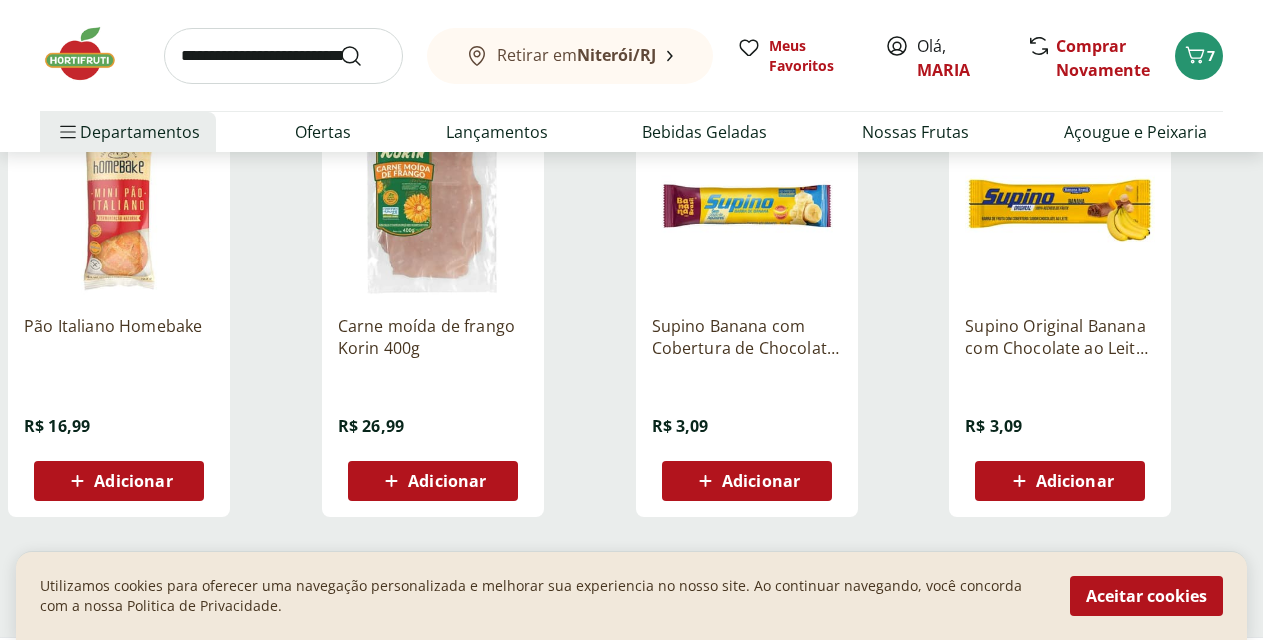 click on "Adicionar" at bounding box center [447, 481] 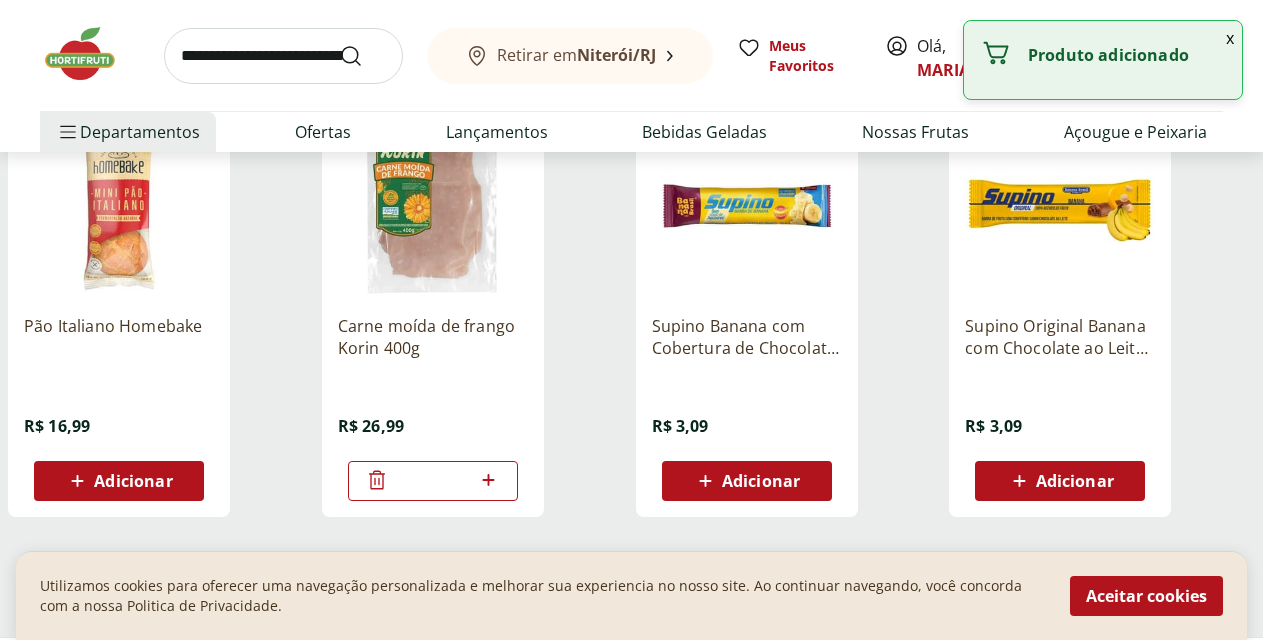 scroll, scrollTop: 3836, scrollLeft: 0, axis: vertical 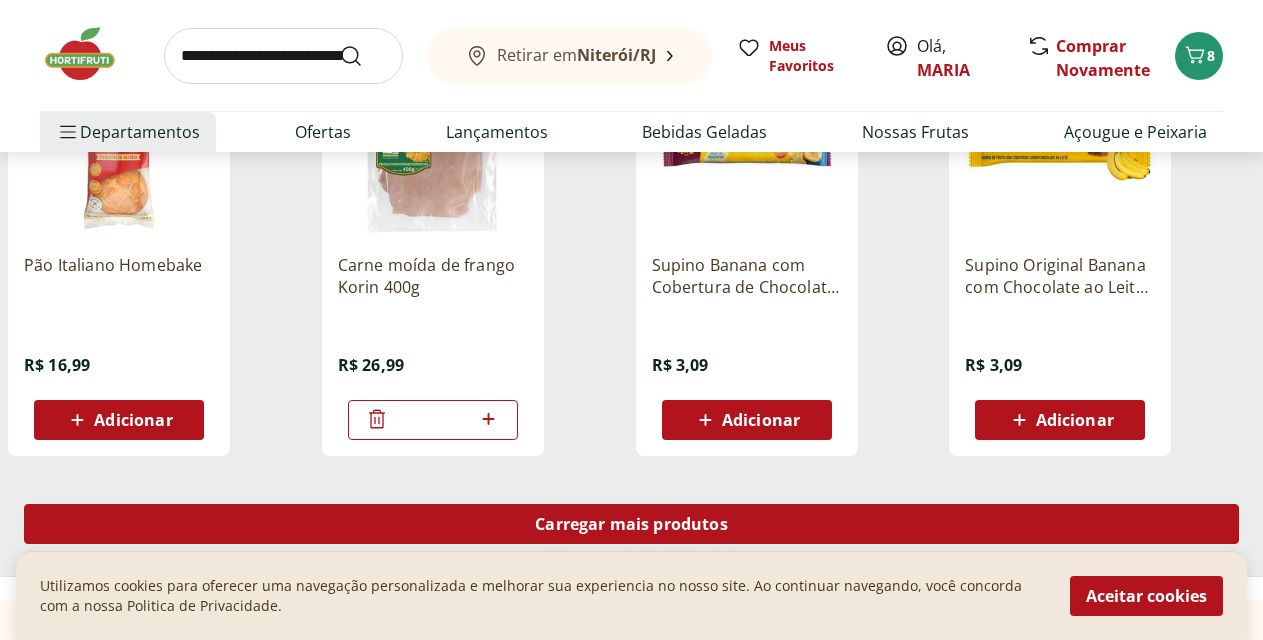click on "Carregar mais produtos" at bounding box center [631, 524] 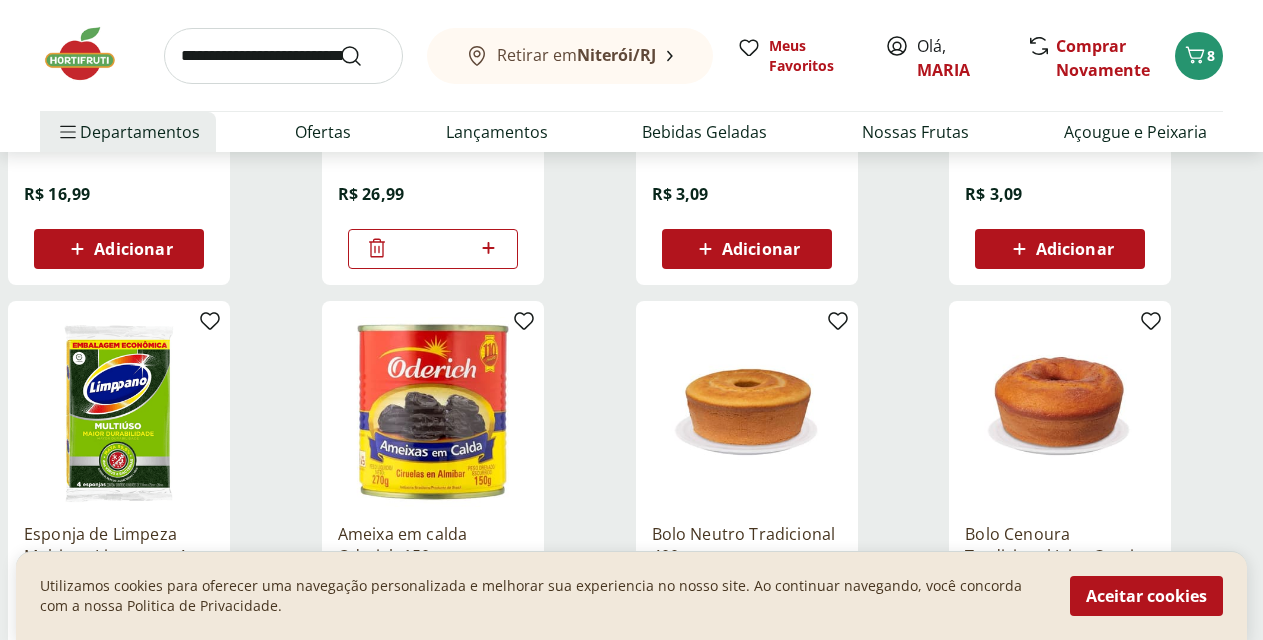 scroll, scrollTop: 4141, scrollLeft: 0, axis: vertical 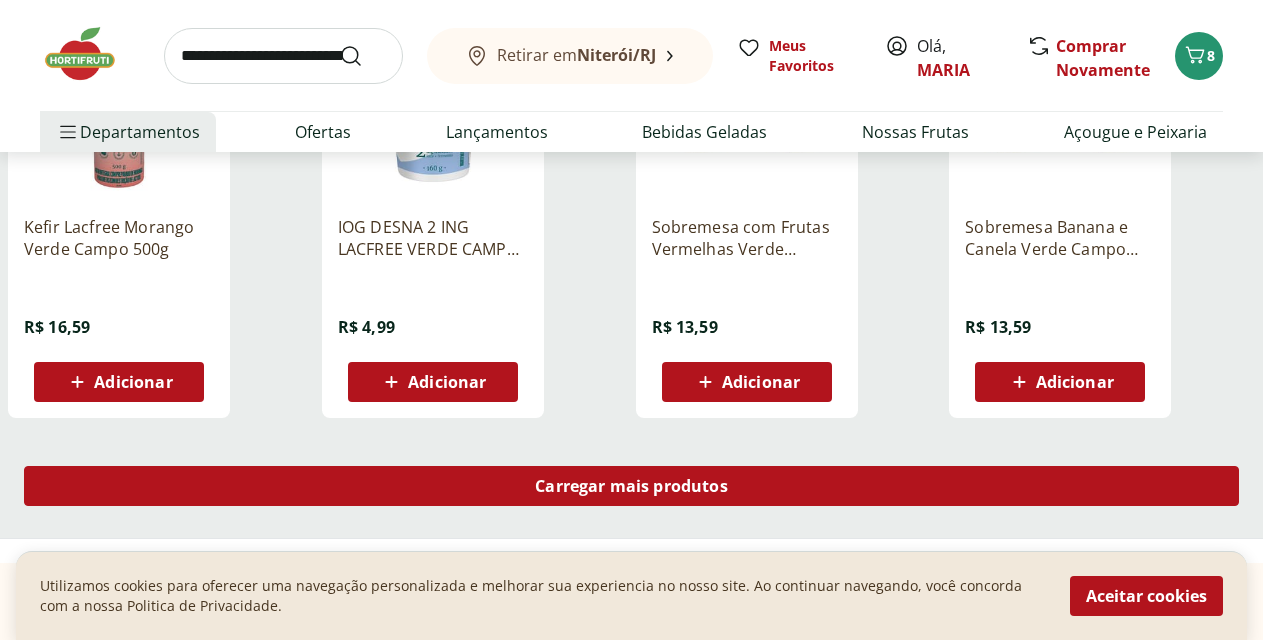 click on "Carregar mais produtos" at bounding box center (631, 486) 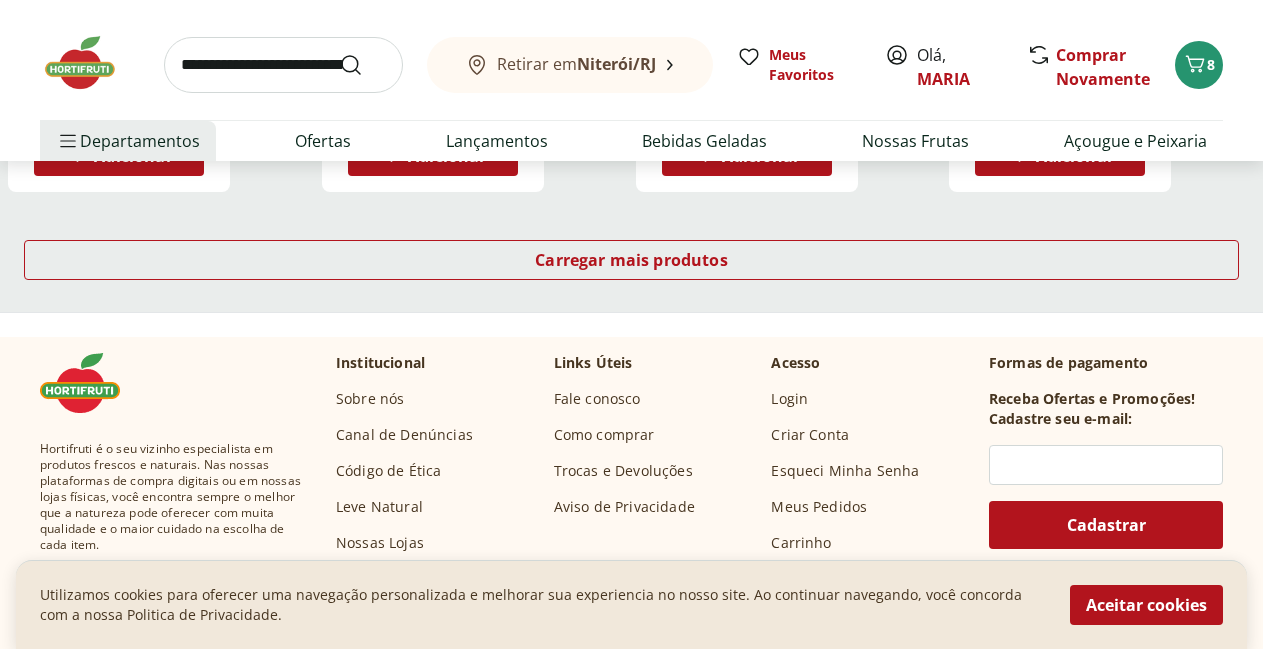 scroll, scrollTop: 6357, scrollLeft: 0, axis: vertical 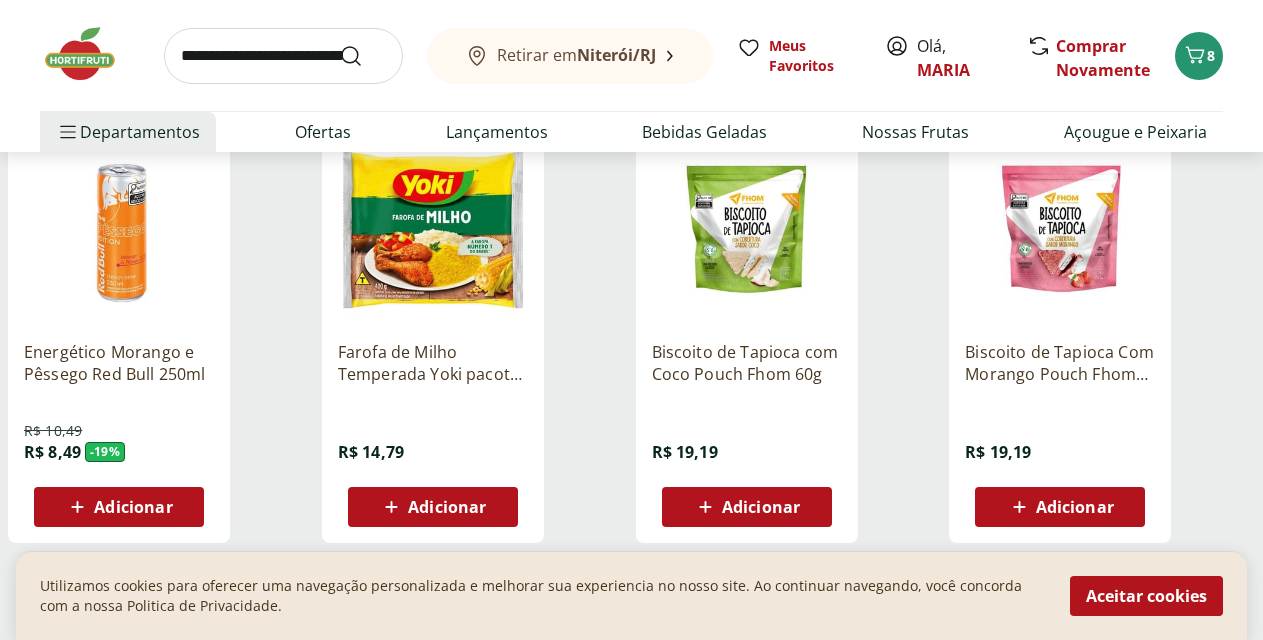 click on "Carregar mais produtos" at bounding box center (631, 611) 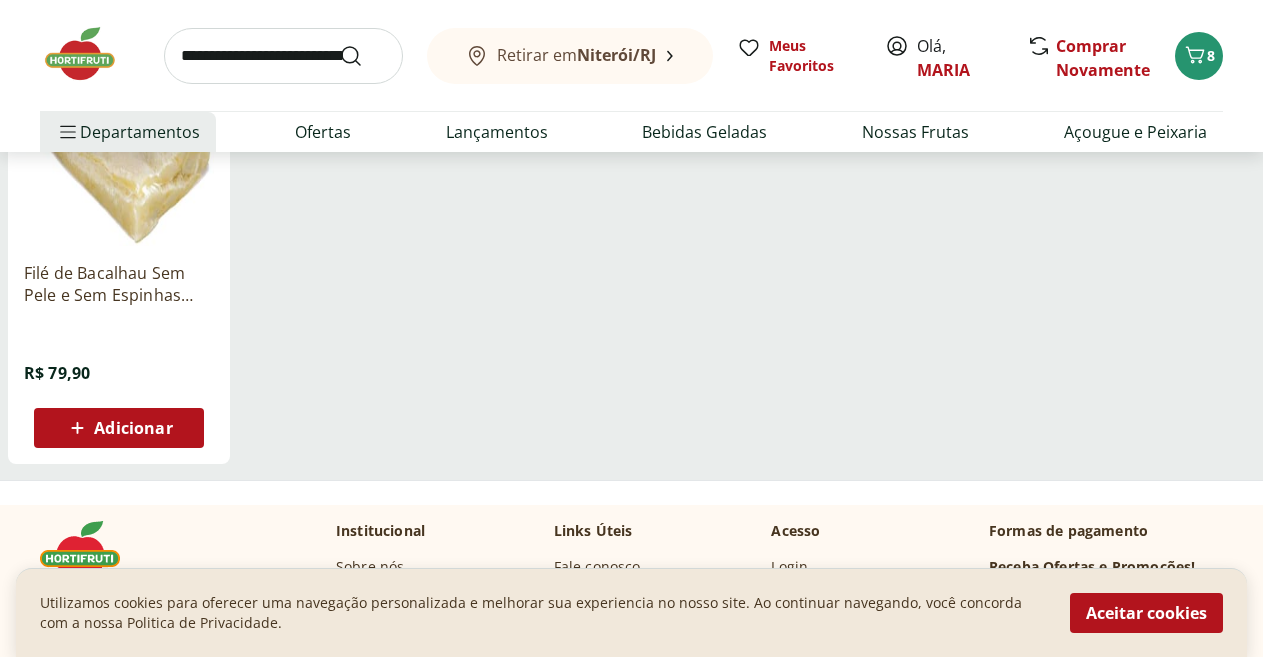 scroll, scrollTop: 5308, scrollLeft: 0, axis: vertical 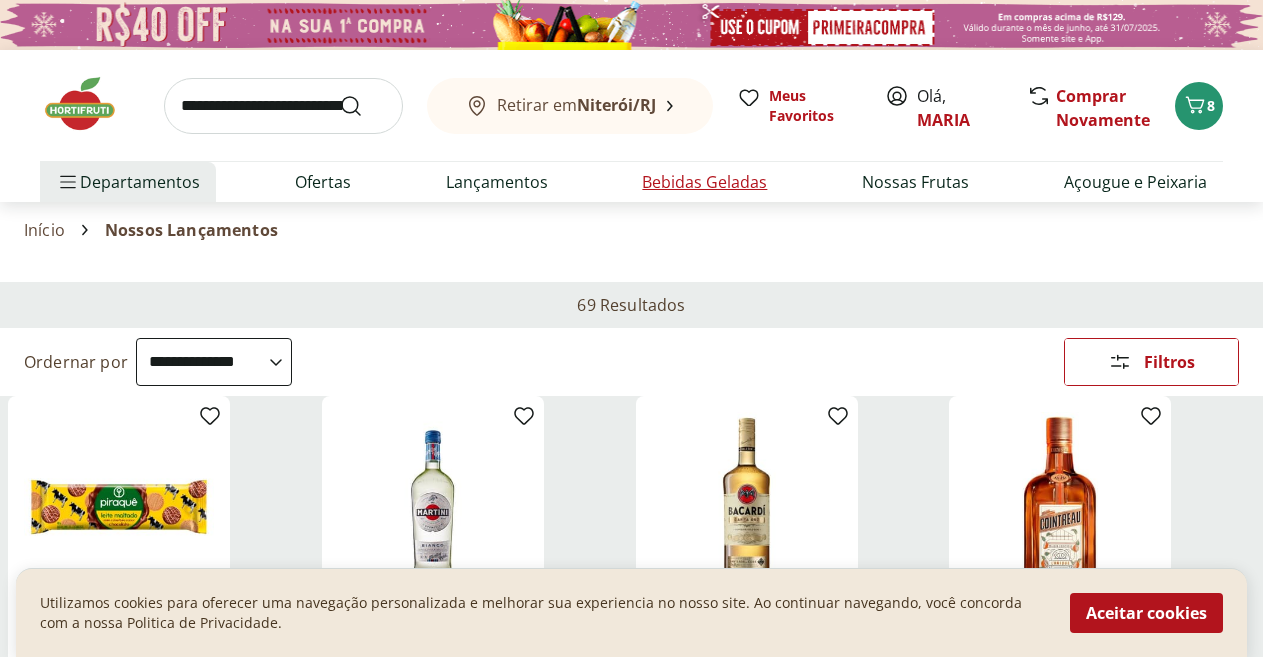 click on "Bebidas Geladas" at bounding box center [704, 182] 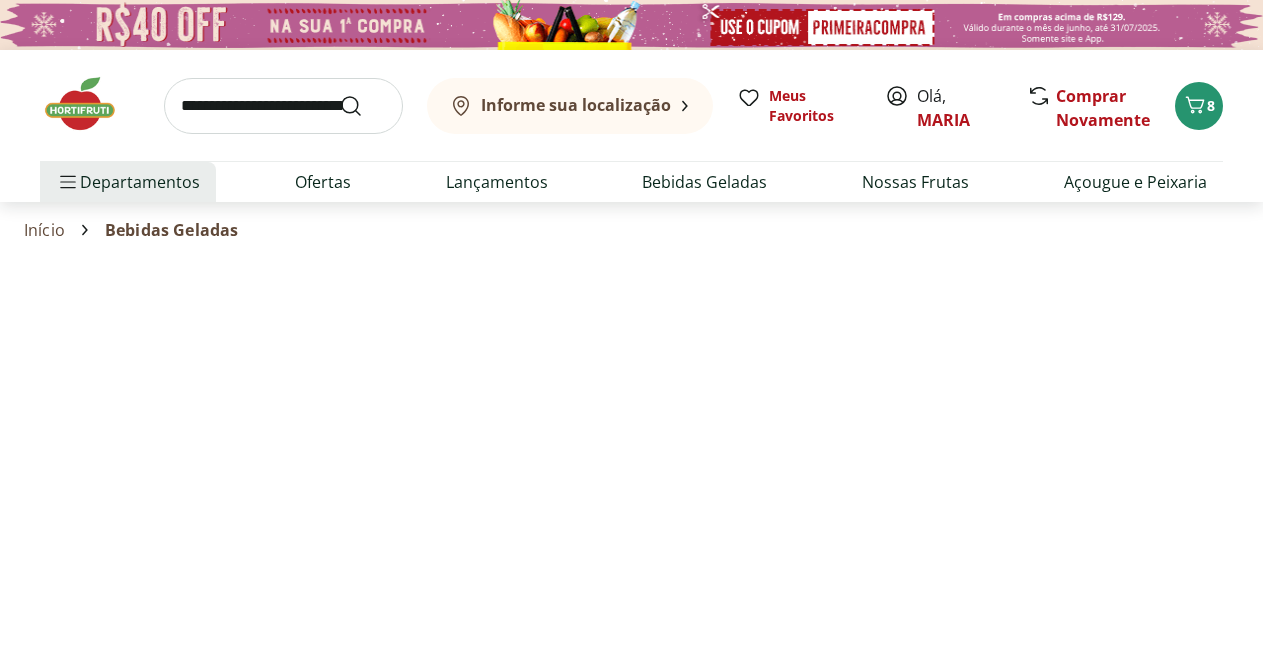 select on "**********" 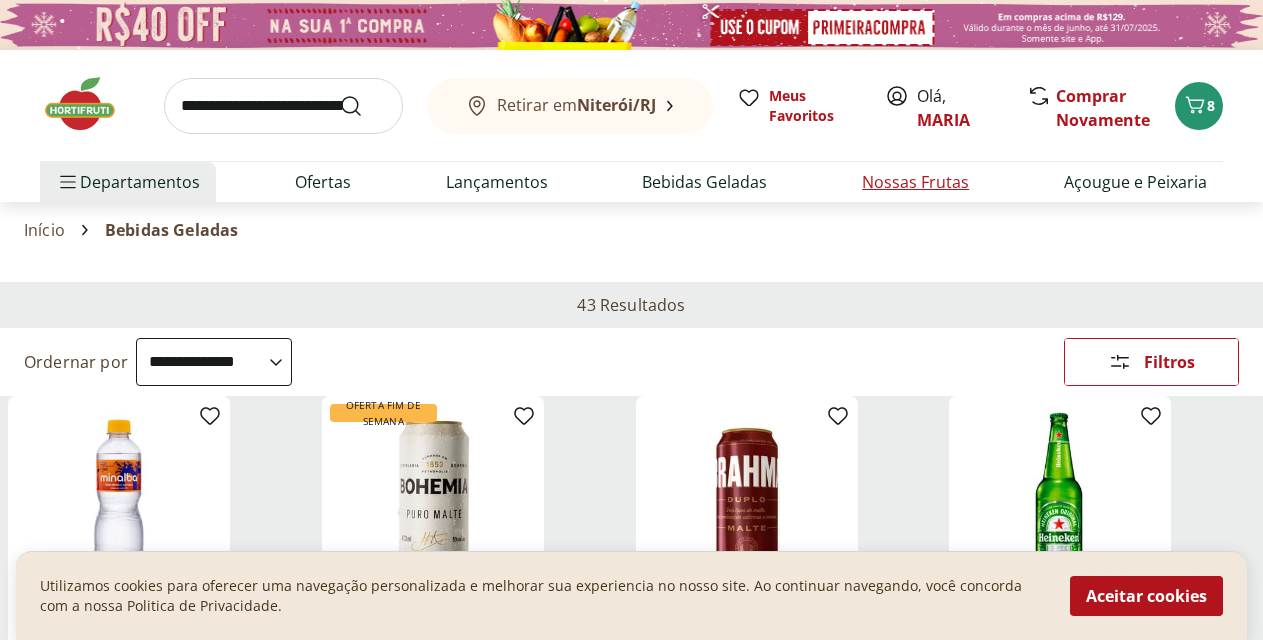 click on "Nossas Frutas" at bounding box center [915, 182] 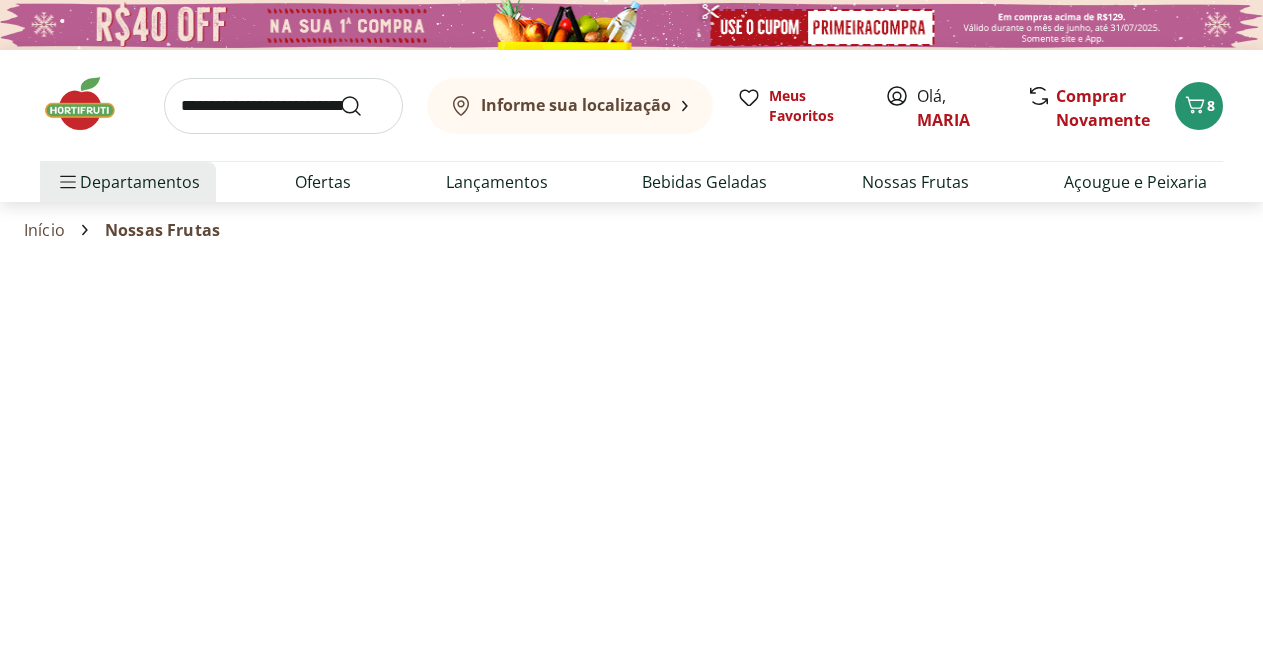 select on "**********" 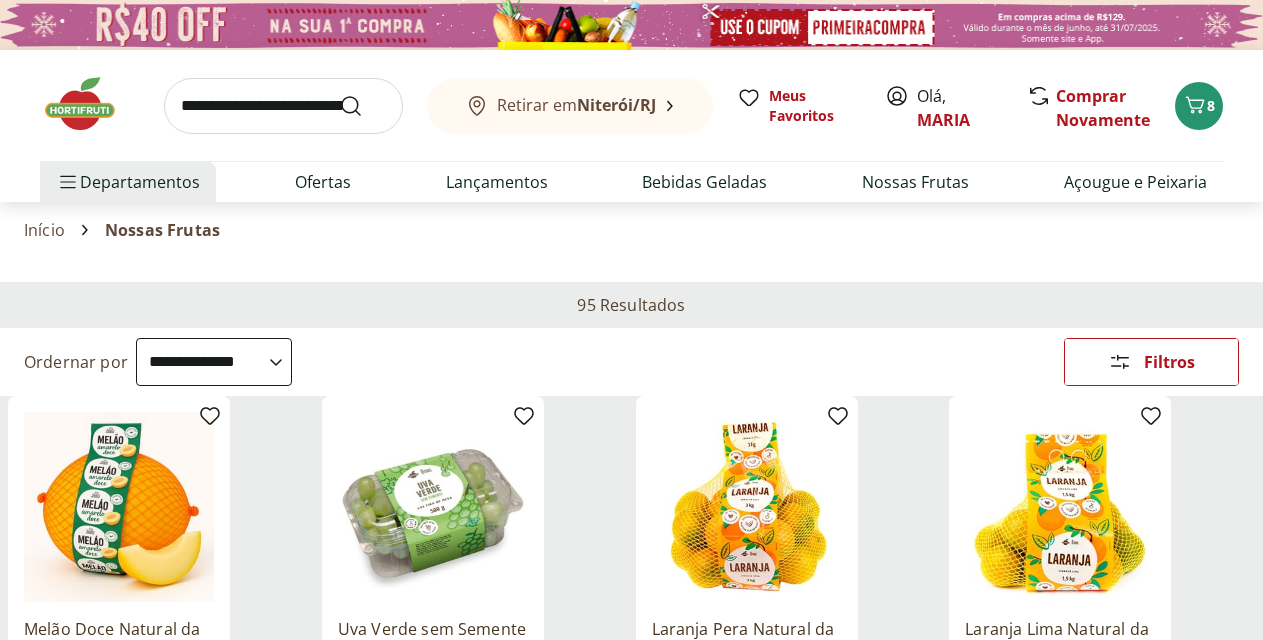 scroll, scrollTop: 166, scrollLeft: 0, axis: vertical 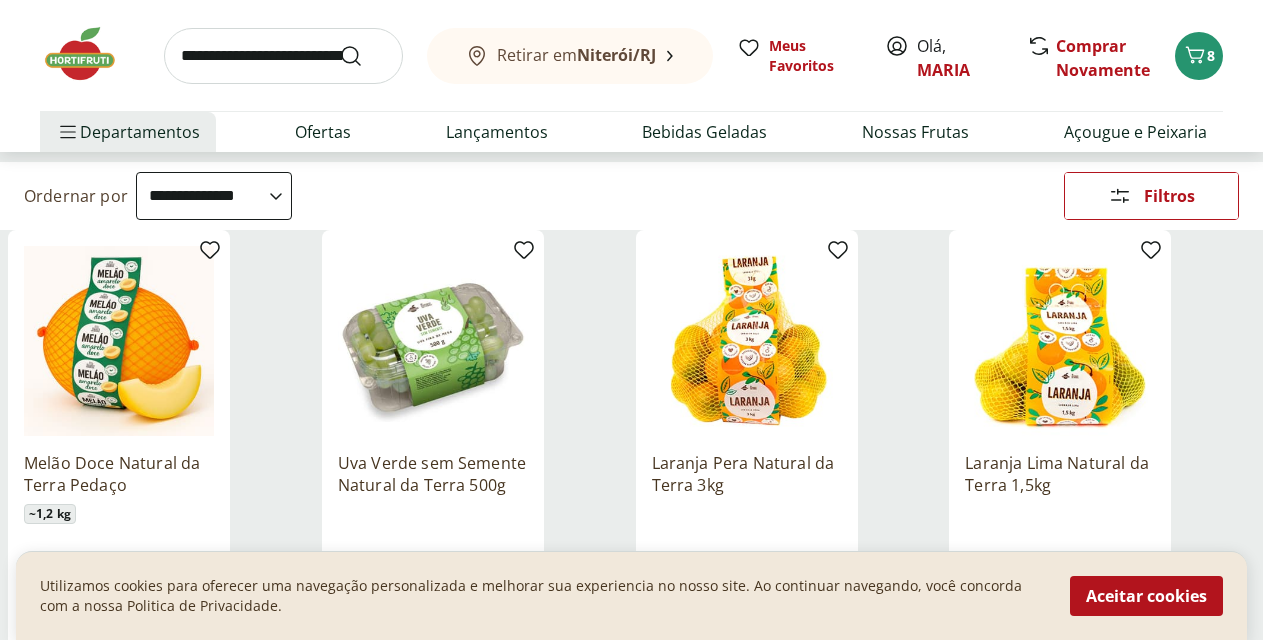click on "Adicionar" at bounding box center (118, 618) 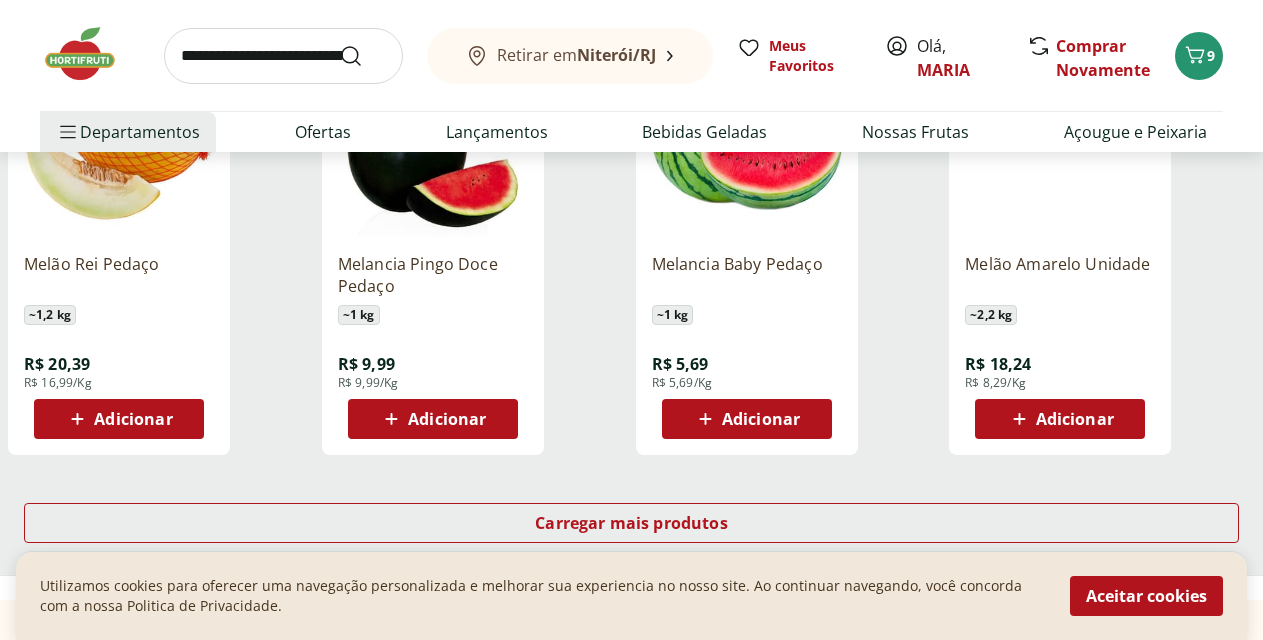 scroll, scrollTop: 1247, scrollLeft: 0, axis: vertical 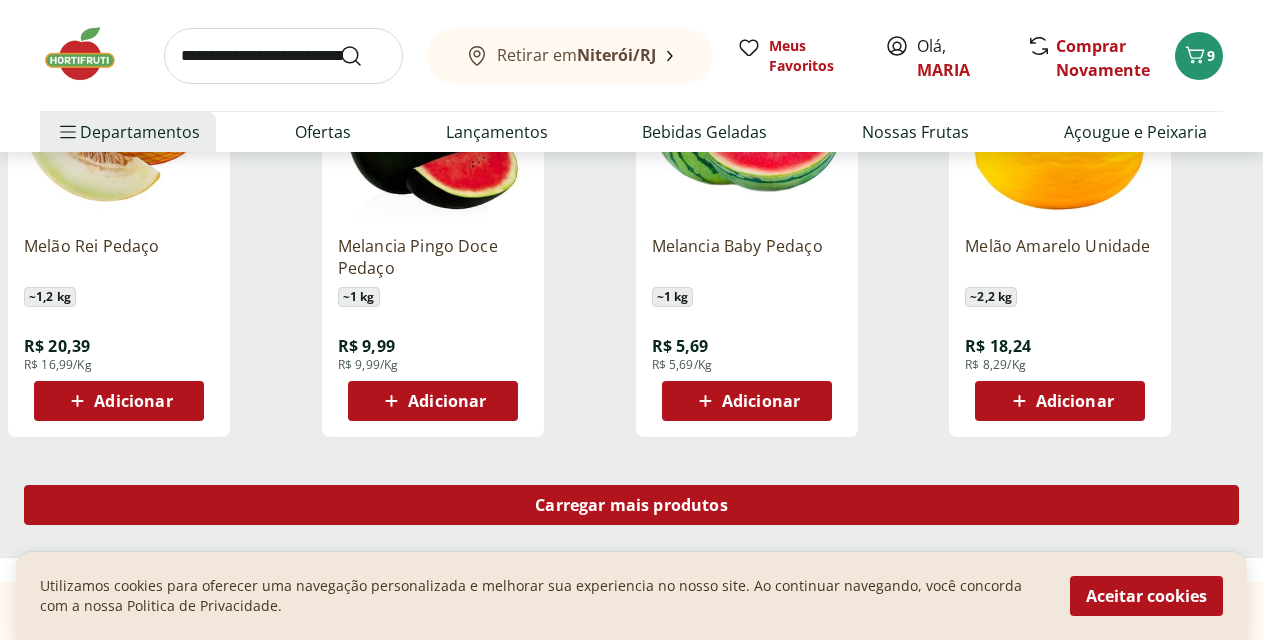click on "Carregar mais produtos" at bounding box center [631, 505] 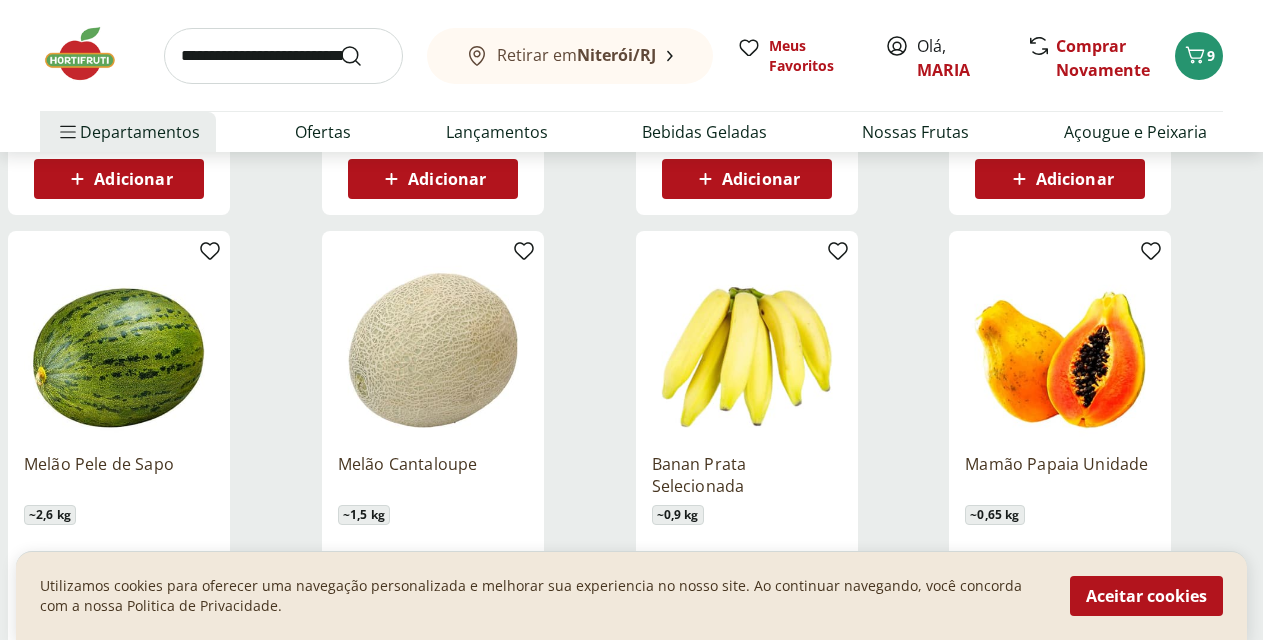 scroll, scrollTop: 1556, scrollLeft: 0, axis: vertical 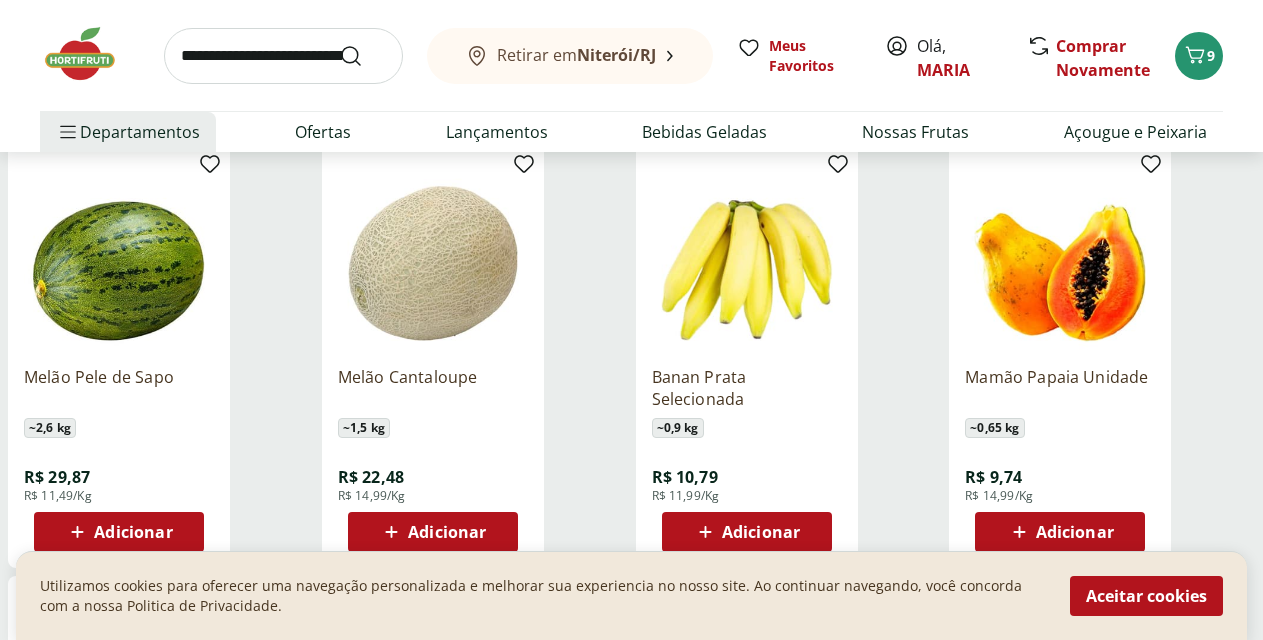 click on "Adicionar" at bounding box center [761, 532] 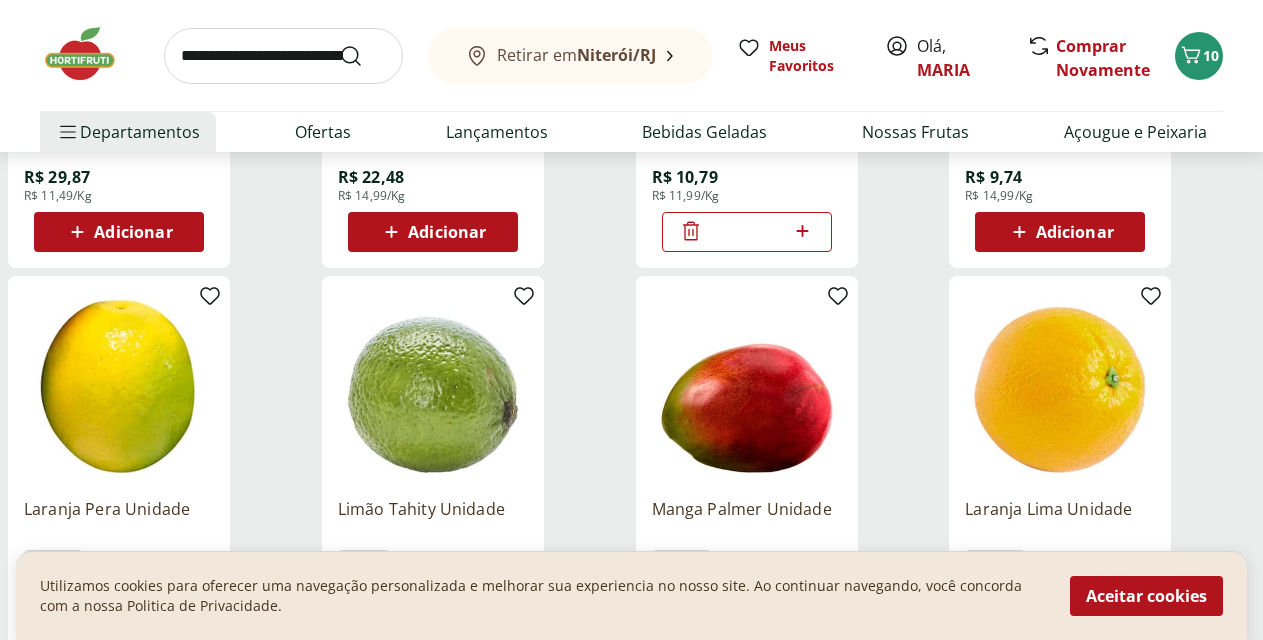 scroll, scrollTop: 1999, scrollLeft: 0, axis: vertical 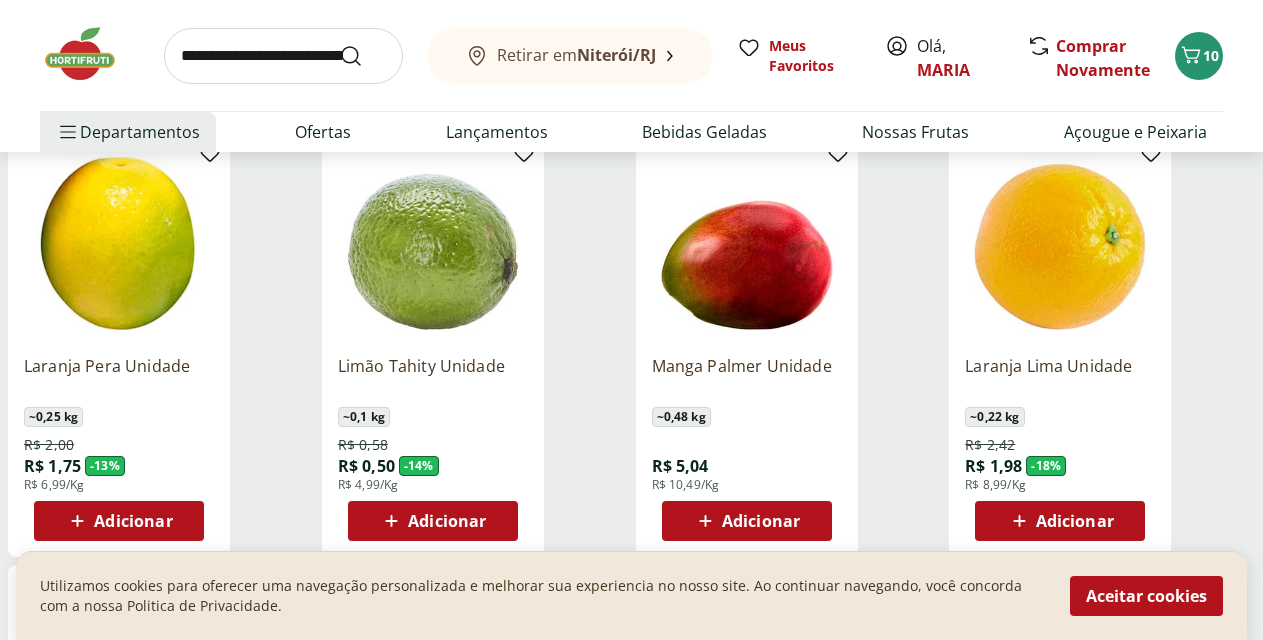click 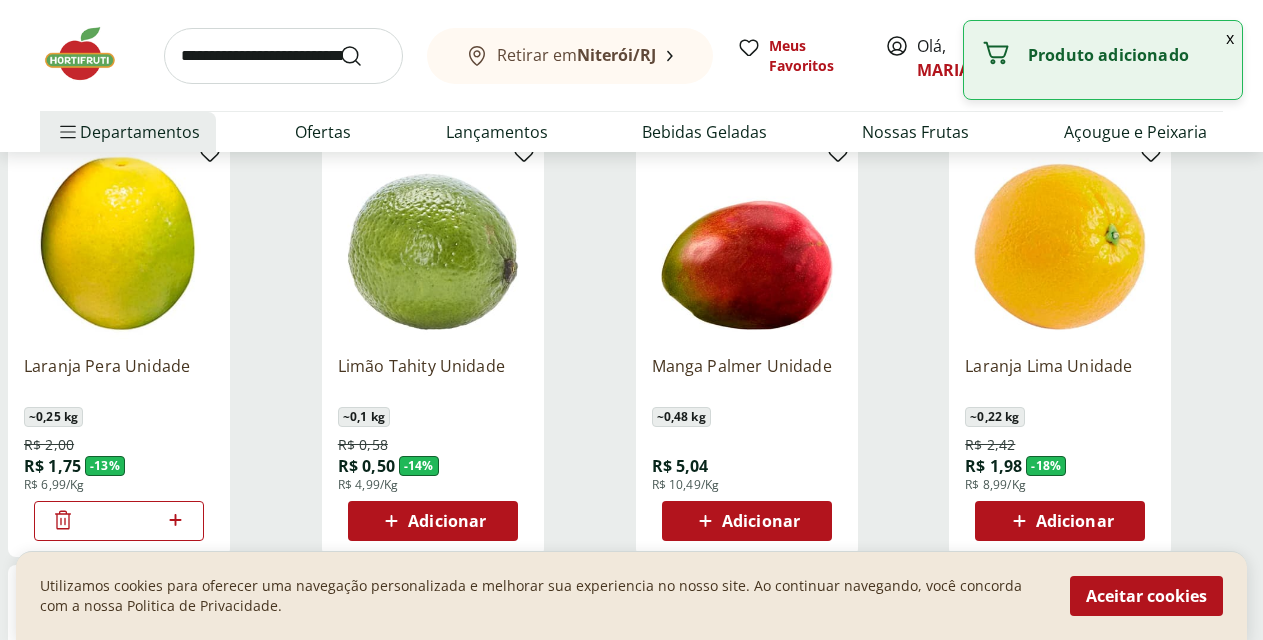 click on "*" at bounding box center [119, 521] 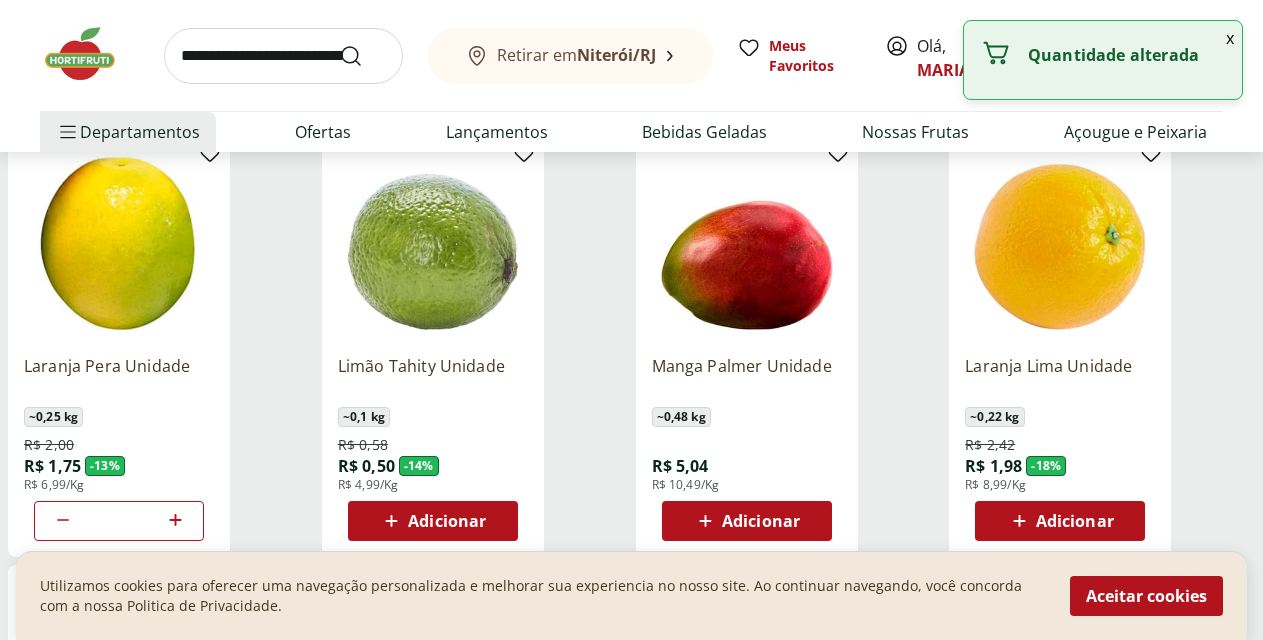 click 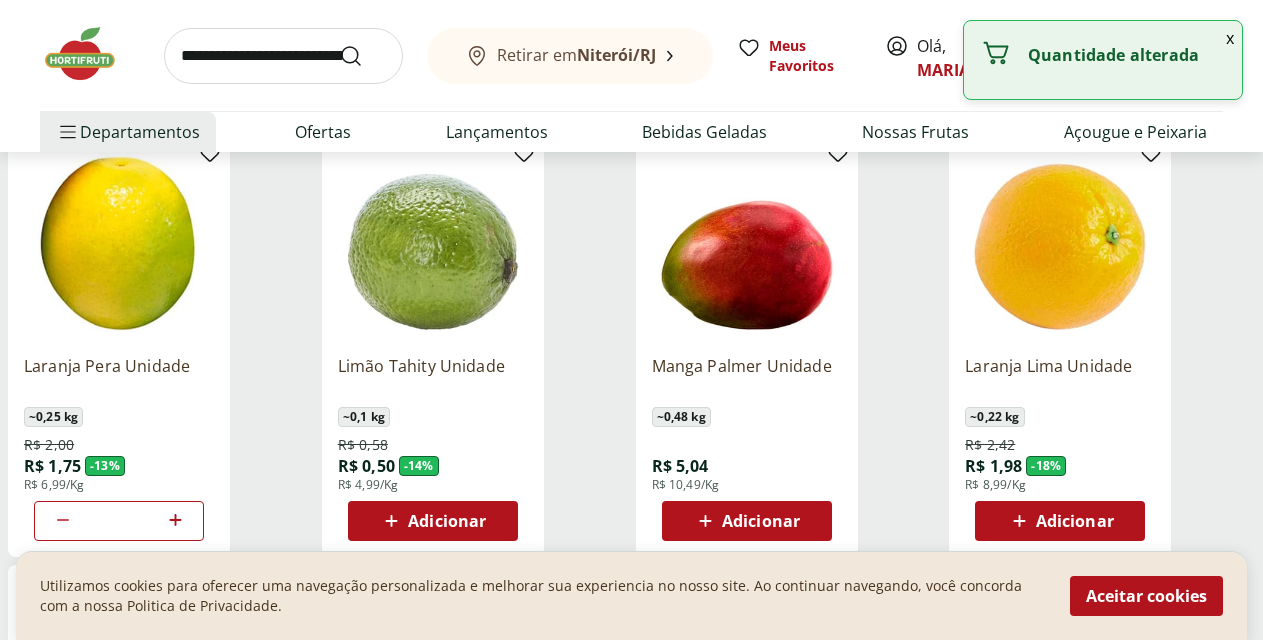 click 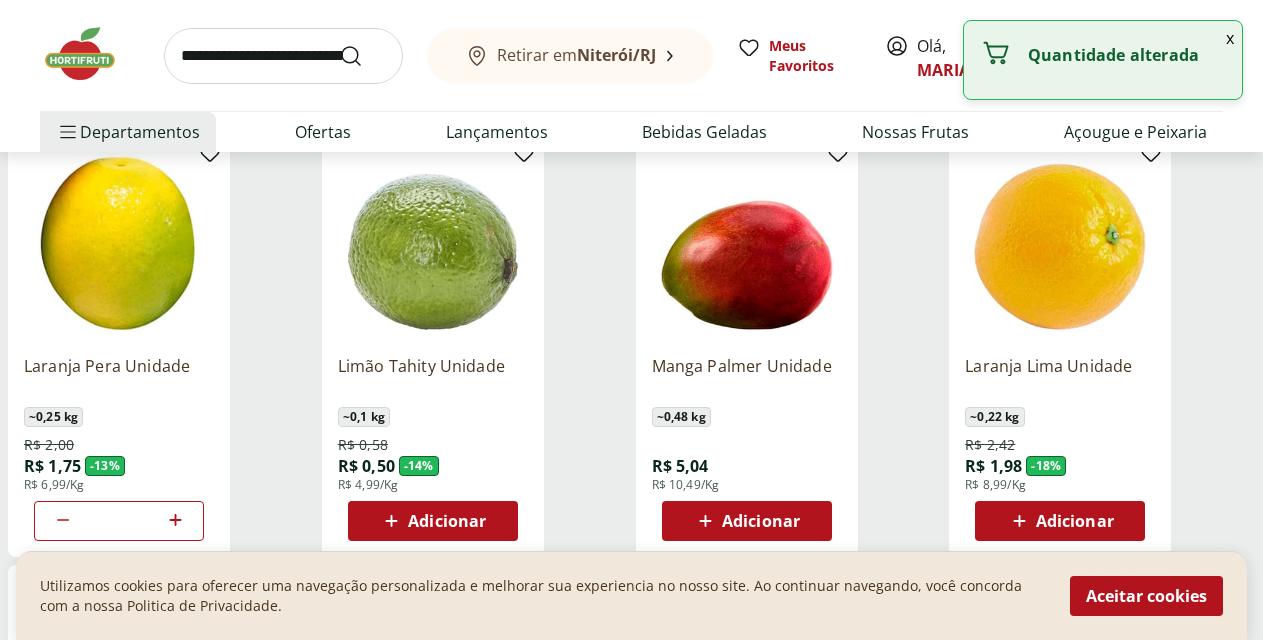 type on "*" 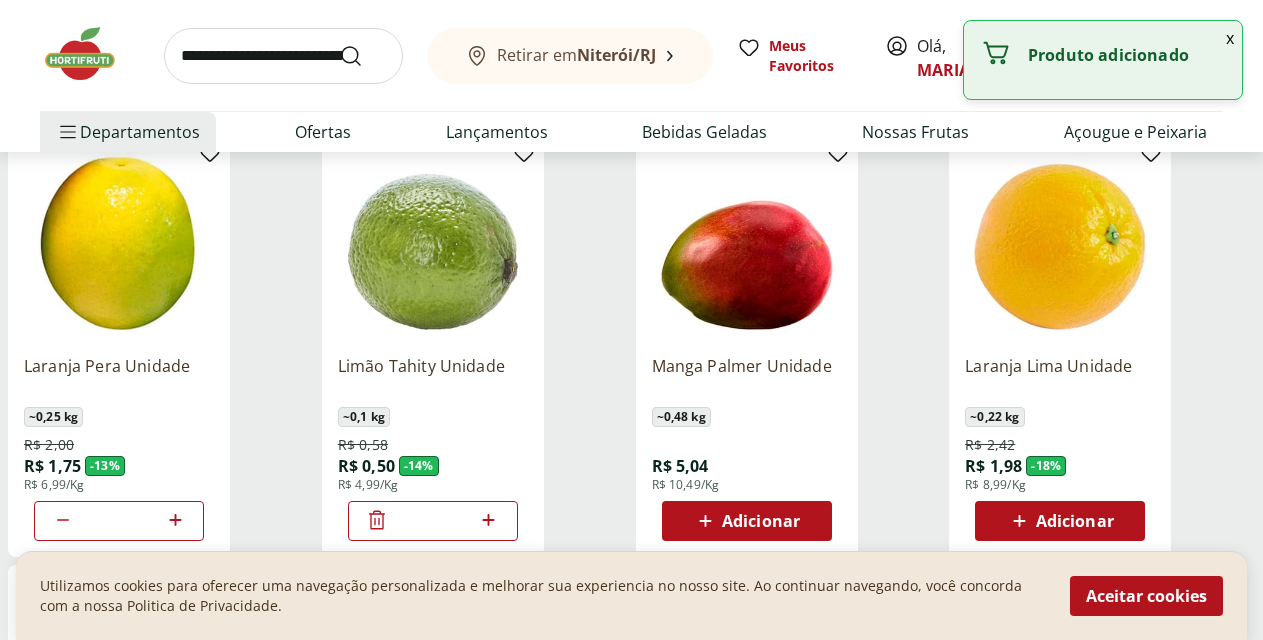 click 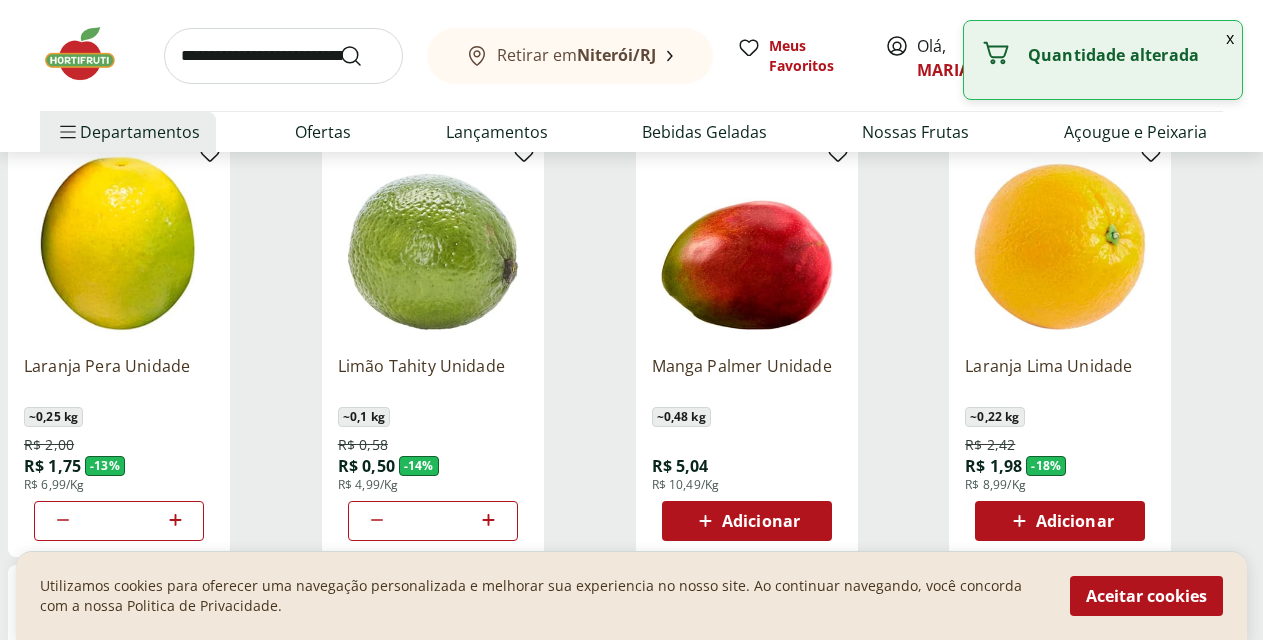click 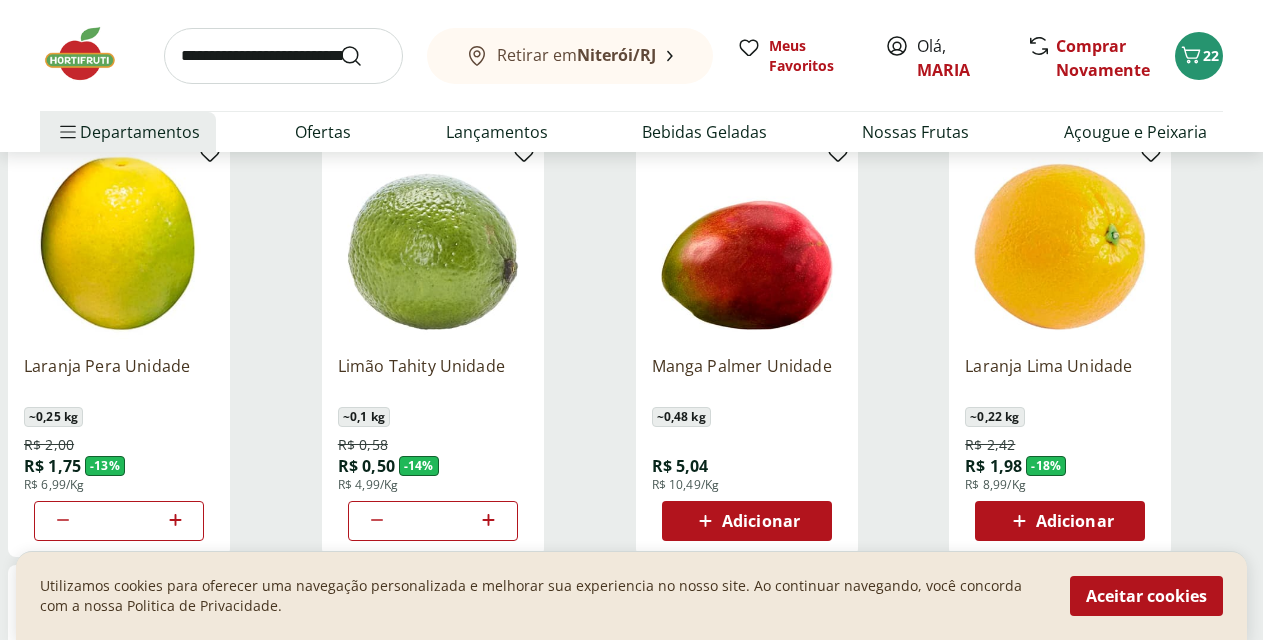 click on "Adicionar" at bounding box center [1060, 521] 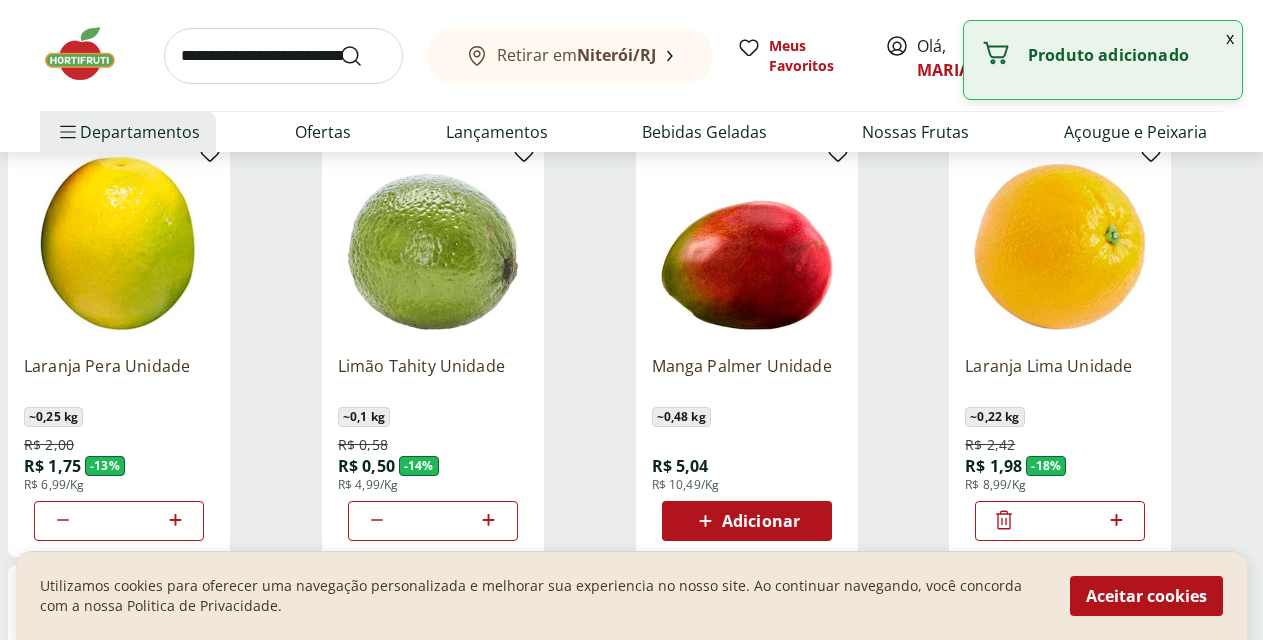click 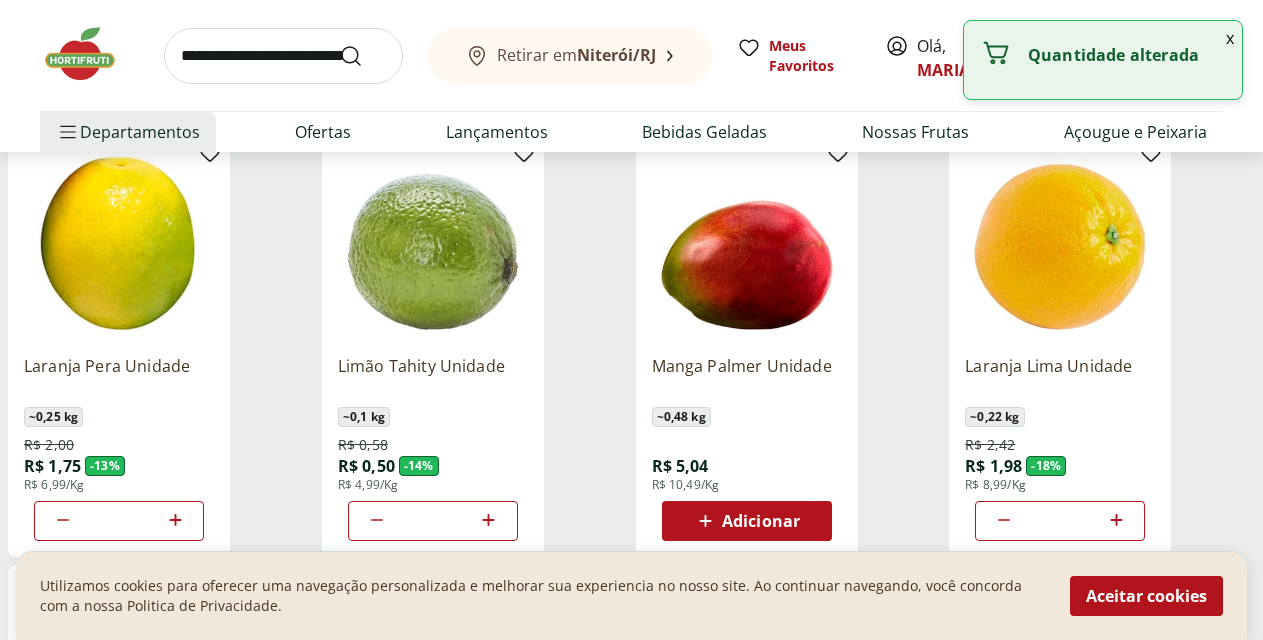 click 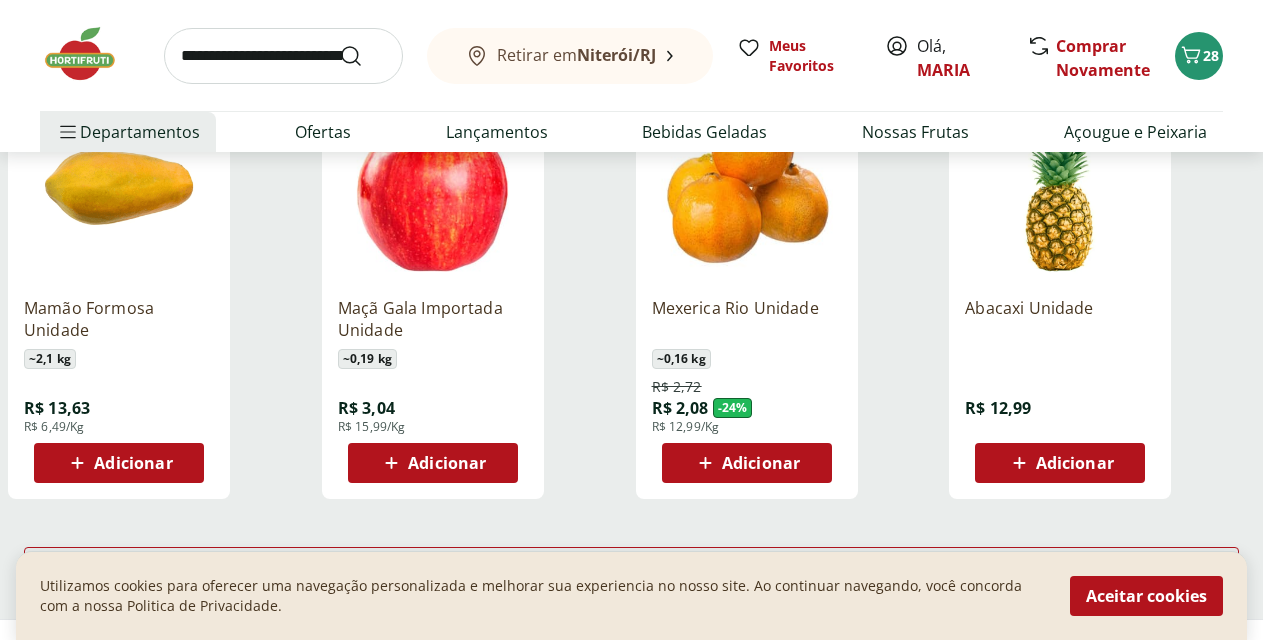 scroll, scrollTop: 2497, scrollLeft: 0, axis: vertical 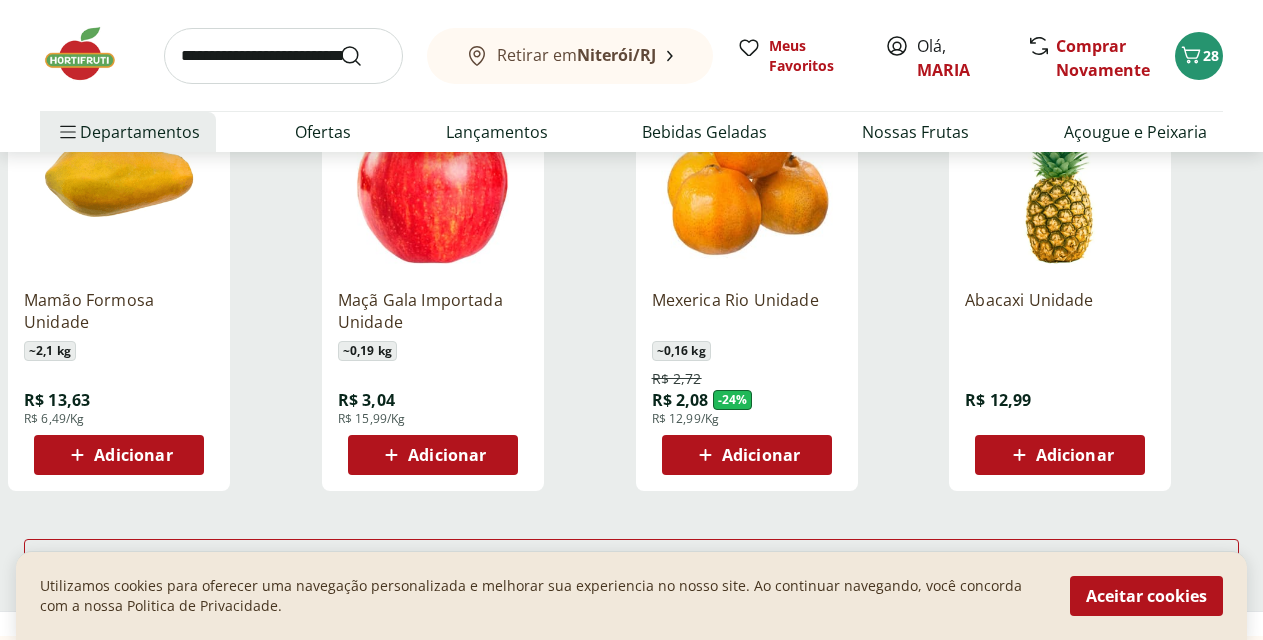 click 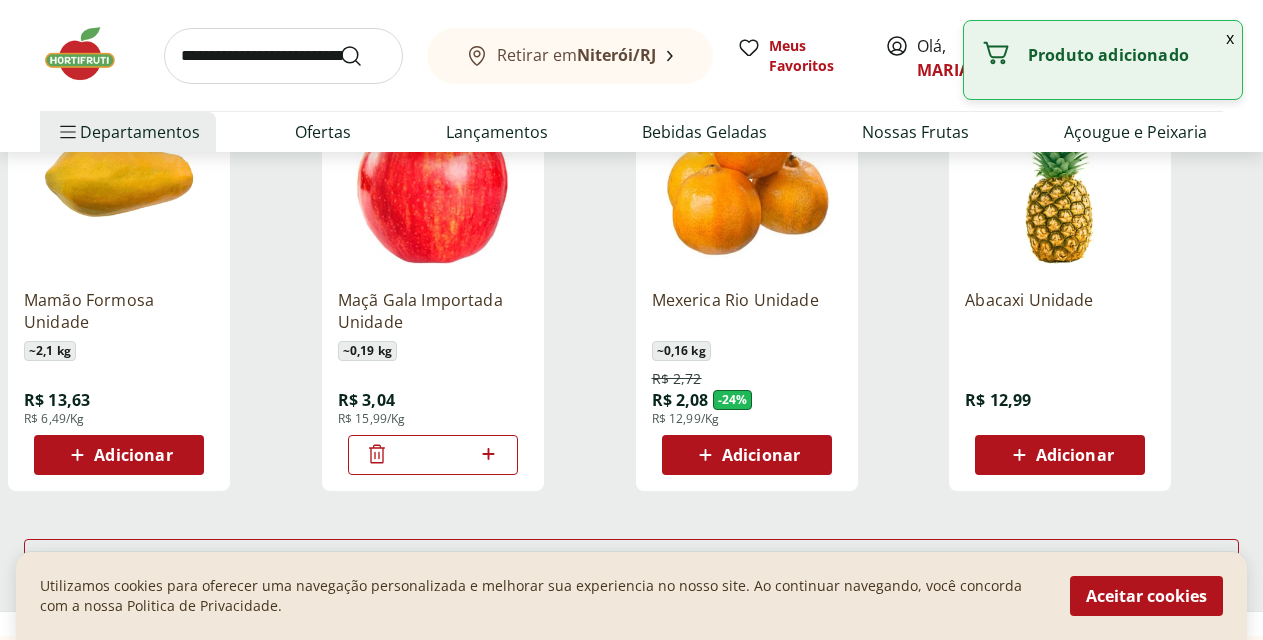 click 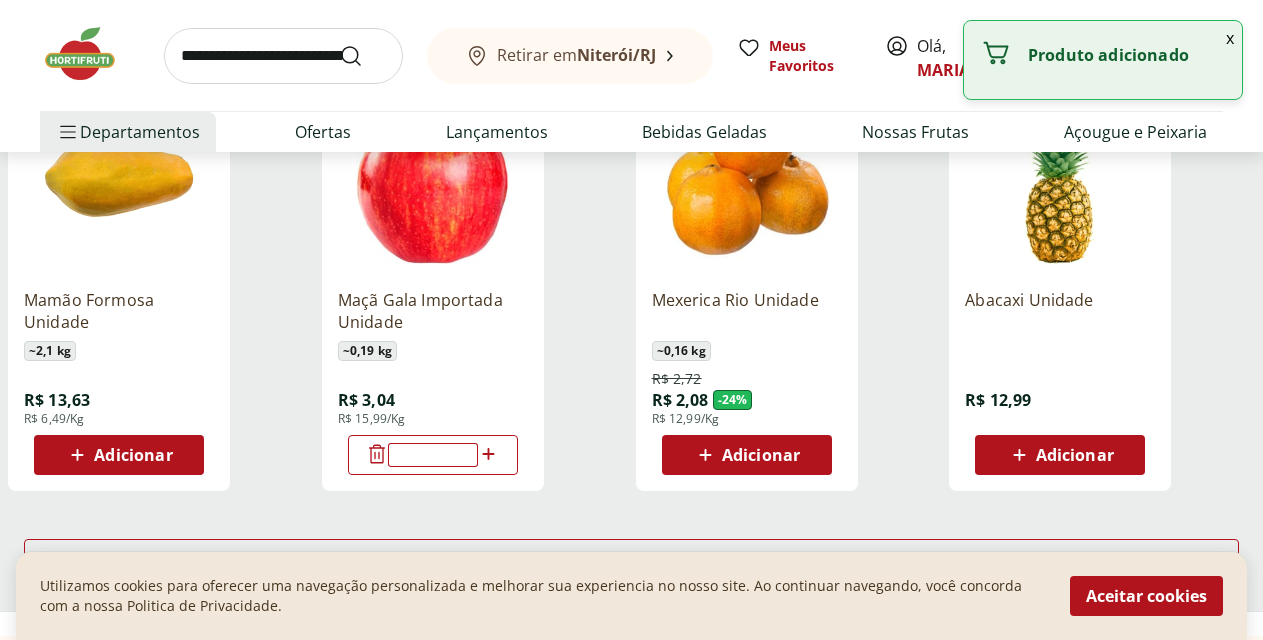type on "*" 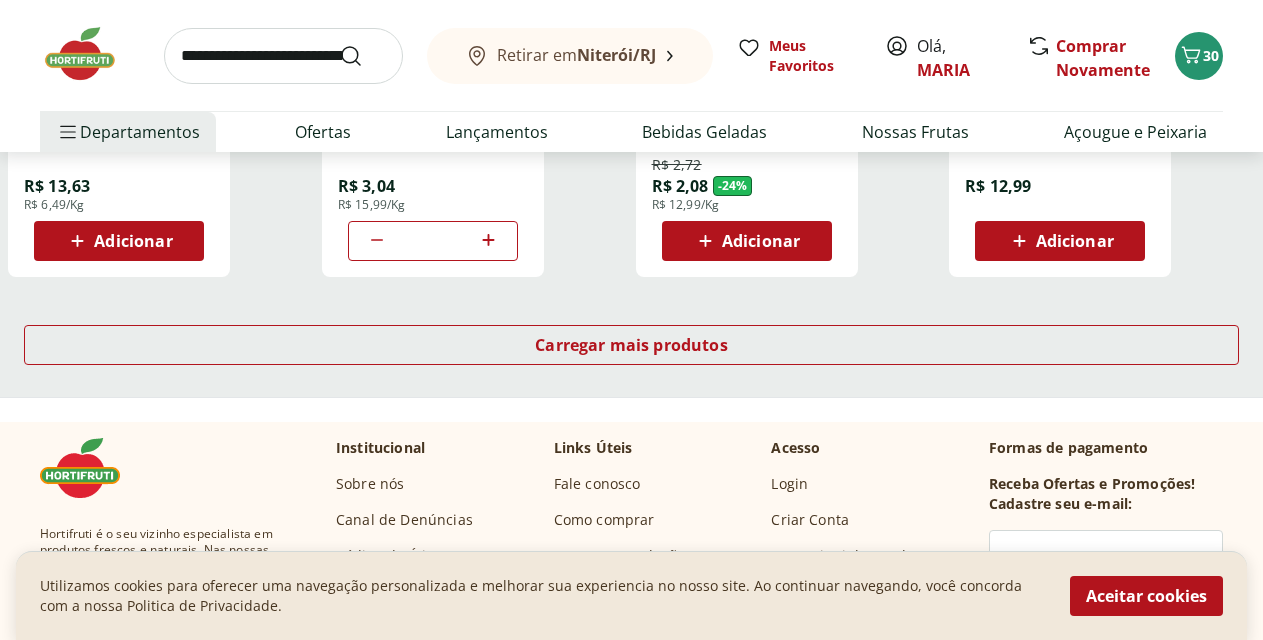 scroll, scrollTop: 2687, scrollLeft: 0, axis: vertical 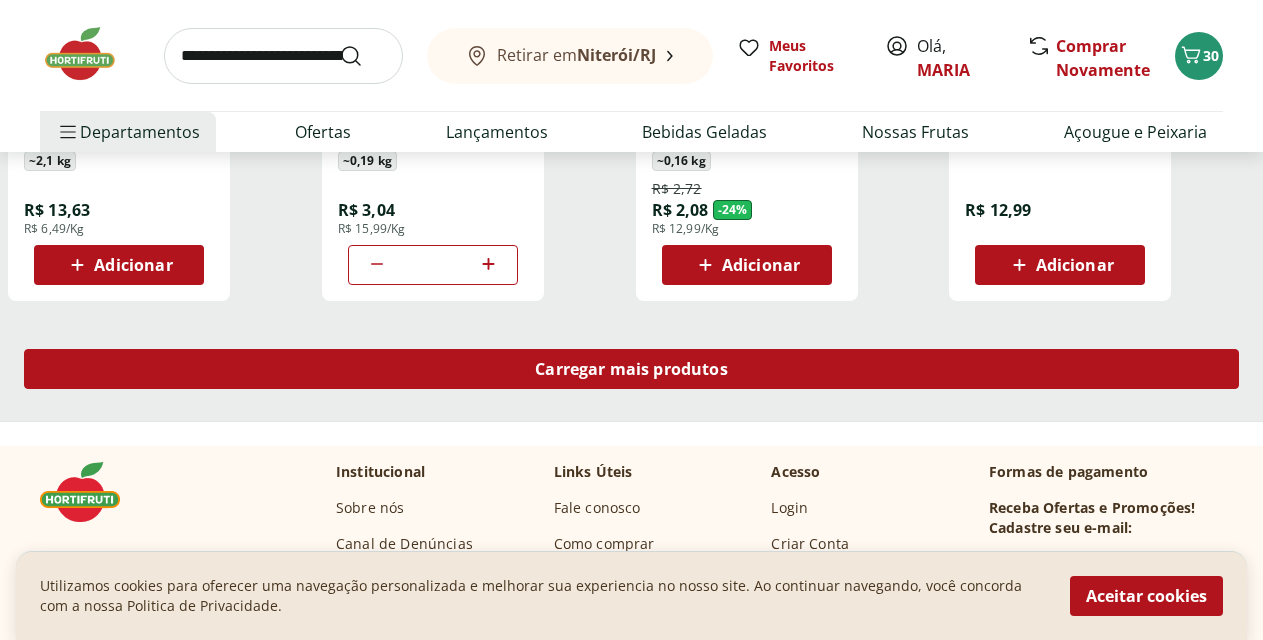click on "Carregar mais produtos" at bounding box center (631, 369) 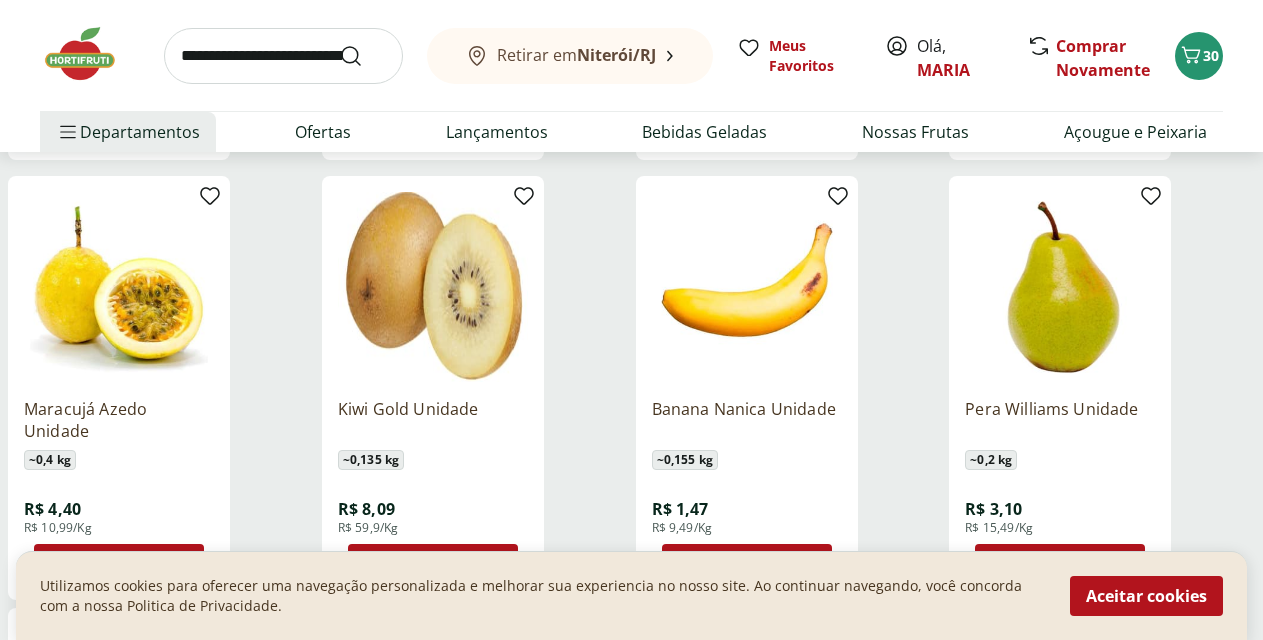 scroll, scrollTop: 2979, scrollLeft: 0, axis: vertical 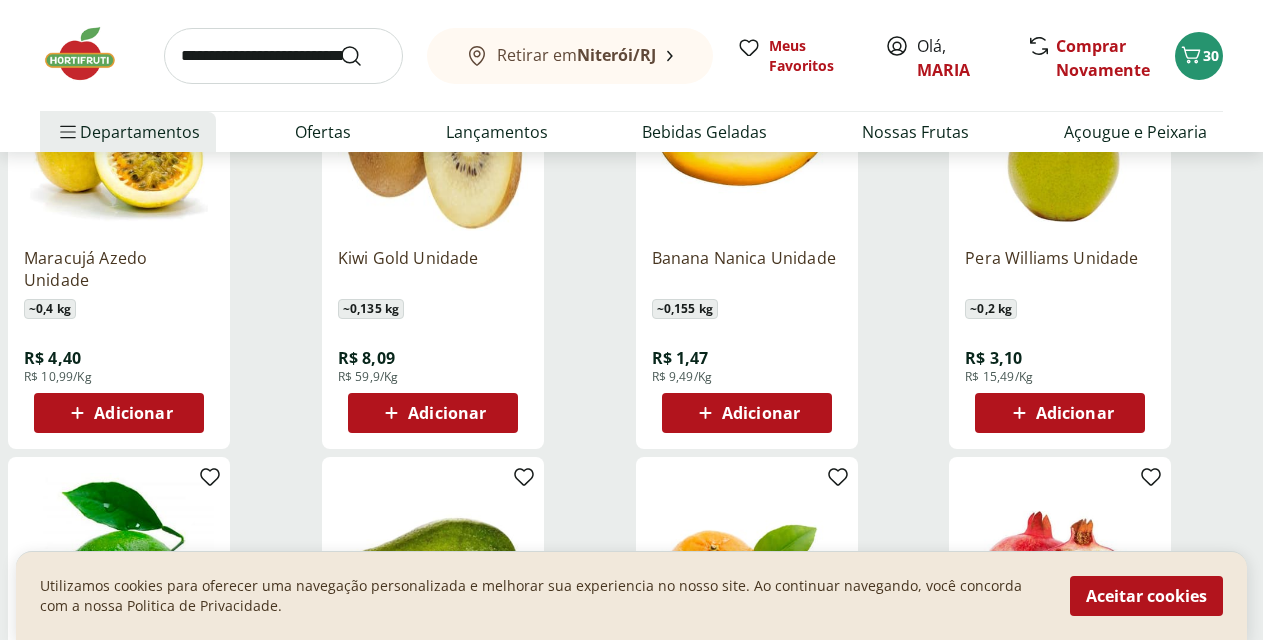 click 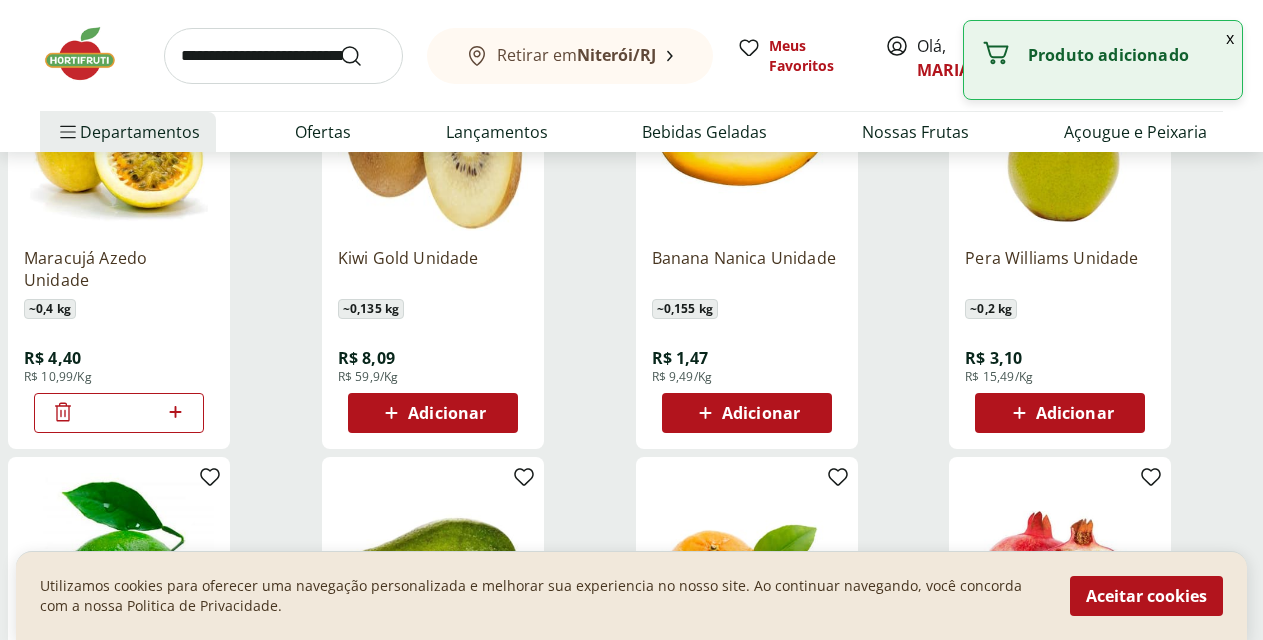 click 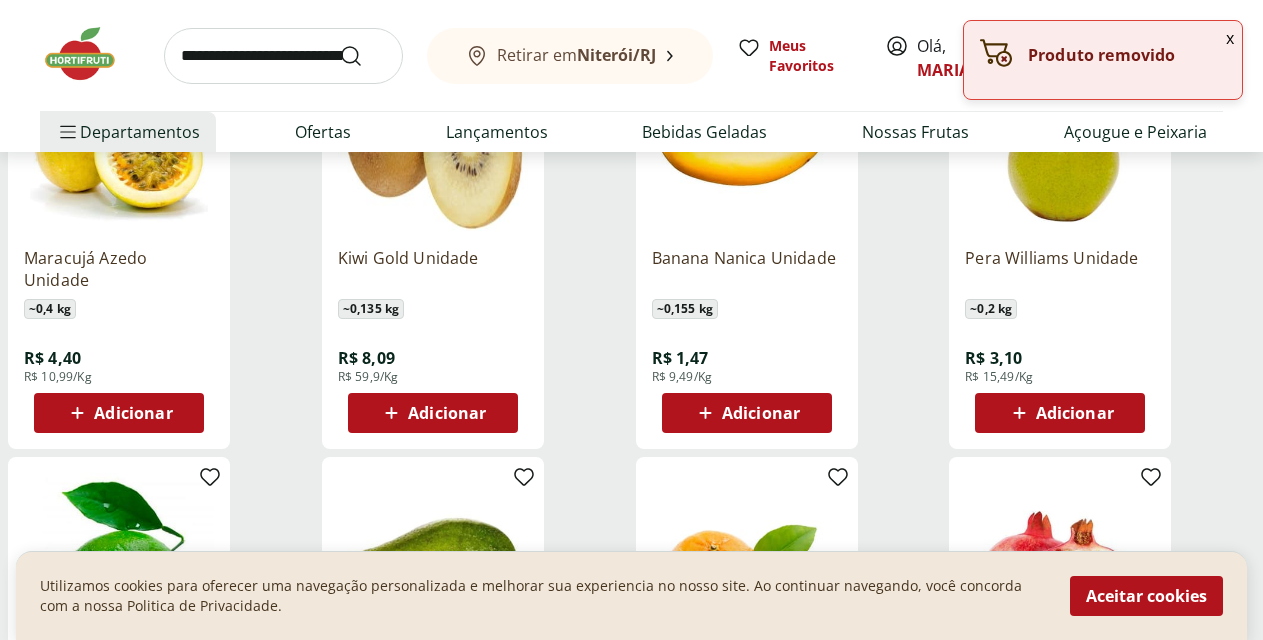 drag, startPoint x: 543, startPoint y: 373, endPoint x: 525, endPoint y: 367, distance: 18.973665 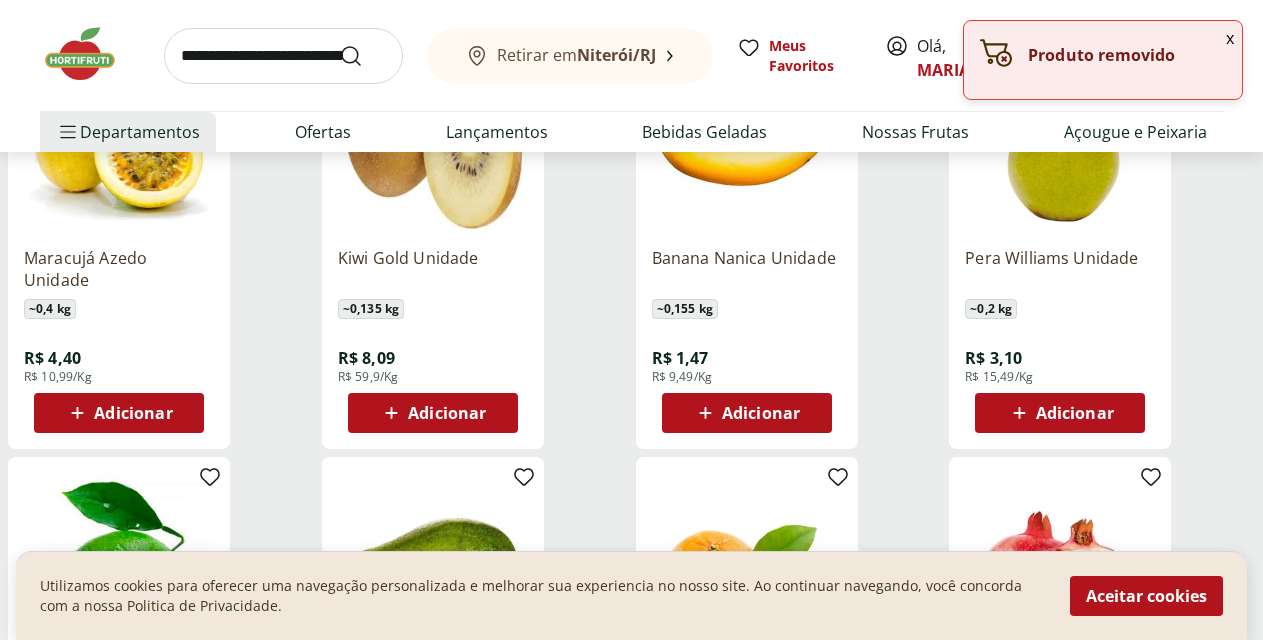 click on "Maracujá Azedo Unidade ~ 0,4 kg R$ 4,40 R$ 10,99/Kg Adicionar" at bounding box center (119, 237) 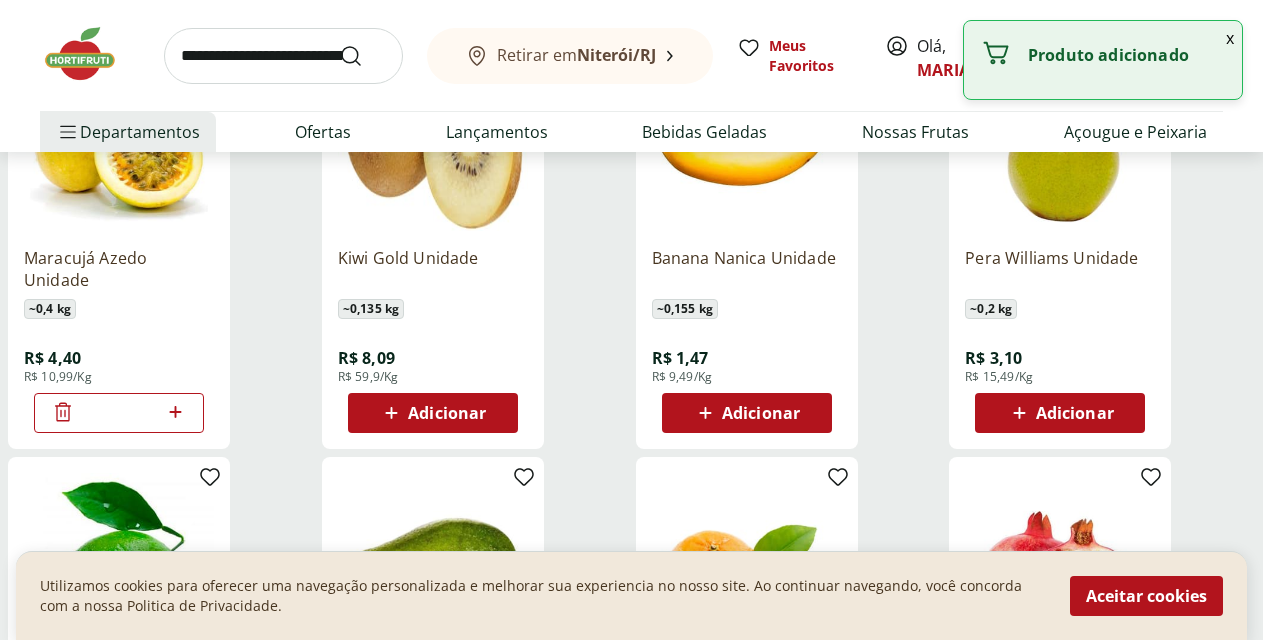 click 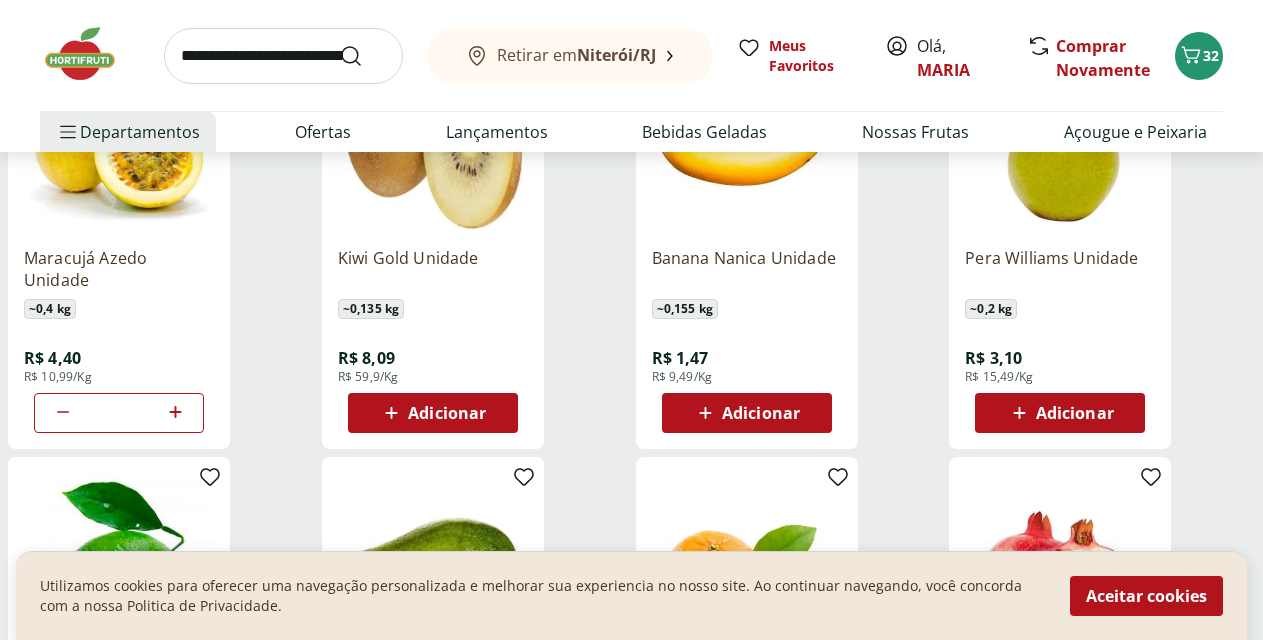 click 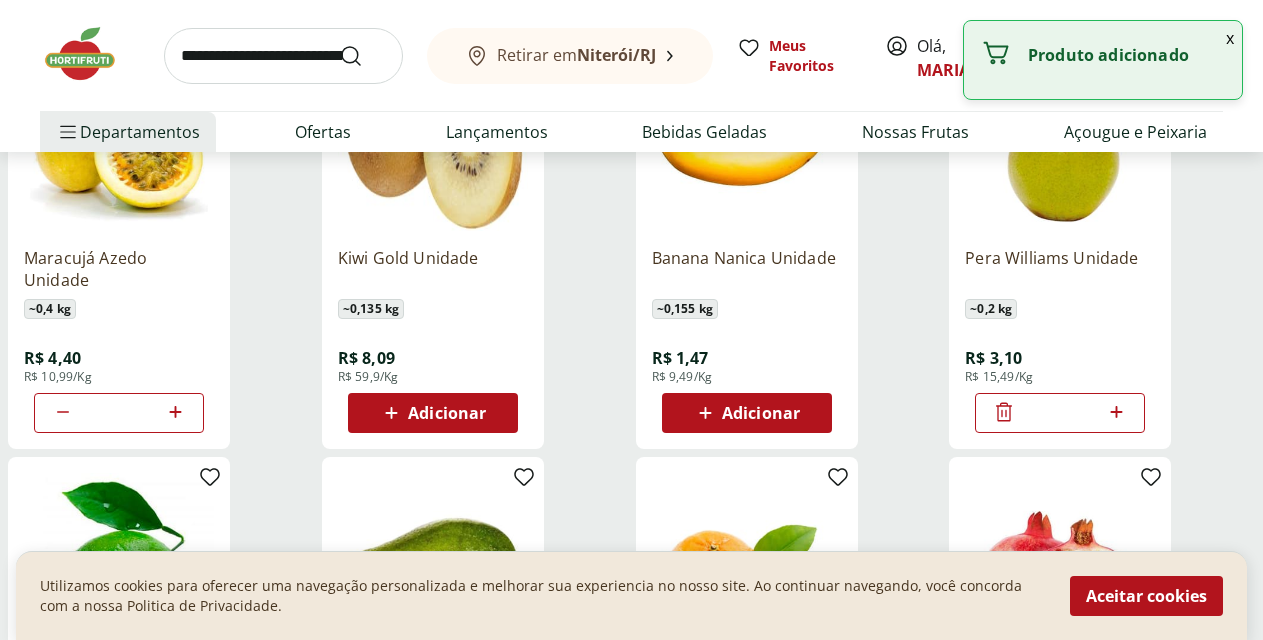 click 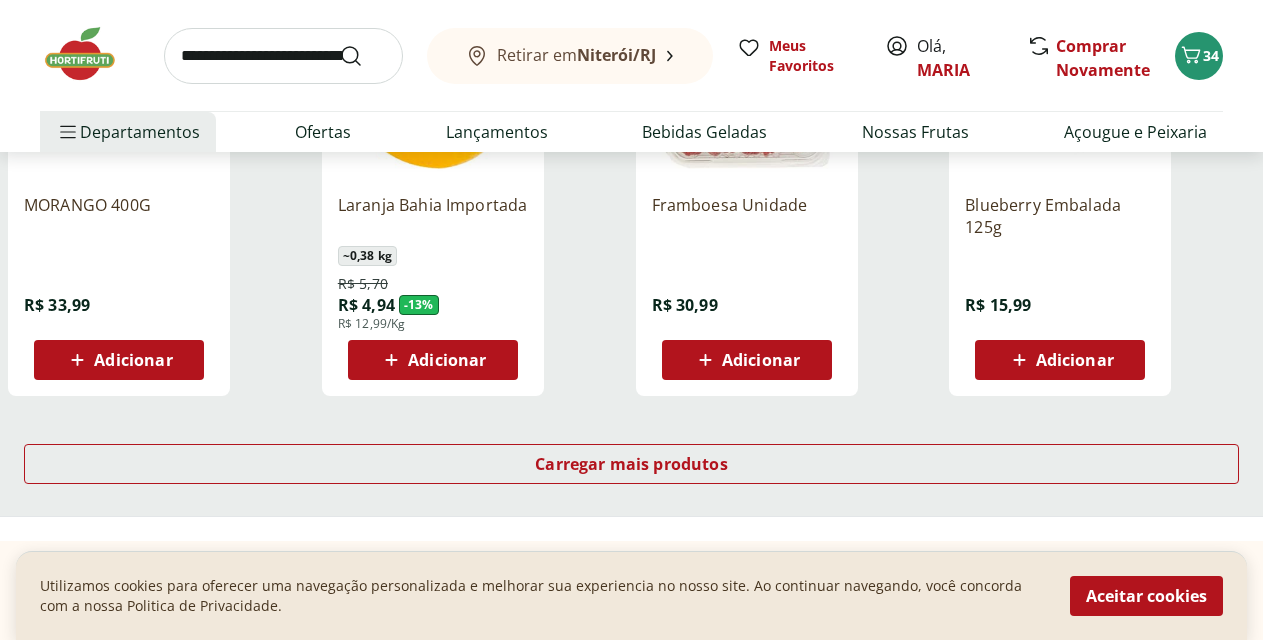 scroll, scrollTop: 3916, scrollLeft: 0, axis: vertical 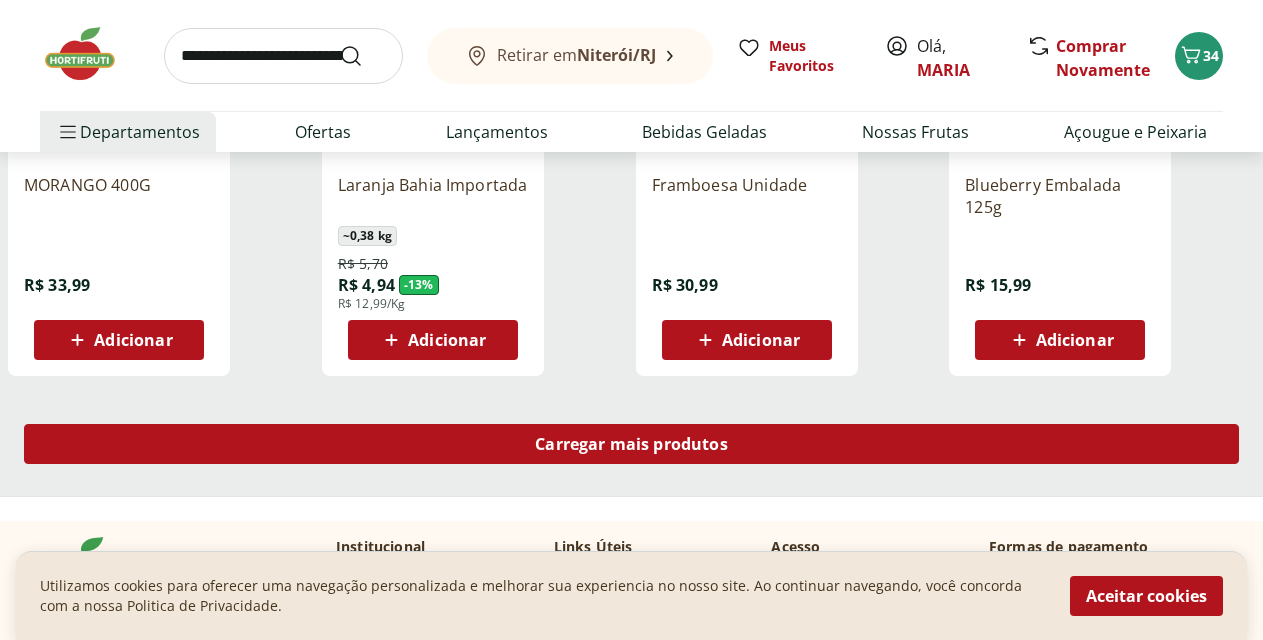 click on "Carregar mais produtos" at bounding box center [631, 444] 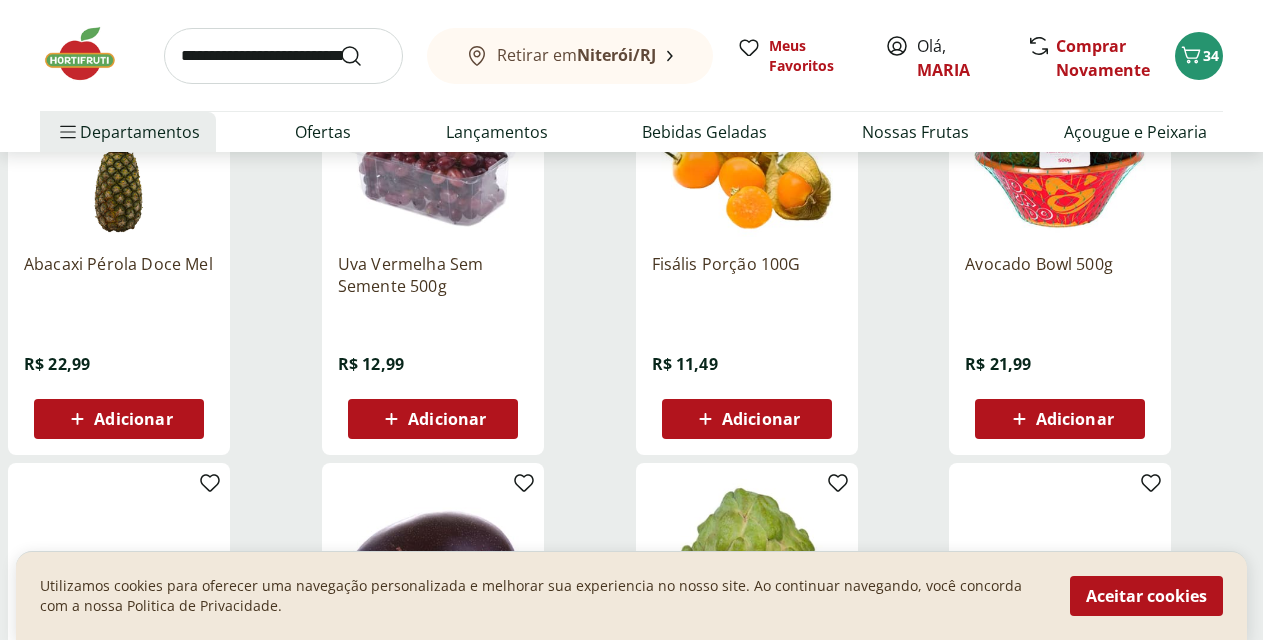scroll, scrollTop: 4660, scrollLeft: 0, axis: vertical 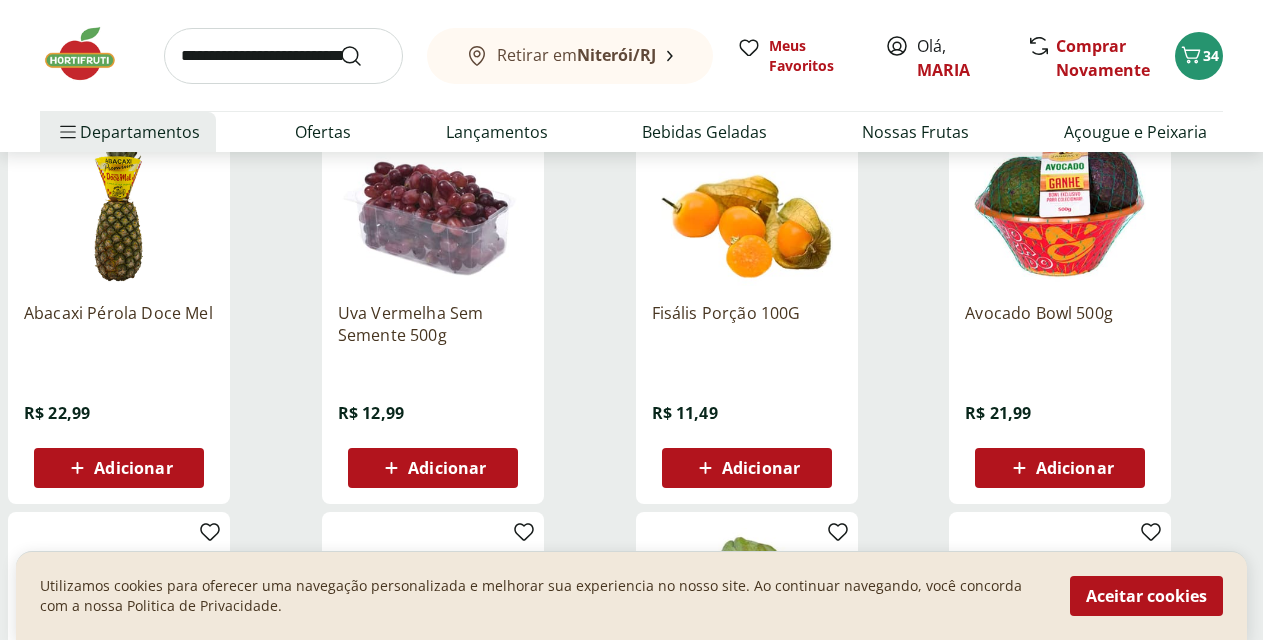 click on "Adicionar" at bounding box center (761, 468) 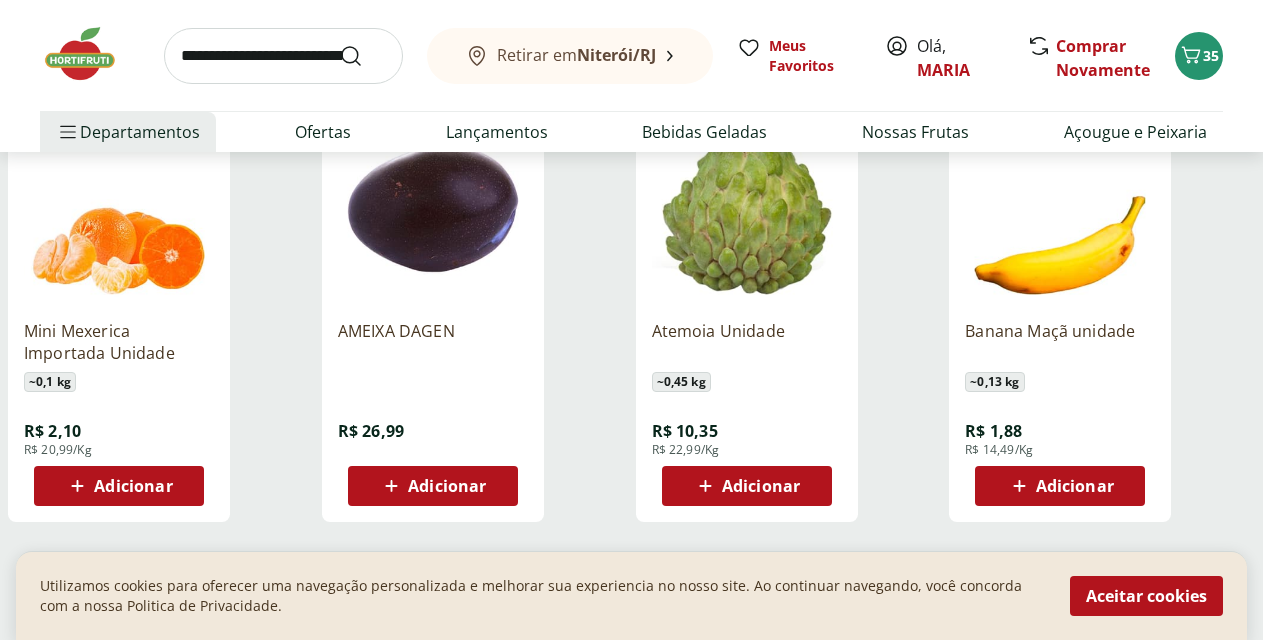scroll, scrollTop: 5245, scrollLeft: 0, axis: vertical 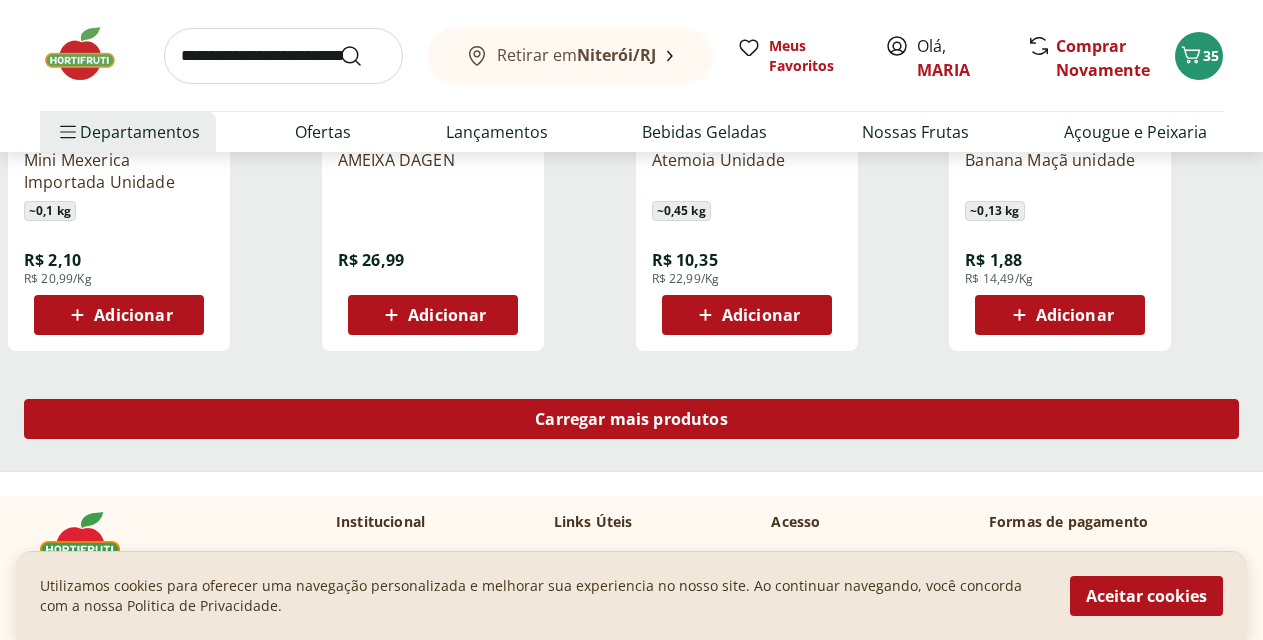 click on "Carregar mais produtos" at bounding box center (631, 419) 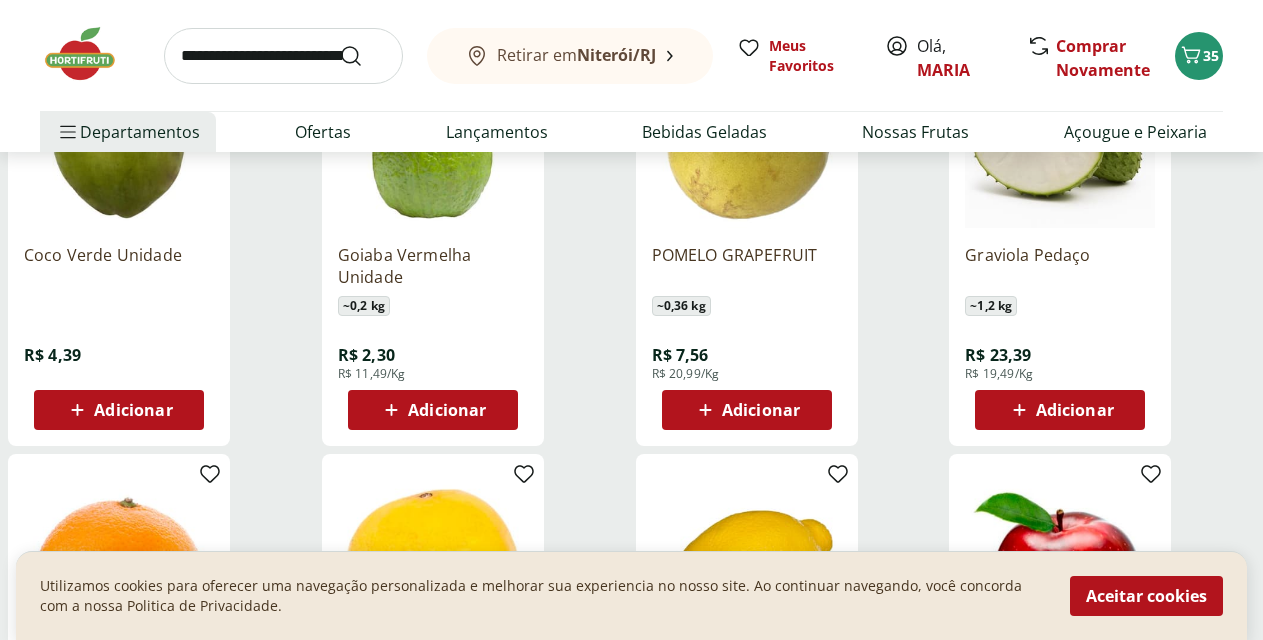 scroll, scrollTop: 5993, scrollLeft: 0, axis: vertical 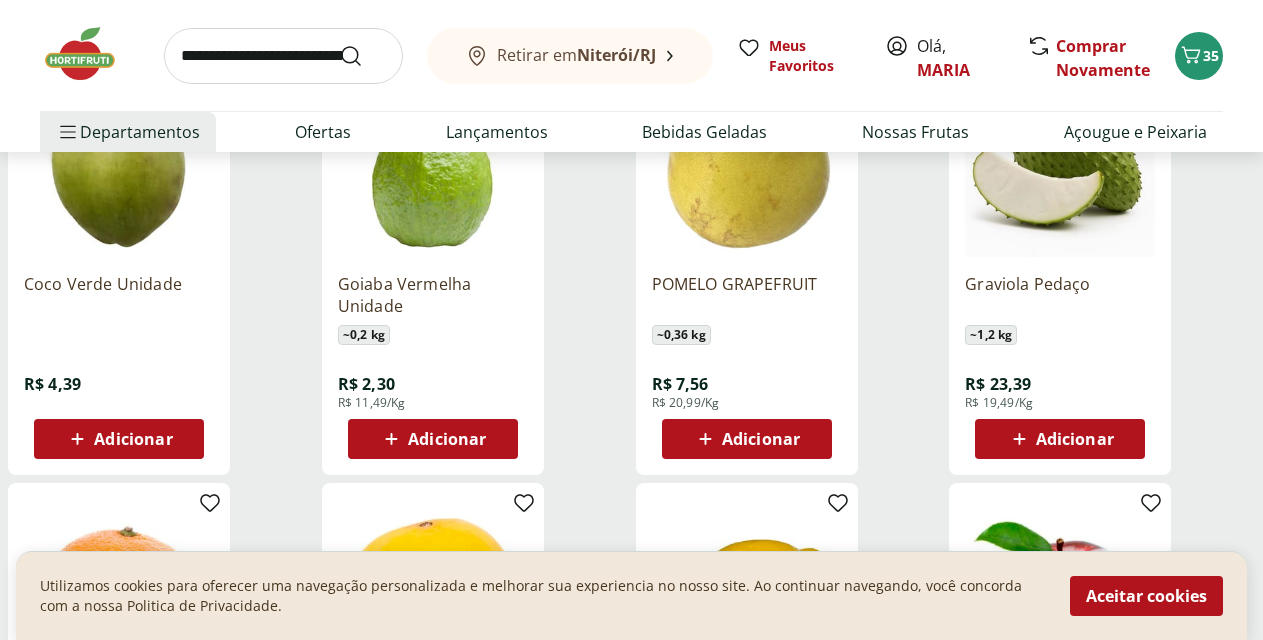 click 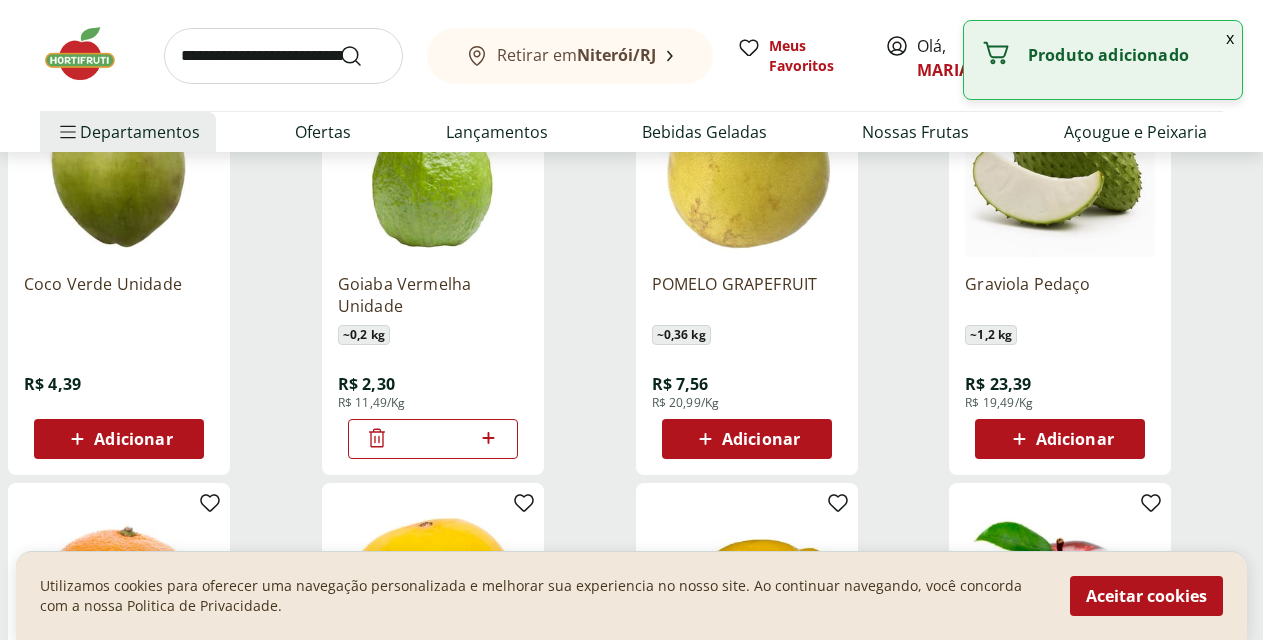 click 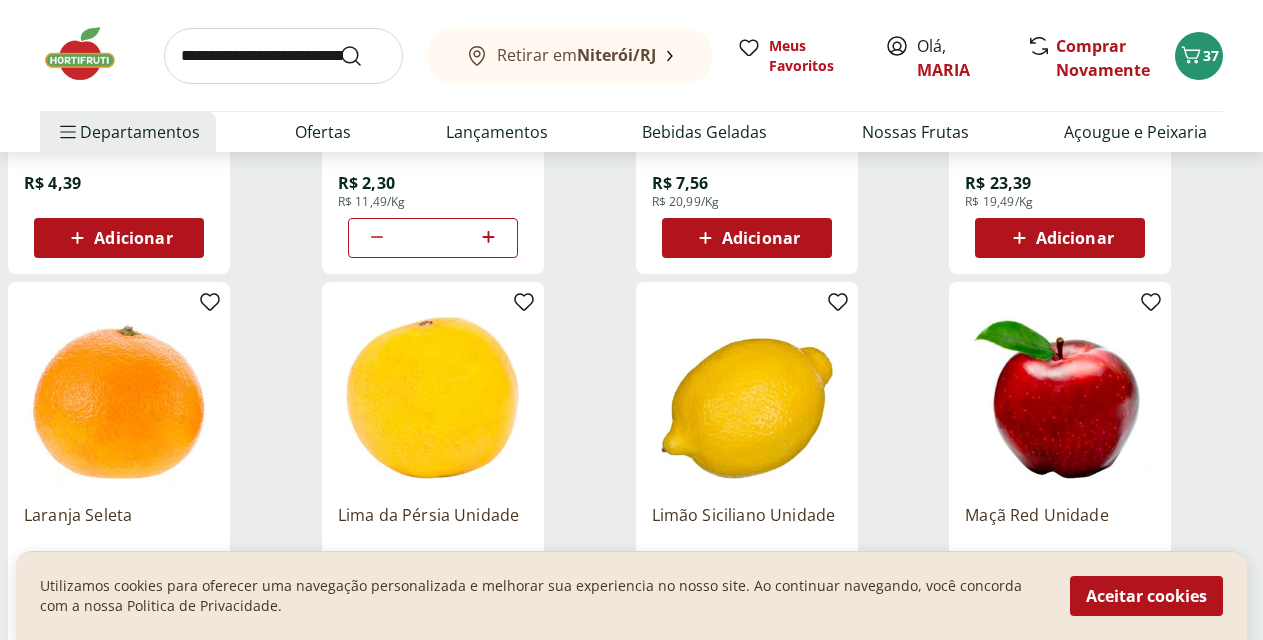 scroll, scrollTop: 6381, scrollLeft: 0, axis: vertical 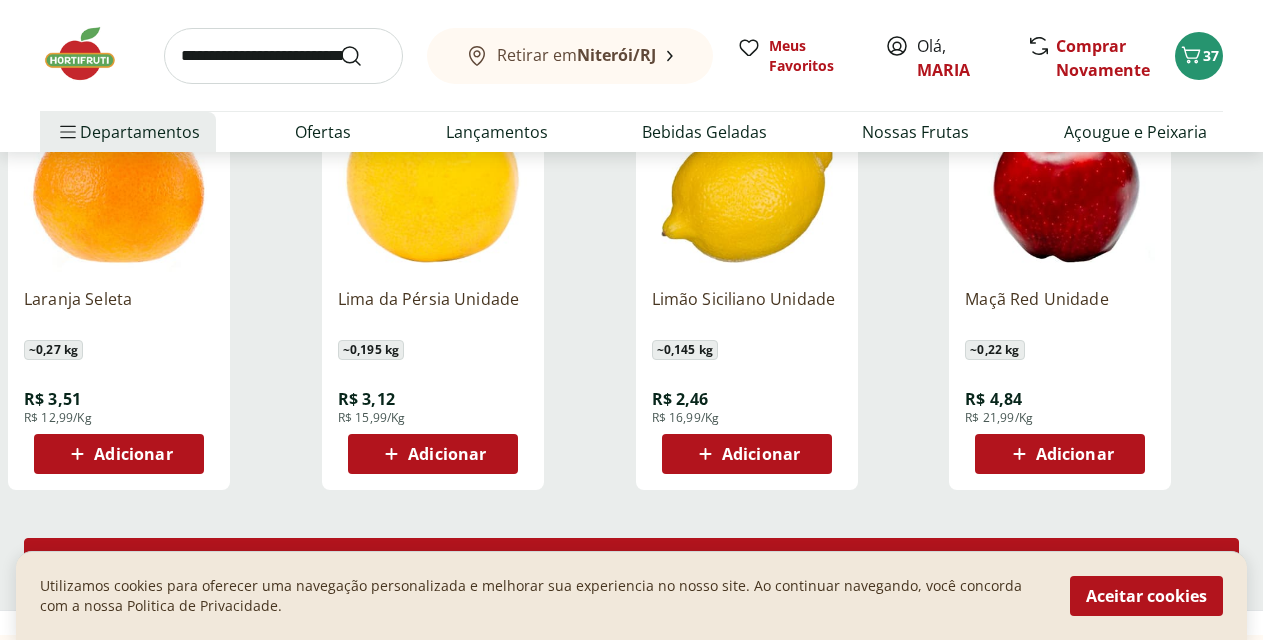 click on "Carregar mais produtos" at bounding box center [631, 558] 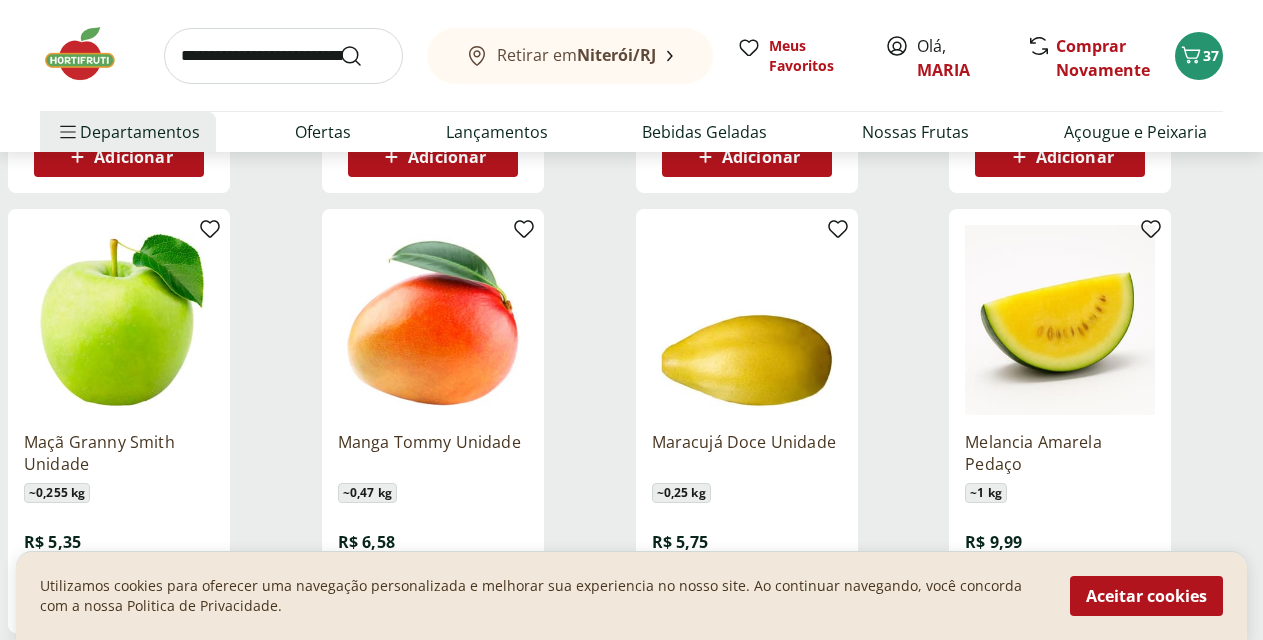 scroll, scrollTop: 6773, scrollLeft: 0, axis: vertical 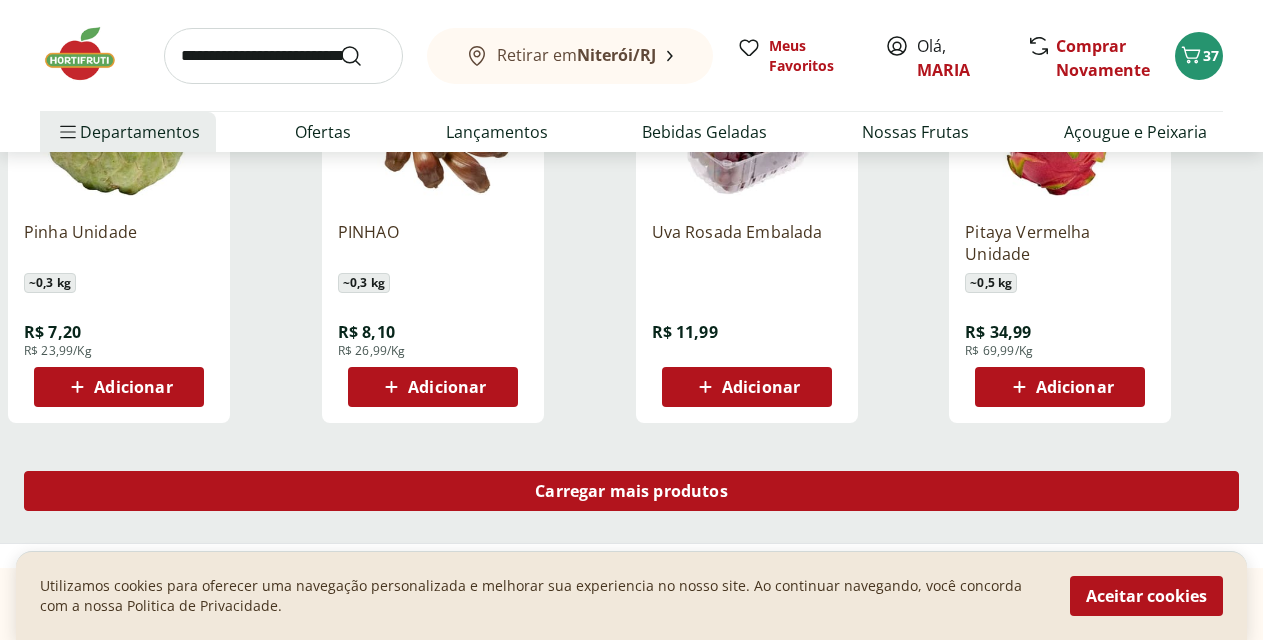 click on "Carregar mais produtos" at bounding box center (631, 491) 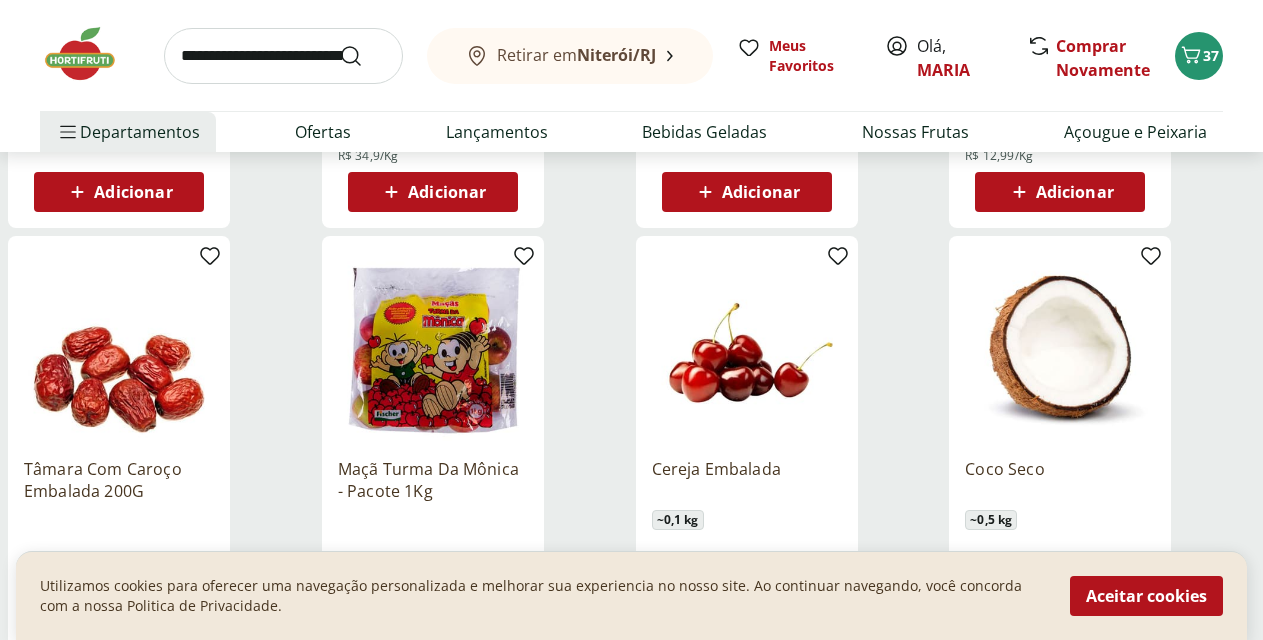 scroll, scrollTop: 8565, scrollLeft: 0, axis: vertical 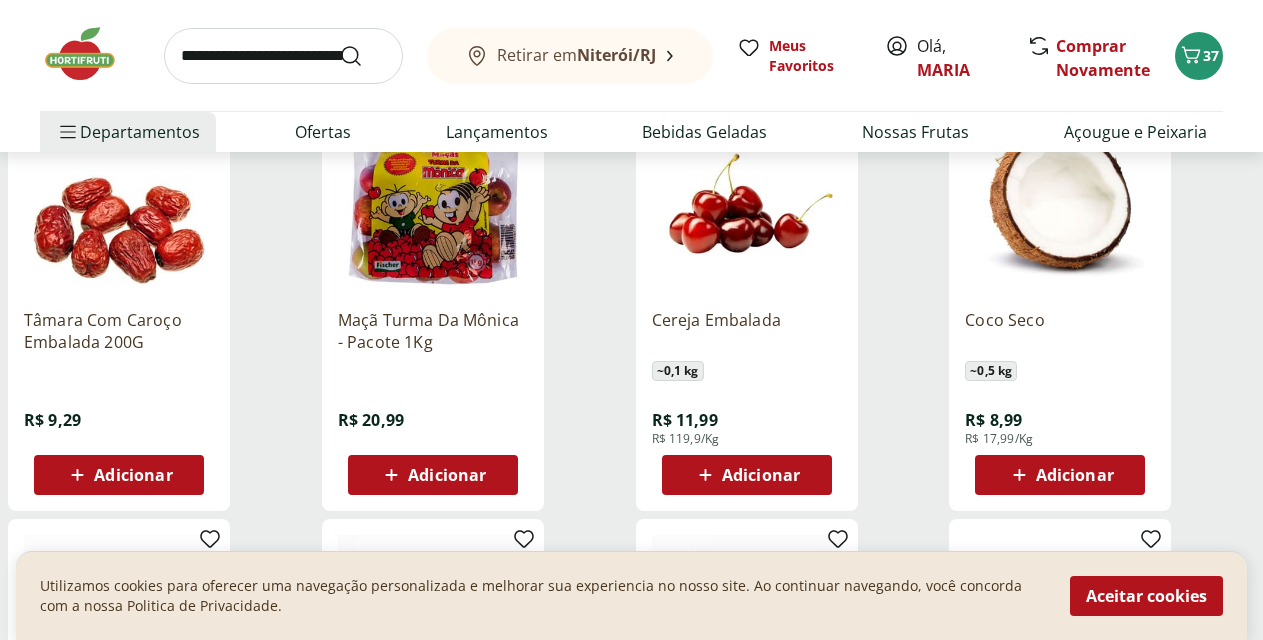 click on "Adicionar" at bounding box center [761, 475] 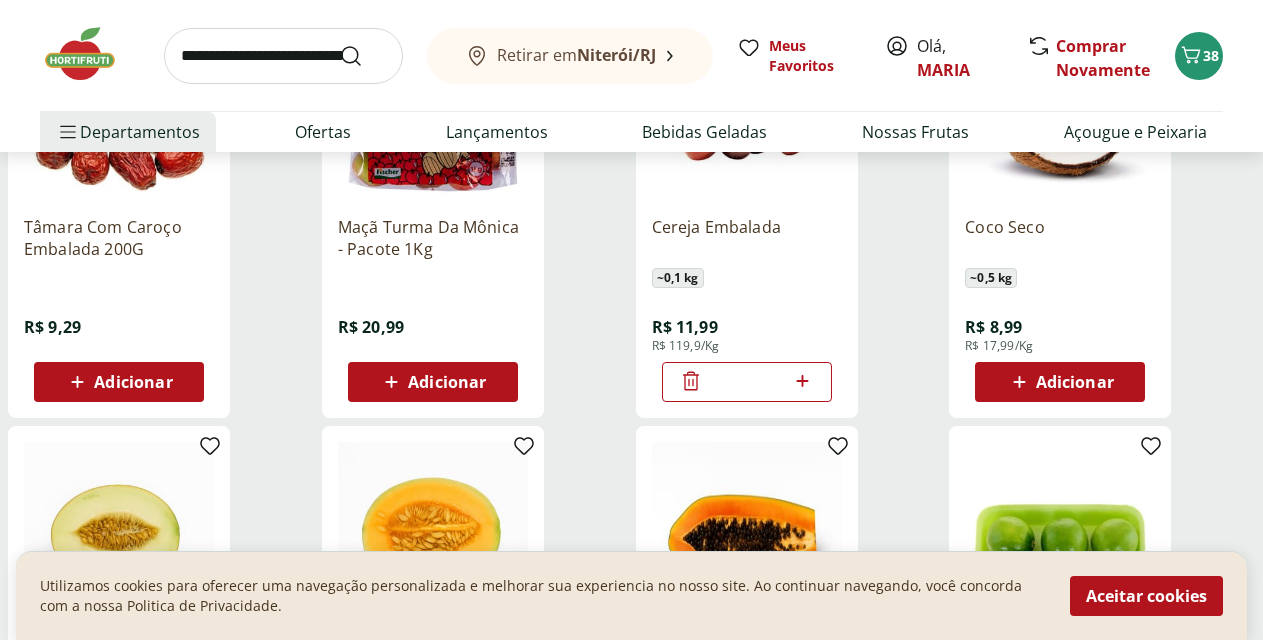 scroll, scrollTop: 8864, scrollLeft: 0, axis: vertical 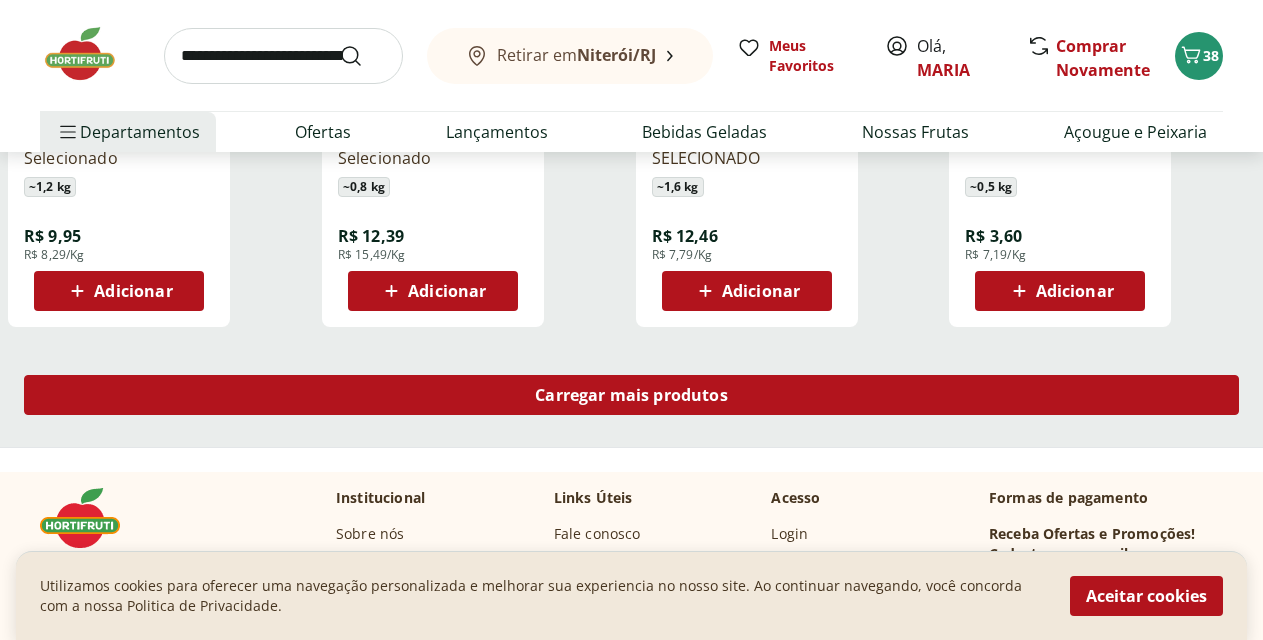 click on "Carregar mais produtos" at bounding box center [631, 395] 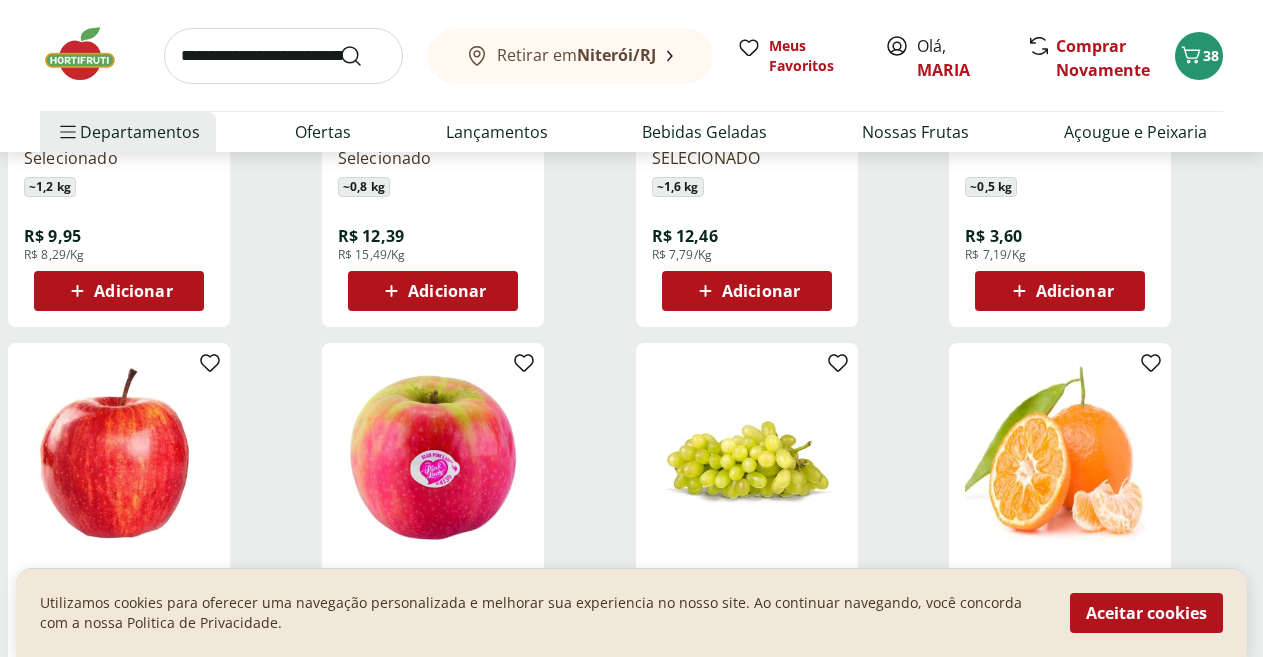 scroll, scrollTop: 9281, scrollLeft: 0, axis: vertical 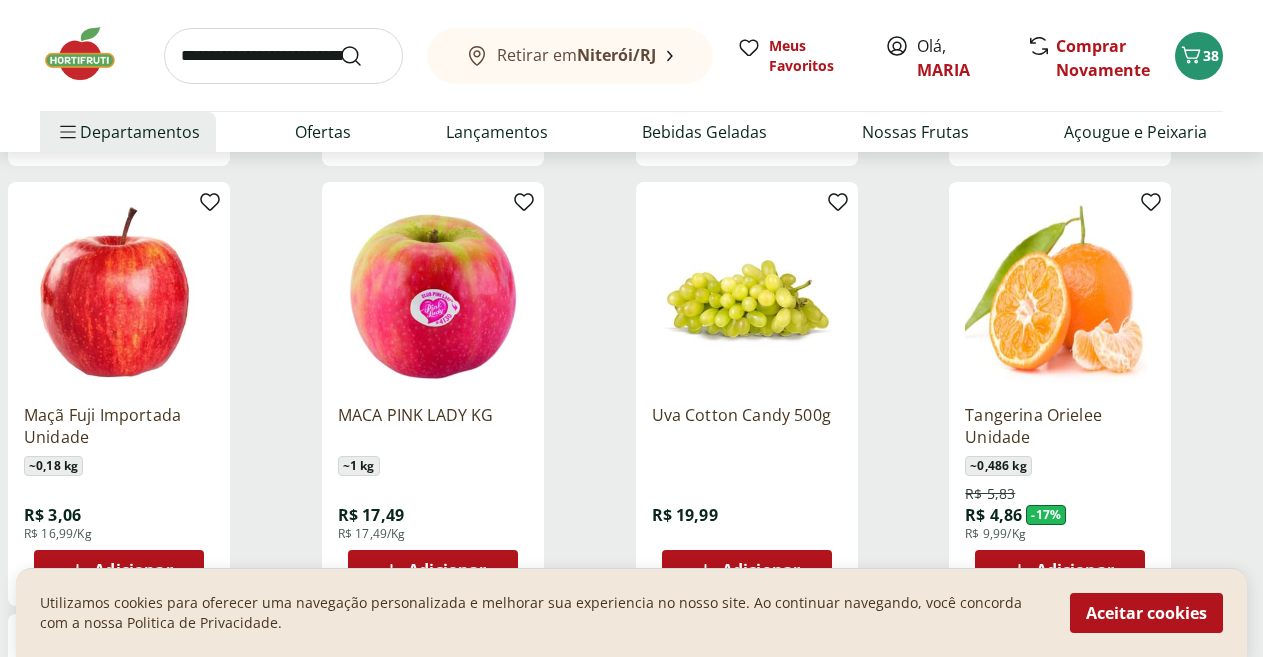 click on "Adicionar" at bounding box center [761, 570] 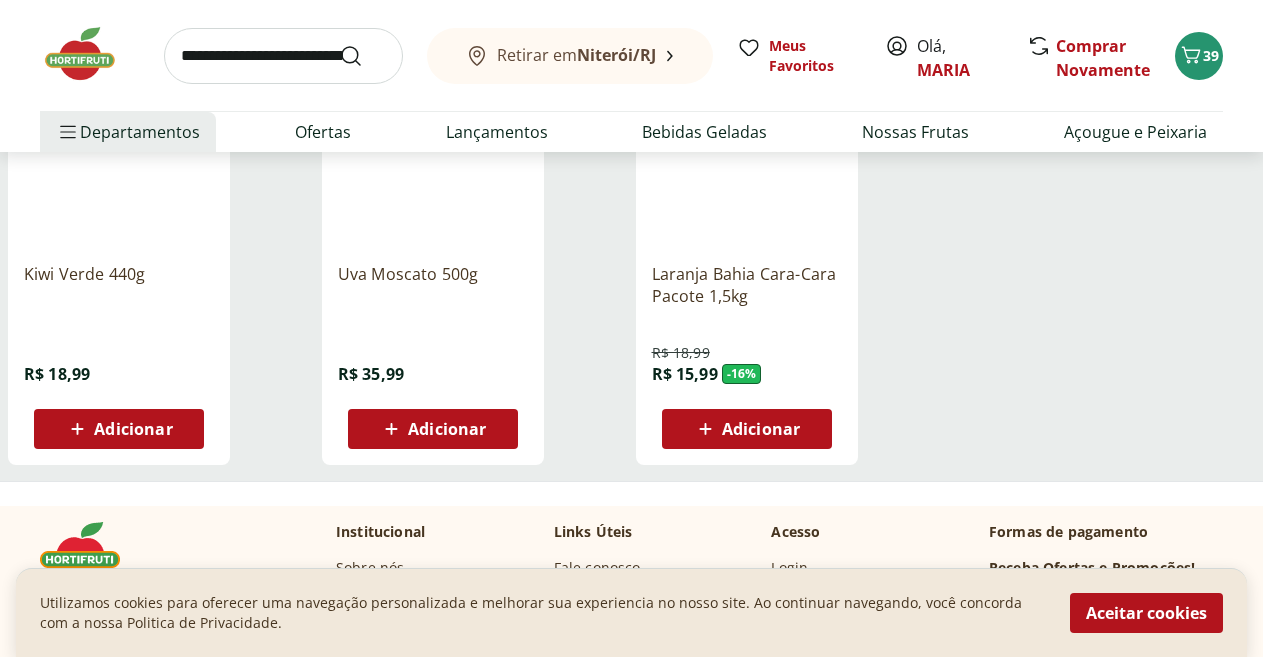 scroll, scrollTop: 10467, scrollLeft: 0, axis: vertical 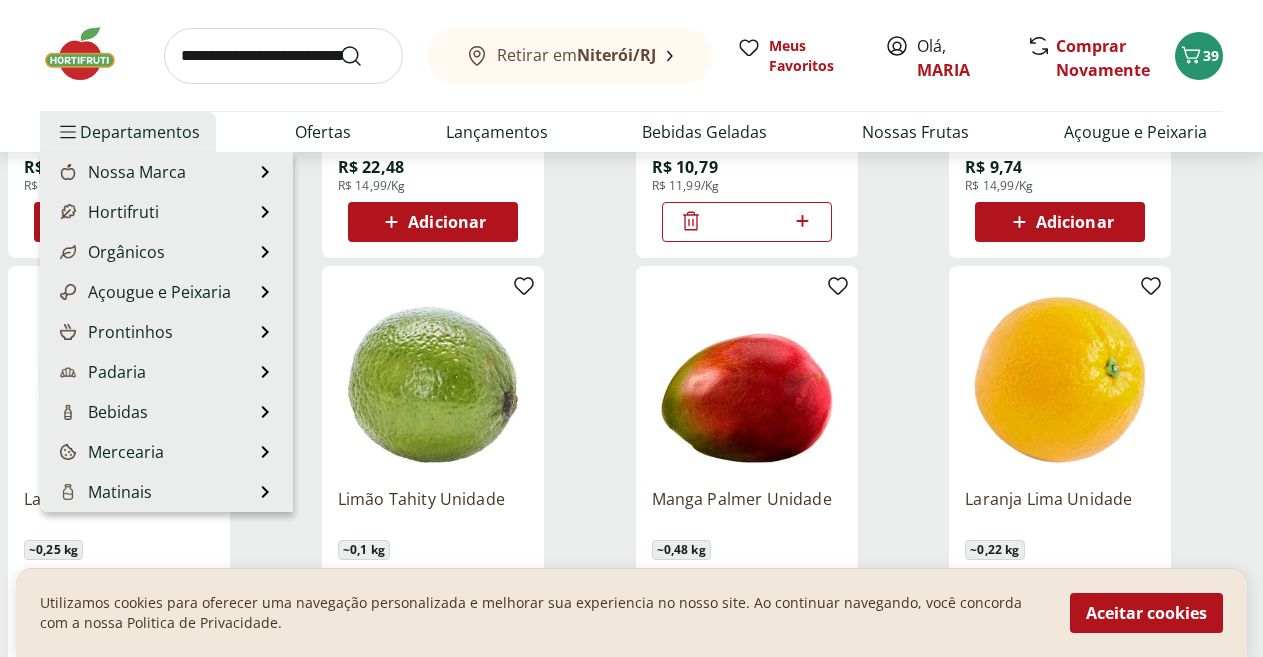 click on "Departamentos" at bounding box center (128, 132) 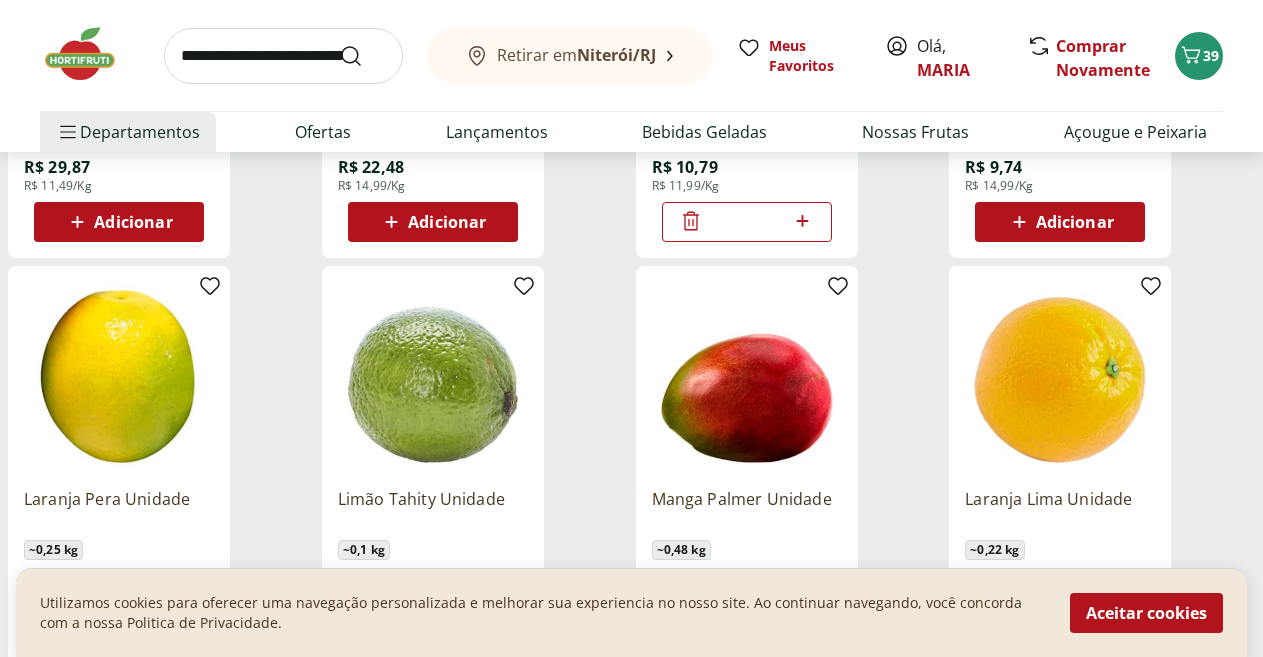 click at bounding box center (283, 56) 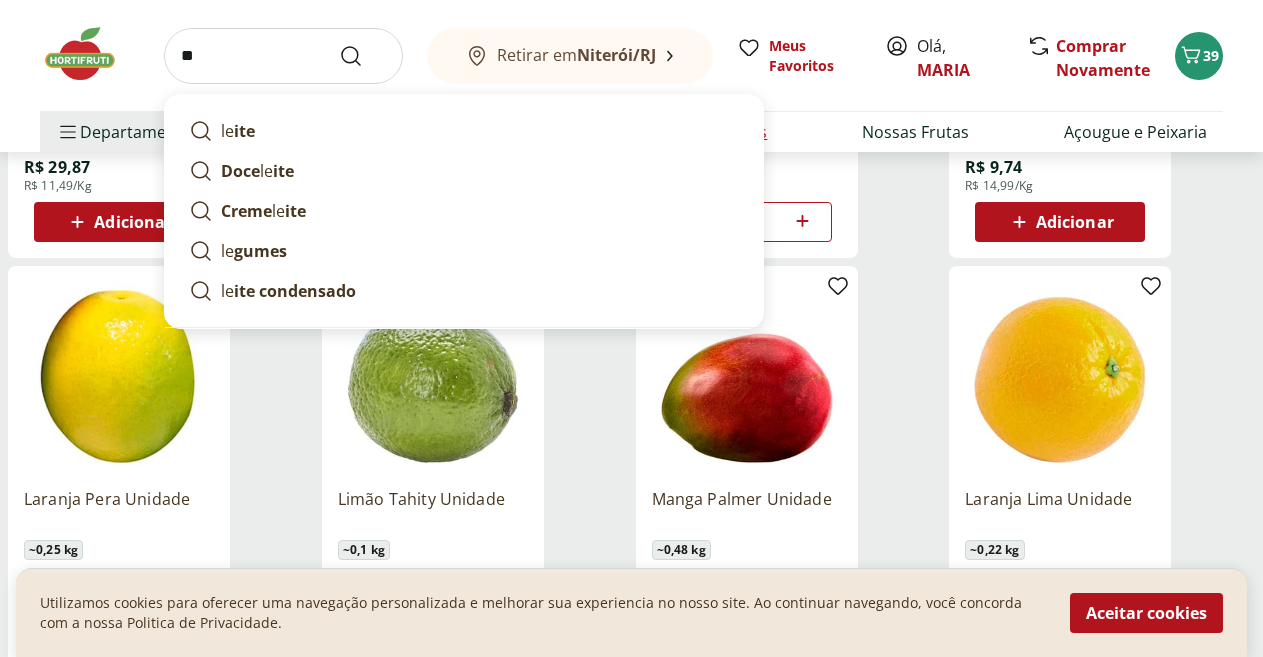 type on "*" 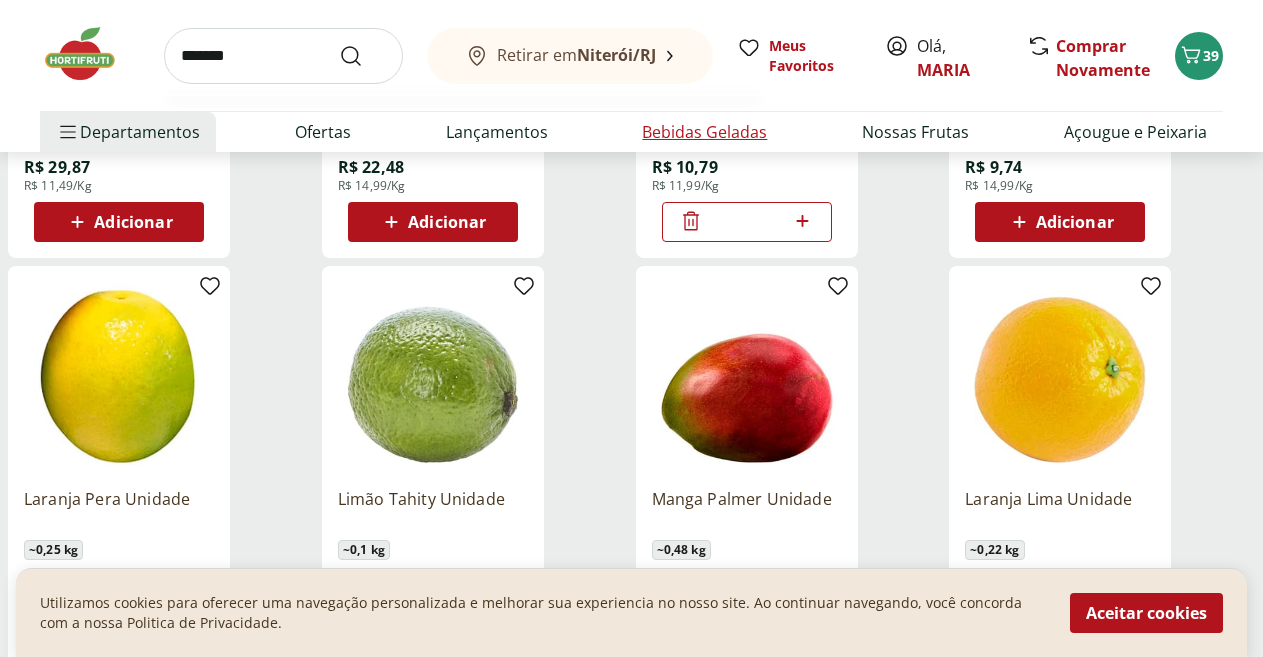 type on "*******" 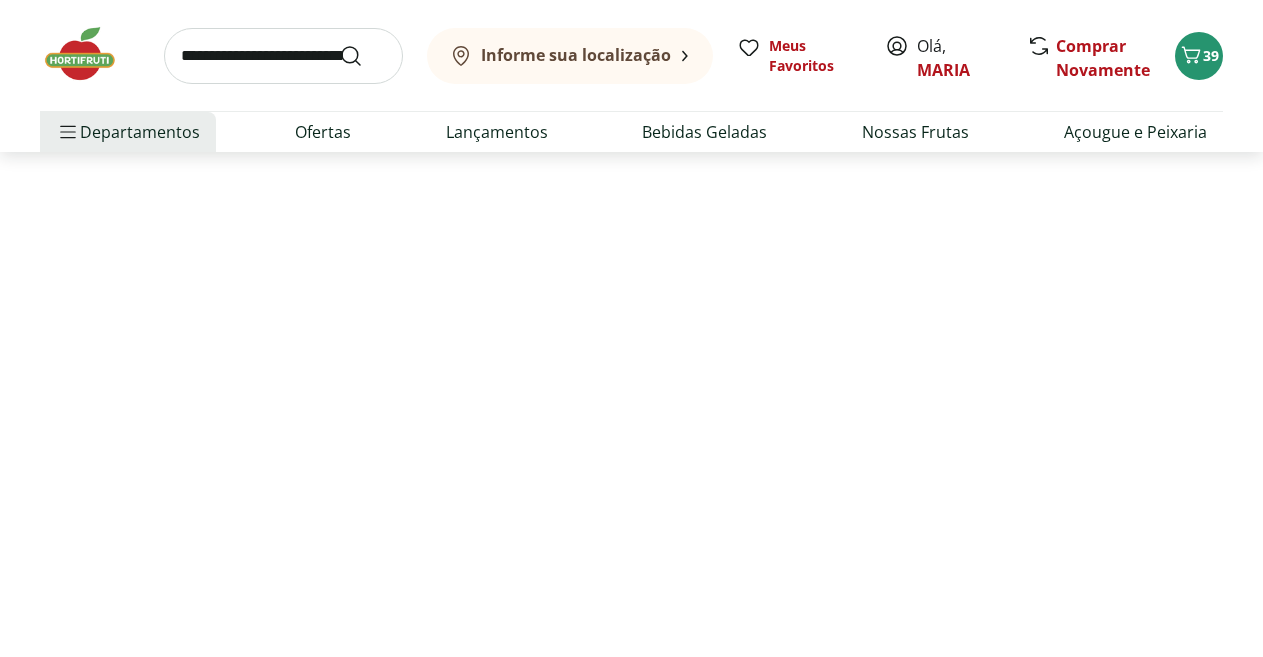 scroll, scrollTop: 0, scrollLeft: 0, axis: both 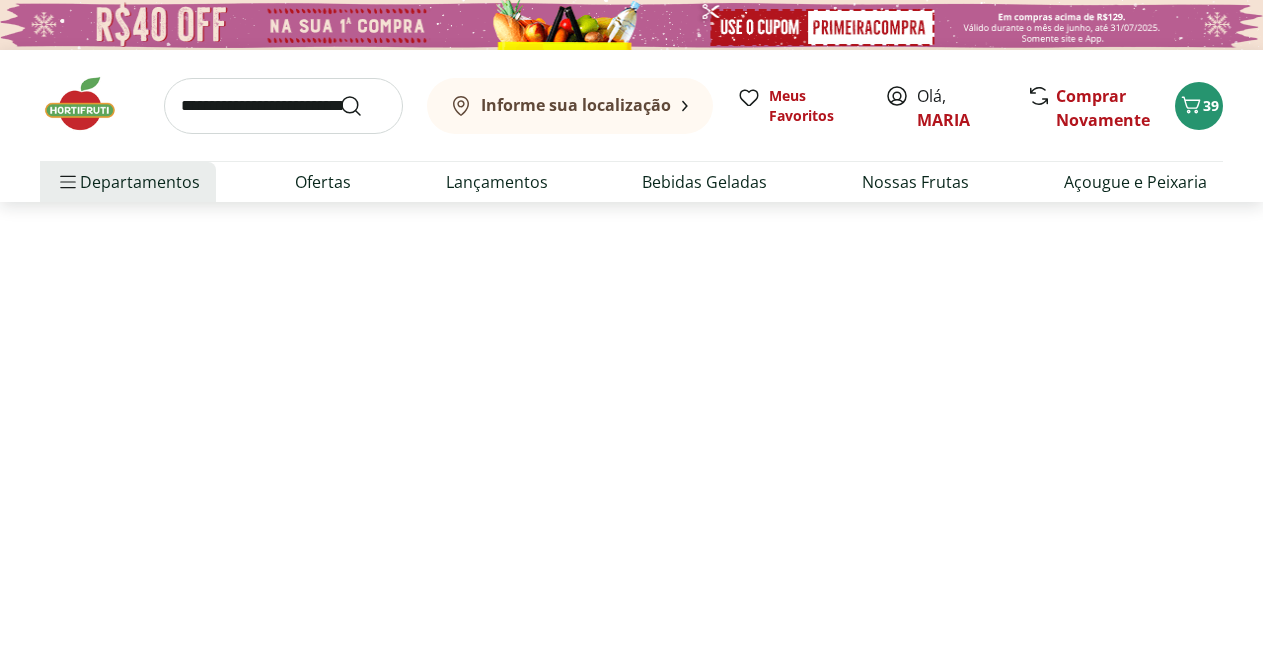 select on "**********" 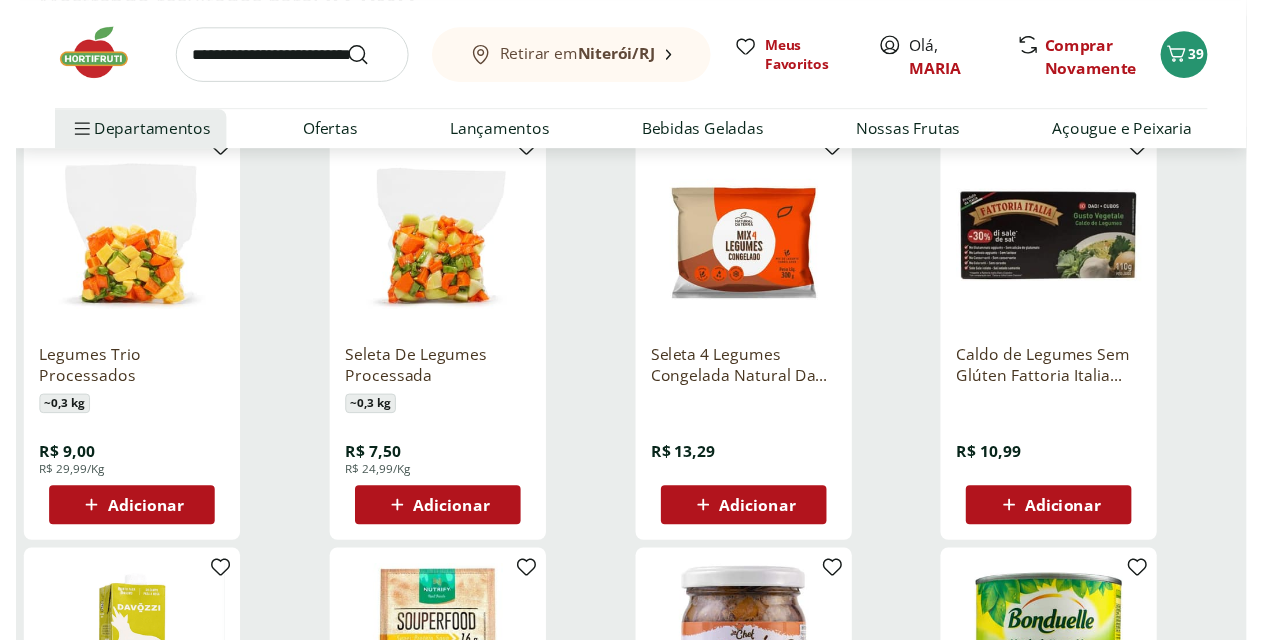 scroll, scrollTop: 0, scrollLeft: 0, axis: both 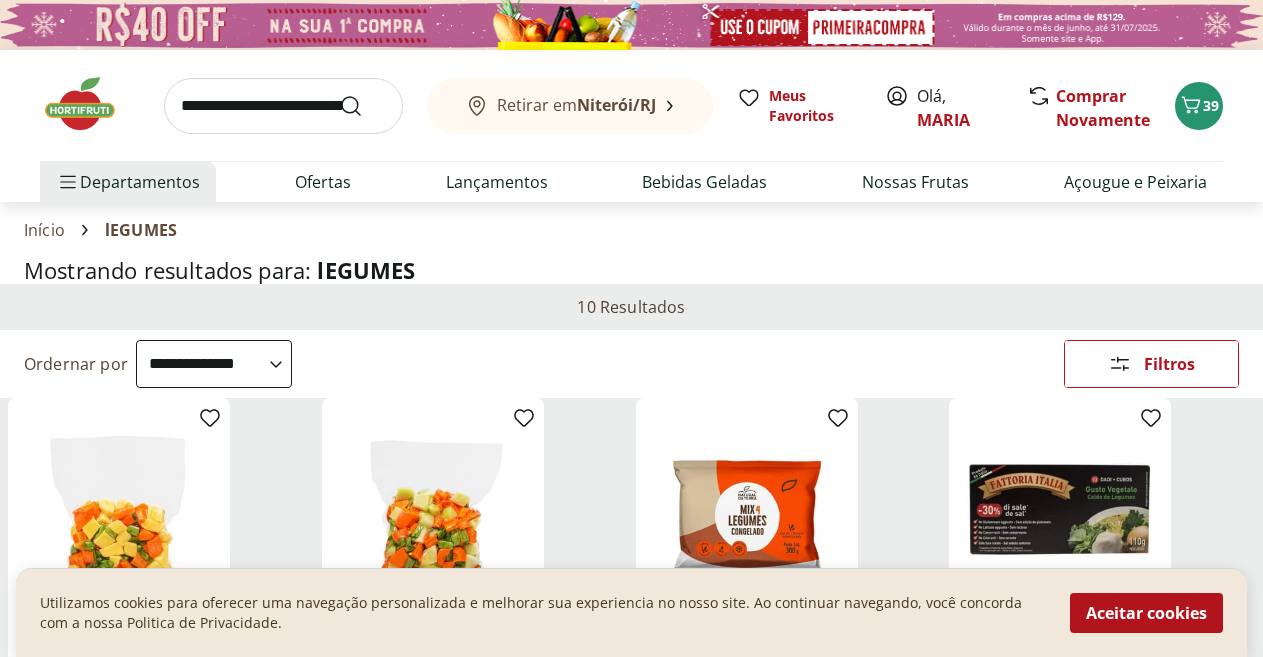 click on "Retirar em  Niterói/RJ Meus Favoritos Olá,  MARIA Comprar Novamente 39  Departamentos Nossa Marca Nossa Marca Ver tudo do departamento Açougue & Peixaria Congelados e Refrigerados Frutas, Legumes e Verduras Orgânicos Mercearia Sorvetes Hortifruti Hortifruti Ver tudo do departamento Cogumelos Frutas Legumes Ovos Temperos Frescos Verduras Orgânicos Orgânicos Ver tudo do departamento Bebidas Orgânicas Frutas Orgânicas Legumes Orgânicos Ovos Orgânicos Perecíveis Orgânicos Verduras Orgânicas Temperos Frescos Açougue e Peixaria Açougue e Peixaria Ver tudo do departamento Aves Bovinos Exóticos Frutos do Mar Linguiça e Salsicha Peixes Salgados e Defumados Suínos Prontinhos Prontinhos Ver tudo do departamento Frutas Cortadinhas Pré Preparados Prontos para Consumo Saladas Sucos e Água de Coco Padaria Padaria Ver tudo do departamento Bolos e Mini Bolos Doces Pão Padaria Própria Salgados Torradas Bebidas Bebidas Ver tudo do departamento Água Água de Coco Cerveja Destilados Chá e Mate Vinhos Café" at bounding box center [631, 126] 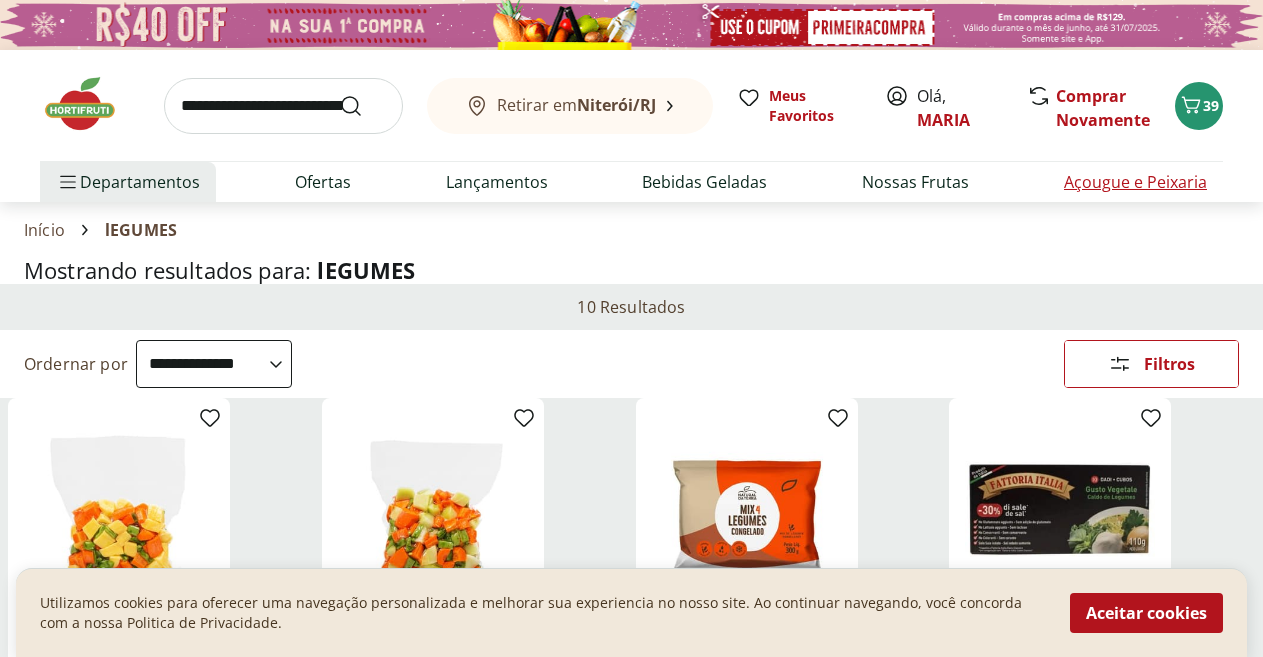 click on "Açougue e Peixaria" at bounding box center [1135, 182] 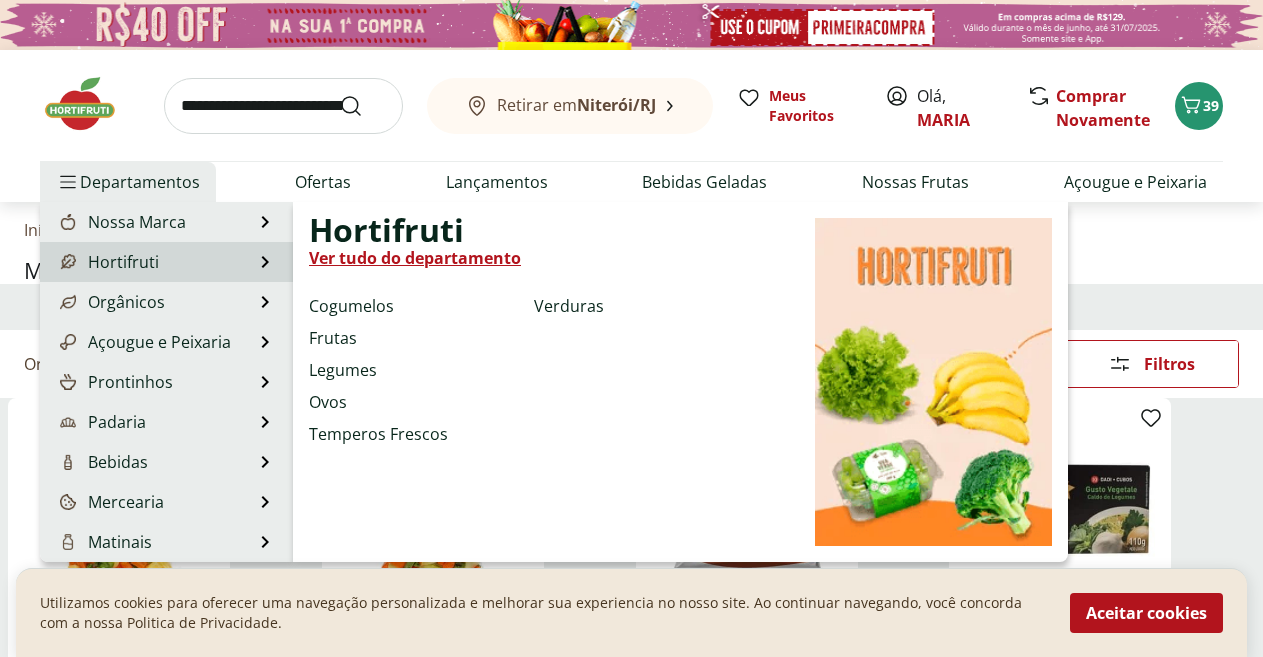 click on "Hortifruti" at bounding box center (107, 262) 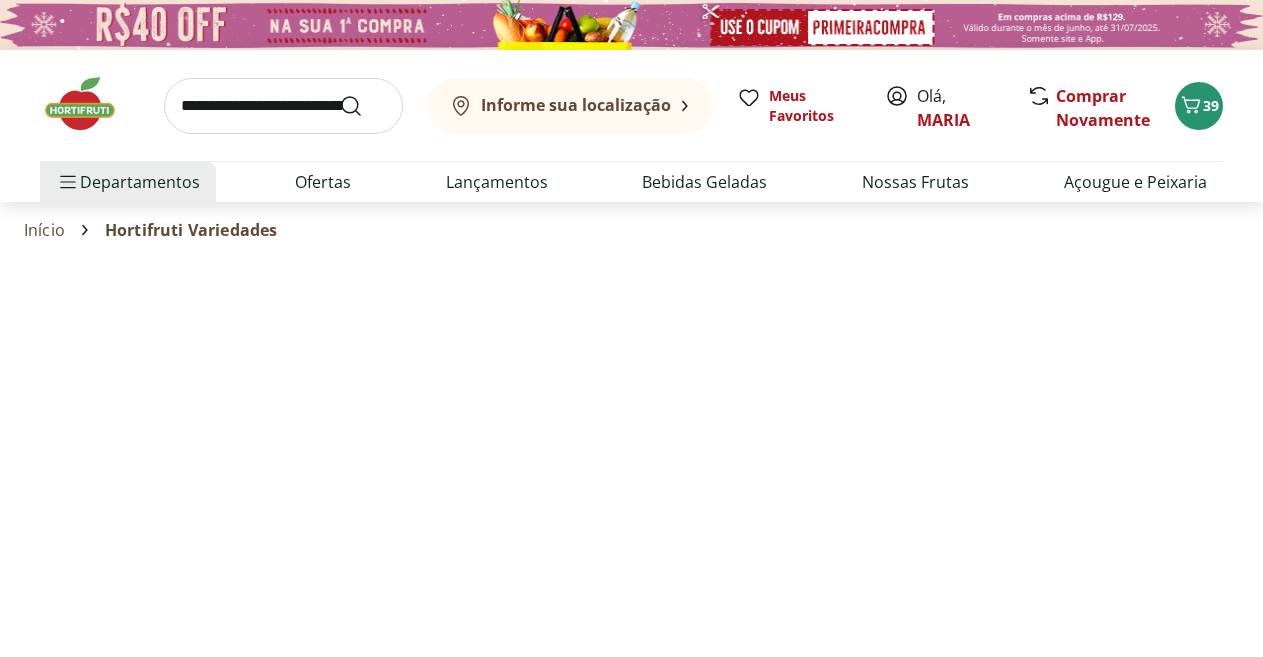 select on "**********" 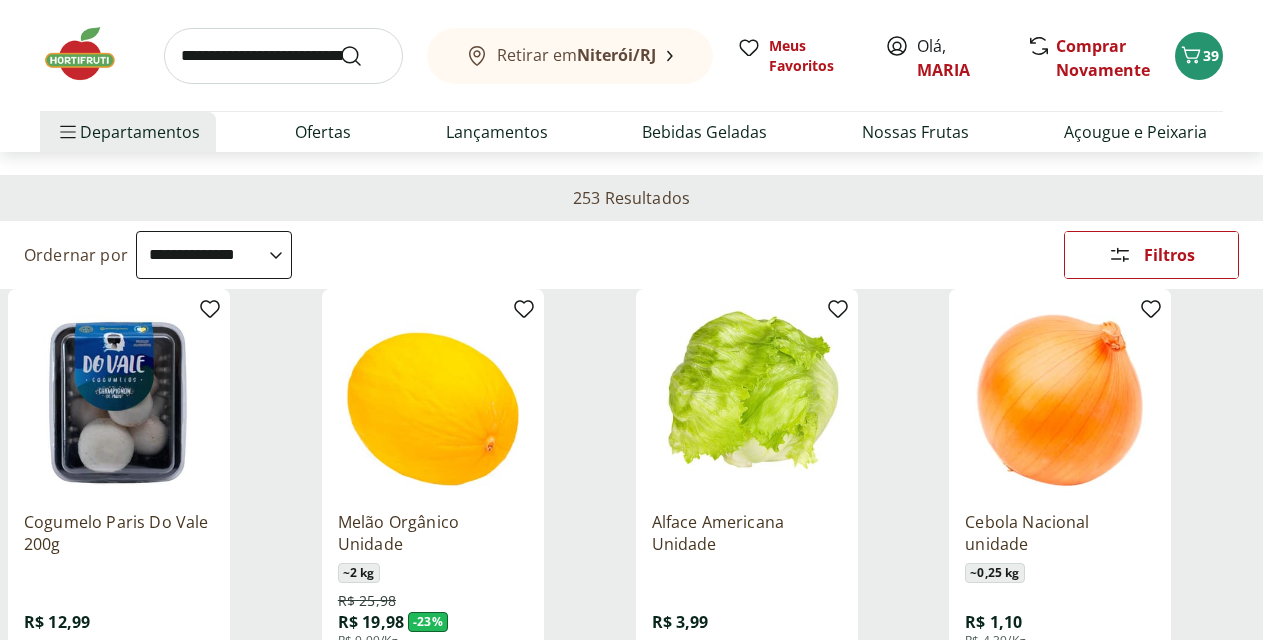 scroll, scrollTop: 293, scrollLeft: 0, axis: vertical 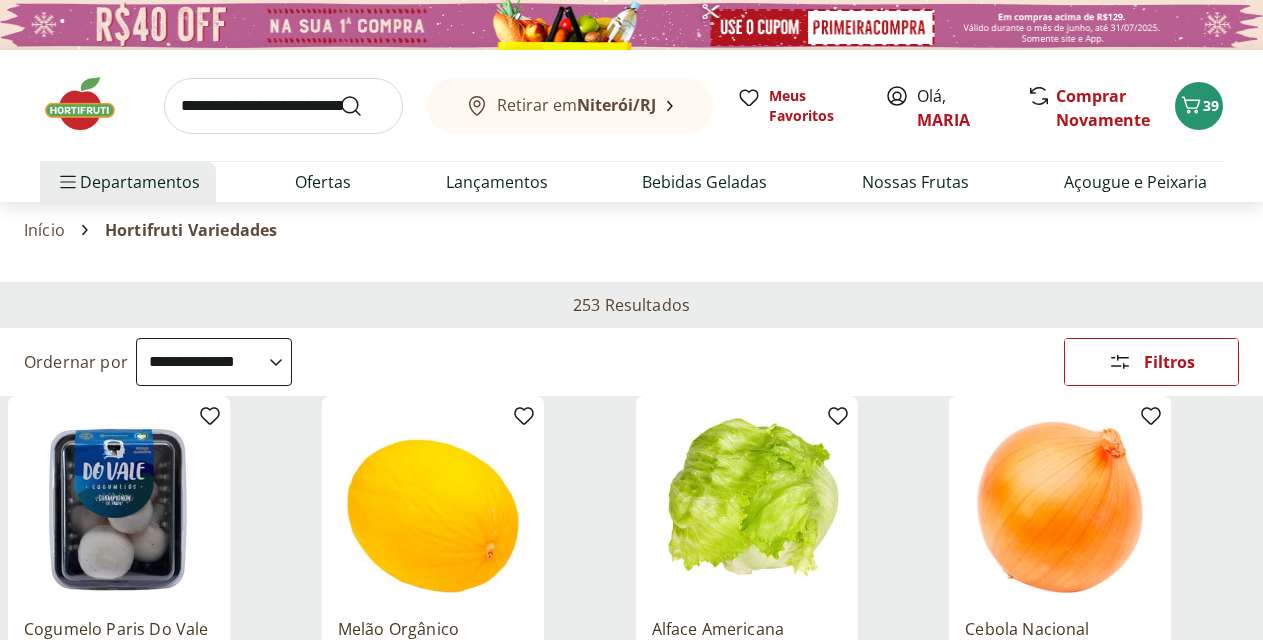 select on "**********" 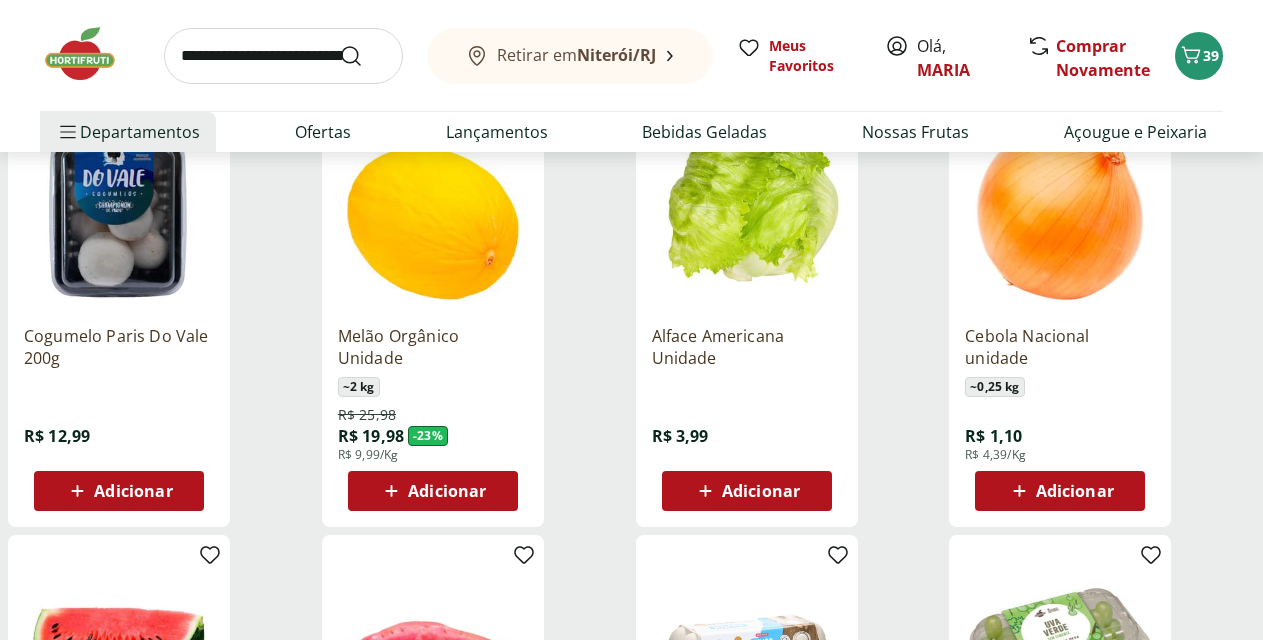scroll, scrollTop: 0, scrollLeft: 0, axis: both 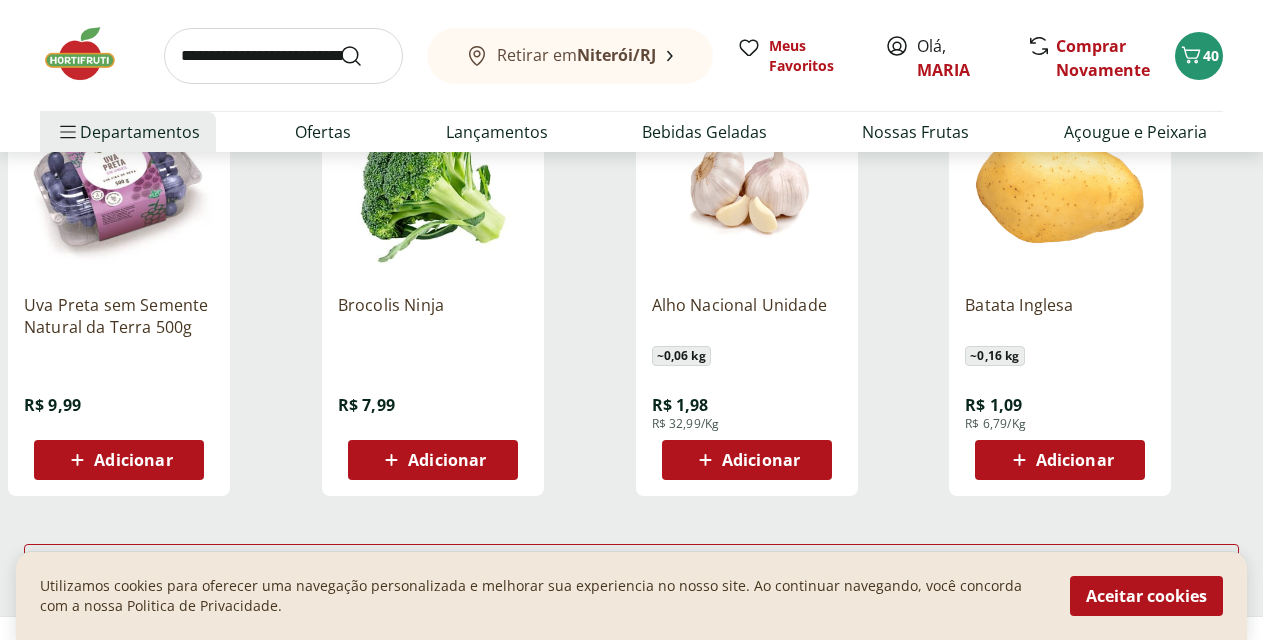 click on "Adicionar" at bounding box center (447, 460) 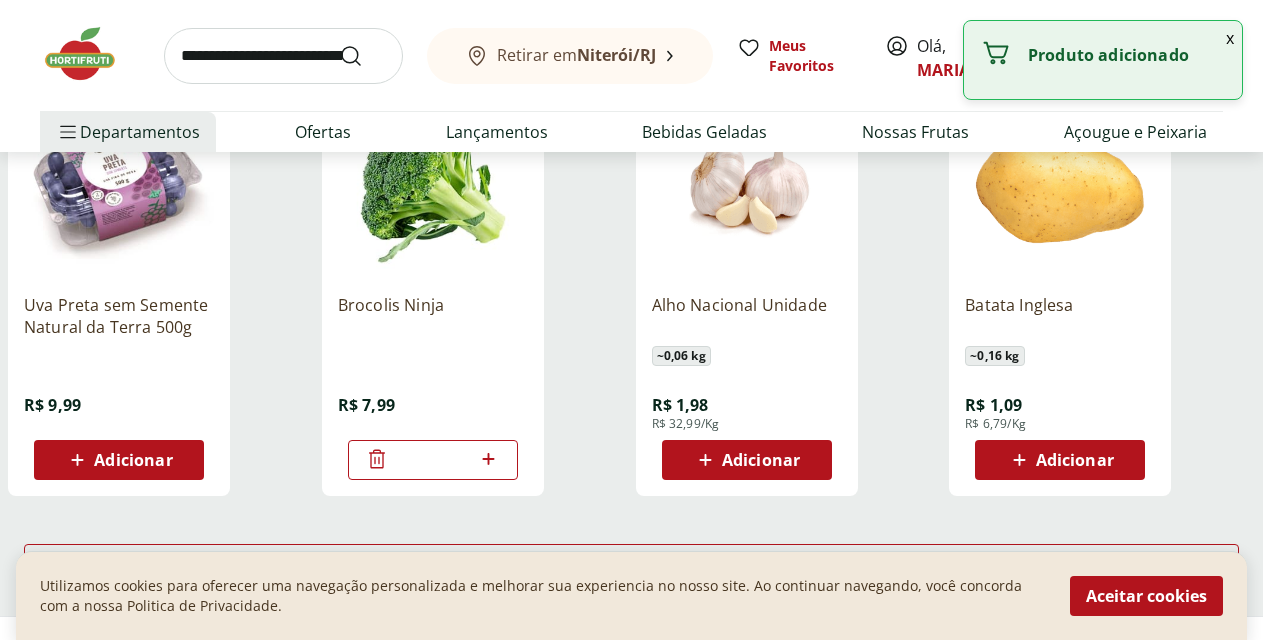 click 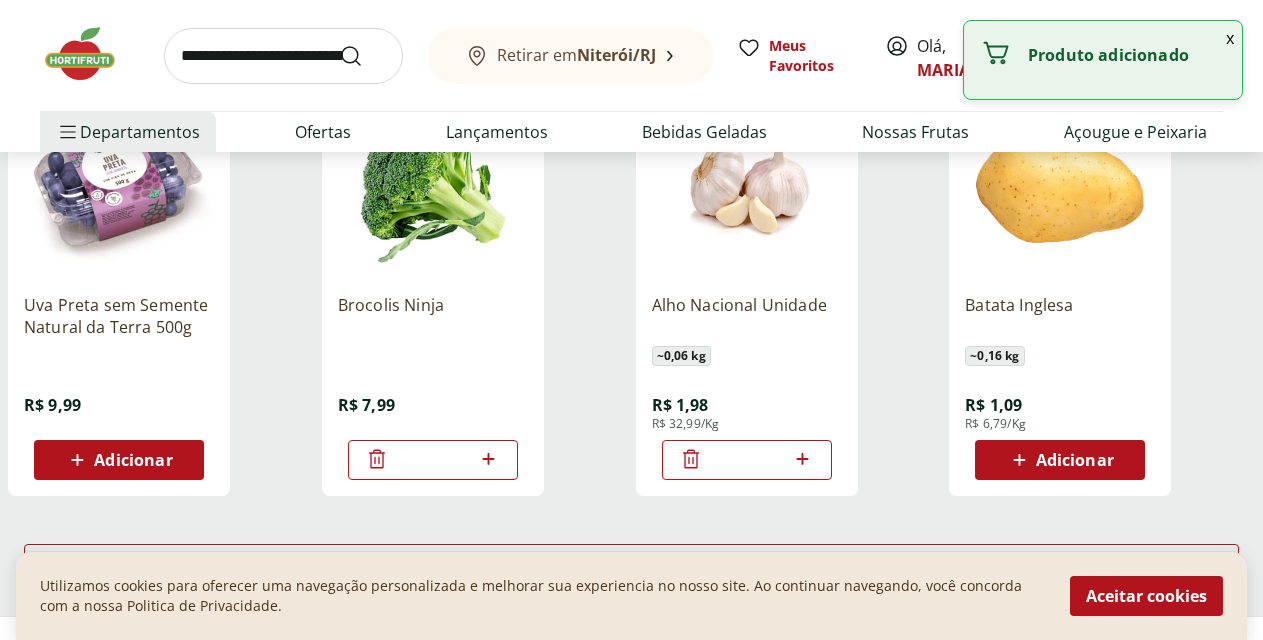 click on "*" at bounding box center (747, 460) 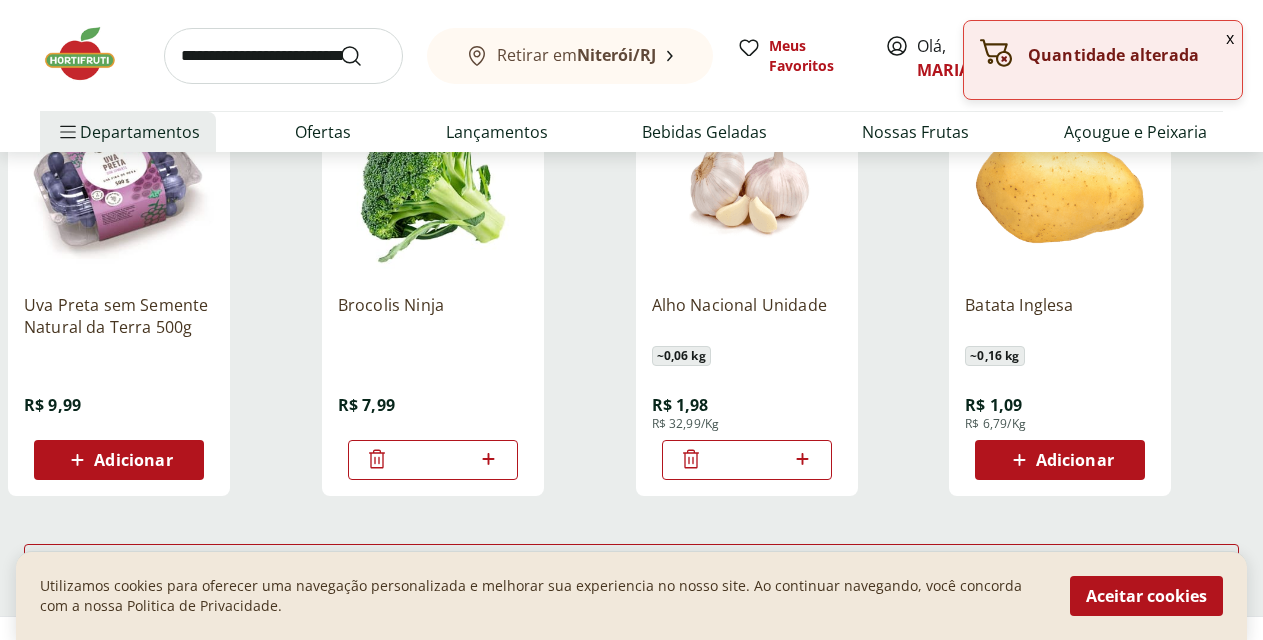 click 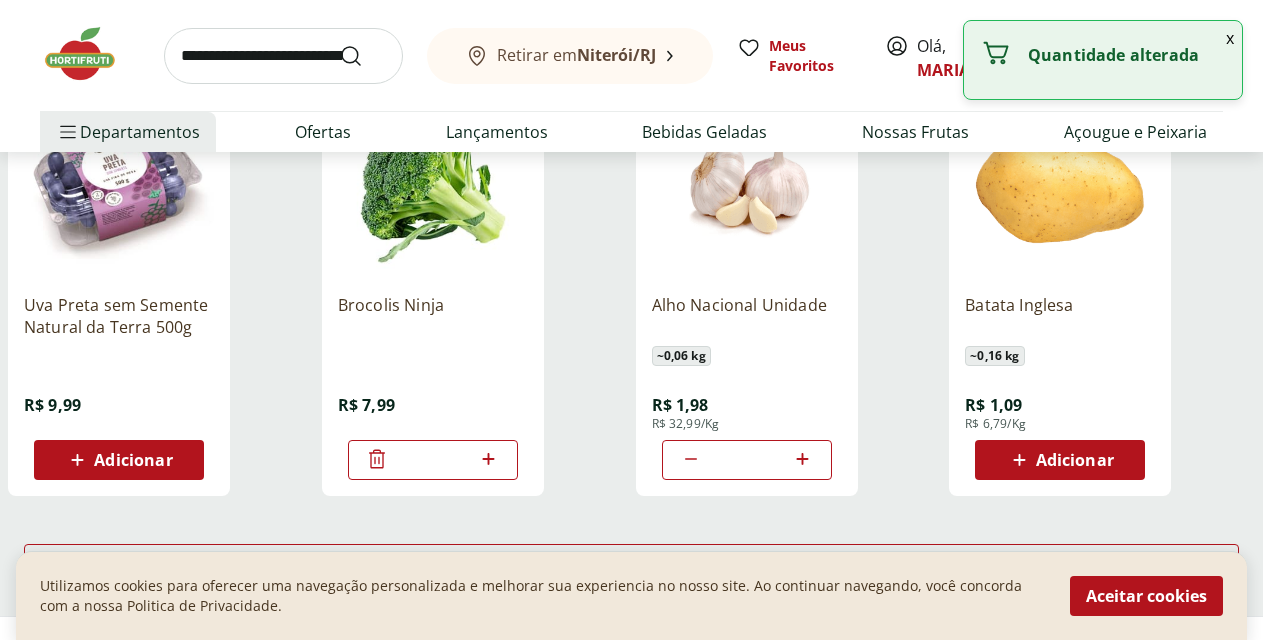 click 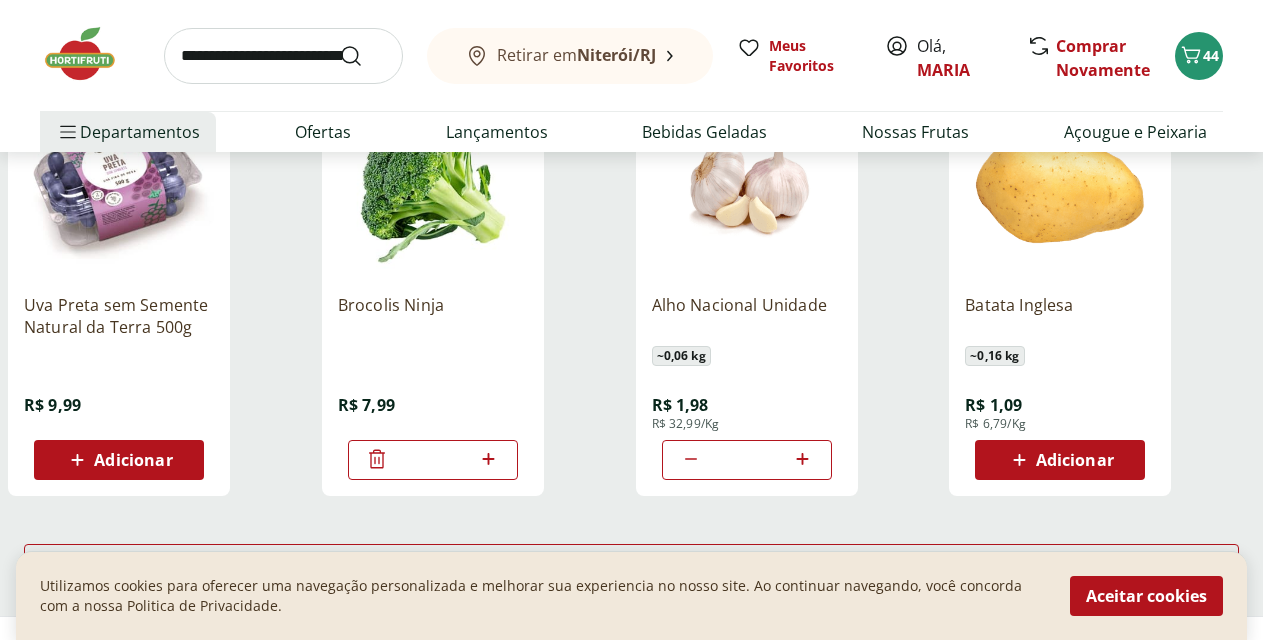 click 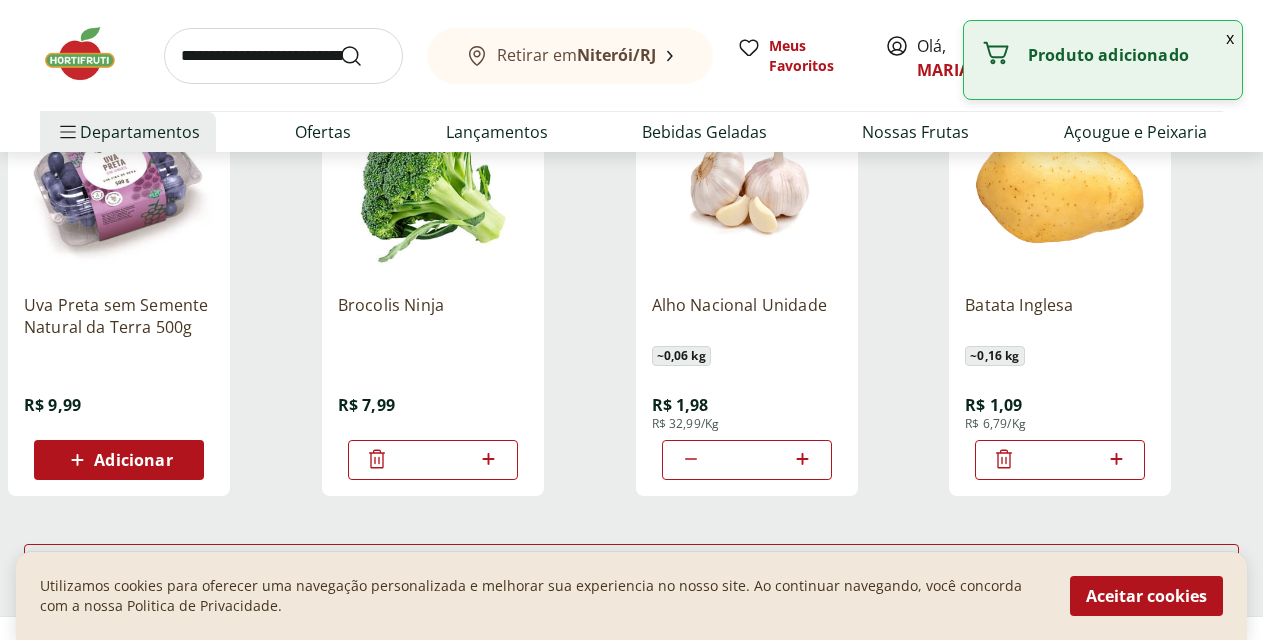 click 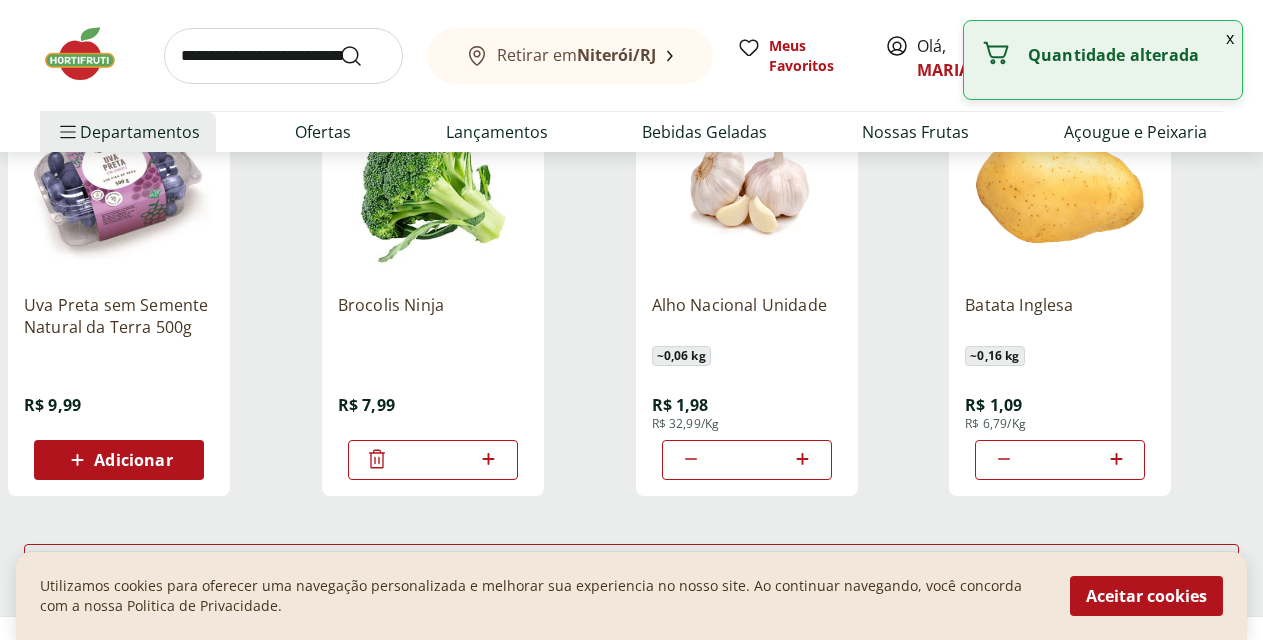 click 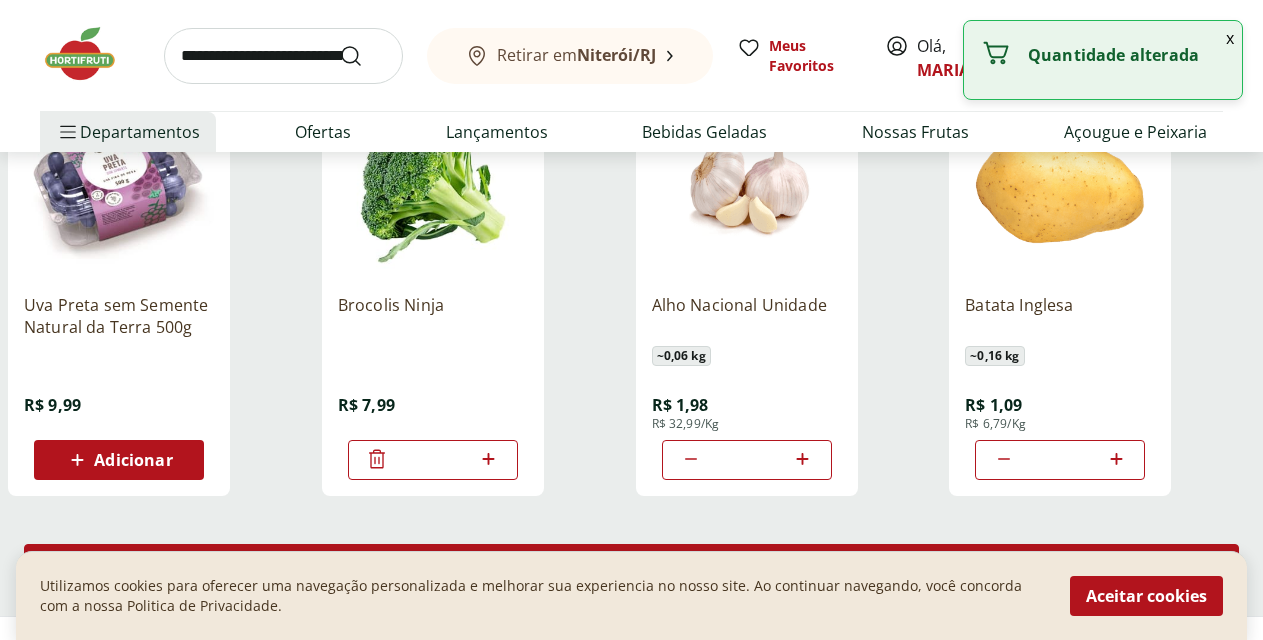 click on "Carregar mais produtos" at bounding box center [631, 564] 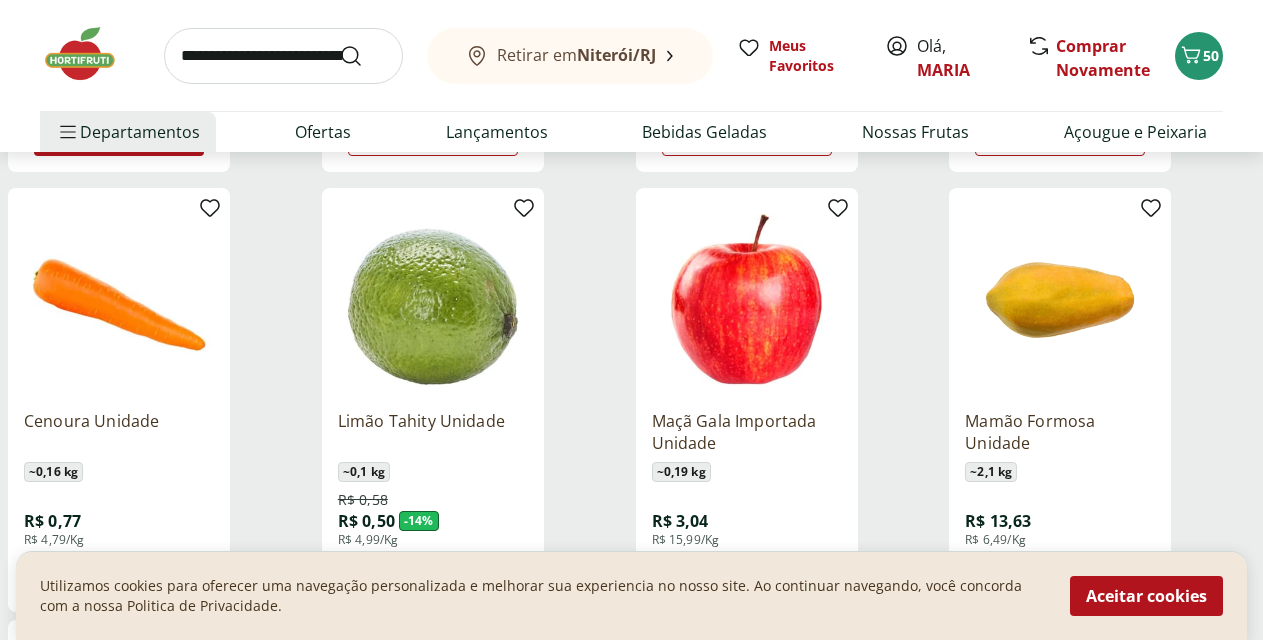 scroll, scrollTop: 1663, scrollLeft: 0, axis: vertical 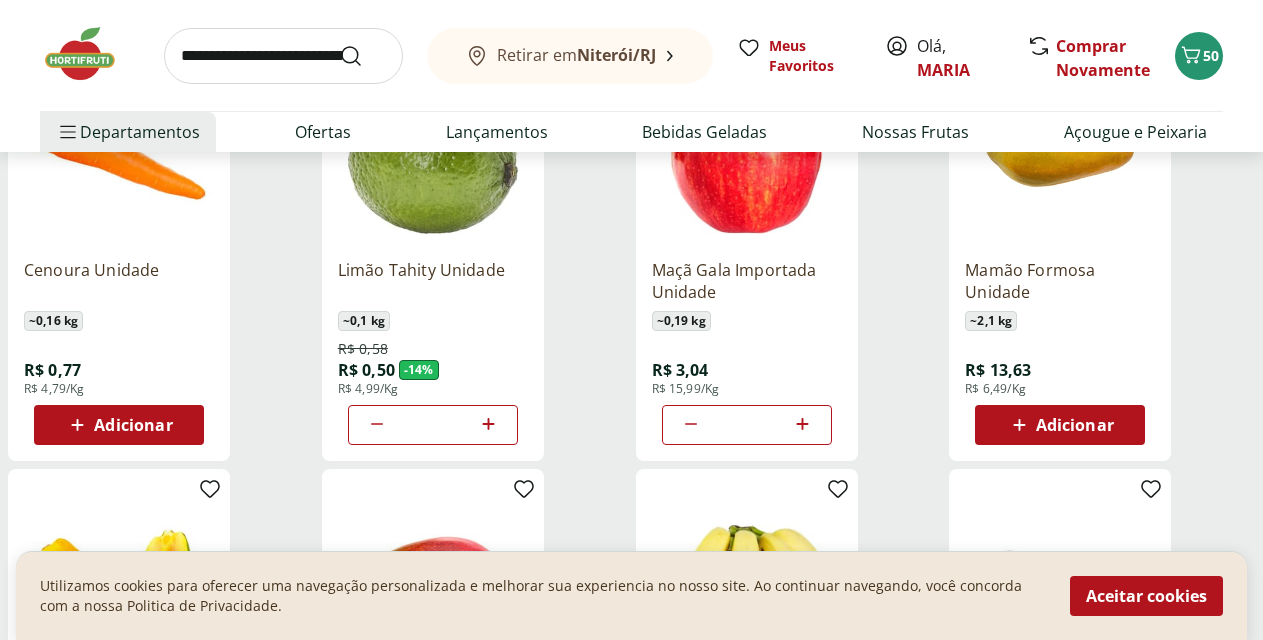 click 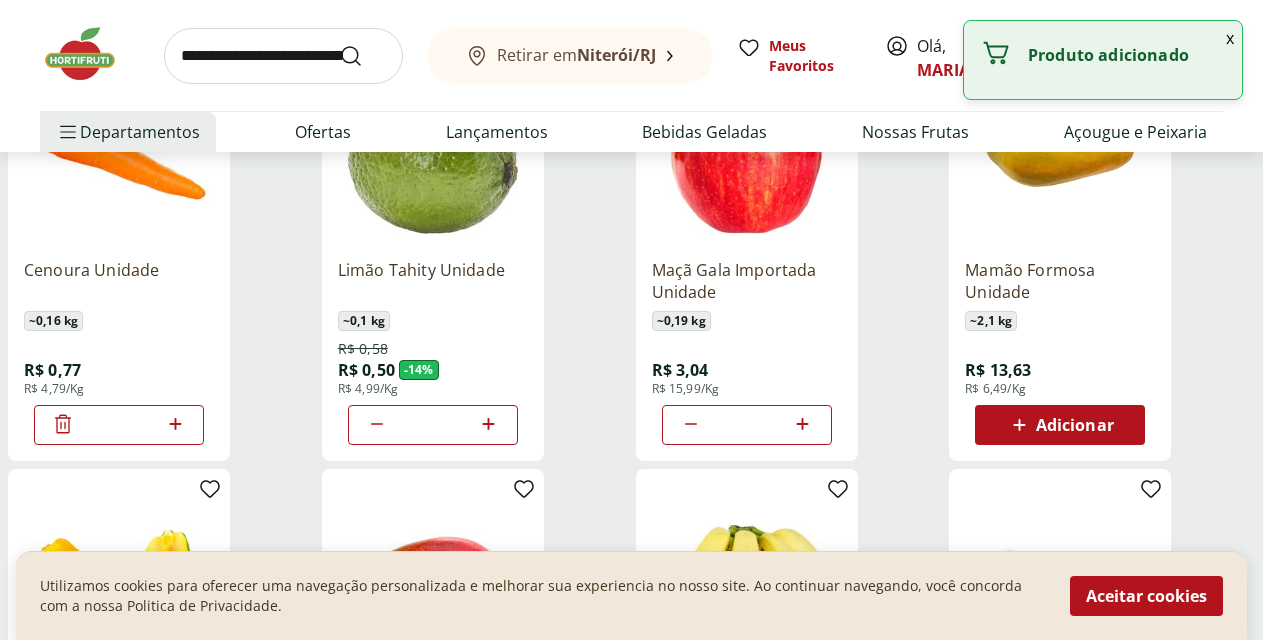 click 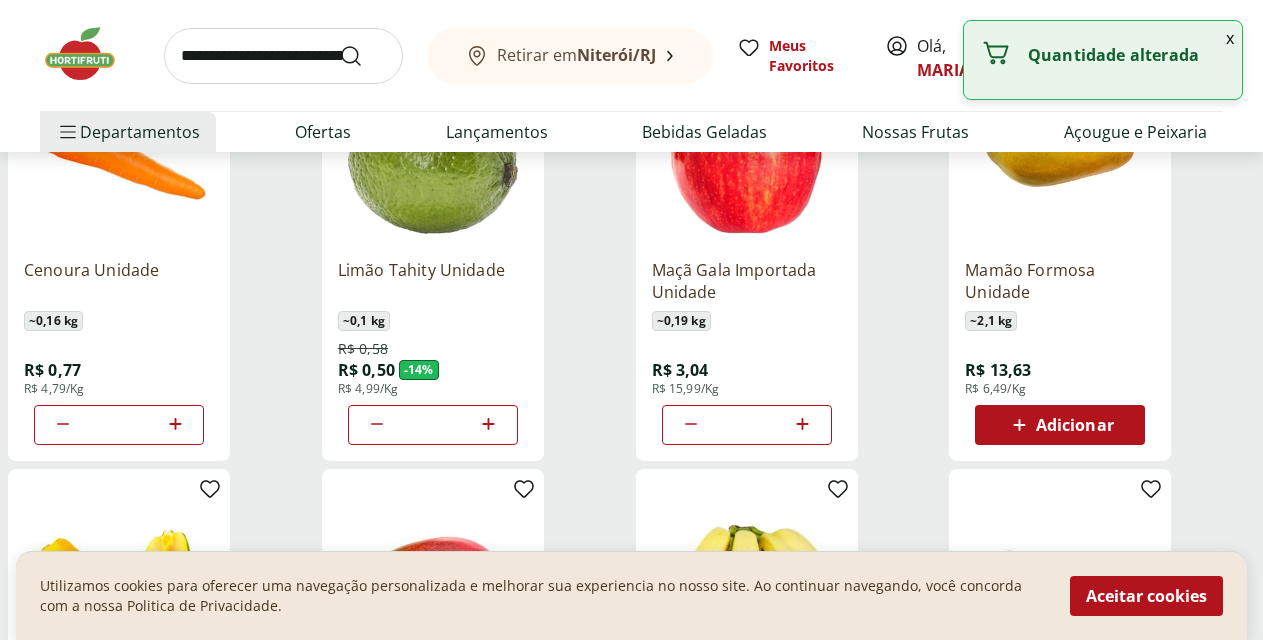 click 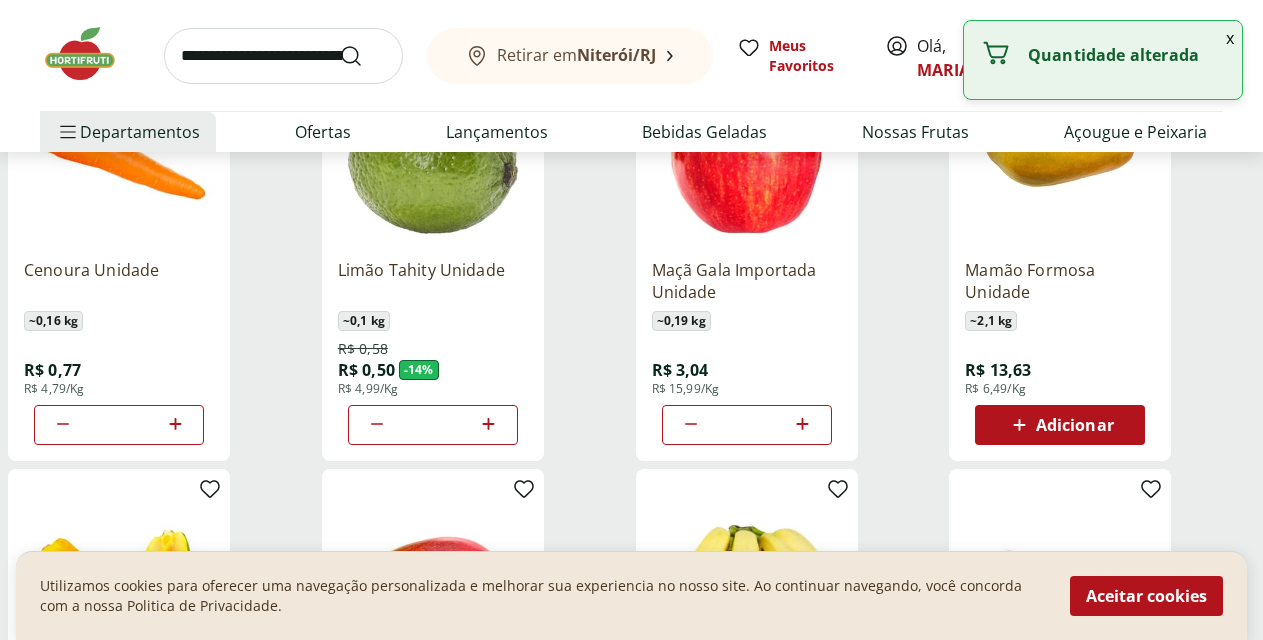 type on "*" 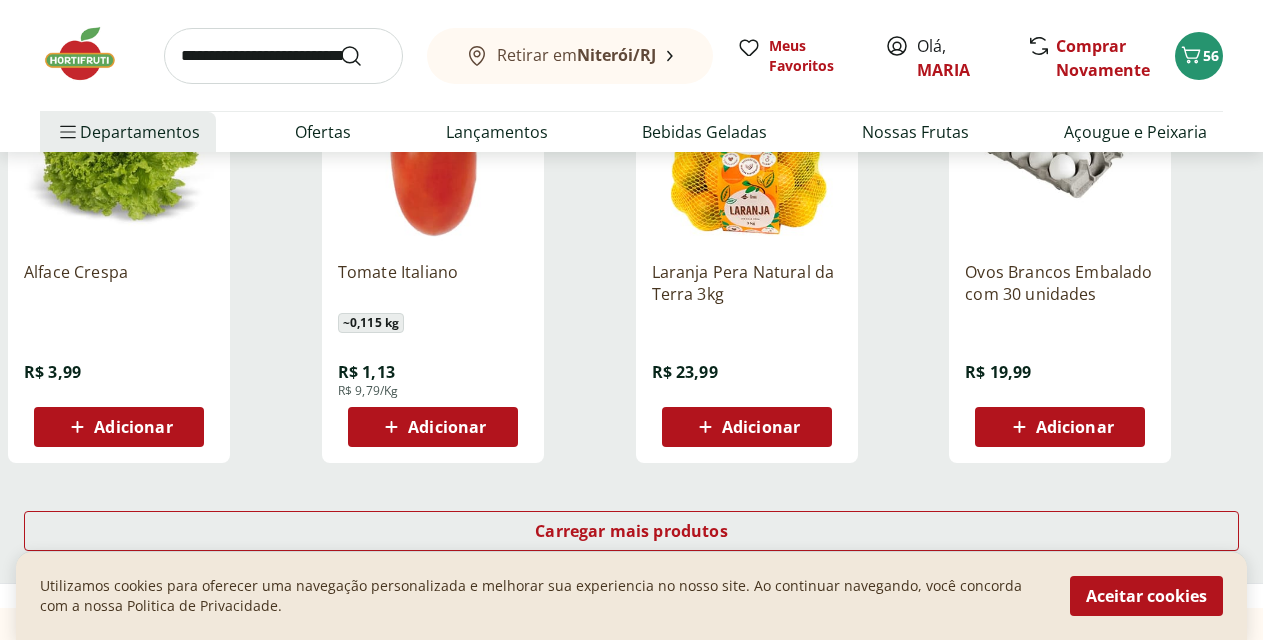 scroll, scrollTop: 2383, scrollLeft: 0, axis: vertical 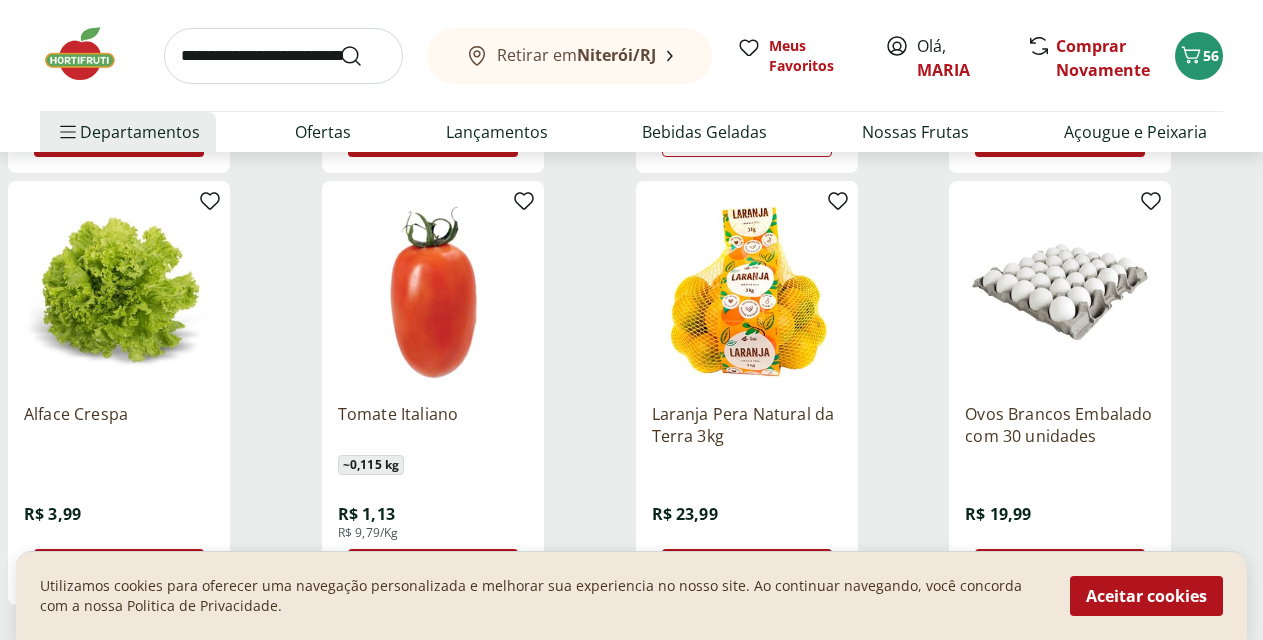 click 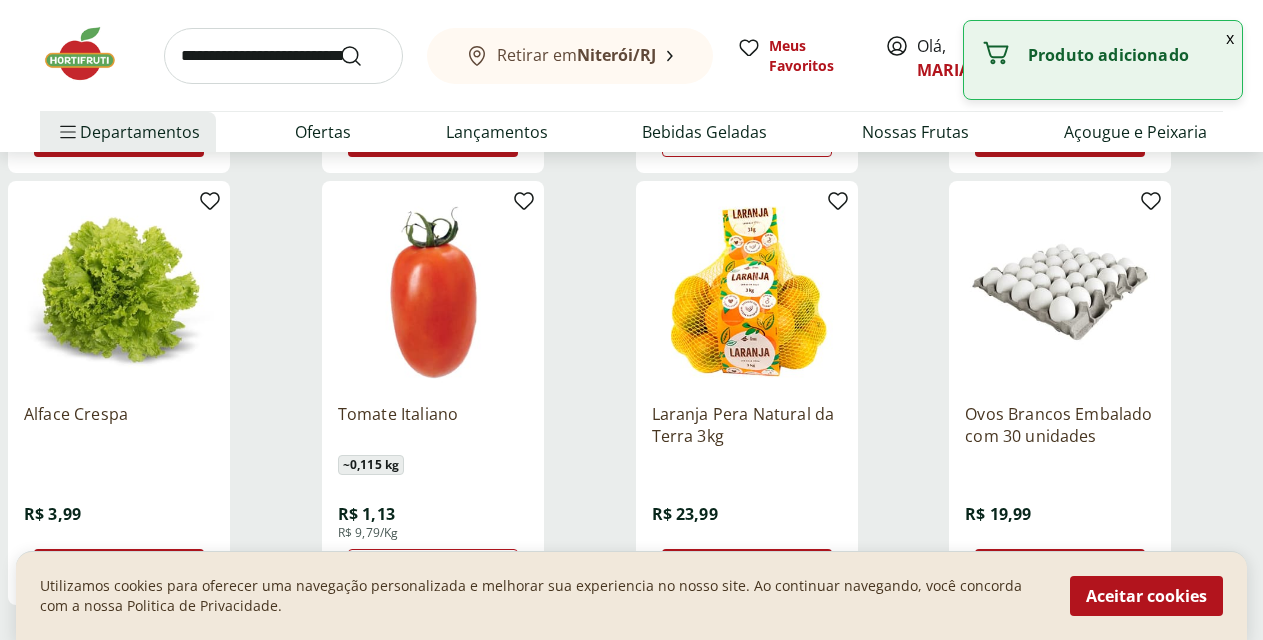 click 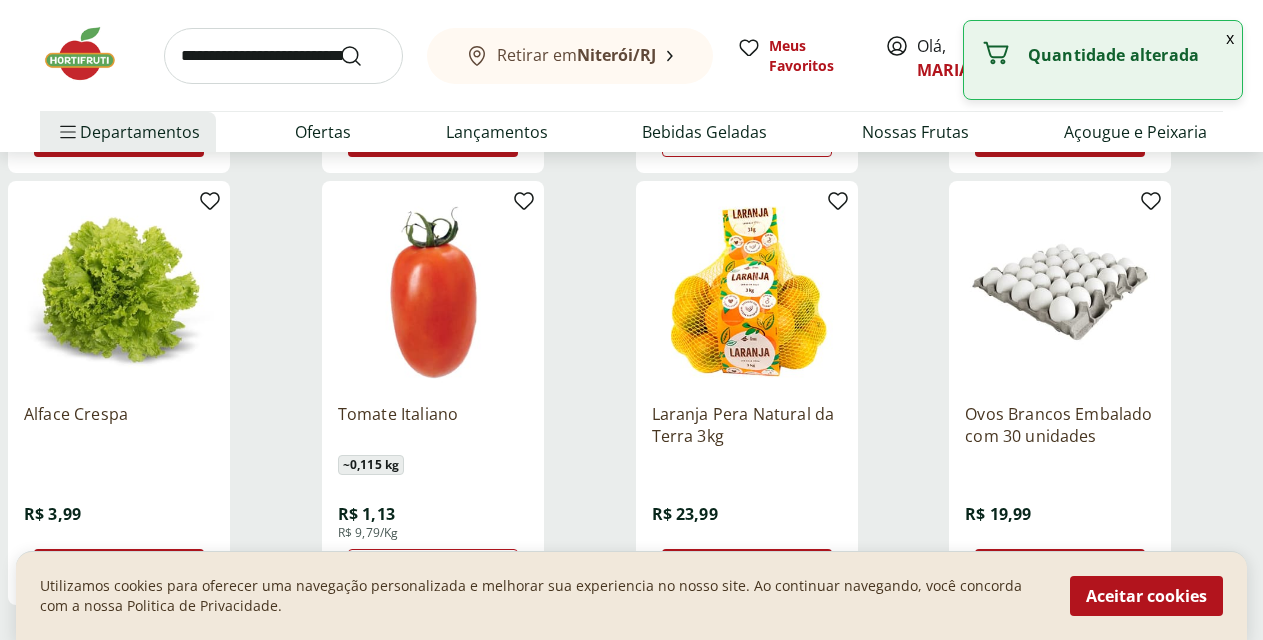 click 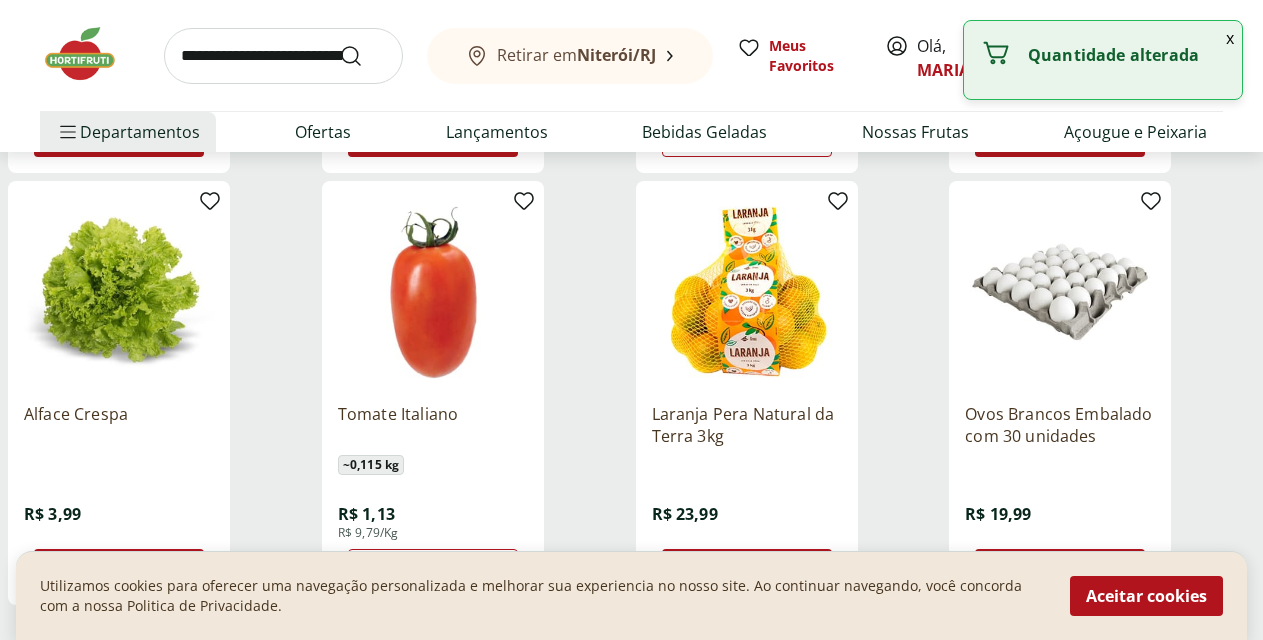 click 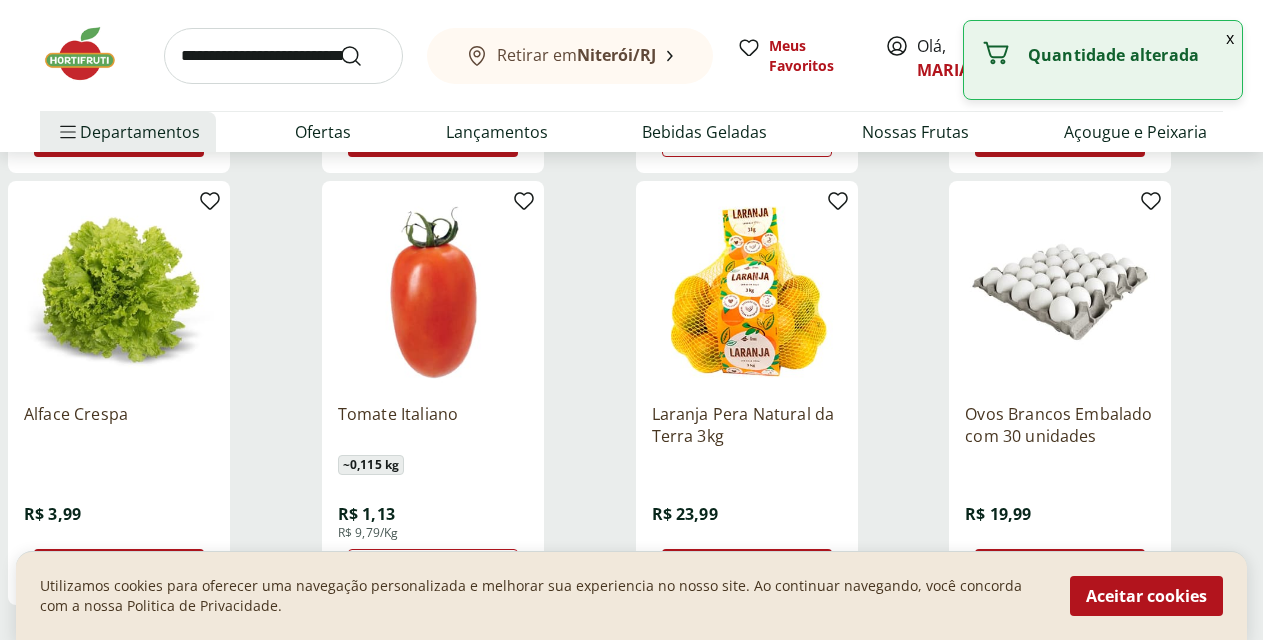 type on "*" 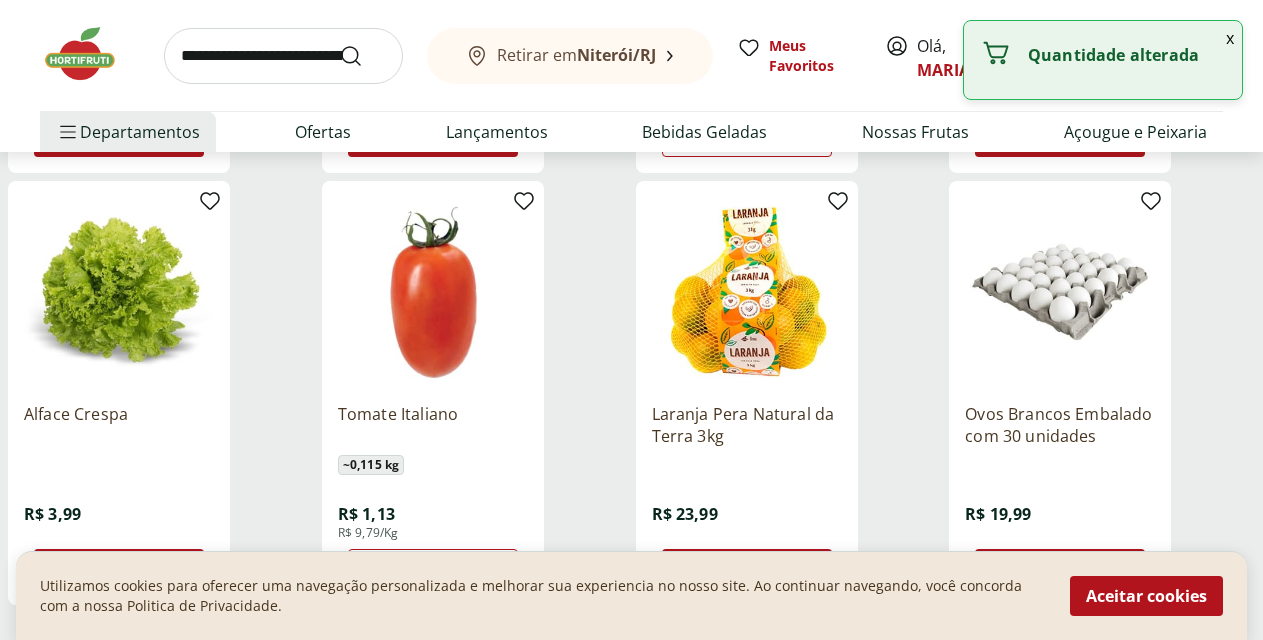 scroll, scrollTop: 2596, scrollLeft: 0, axis: vertical 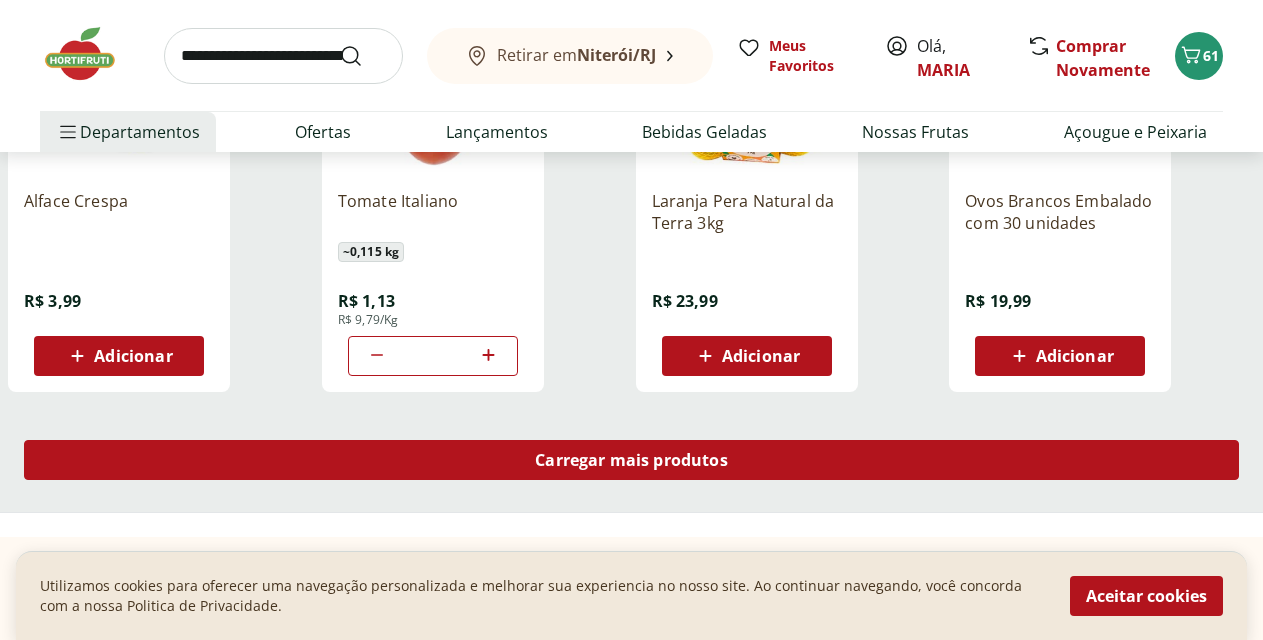 click on "Carregar mais produtos" at bounding box center [631, 460] 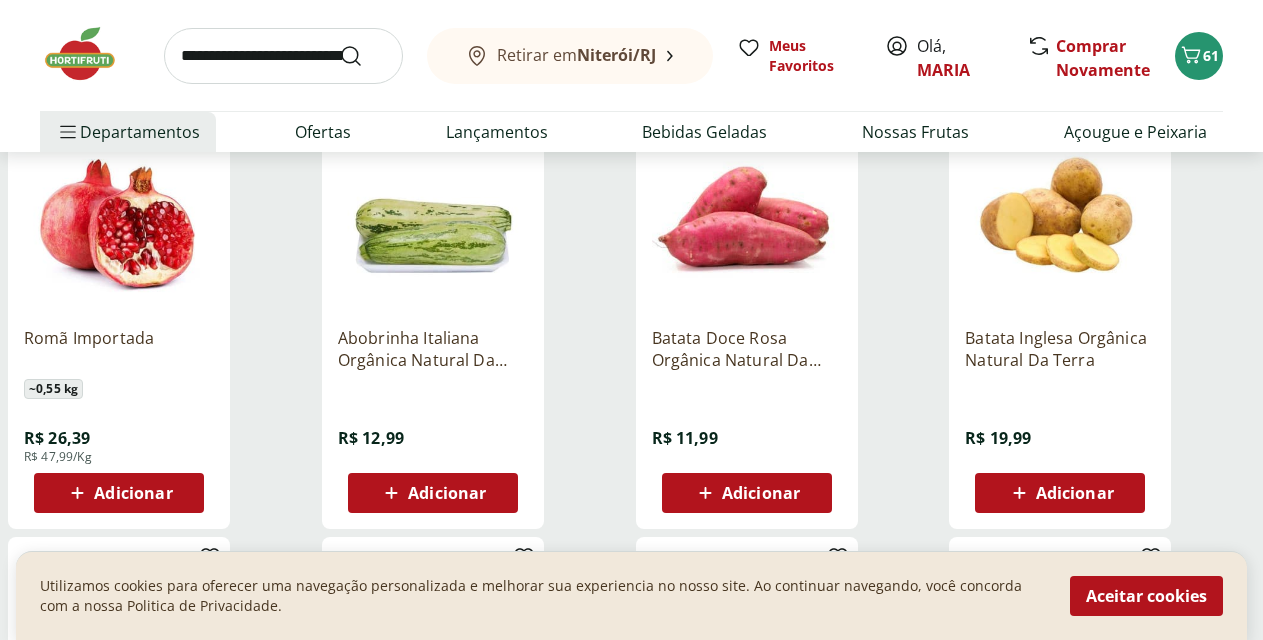 scroll, scrollTop: 3321, scrollLeft: 0, axis: vertical 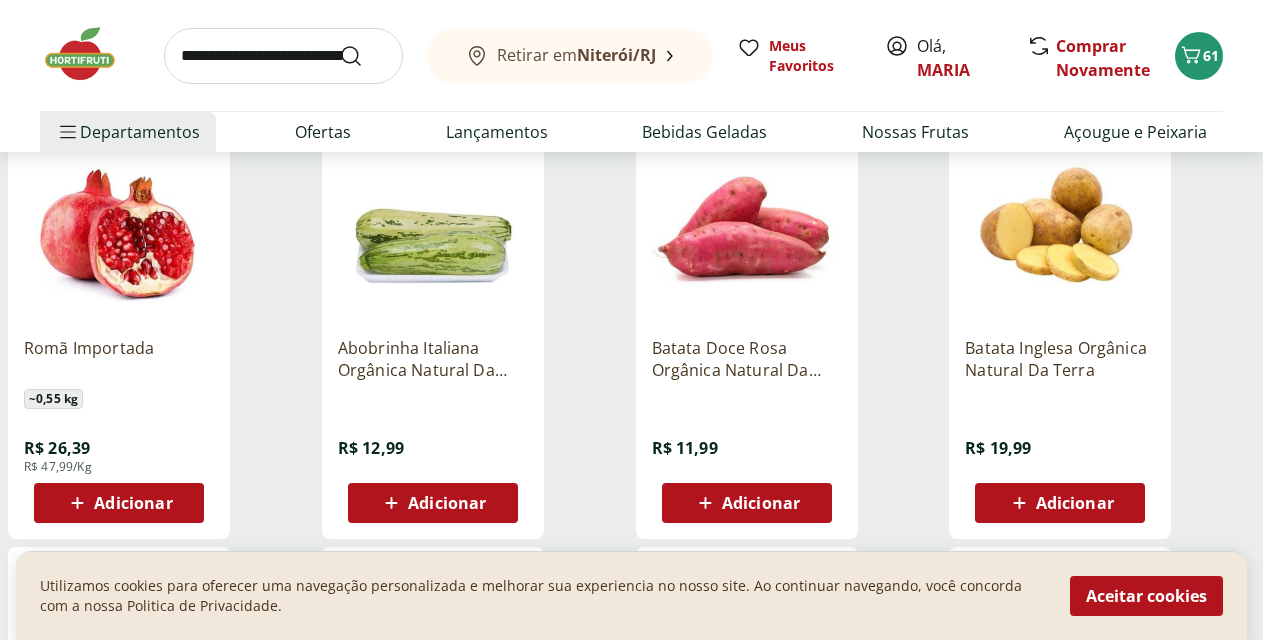 click on "Adicionar" at bounding box center (432, 503) 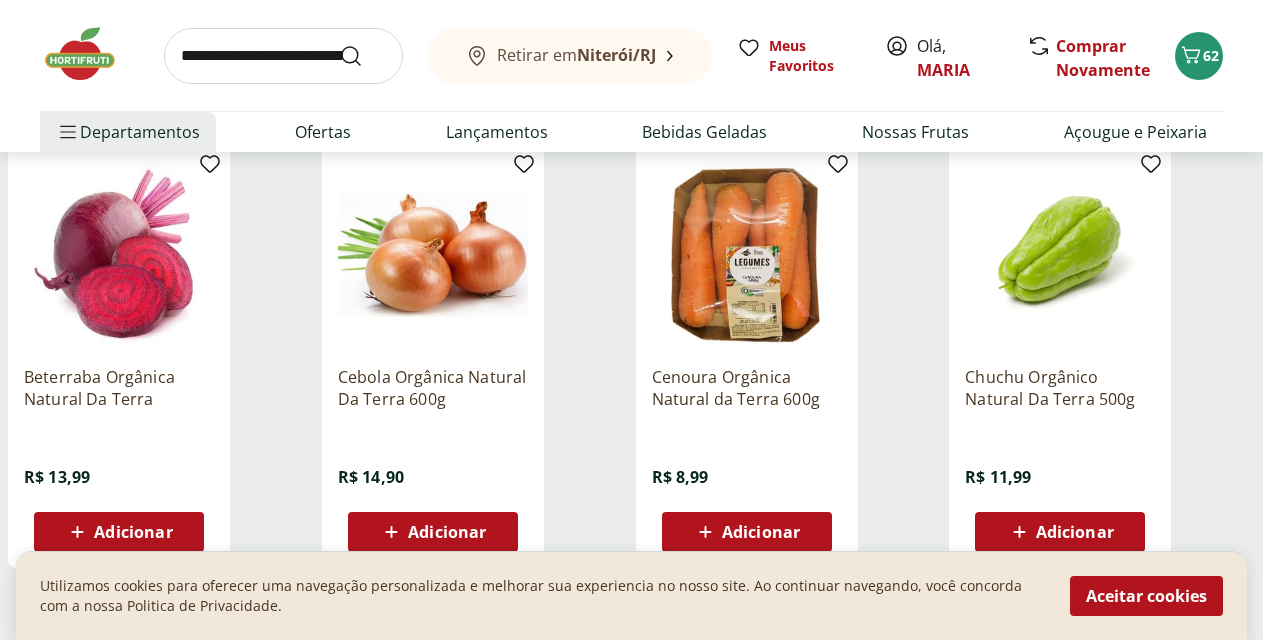scroll, scrollTop: 3785, scrollLeft: 0, axis: vertical 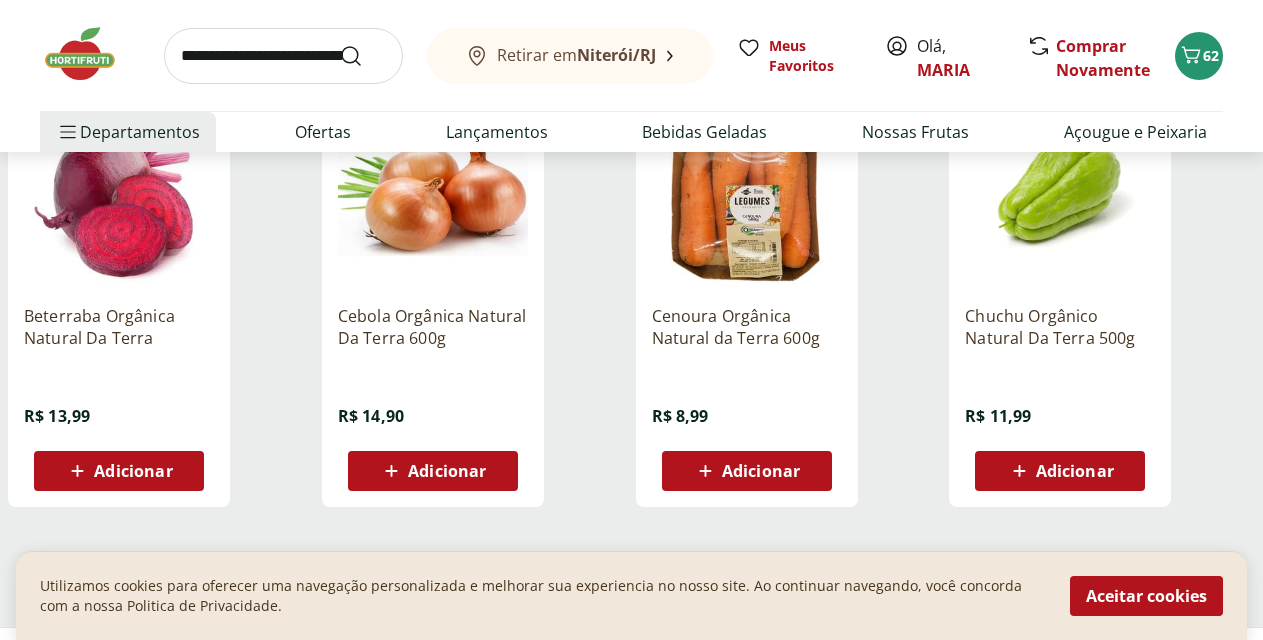 click on "Adicionar" at bounding box center [1075, 471] 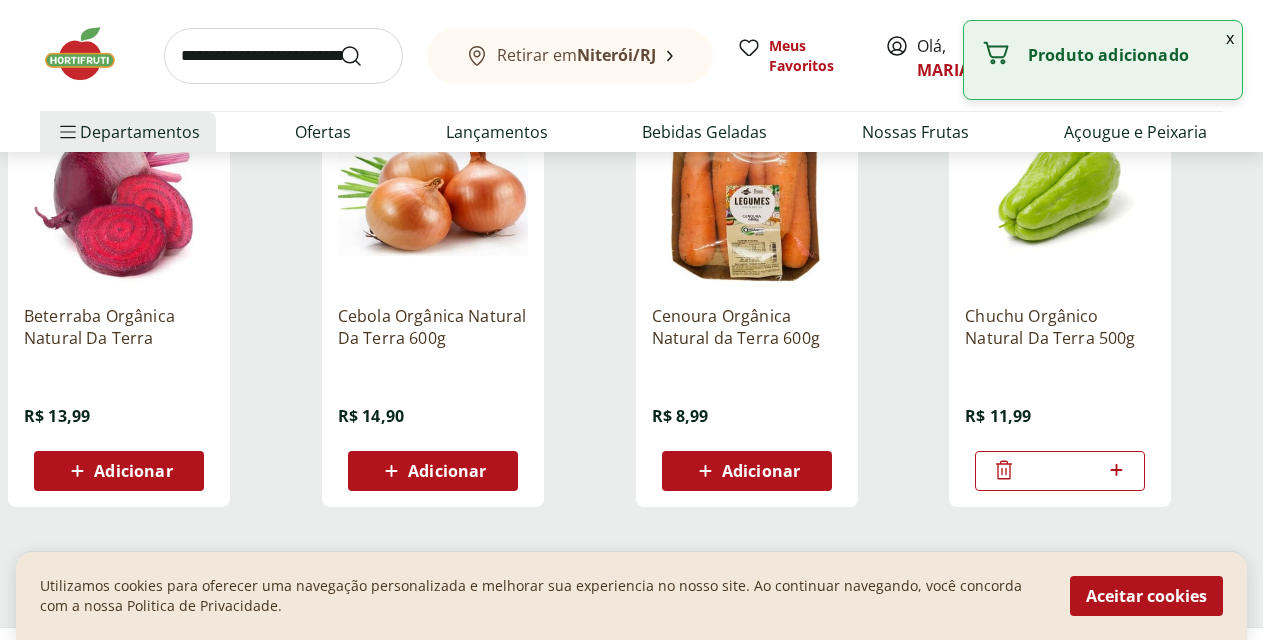 click on "Carregar mais produtos" at bounding box center (631, 575) 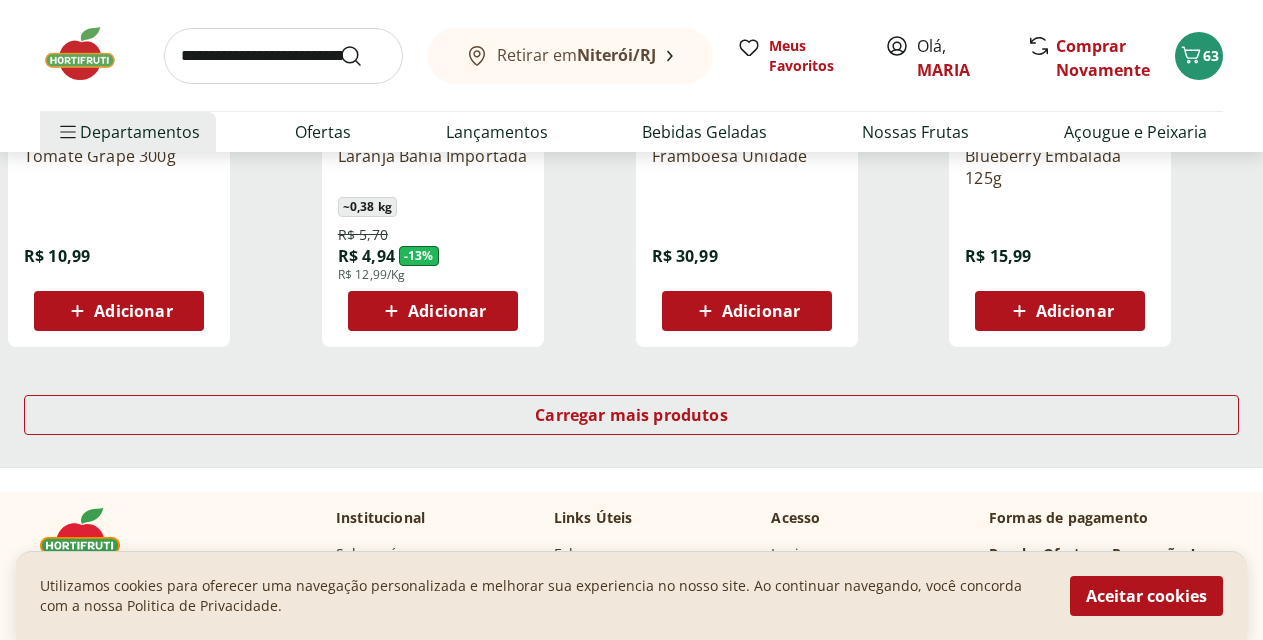 scroll, scrollTop: 5188, scrollLeft: 0, axis: vertical 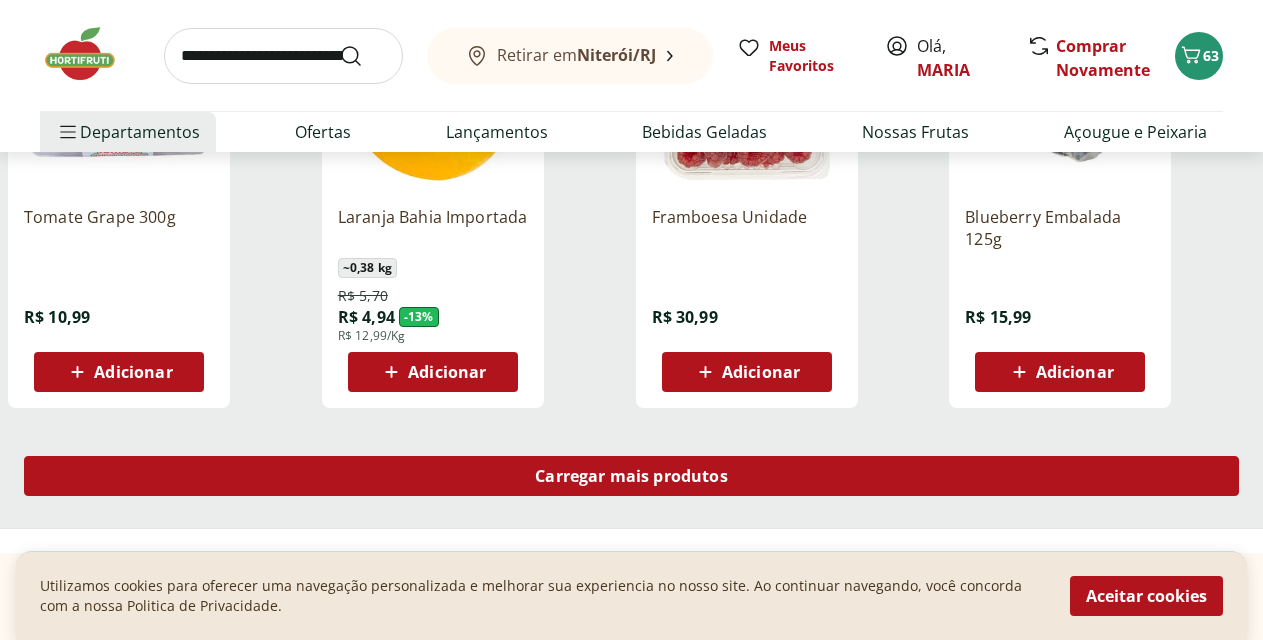 click on "Carregar mais produtos" at bounding box center [631, 476] 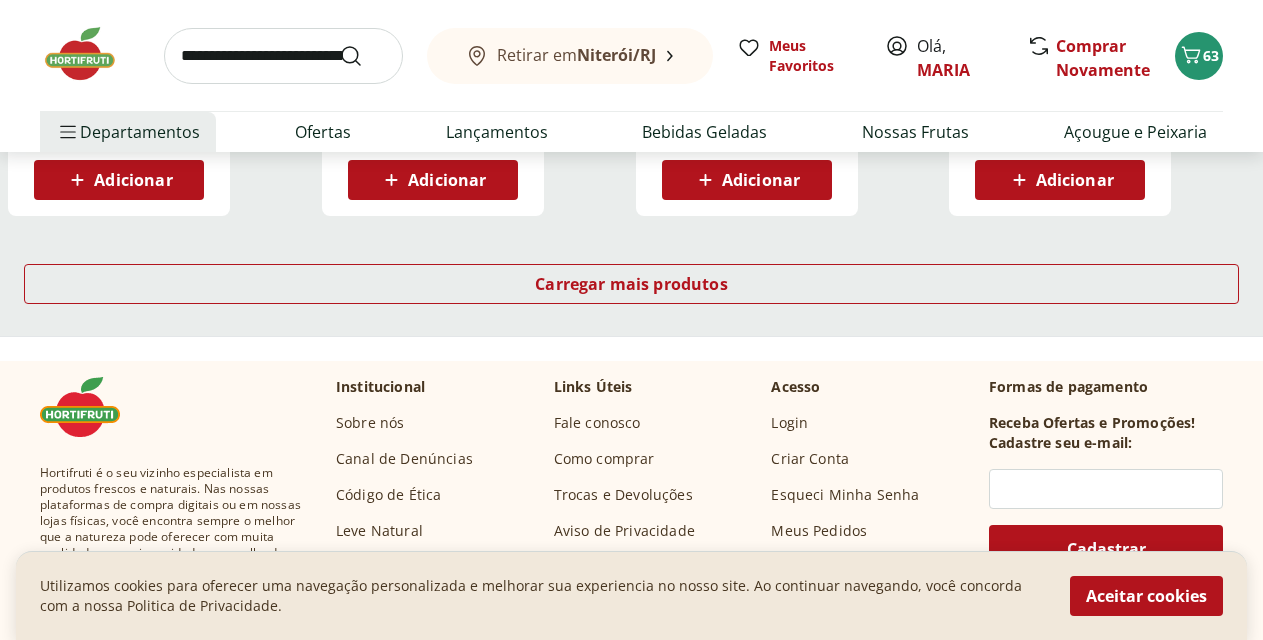scroll, scrollTop: 6583, scrollLeft: 0, axis: vertical 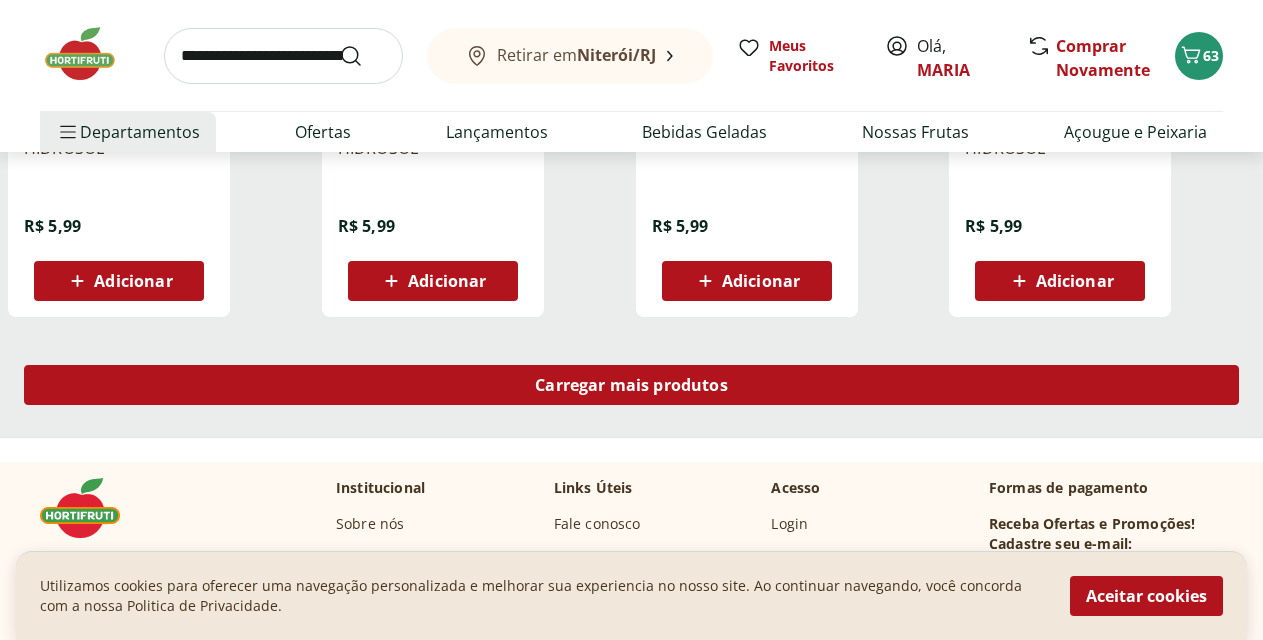 click on "Carregar mais produtos" at bounding box center [631, 385] 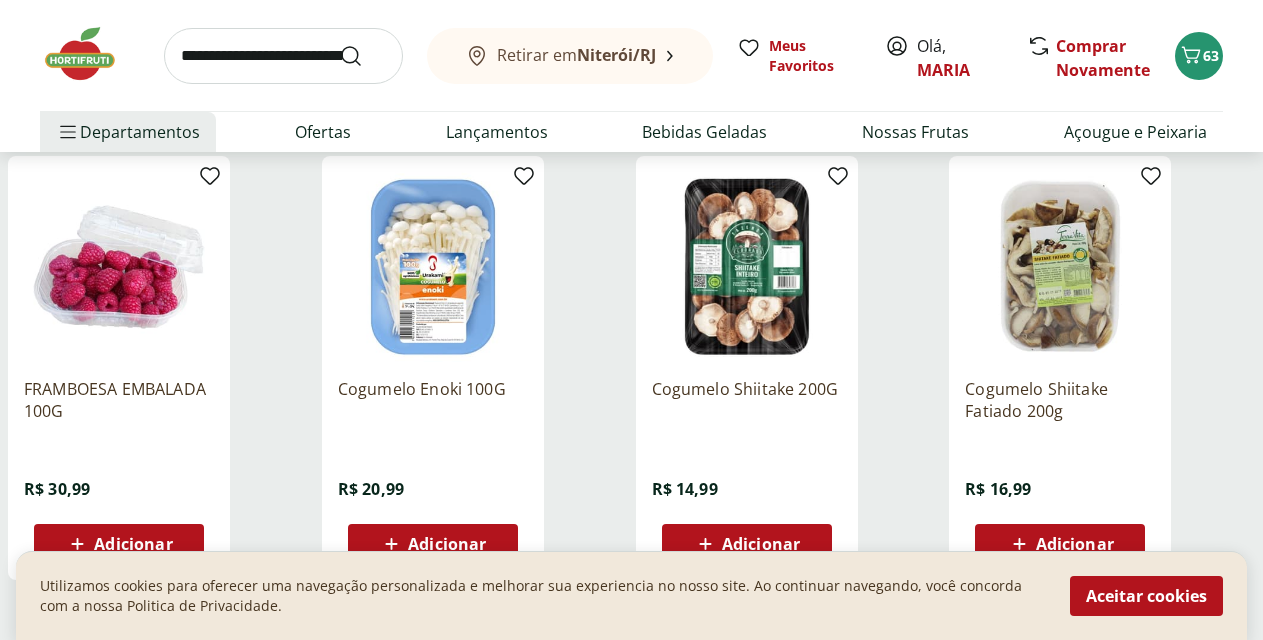 scroll, scrollTop: 7822, scrollLeft: 0, axis: vertical 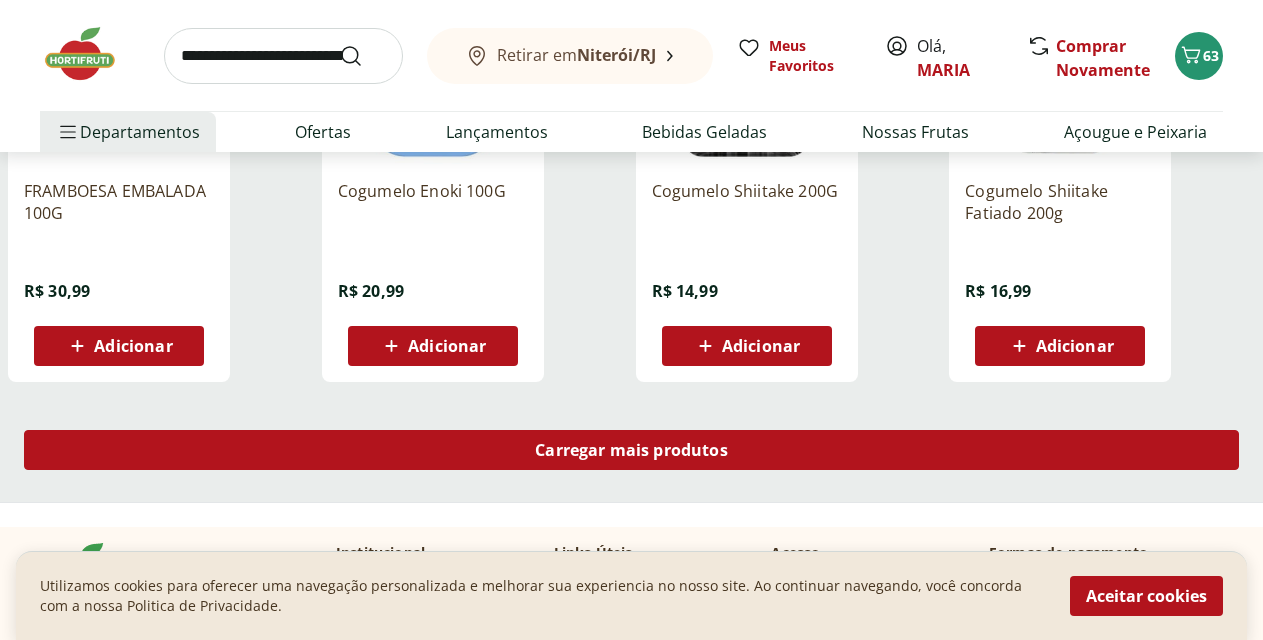 click on "Carregar mais produtos" at bounding box center [631, 450] 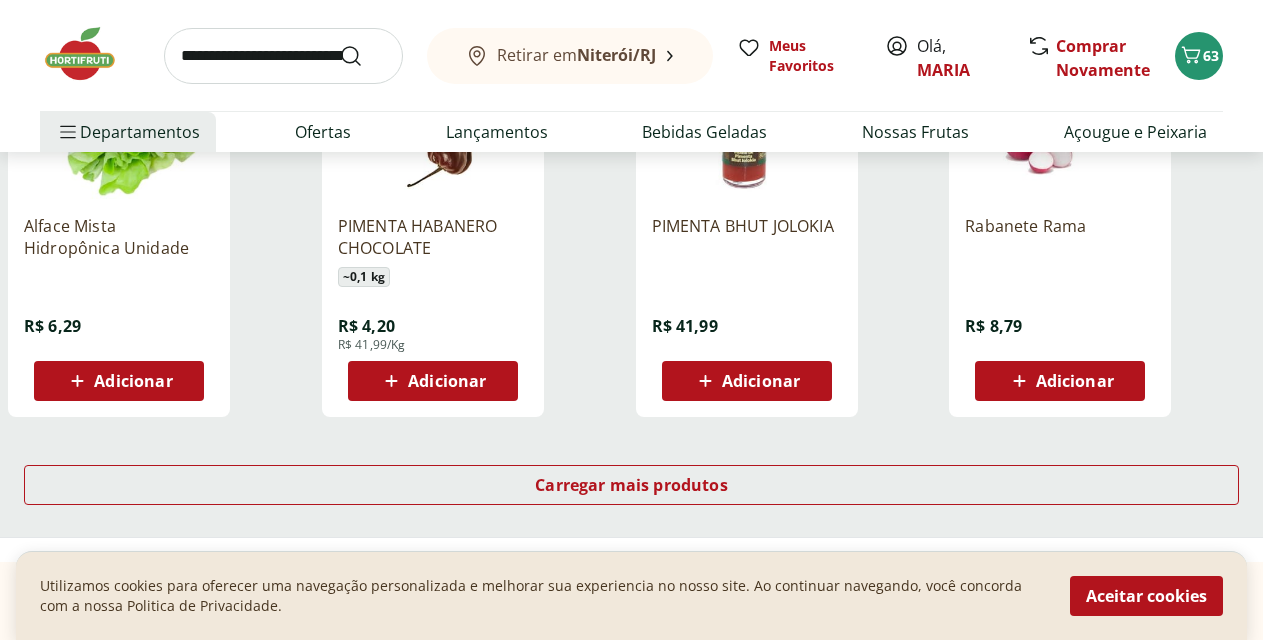 scroll, scrollTop: 9166, scrollLeft: 0, axis: vertical 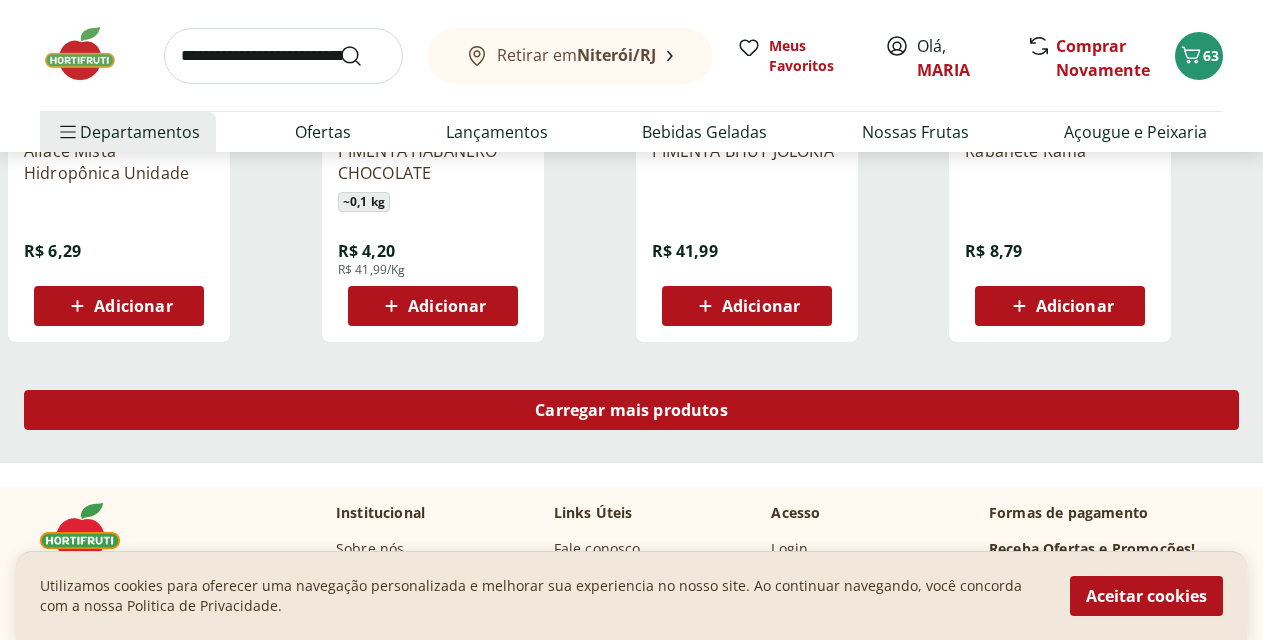 click on "Carregar mais produtos" at bounding box center (631, 410) 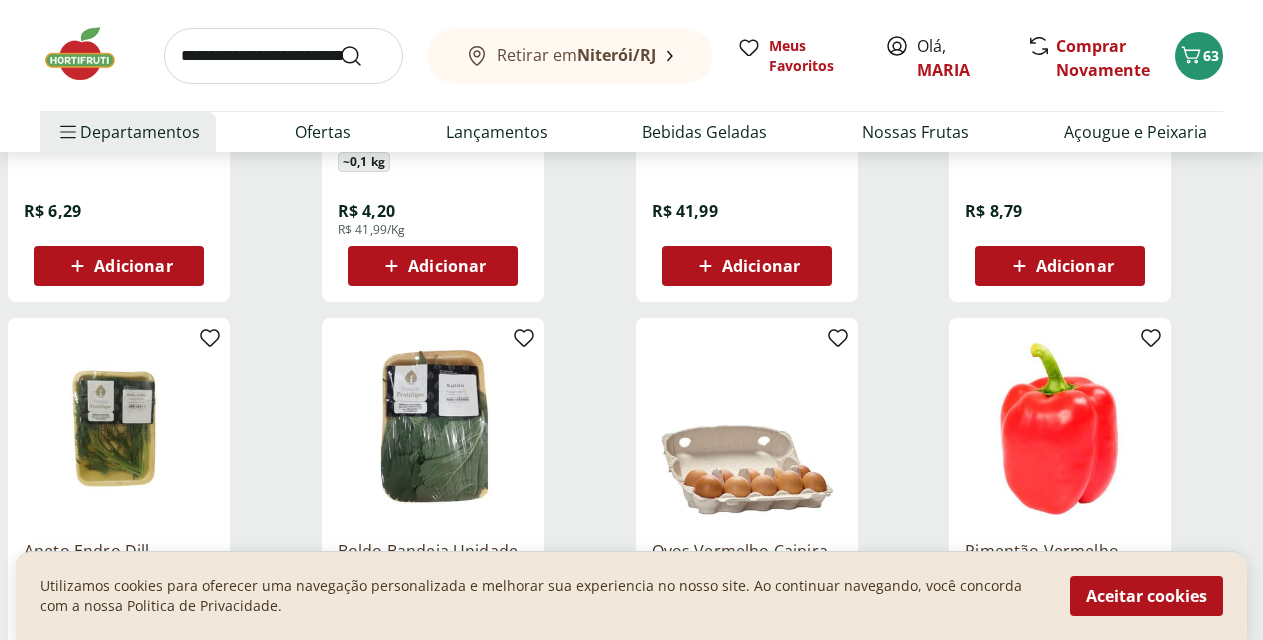 scroll, scrollTop: 9567, scrollLeft: 0, axis: vertical 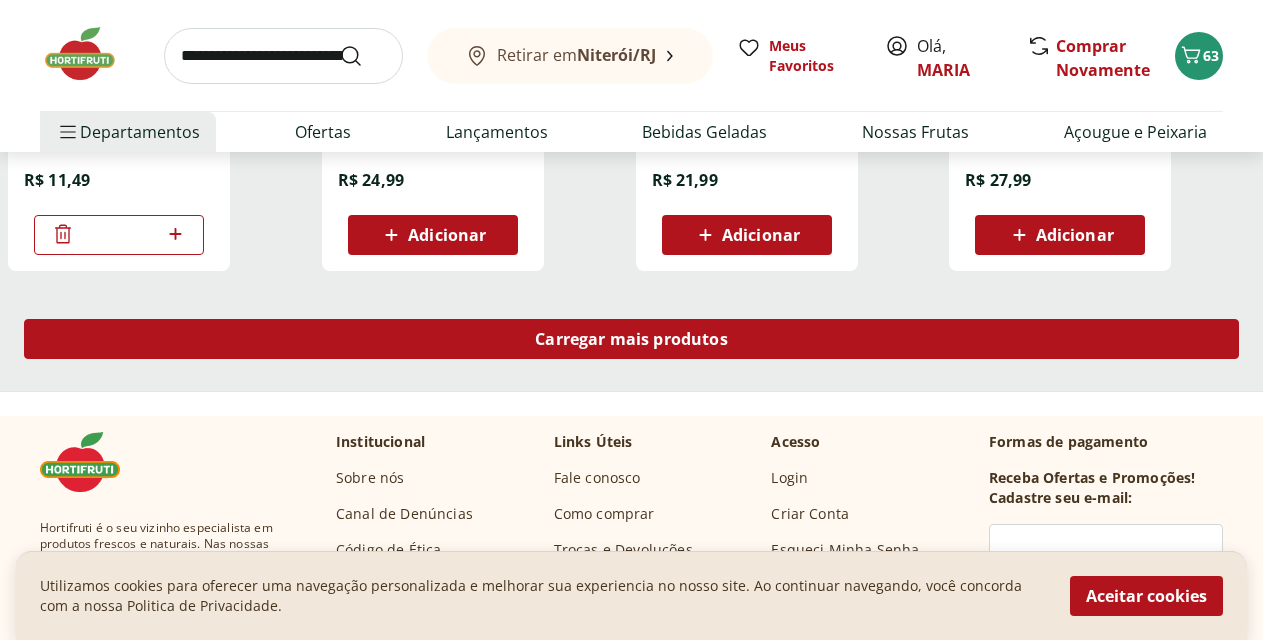 click on "Carregar mais produtos" at bounding box center (631, 339) 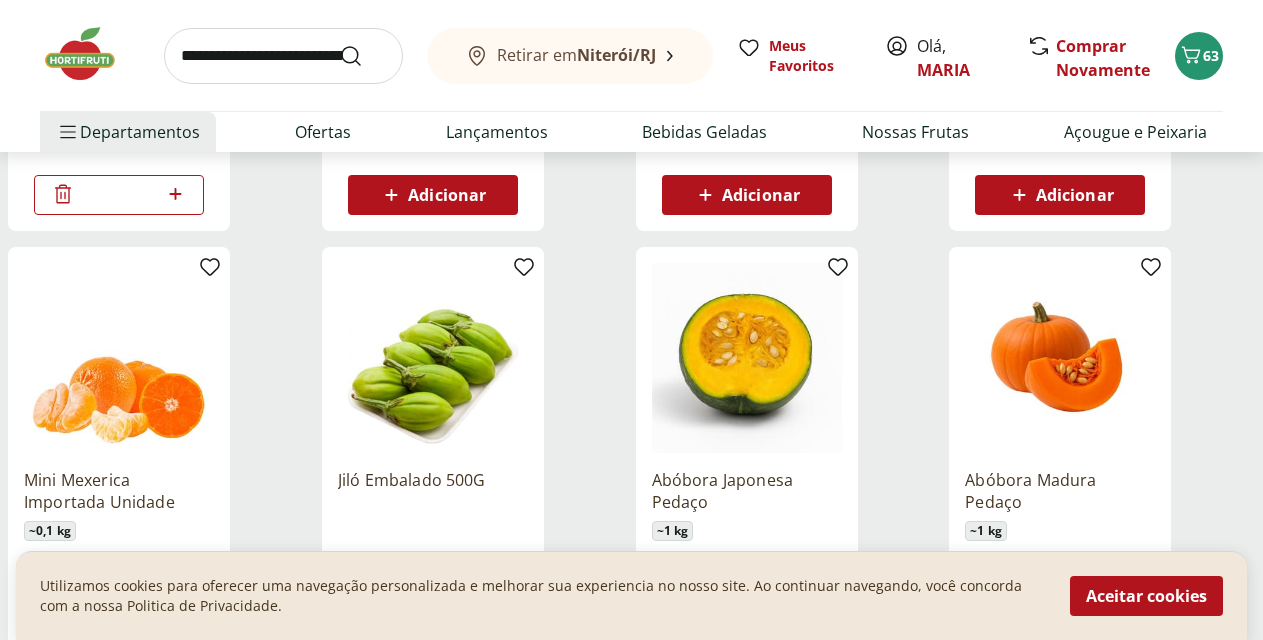 scroll, scrollTop: 10782, scrollLeft: 0, axis: vertical 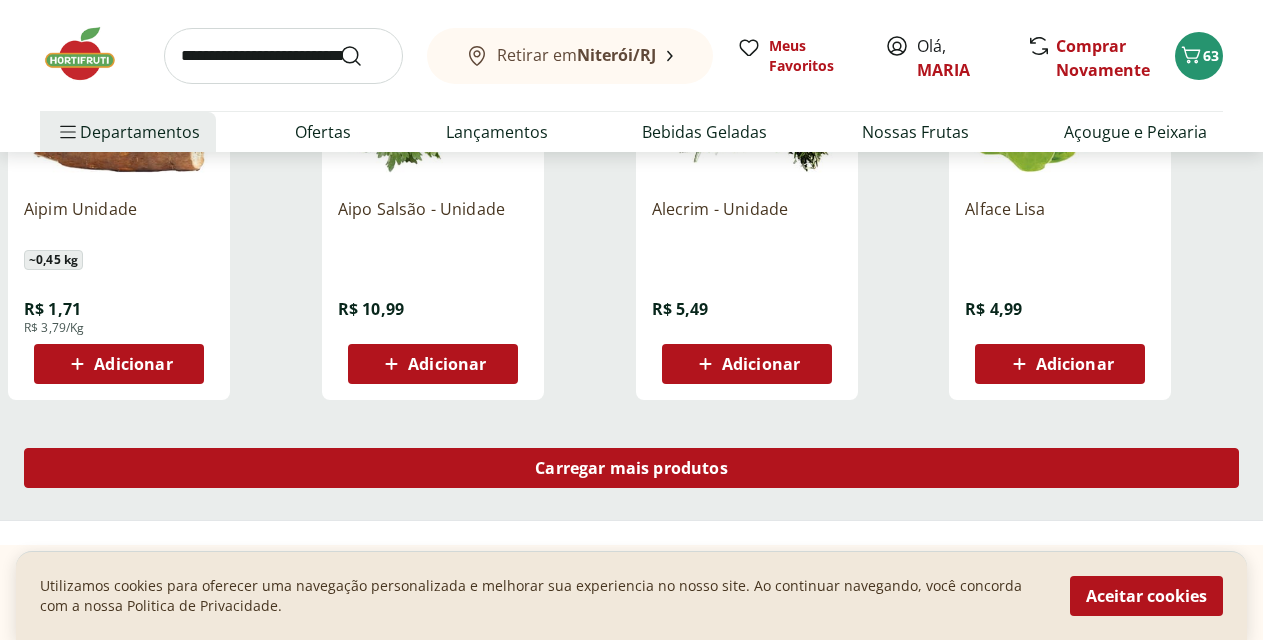 click on "Carregar mais produtos" at bounding box center (631, 468) 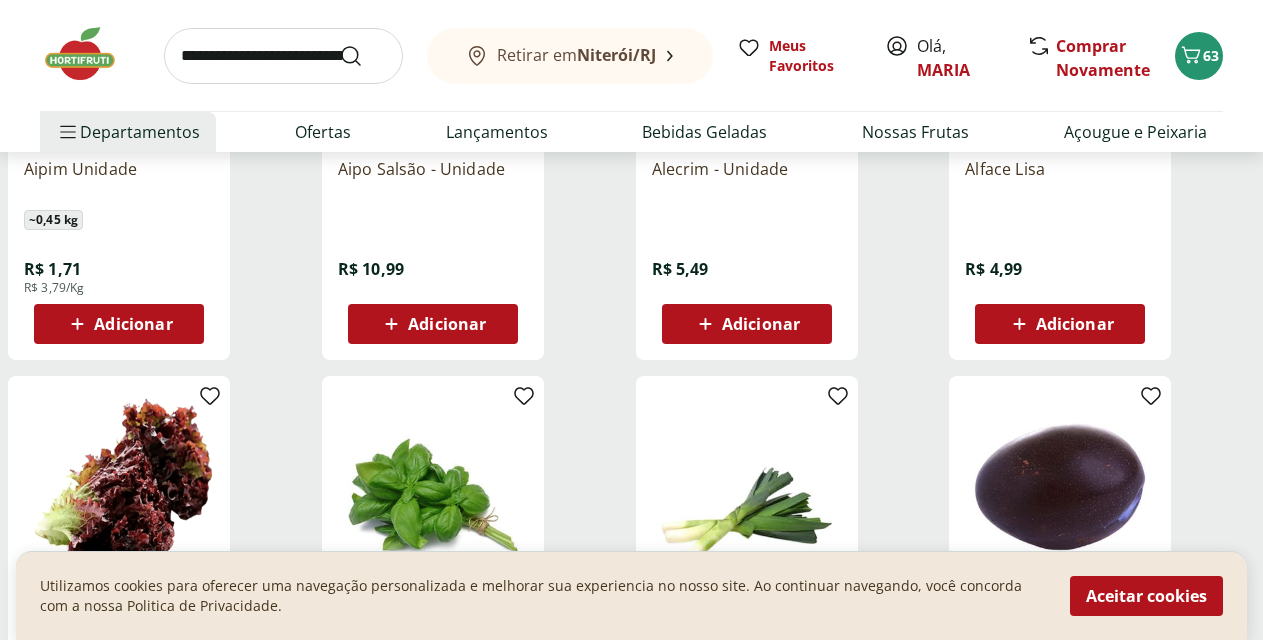 scroll, scrollTop: 12010, scrollLeft: 0, axis: vertical 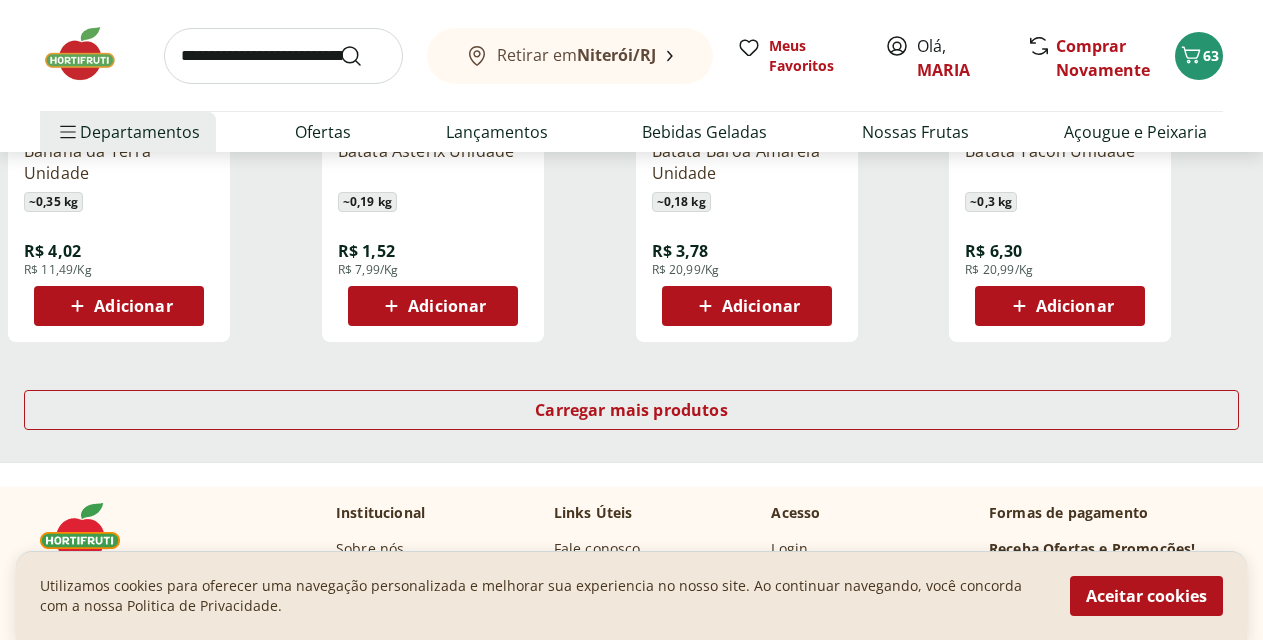 click on "Adicionar" at bounding box center [761, 306] 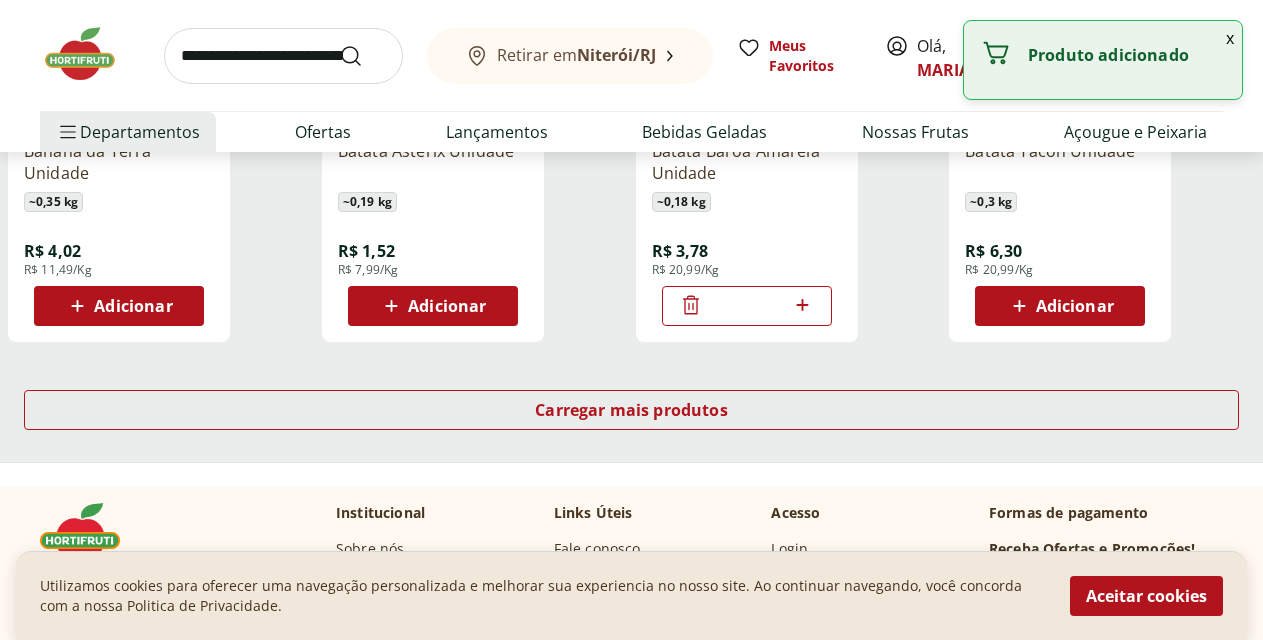 click 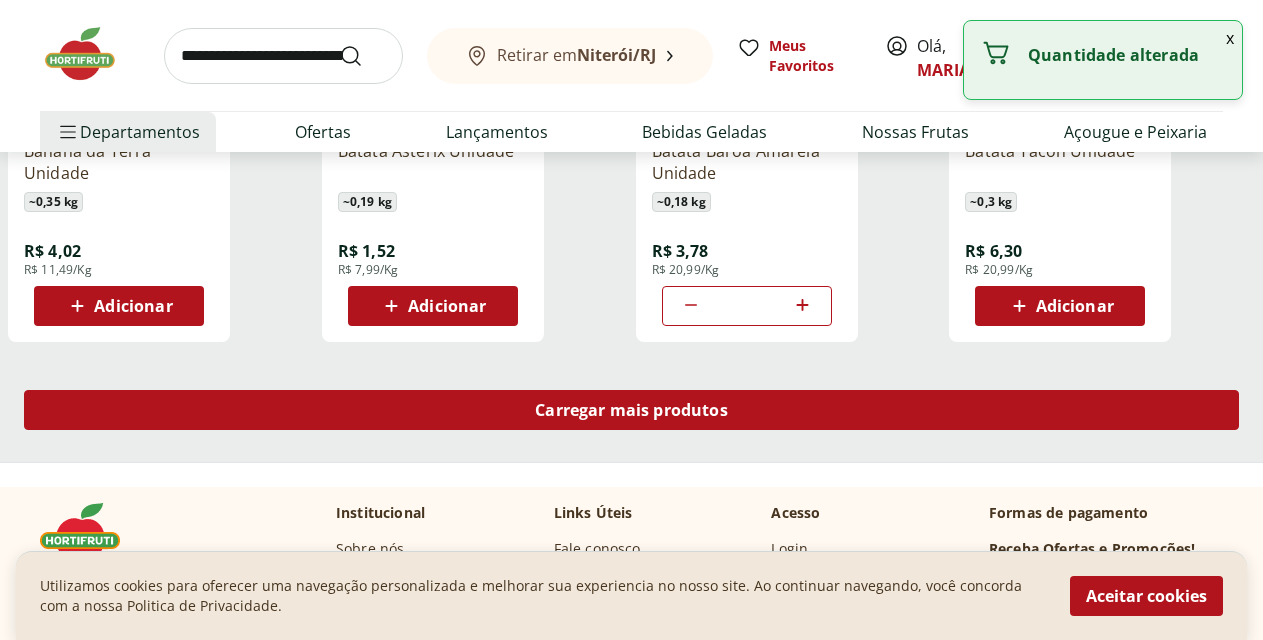 click on "Carregar mais produtos" at bounding box center (631, 410) 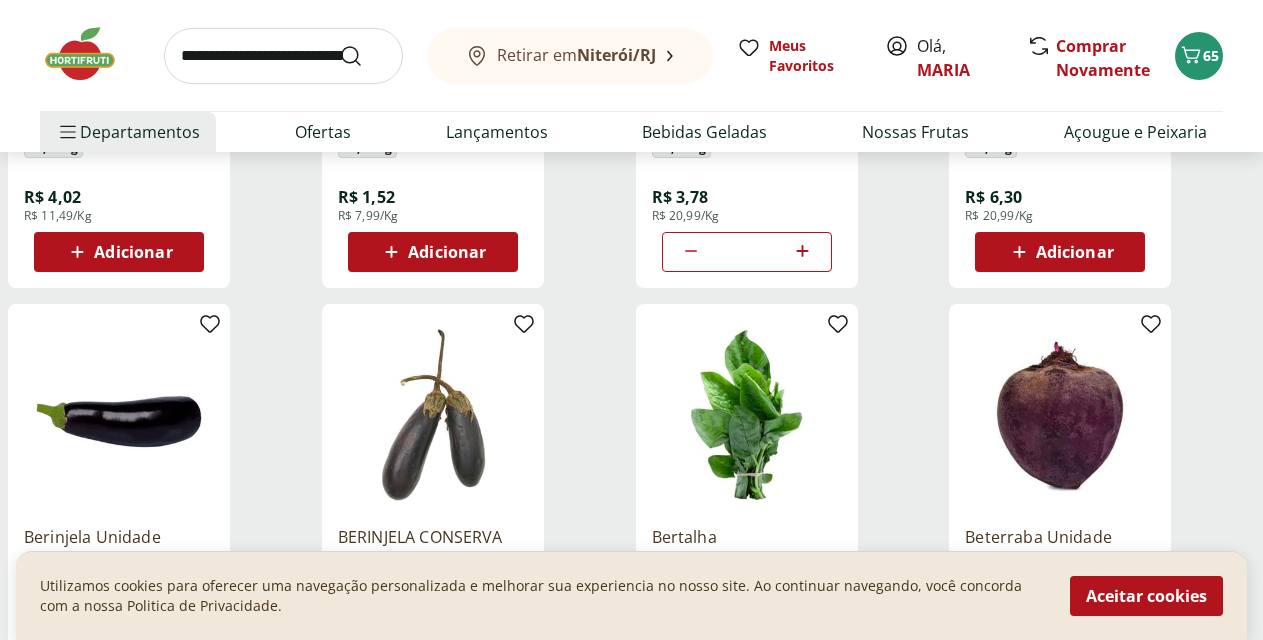scroll, scrollTop: 13372, scrollLeft: 0, axis: vertical 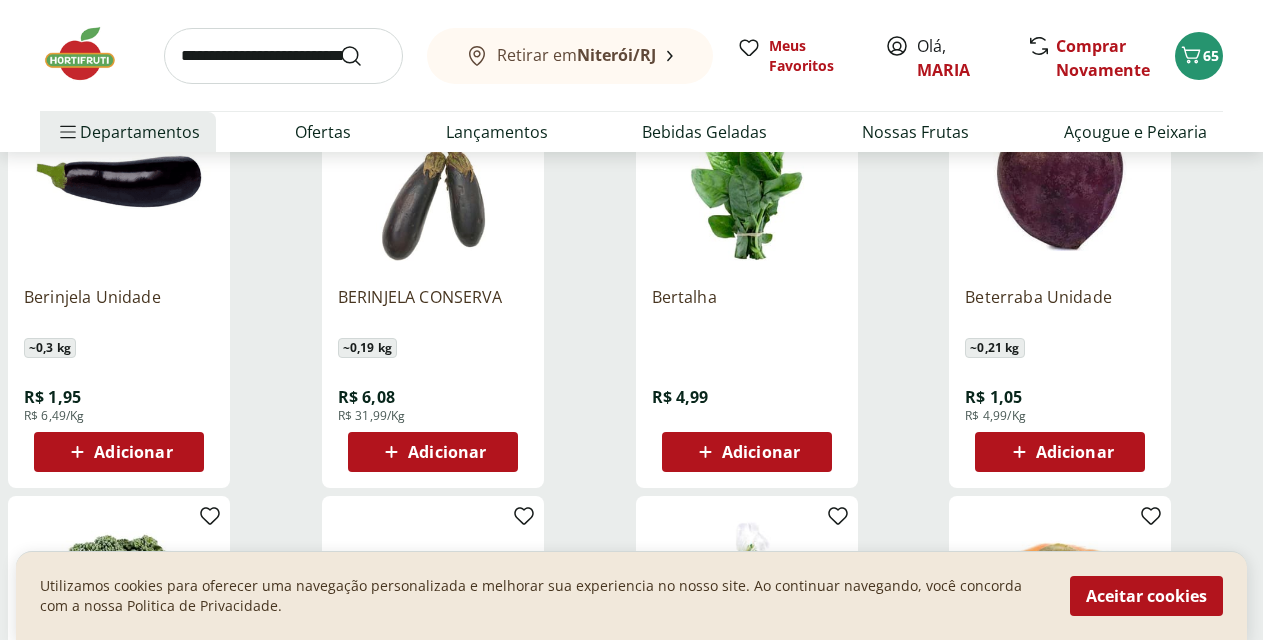 click on "Adicionar" at bounding box center [1075, 452] 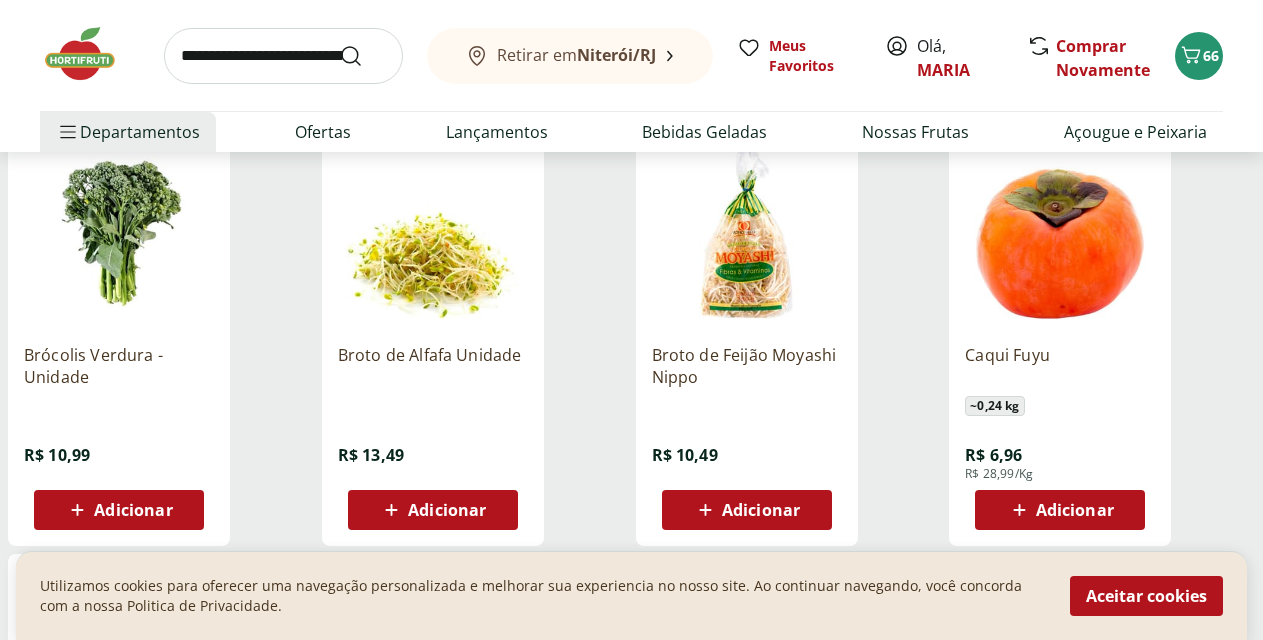 scroll, scrollTop: 13773, scrollLeft: 0, axis: vertical 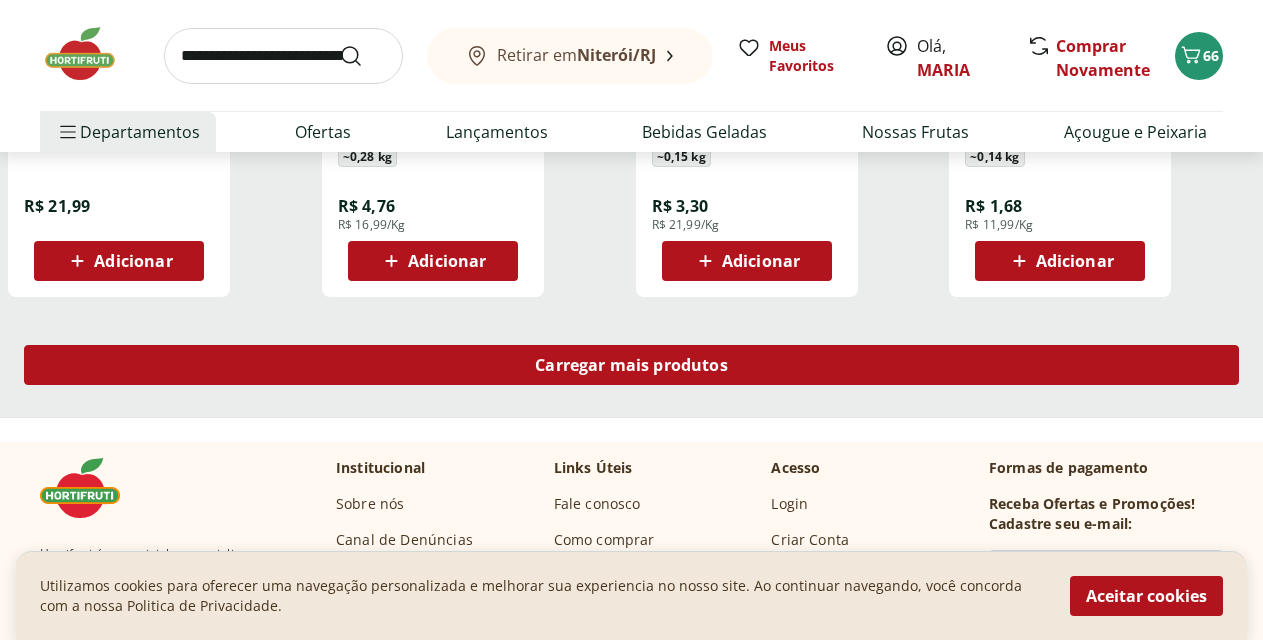 click on "Carregar mais produtos" at bounding box center [631, 365] 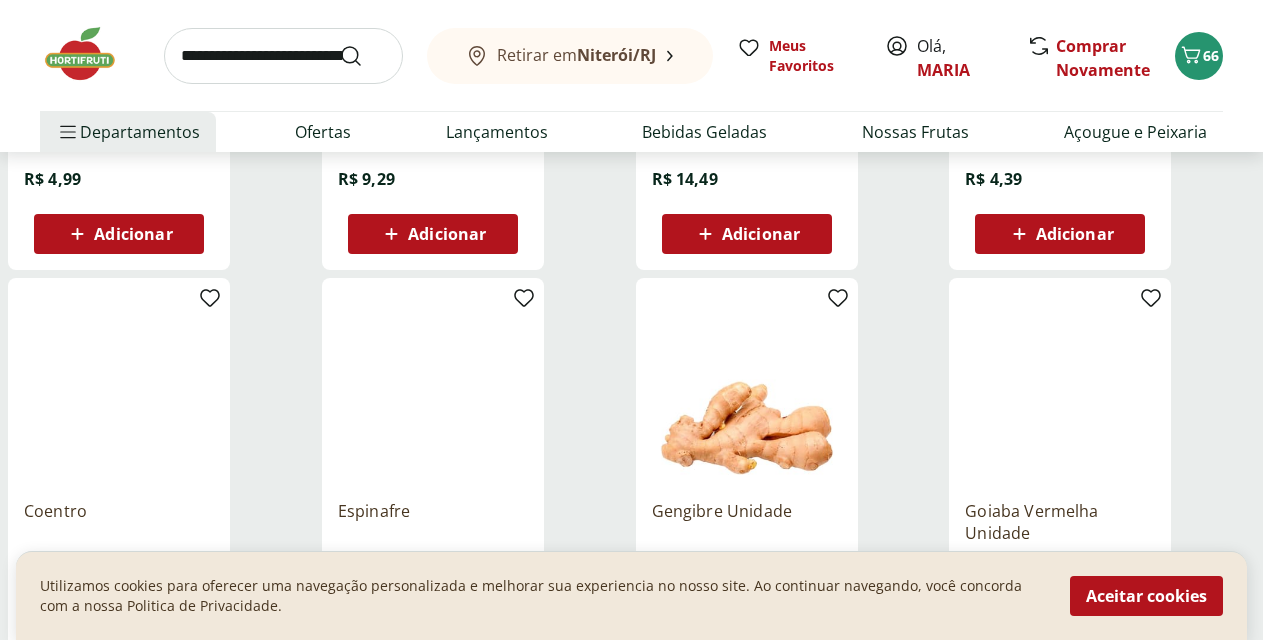scroll, scrollTop: 14908, scrollLeft: 0, axis: vertical 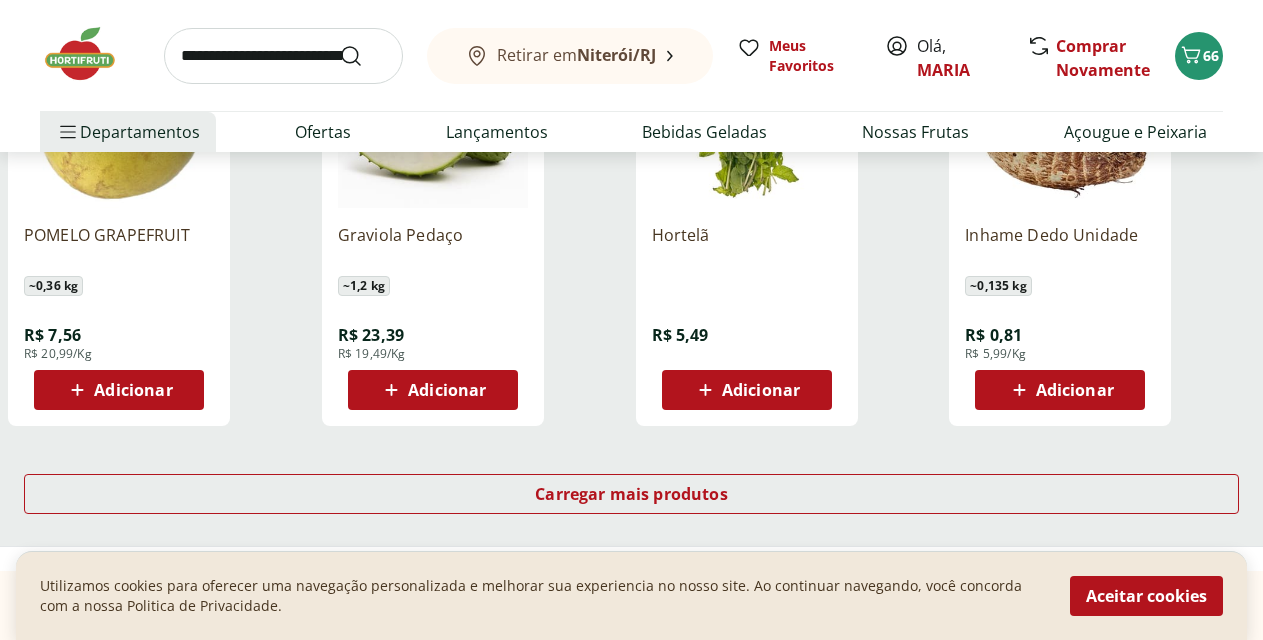 click 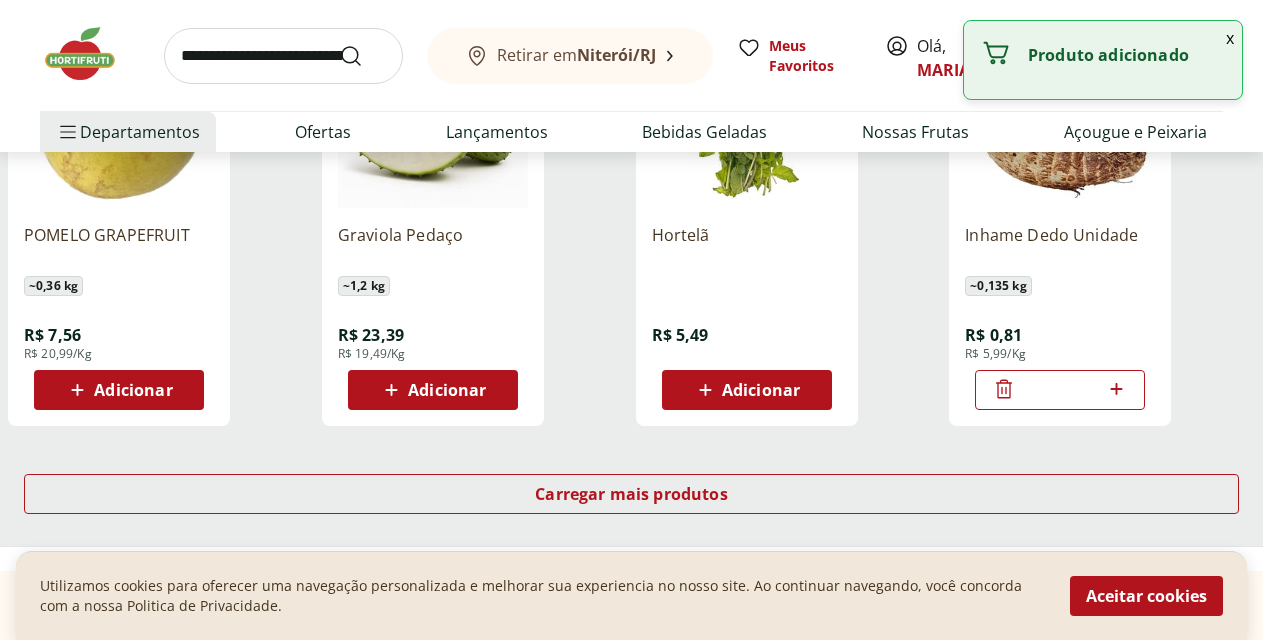 click 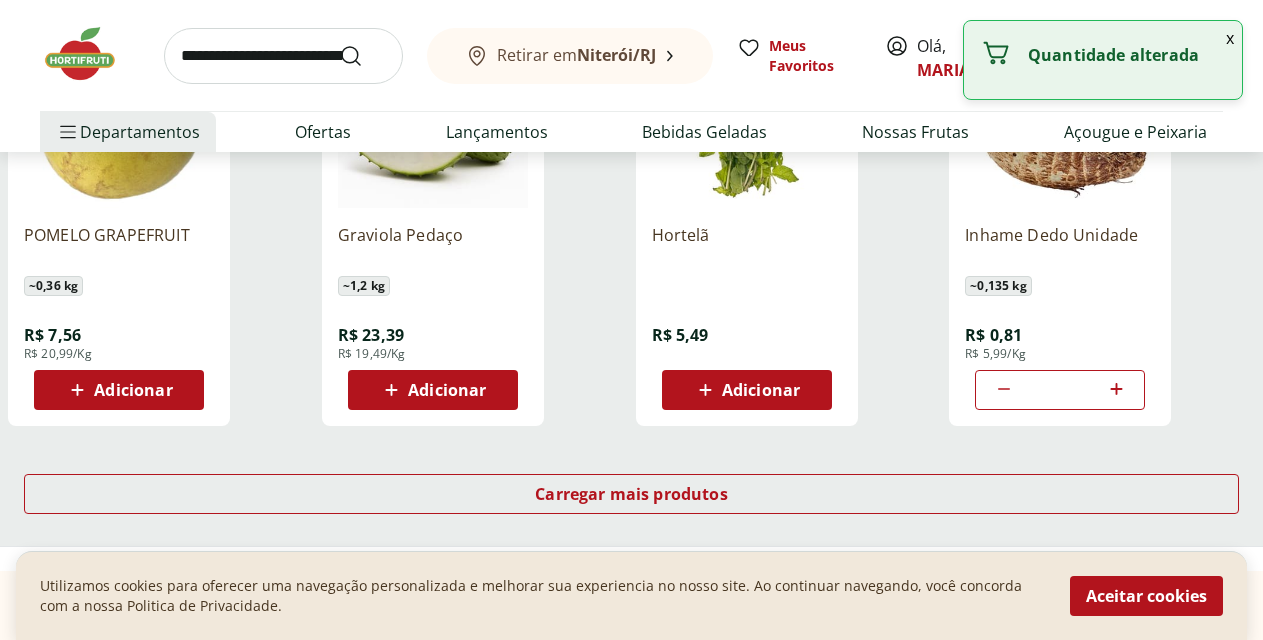 click 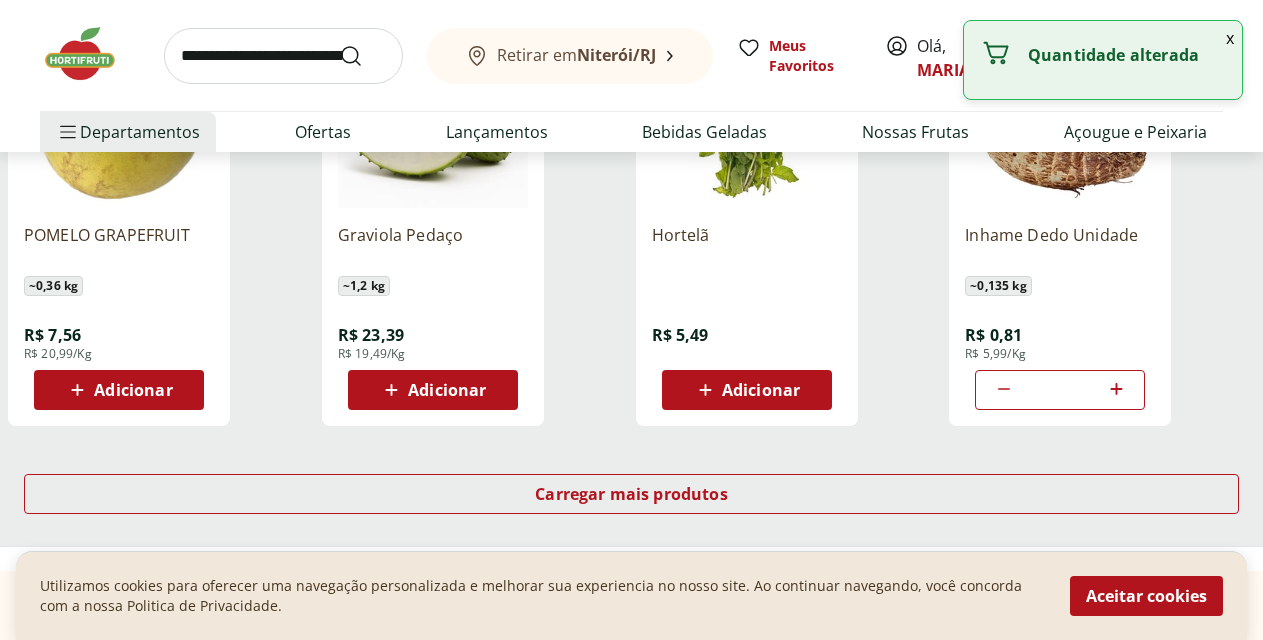 type on "*" 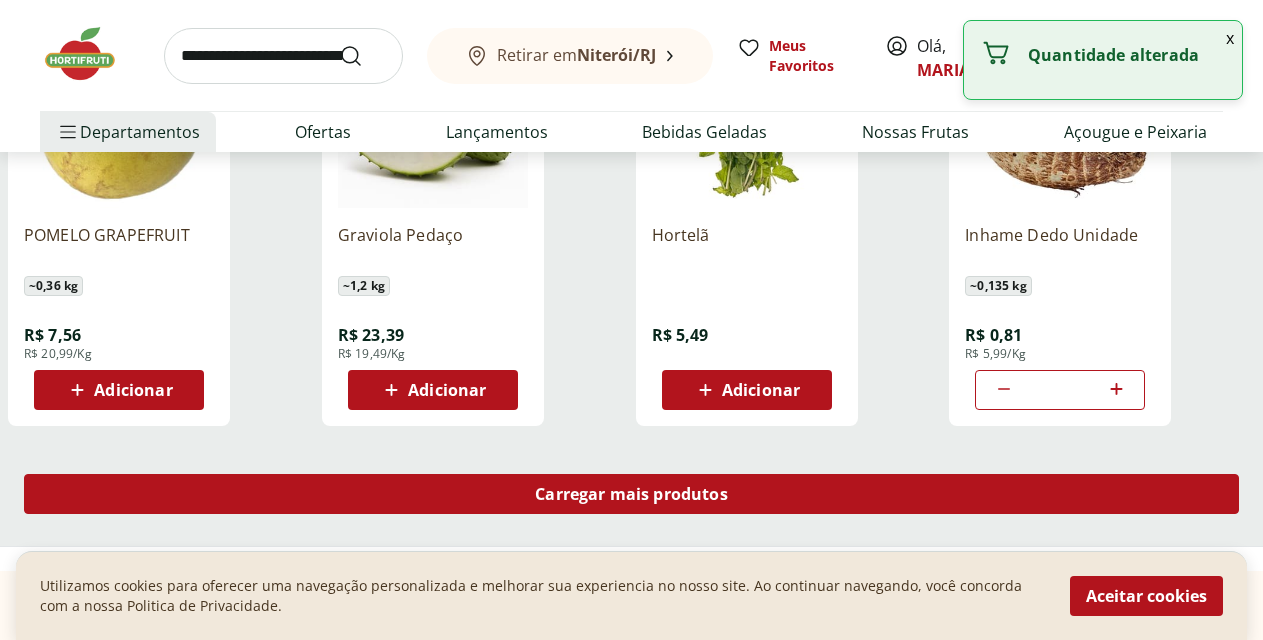 click on "Carregar mais produtos" at bounding box center [631, 494] 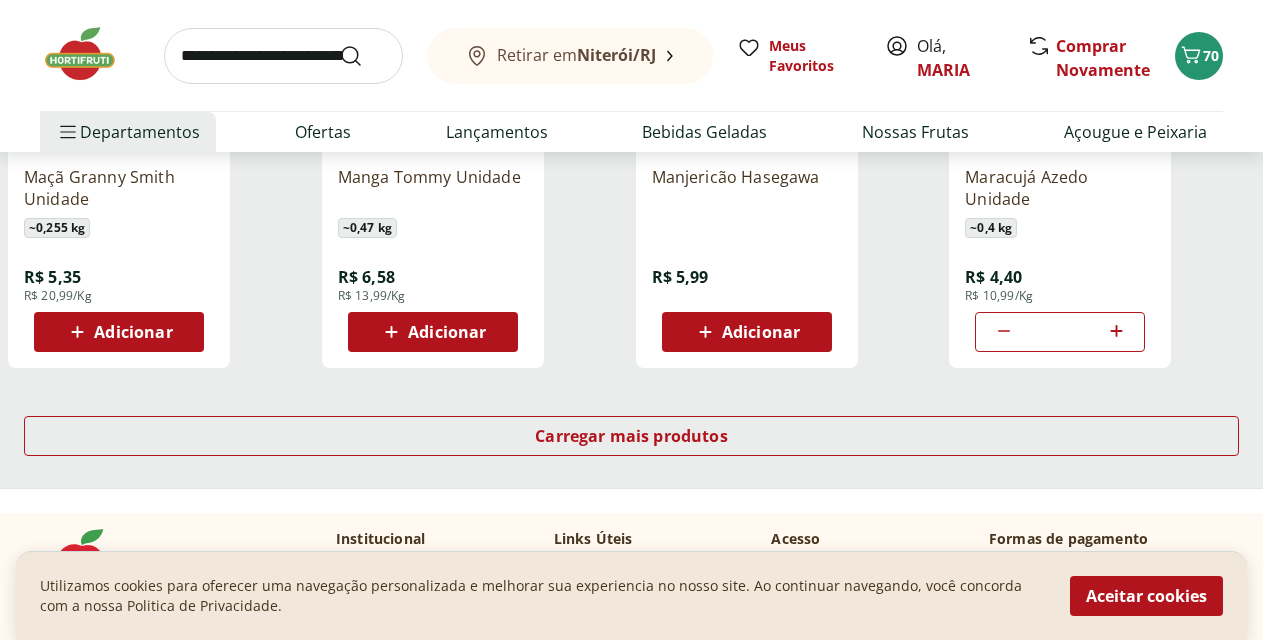 scroll, scrollTop: 17111, scrollLeft: 0, axis: vertical 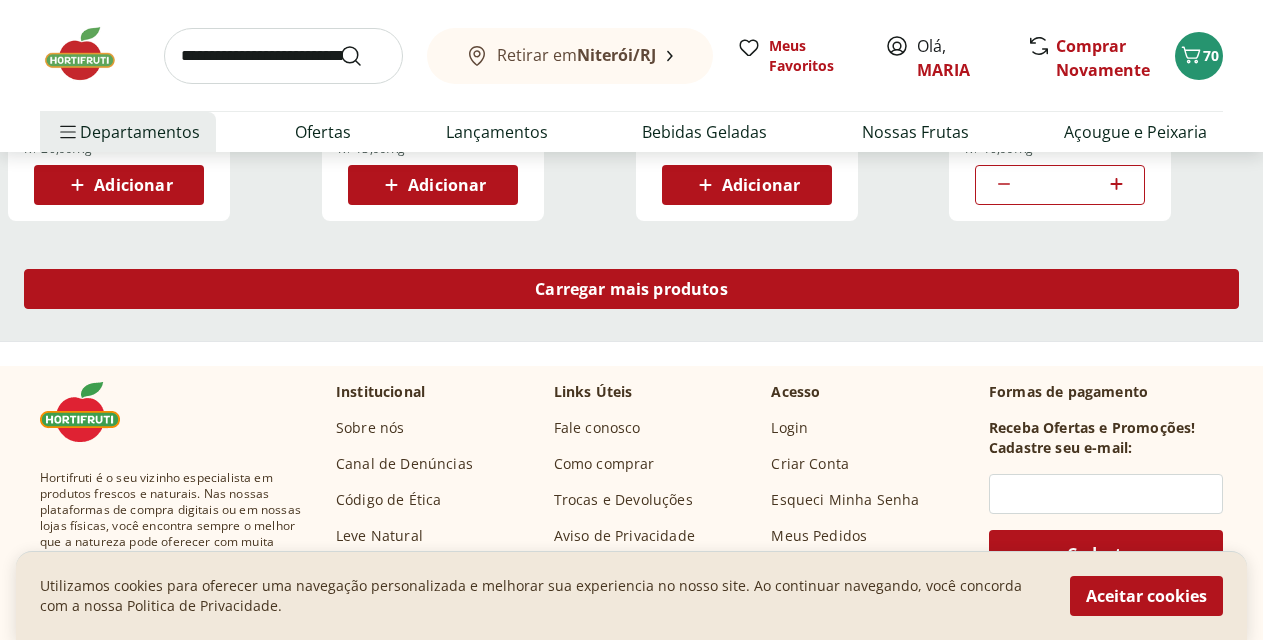 click on "Carregar mais produtos" at bounding box center (631, 289) 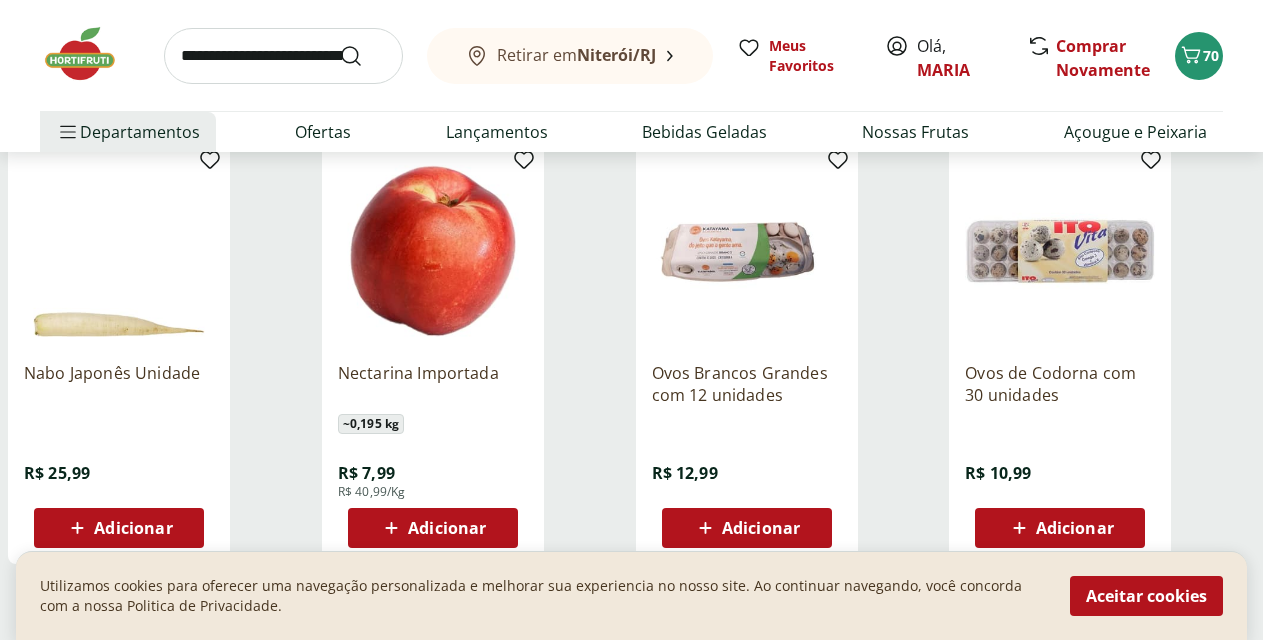 scroll, scrollTop: 18419, scrollLeft: 0, axis: vertical 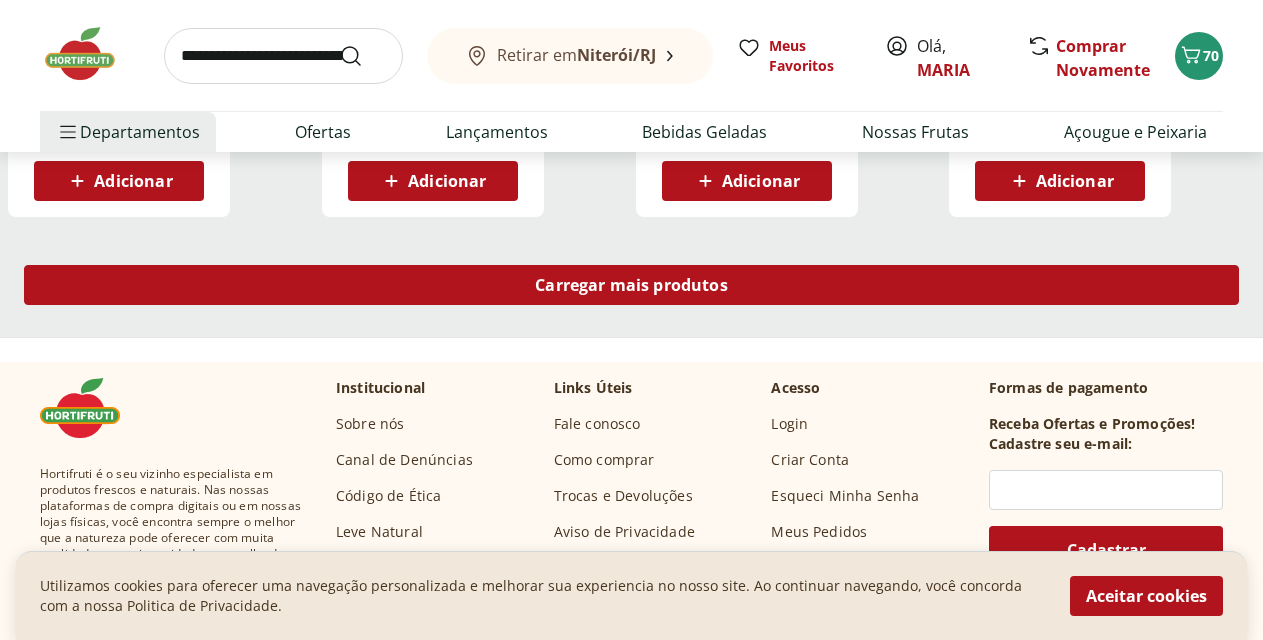 click on "Carregar mais produtos" at bounding box center (631, 285) 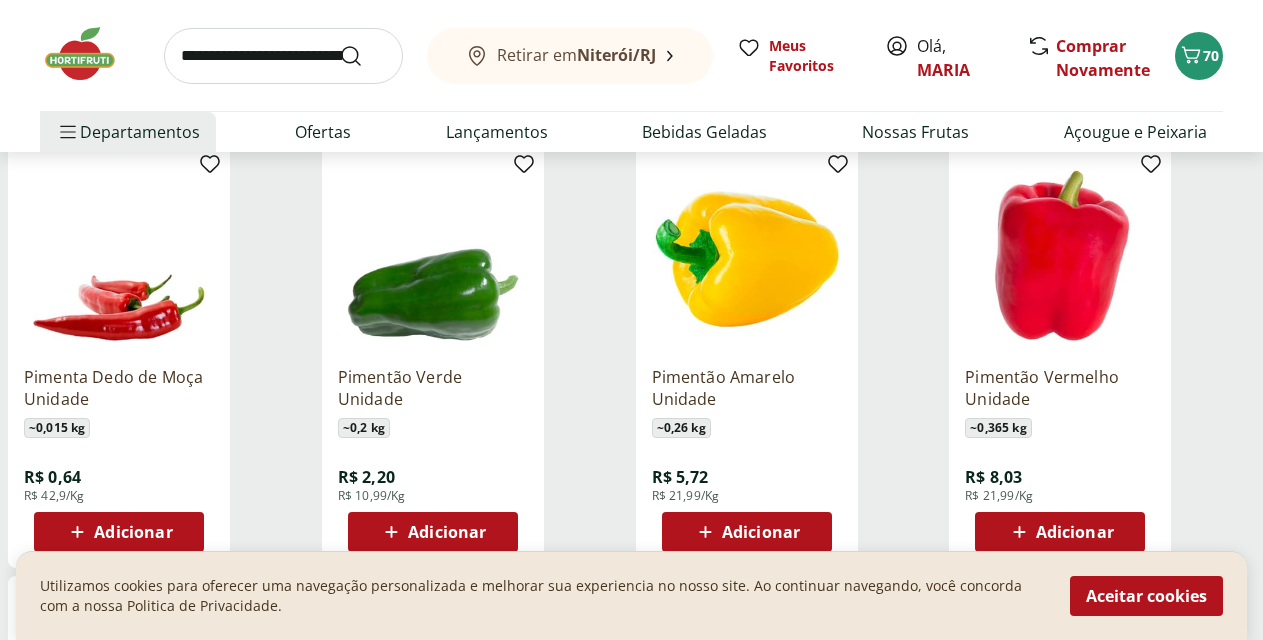 scroll, scrollTop: 19101, scrollLeft: 0, axis: vertical 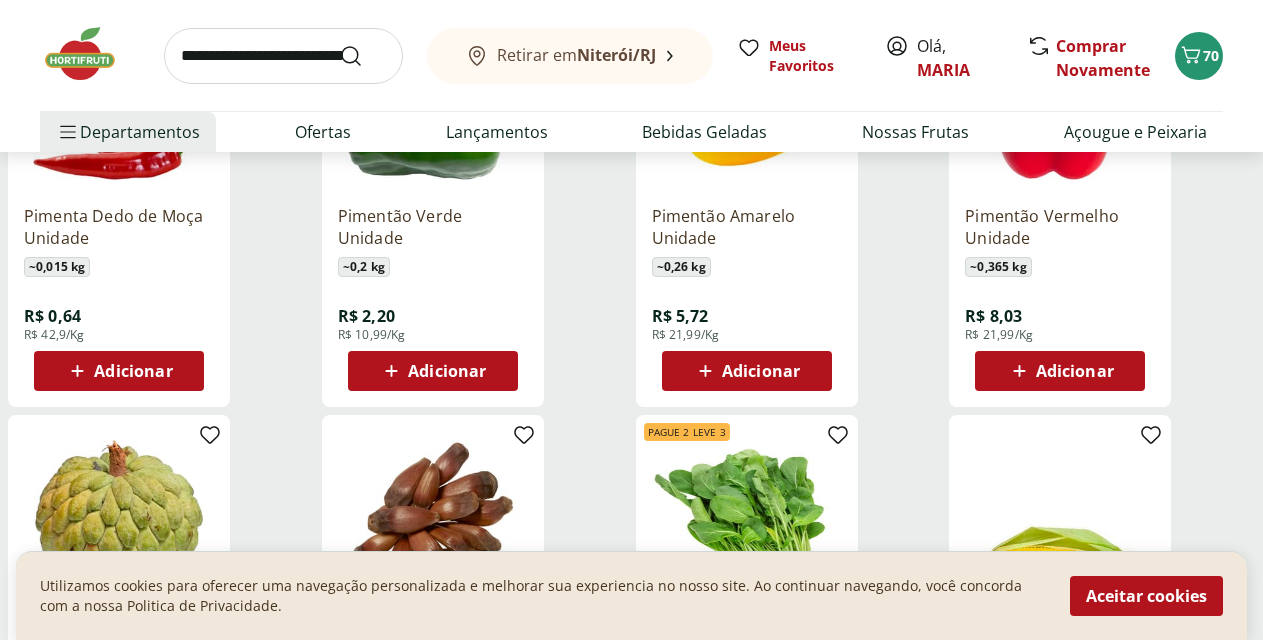 click on "Adicionar" at bounding box center (447, 371) 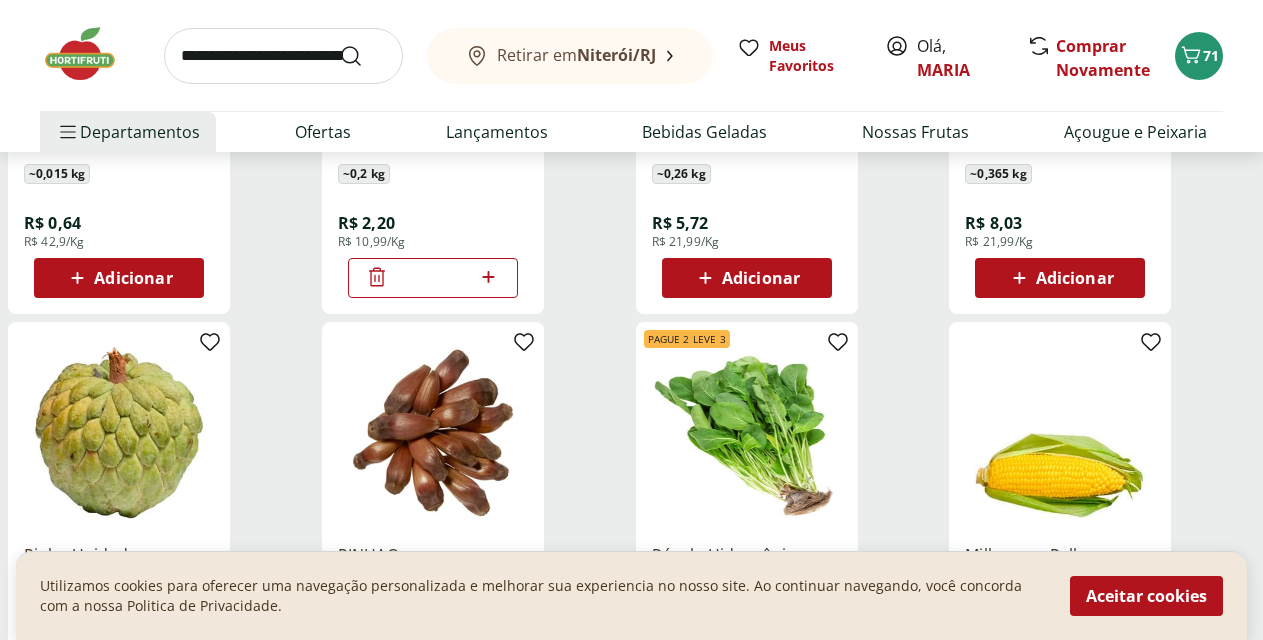 scroll, scrollTop: 19434, scrollLeft: 0, axis: vertical 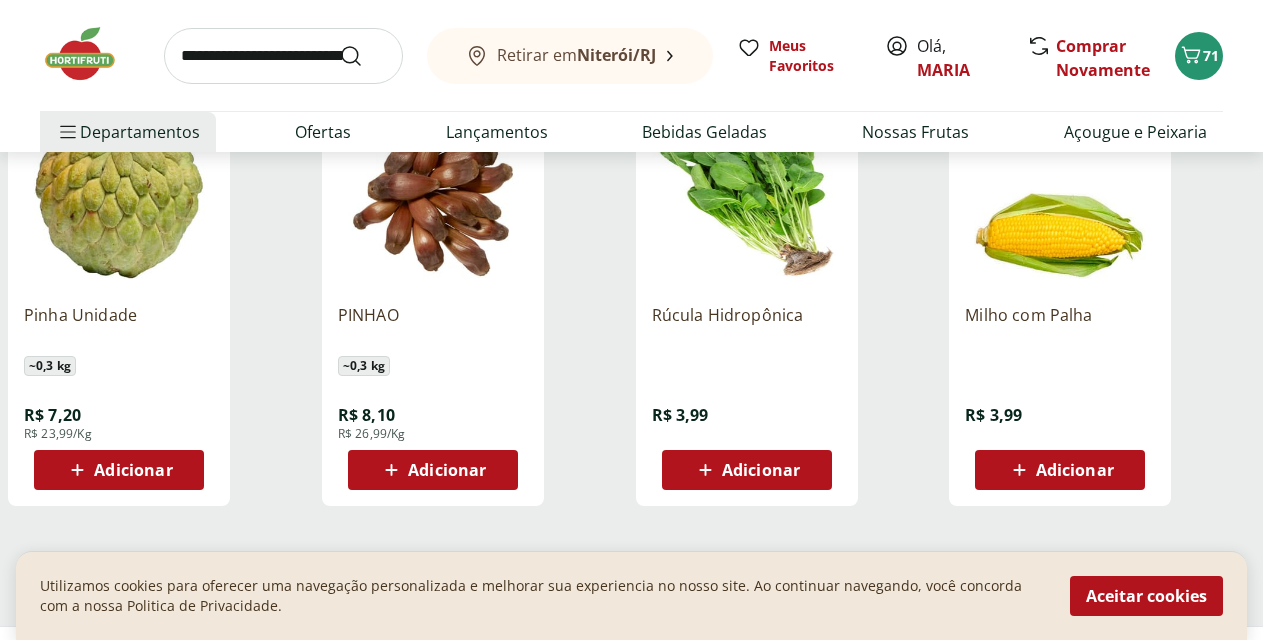 click on "Carregar mais produtos" at bounding box center [631, 574] 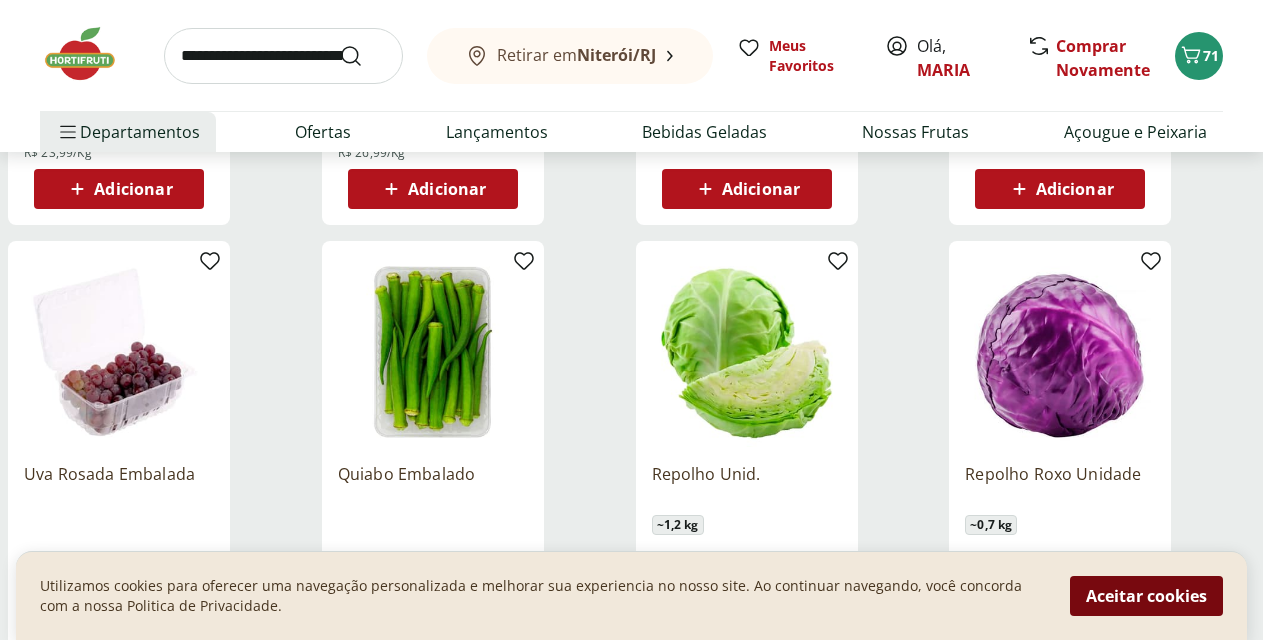 scroll, scrollTop: 19862, scrollLeft: 0, axis: vertical 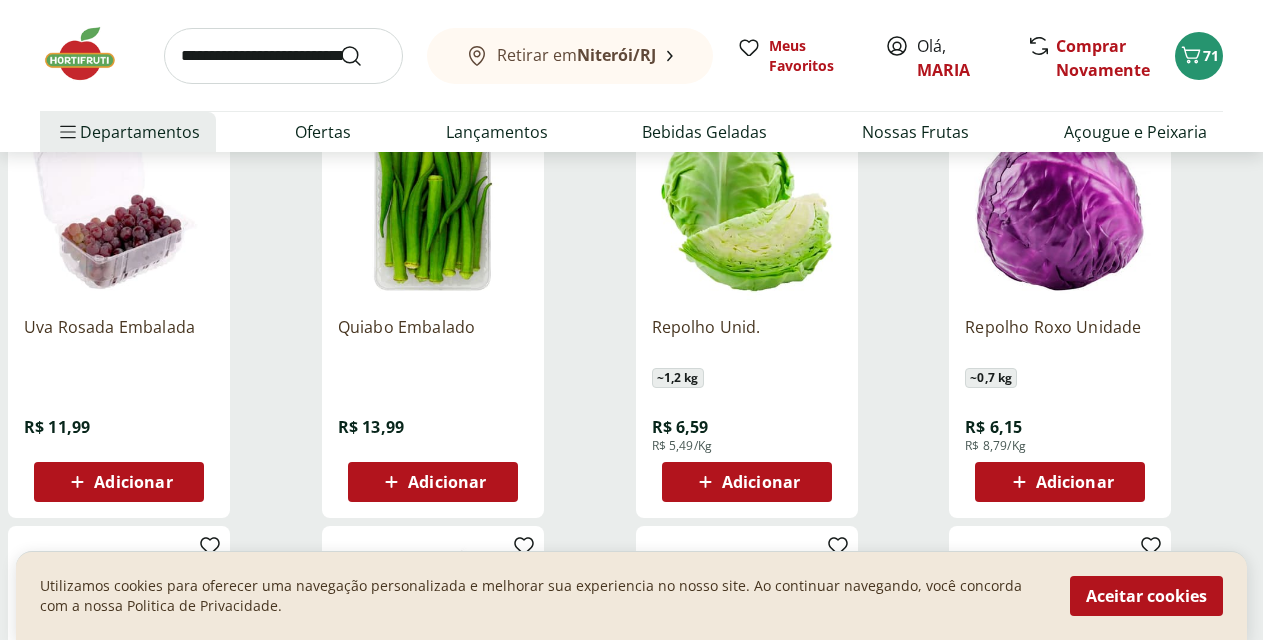 click on "Adicionar" at bounding box center [761, 482] 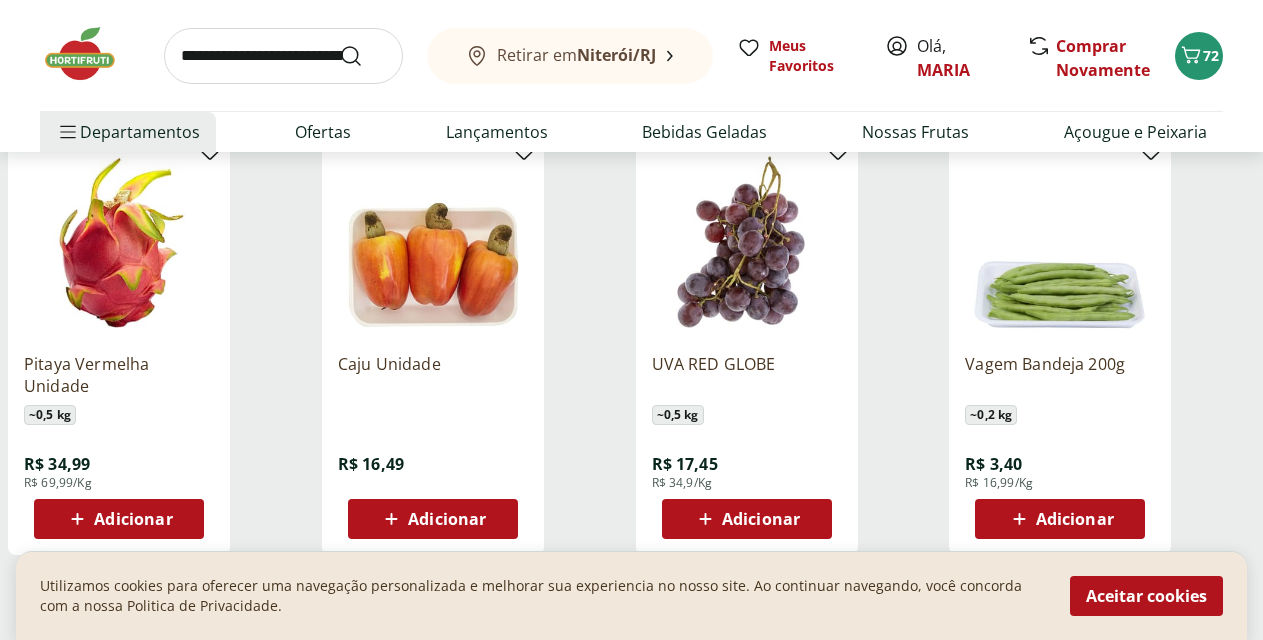 scroll, scrollTop: 21010, scrollLeft: 0, axis: vertical 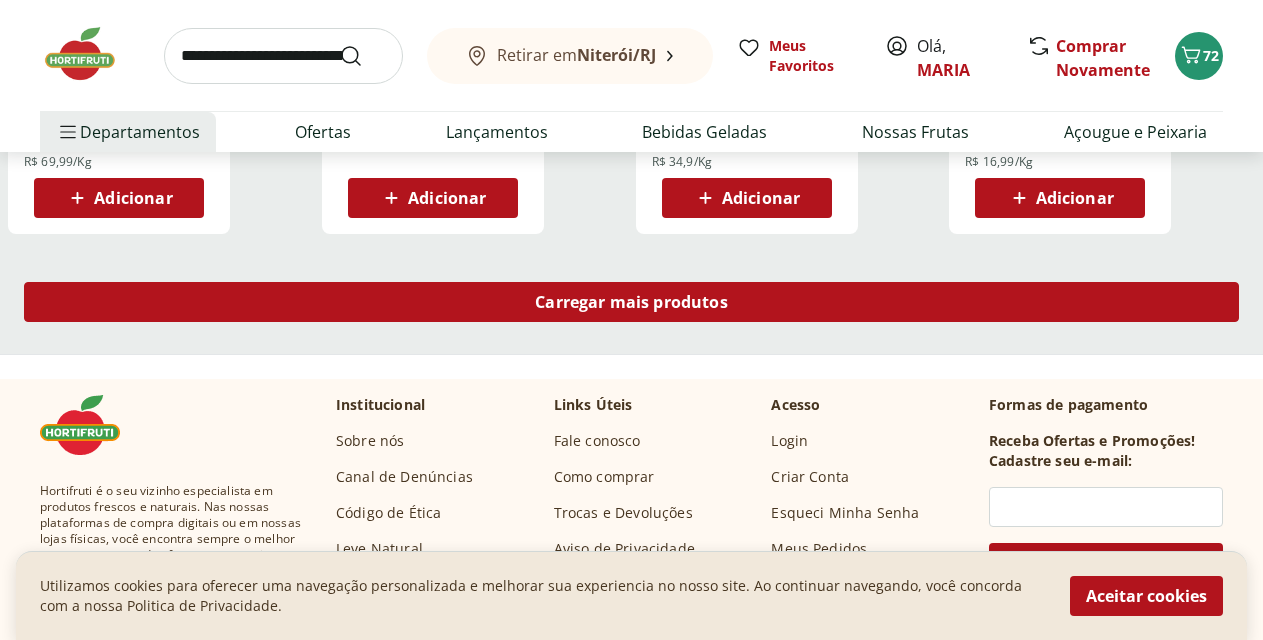 click on "Carregar mais produtos" at bounding box center [631, 302] 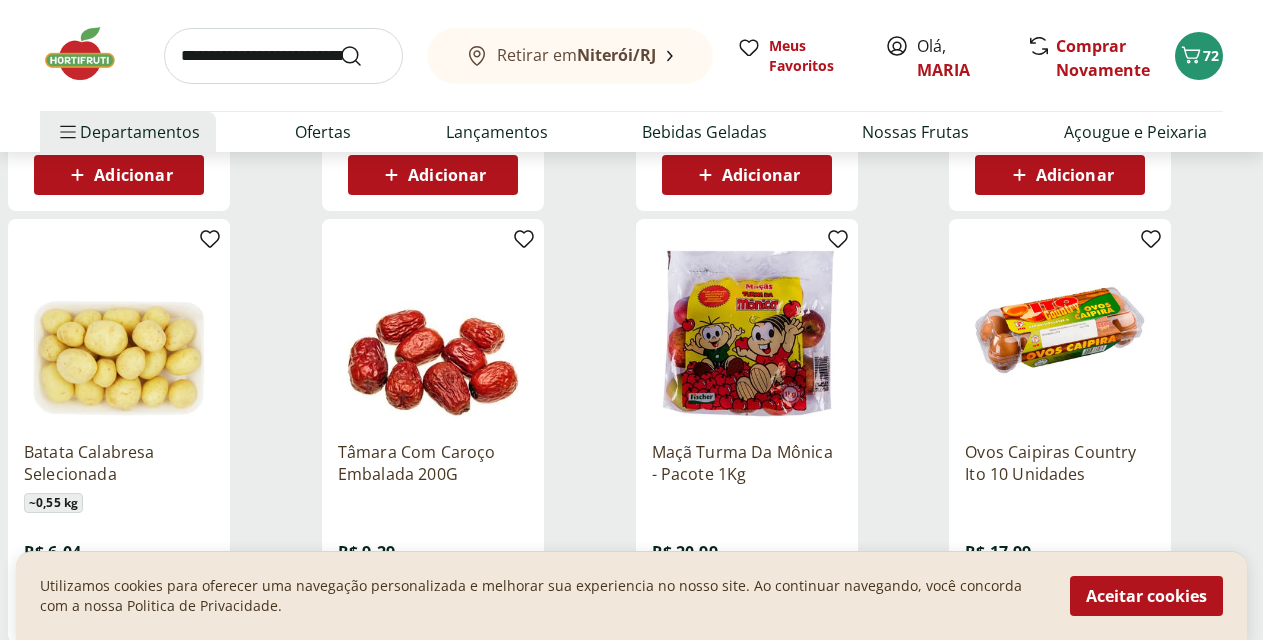 scroll, scrollTop: 22252, scrollLeft: 0, axis: vertical 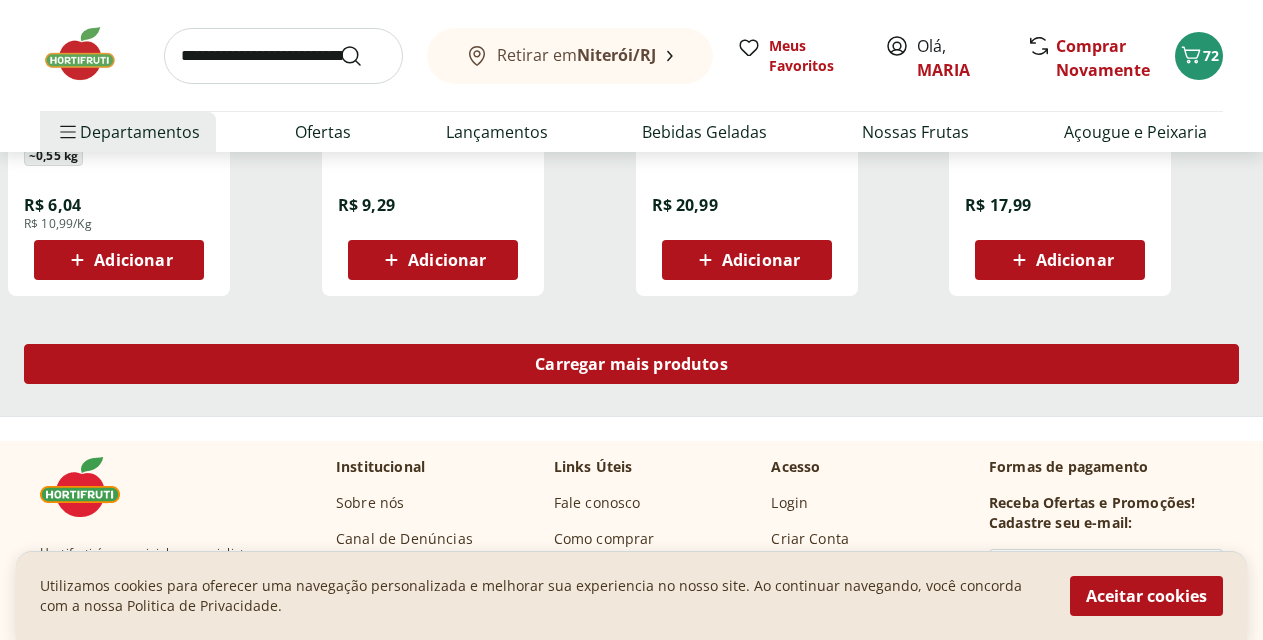 click on "Carregar mais produtos" at bounding box center (631, 364) 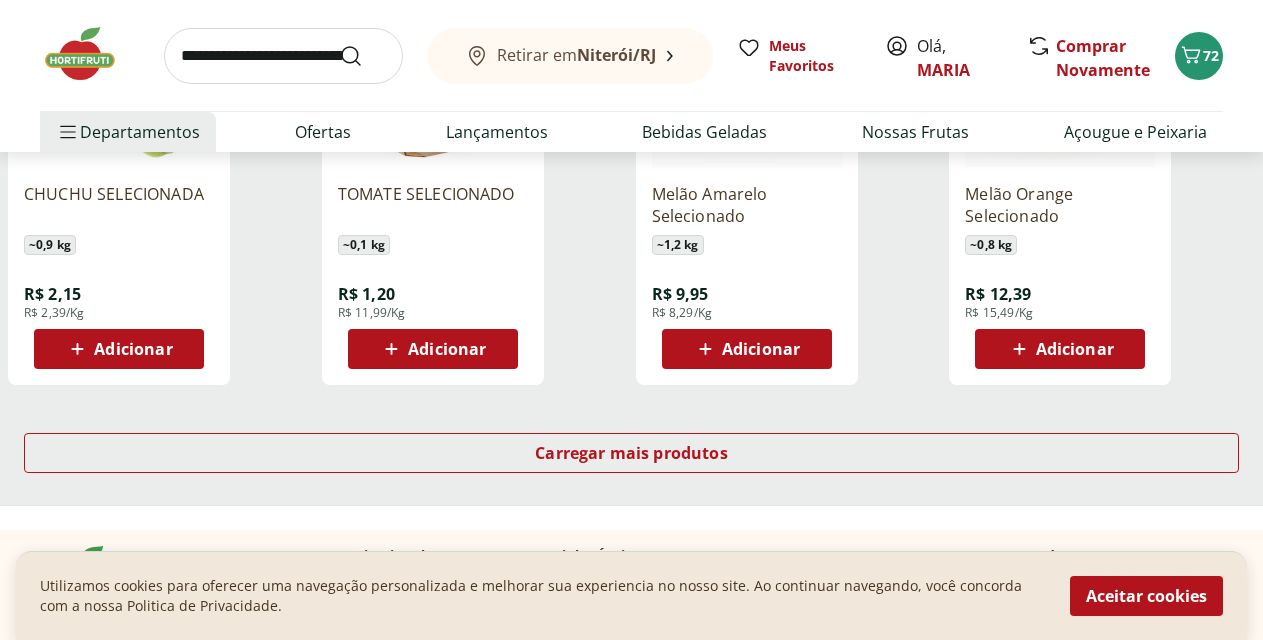 scroll, scrollTop: 23587, scrollLeft: 0, axis: vertical 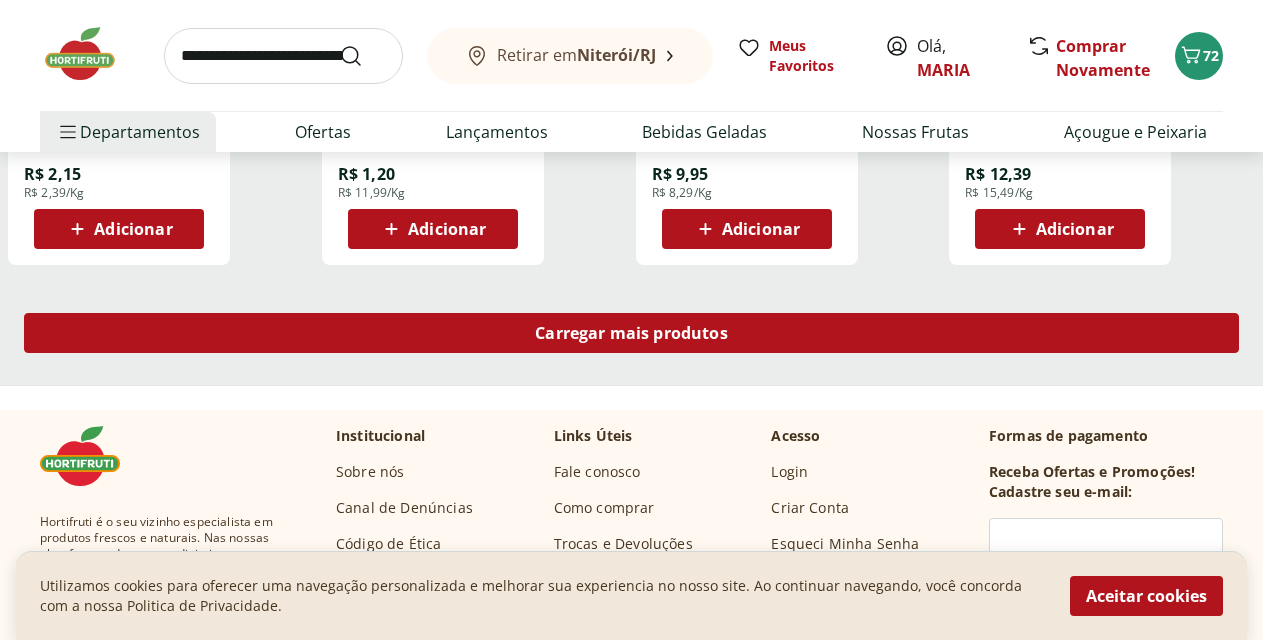 click on "Carregar mais produtos" at bounding box center (631, 333) 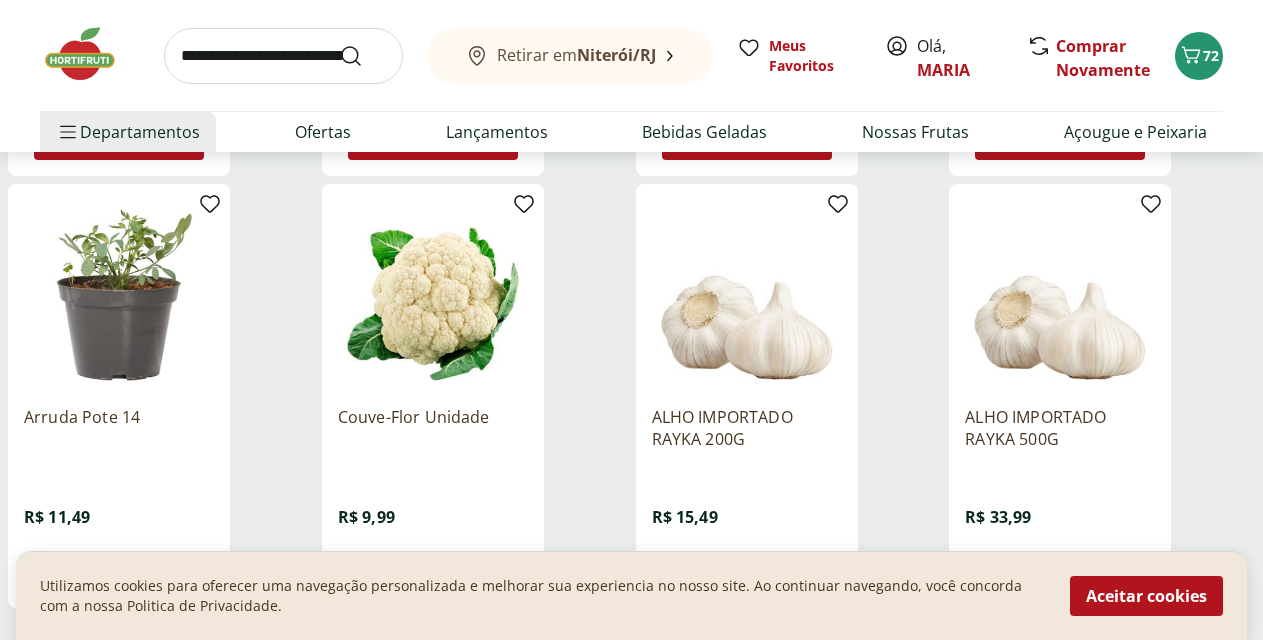 scroll, scrollTop: 24655, scrollLeft: 0, axis: vertical 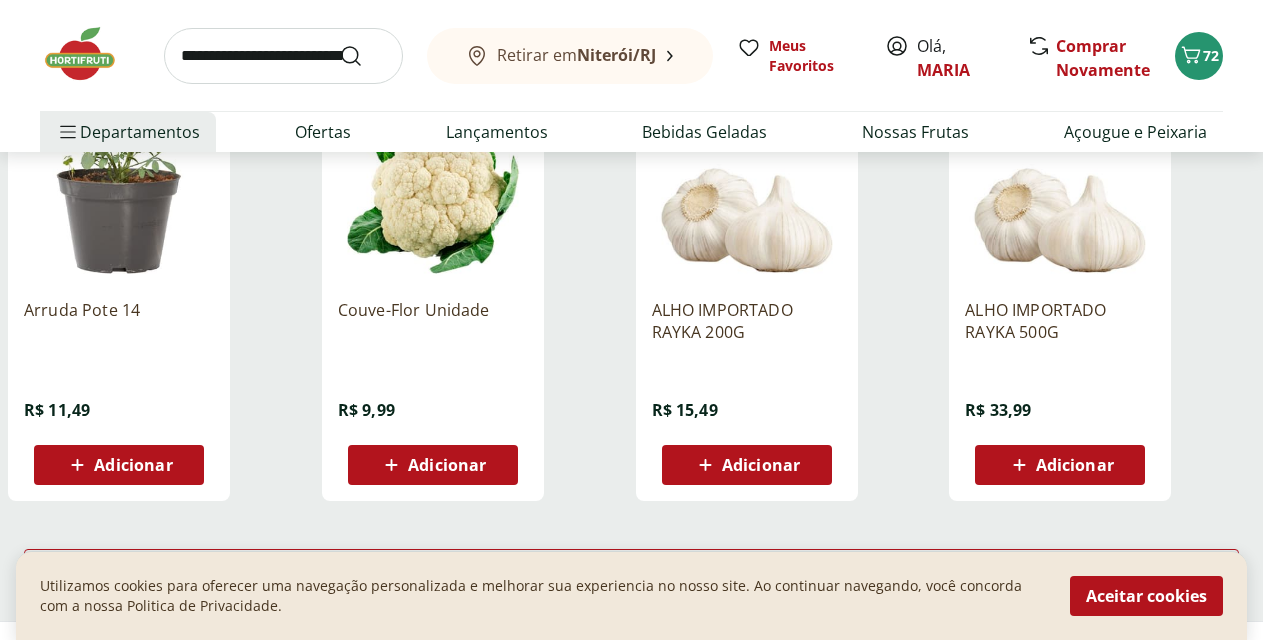 click on "Adicionar" at bounding box center [447, 465] 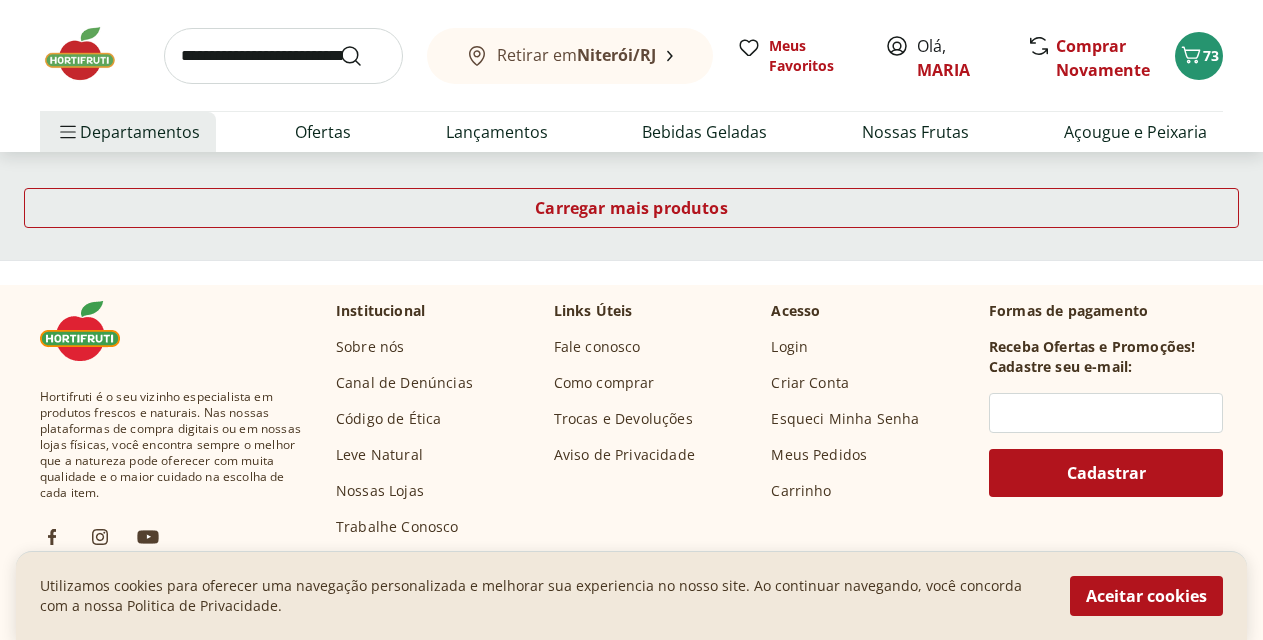 scroll, scrollTop: 24909, scrollLeft: 0, axis: vertical 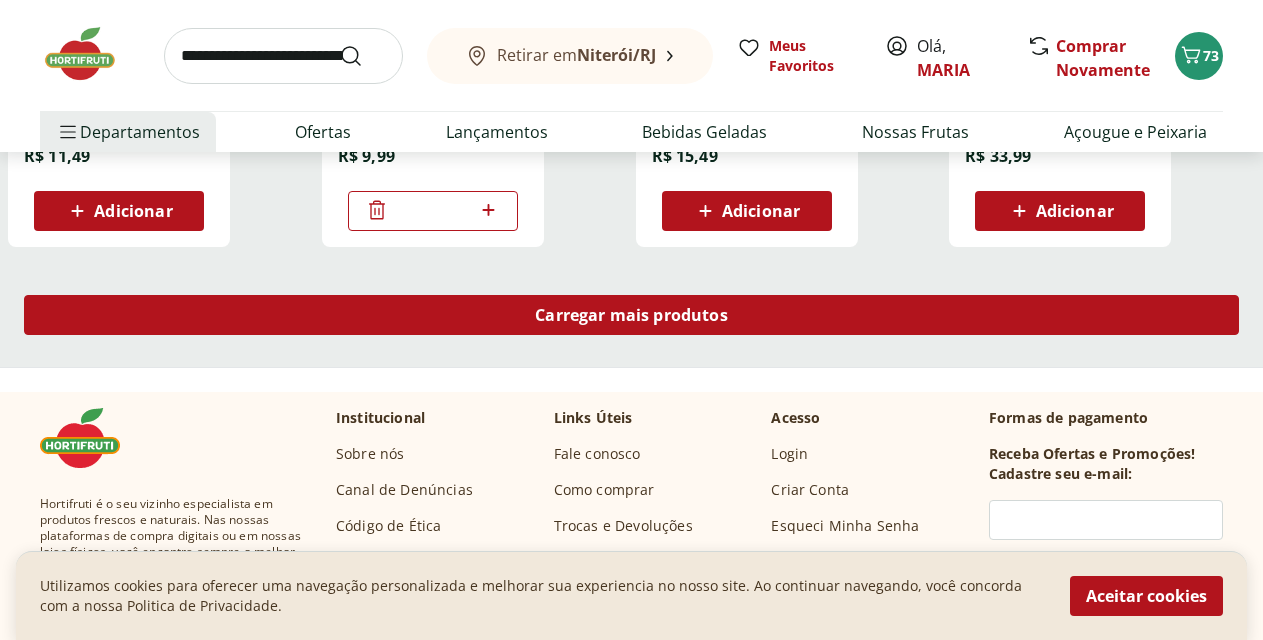 click on "Carregar mais produtos" at bounding box center (631, 315) 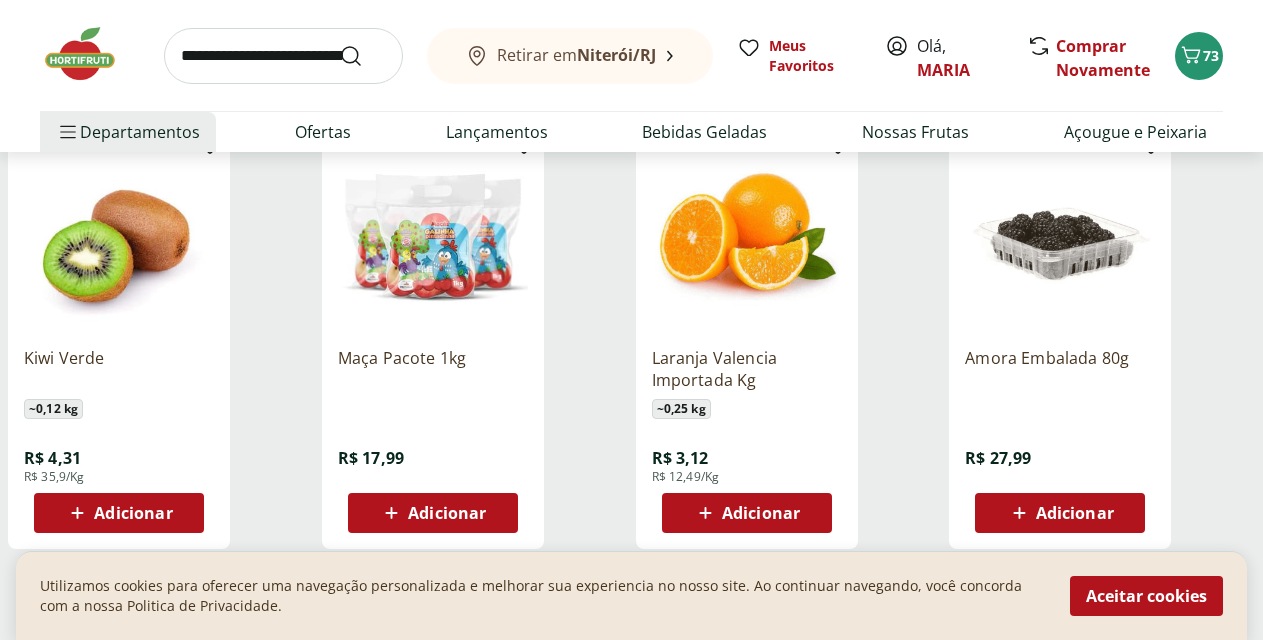 scroll, scrollTop: 26138, scrollLeft: 0, axis: vertical 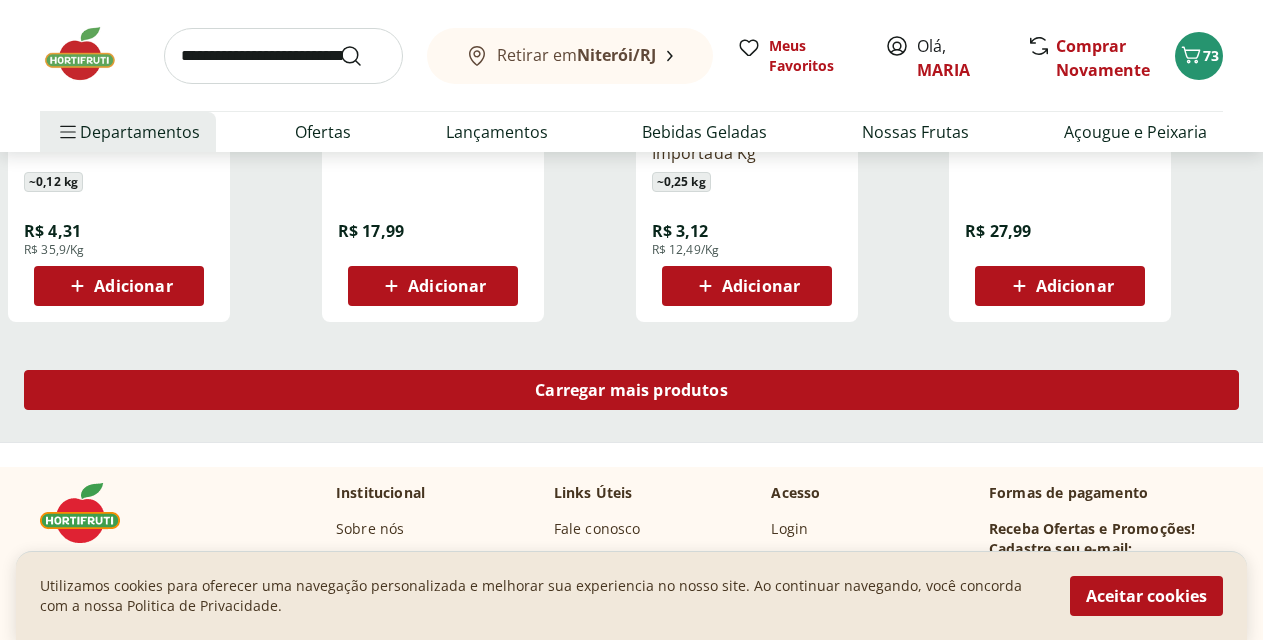 click on "Carregar mais produtos" at bounding box center (631, 390) 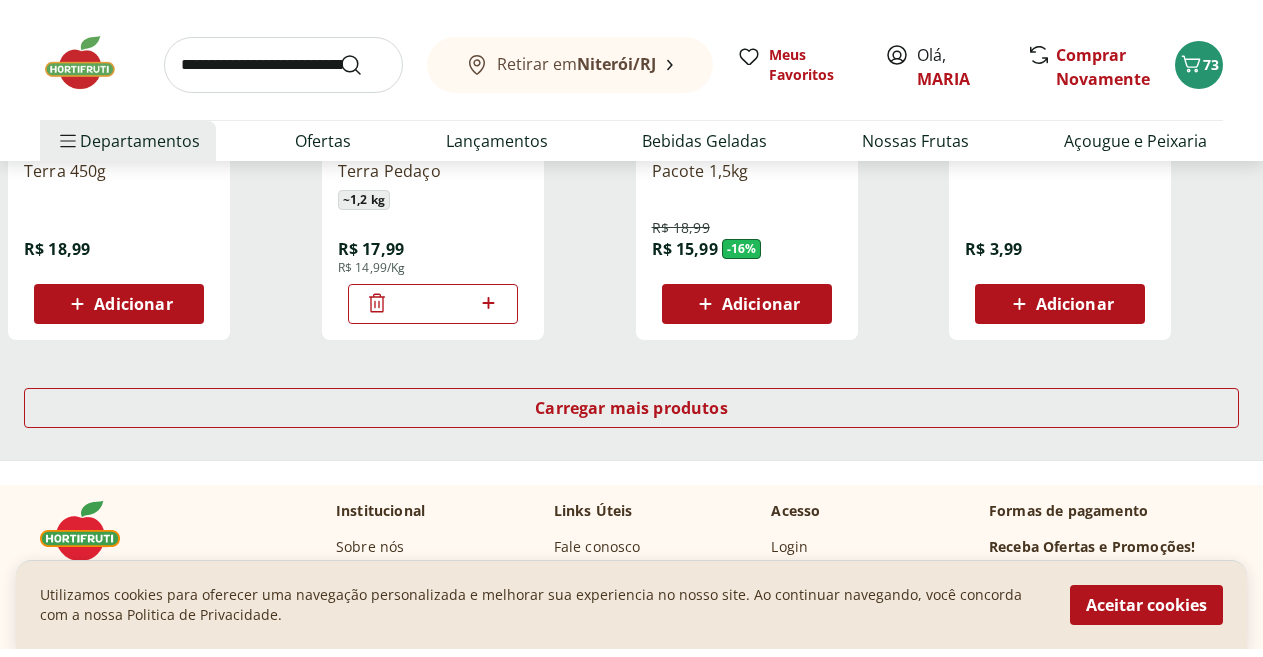scroll, scrollTop: 27446, scrollLeft: 0, axis: vertical 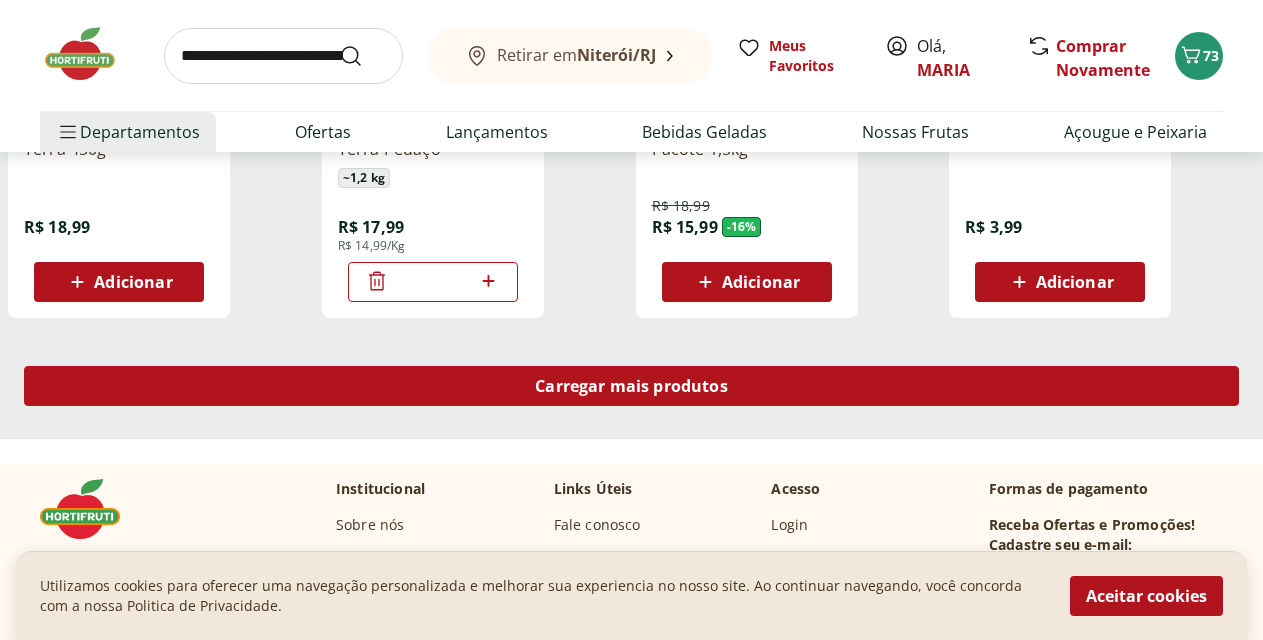 click on "Carregar mais produtos" at bounding box center [631, 386] 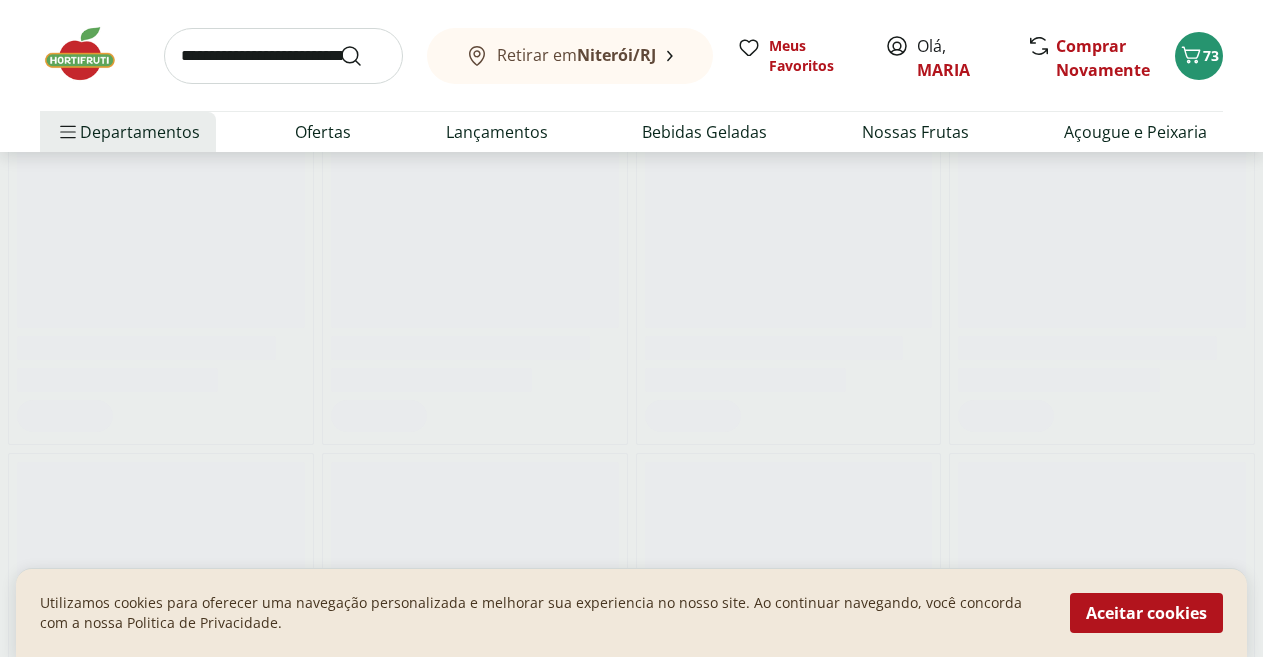 scroll, scrollTop: 27967, scrollLeft: 0, axis: vertical 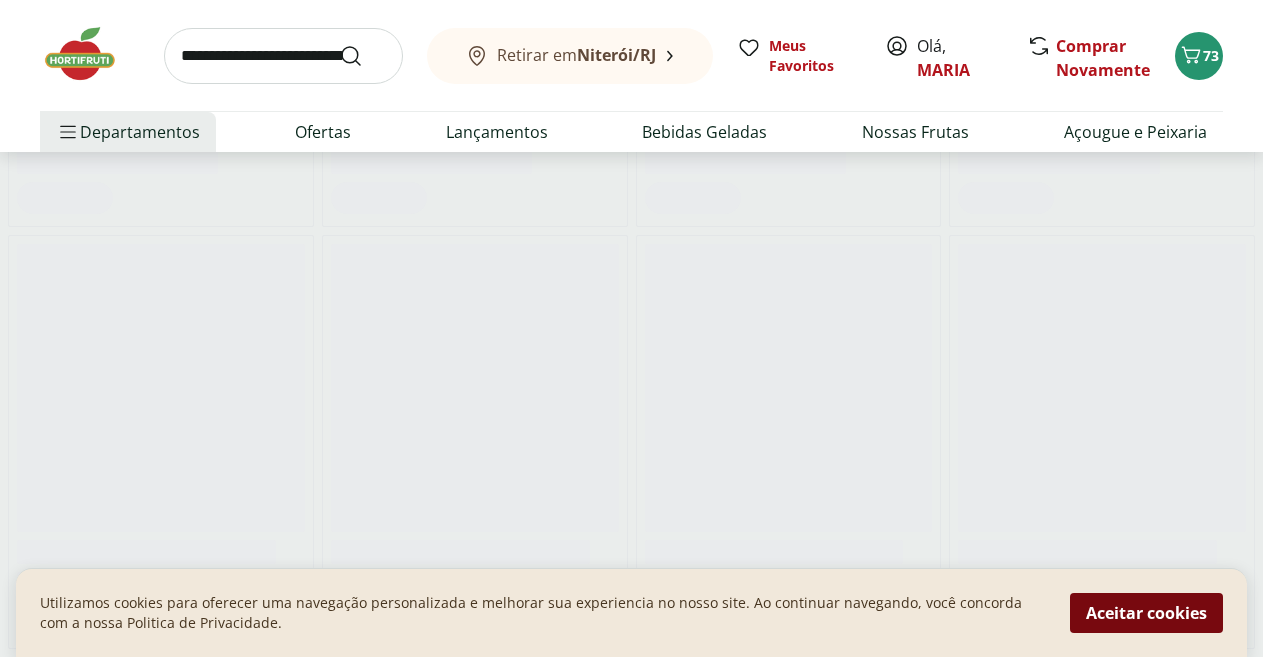 click on "Aceitar cookies" at bounding box center (1146, 613) 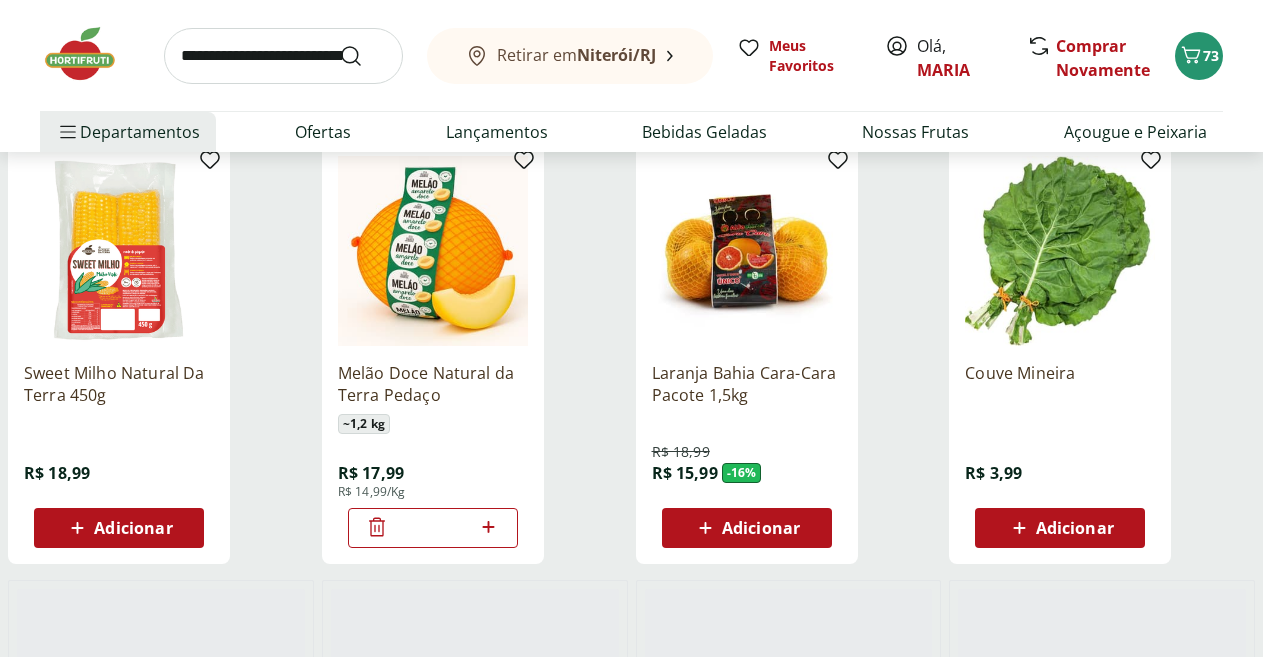 scroll, scrollTop: 26739, scrollLeft: 0, axis: vertical 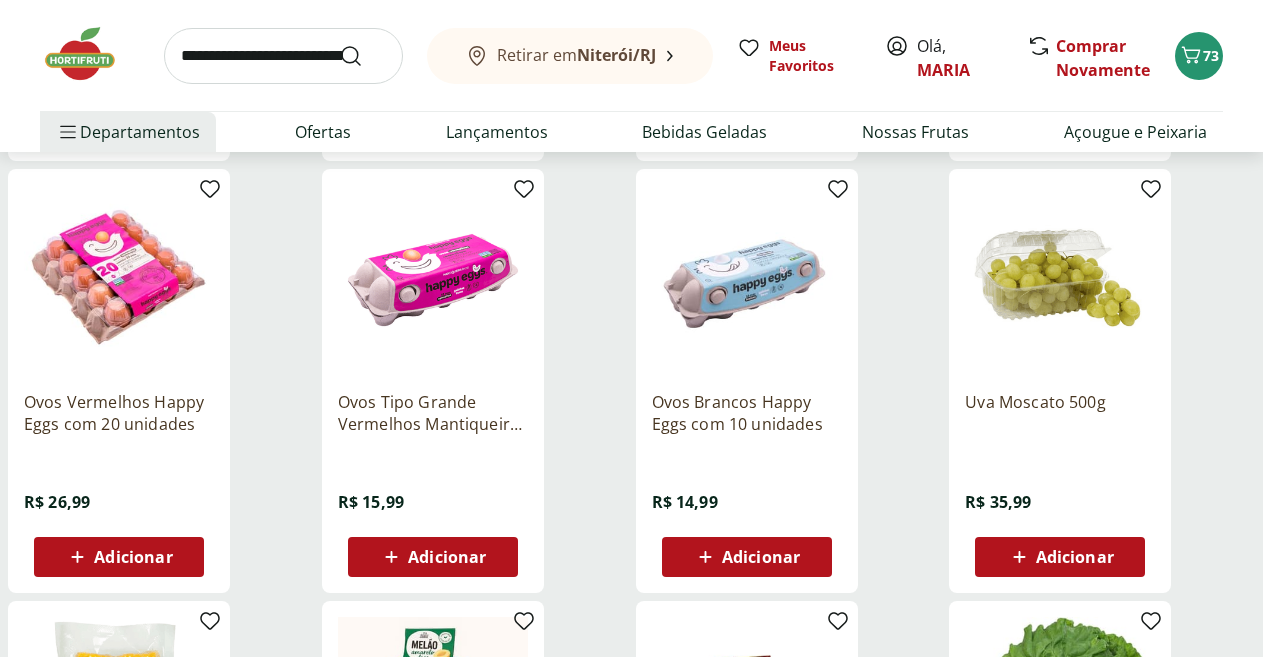 click at bounding box center [283, 56] 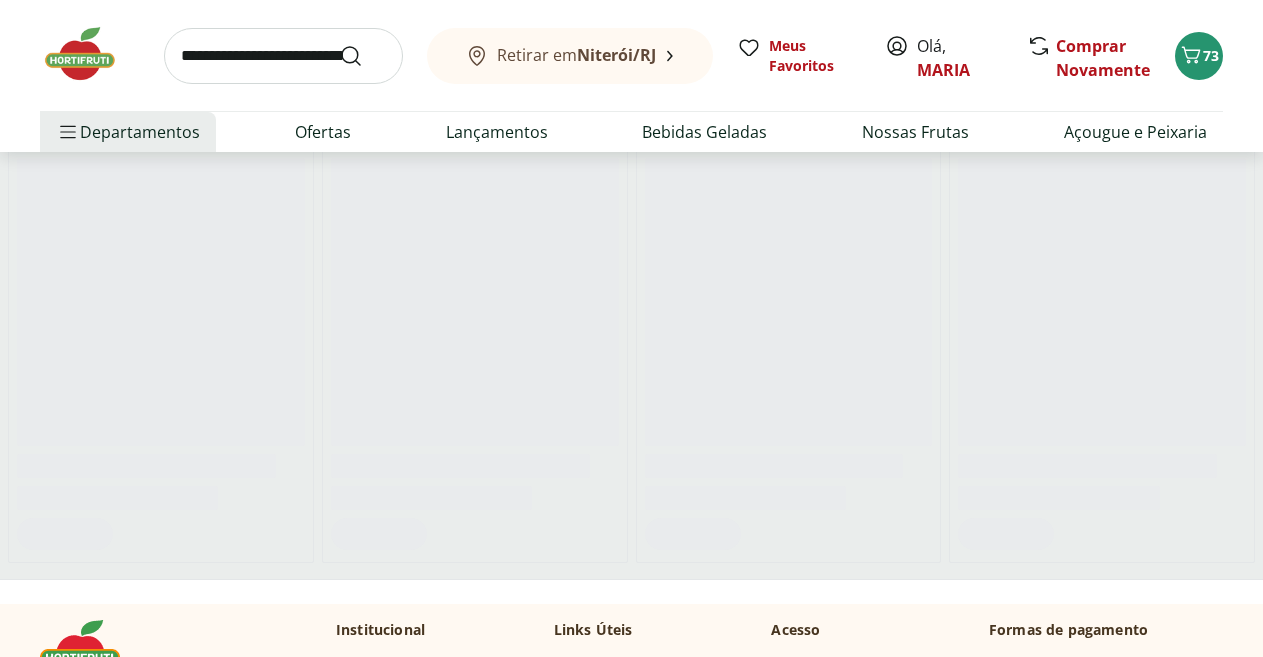 scroll, scrollTop: 28047, scrollLeft: 0, axis: vertical 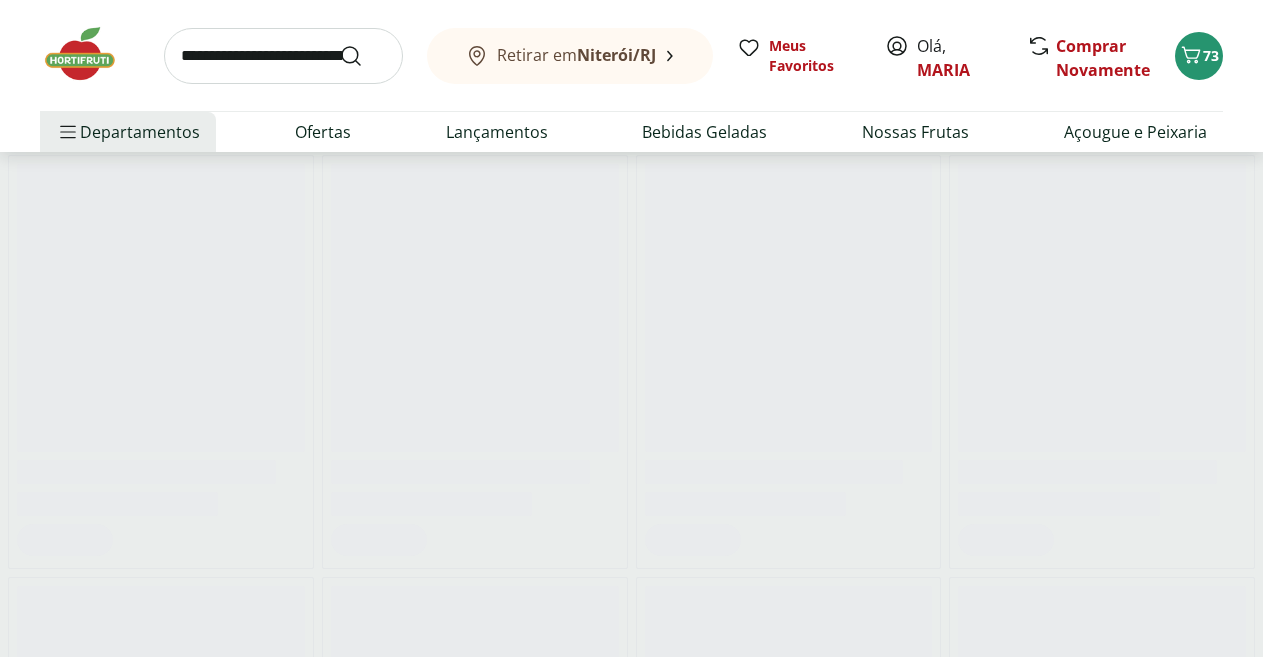 click at bounding box center [789, 362] 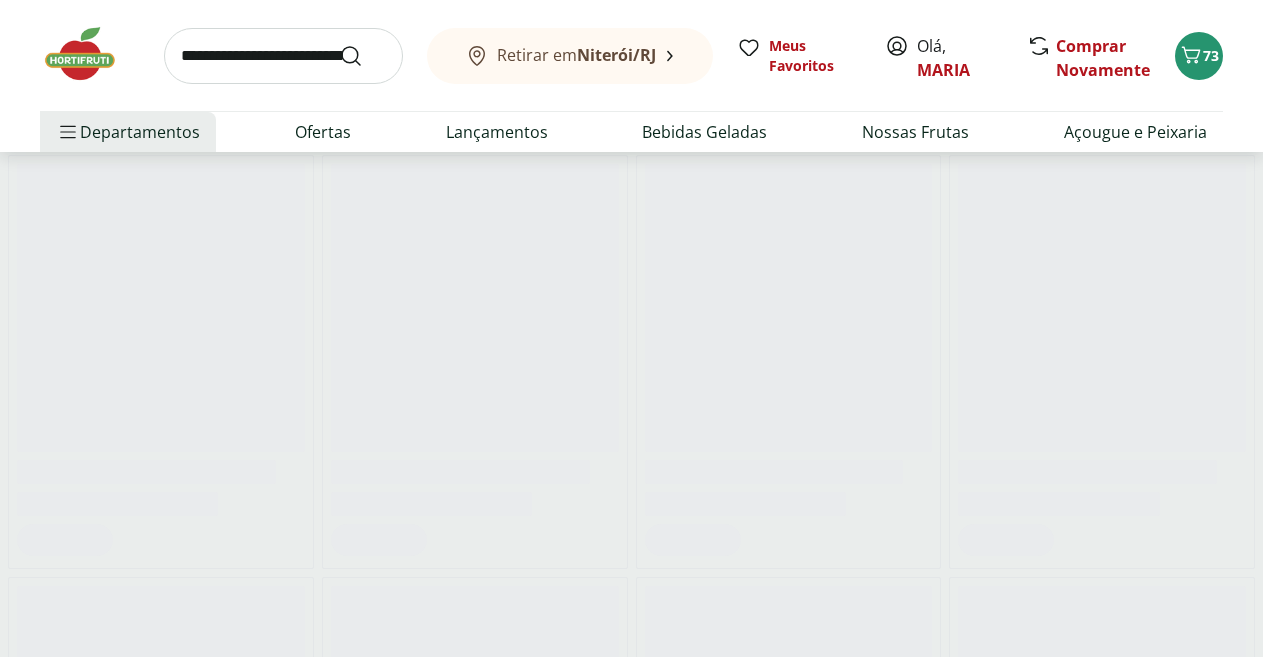 click on "Retirar em  Niterói/RJ Meus Favoritos Olá,  MARIA Comprar Novamente 73" at bounding box center (631, 55) 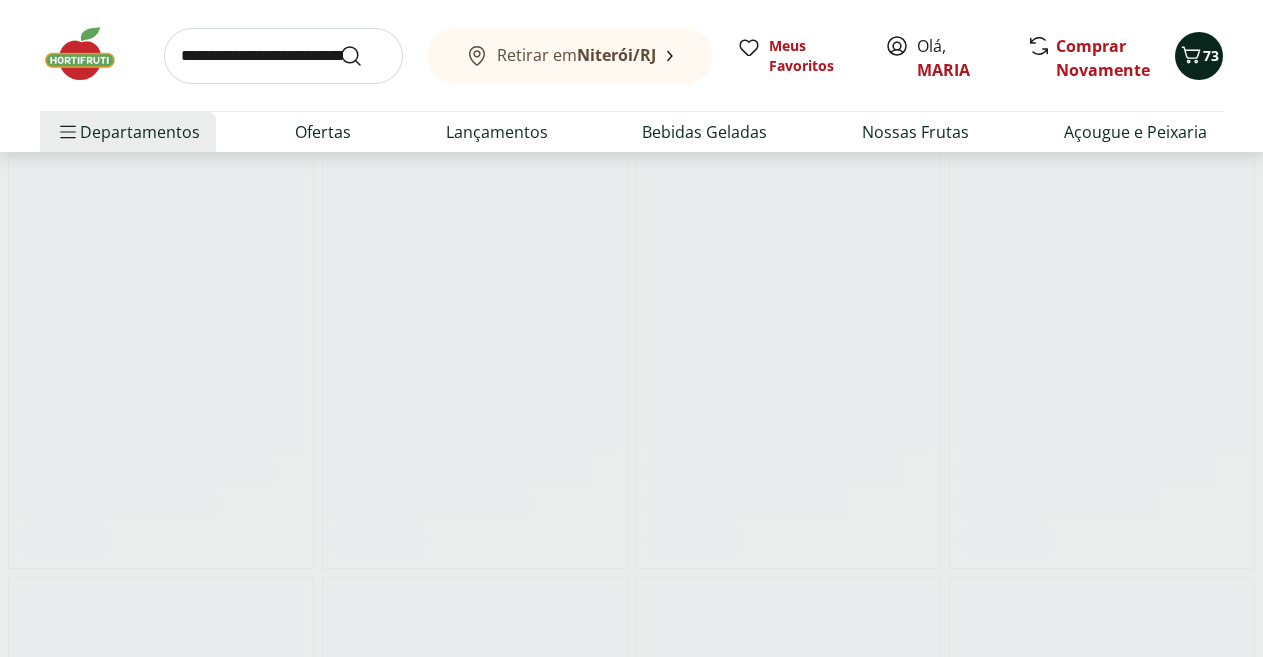 click 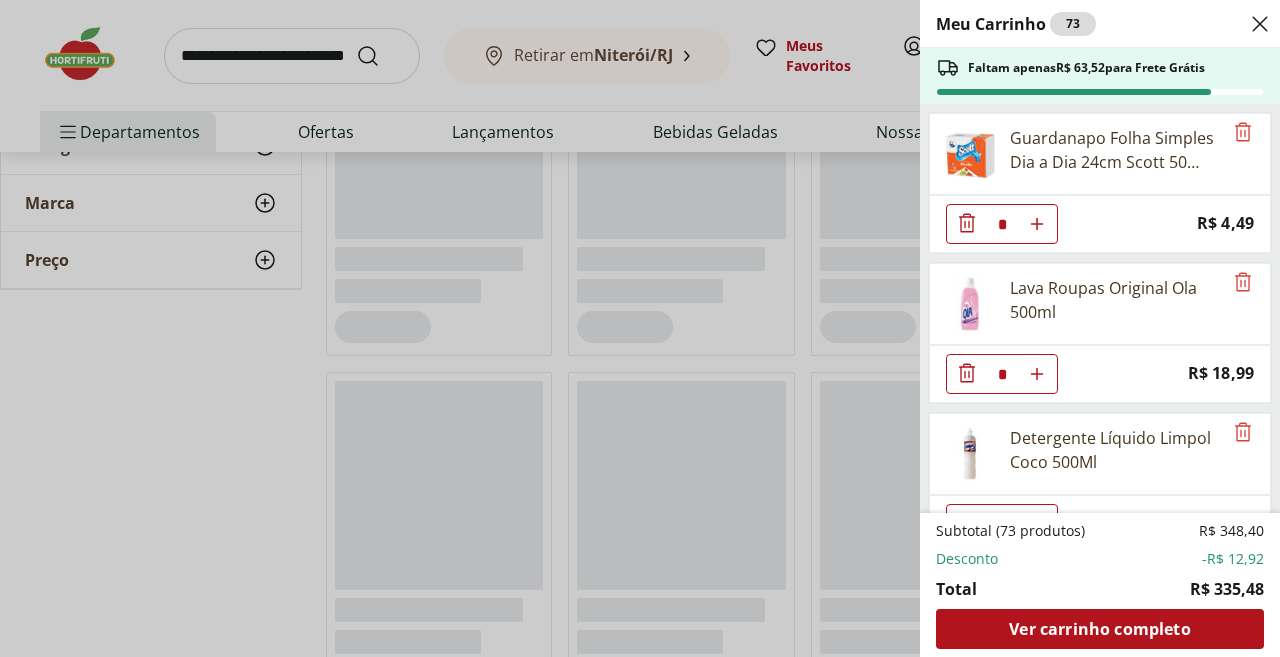 click on "Meu Carrinho 73 Faltam apenas  R$ 63,52  para Frete Grátis Guardanapo Folha Simples Dia a Dia 24cm Scott 50 unidades * Price: R$ 4,49 Lava Roupas Original Ola 500ml * Price: R$ 18,99 Detergente Líquido Limpol Coco 500Ml * Price: R$ 3,49 Óleo de Canola Especiais Tipo 1 Liza 900ml * Price: R$ 23,99 Sal refinado Cisne 1kg * Price: R$ 6,29 Café Pilão Tradicional Almofada 500G * Original price: R$ 43,99 Price: R$ 36,99 Biscoito Maizena Piraque 175g * Original price: R$ 4,79 Price: R$ 3,49 Carne moída de frango Korin 400g * Price: R$ 26,99 Melão Doce Natural da Terra Pedaço * Price: R$ 17,99 Banan Prata Selecionada * Price: R$ 10,79 Laranja Pera Unidade * Original price: R$ 2,00 Price: R$ 1,75 Limão Tahity Unidade * Original price: R$ 0,58 Price: R$ 0,50 Laranja Lima Unidade * Original price: R$ 2,42 Price: R$ 1,98 Maçã Gala Importada Unidade * Price: R$ 3,04 Maracujá Azedo Unidade * Price: R$ 4,40 Pera Williams Unidade * Price: R$ 3,10 Fisális Porção 100G * Price: R$ 11,49 * *" at bounding box center [640, 328] 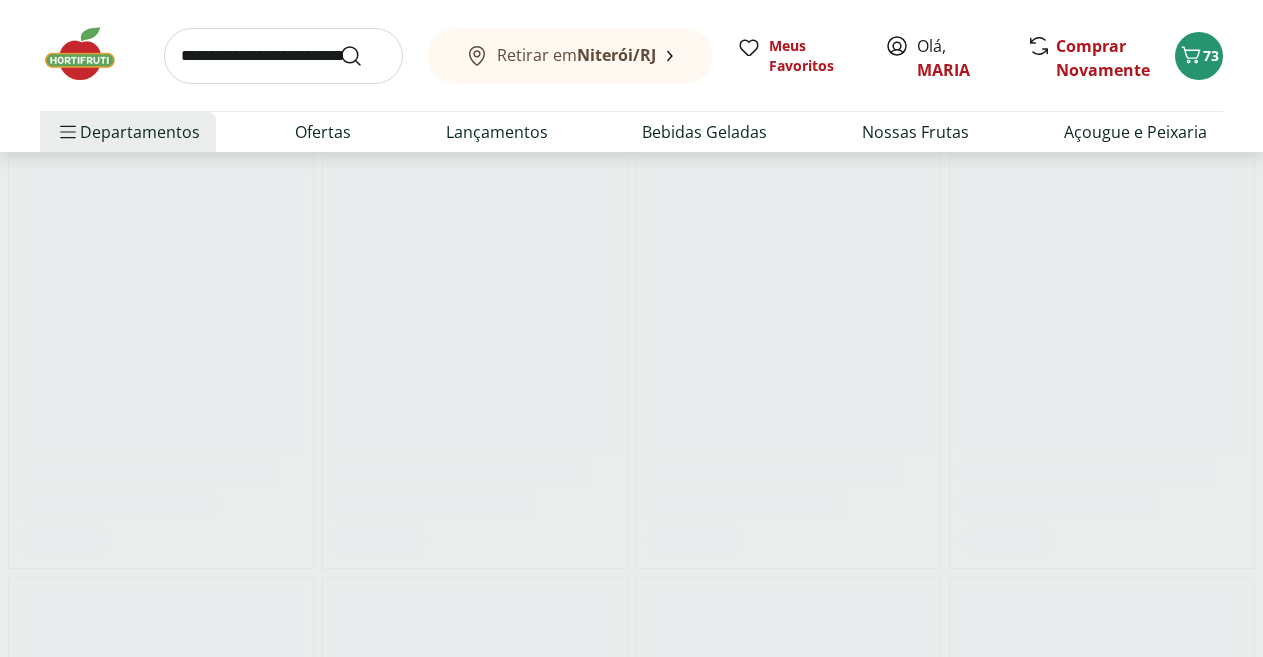 click at bounding box center (283, 56) 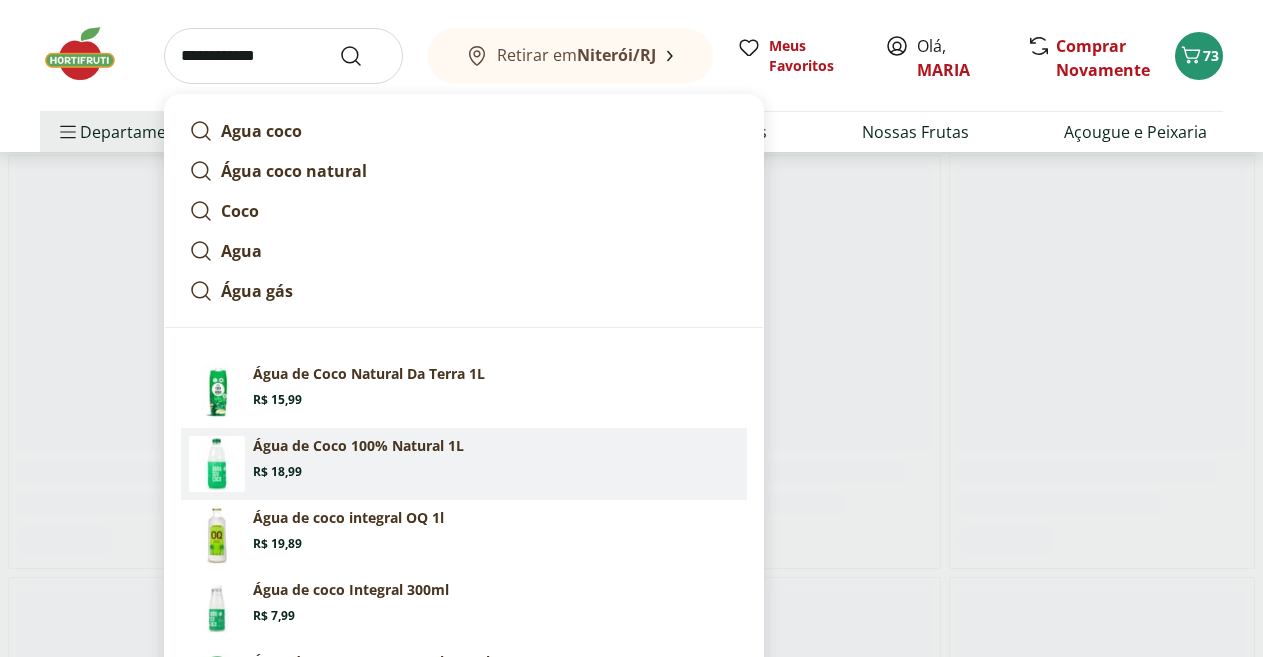 click on "Água de Coco 100% Natural 1L Price: R$ 18,99" at bounding box center (496, 458) 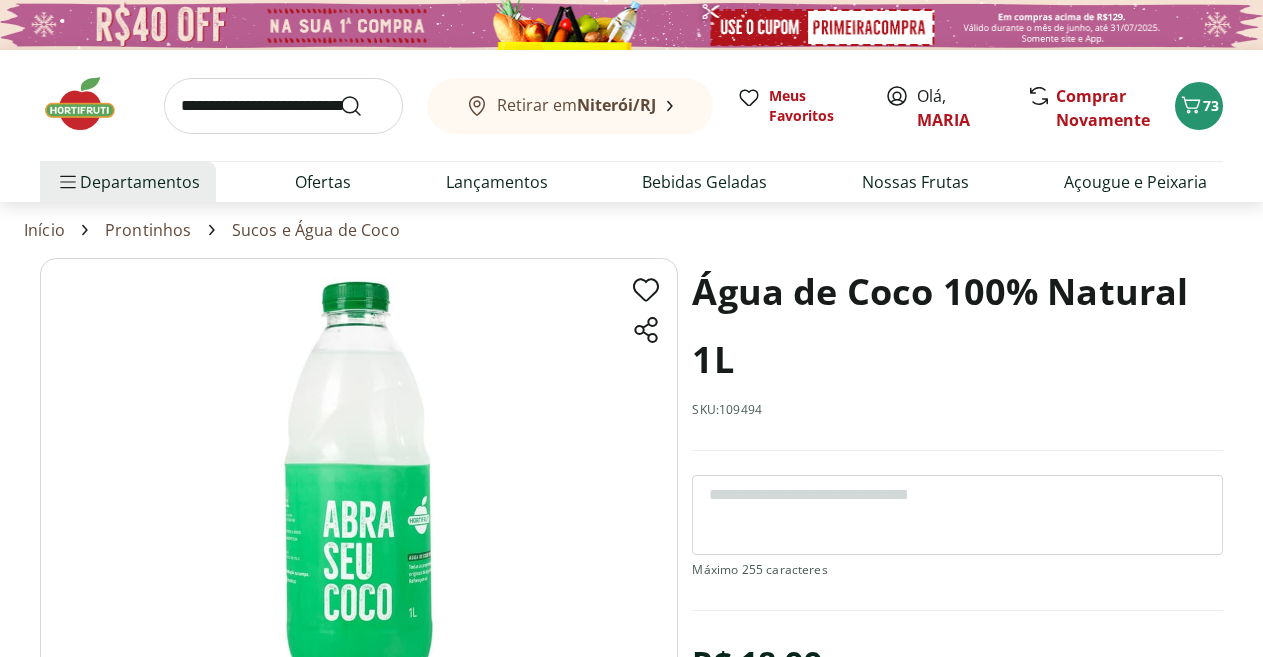 scroll, scrollTop: 0, scrollLeft: 0, axis: both 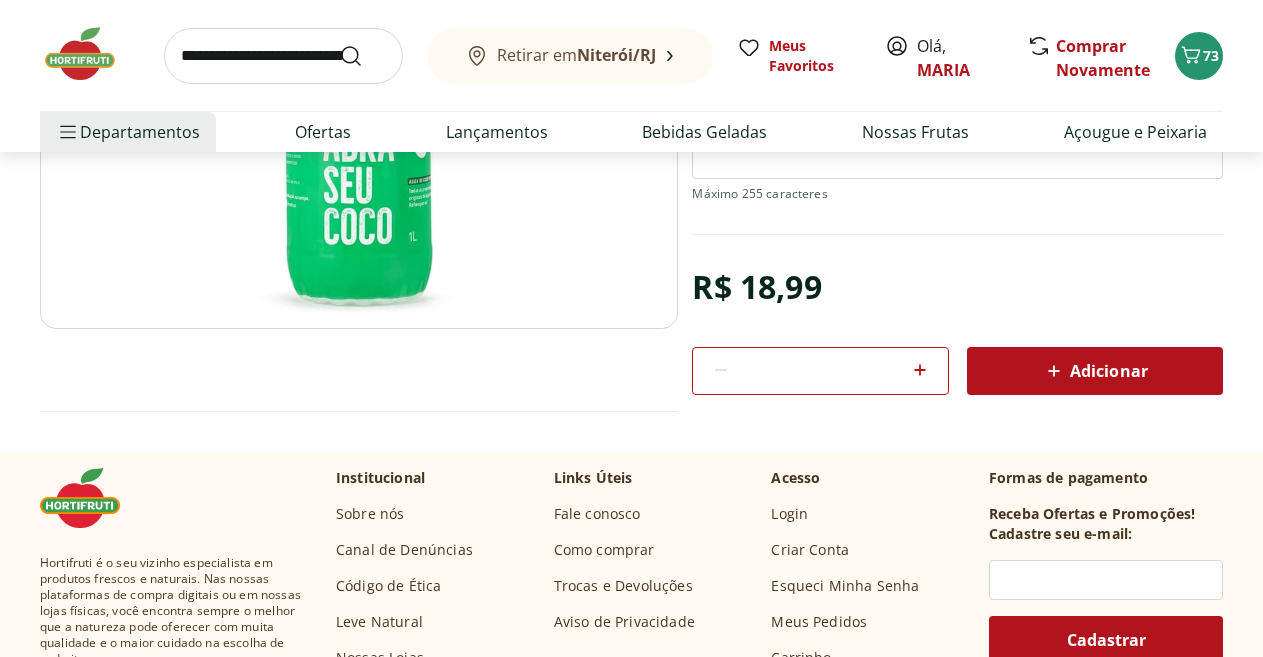 click on "Adicionar" at bounding box center (1095, 371) 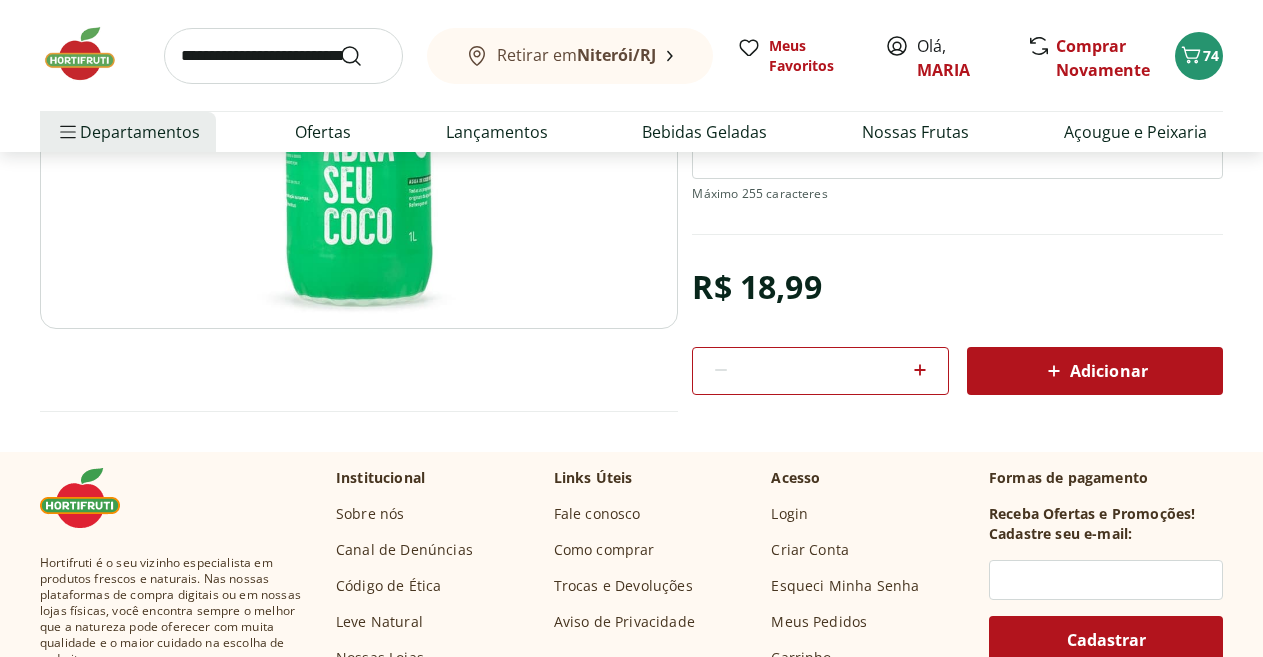 click on "Água de Coco 100% Natural 1L SKU:  109494 R$ 18,99 * Adicionar Água de Coco 100% Natural 1L R$ 18,99 *" at bounding box center (631, 166) 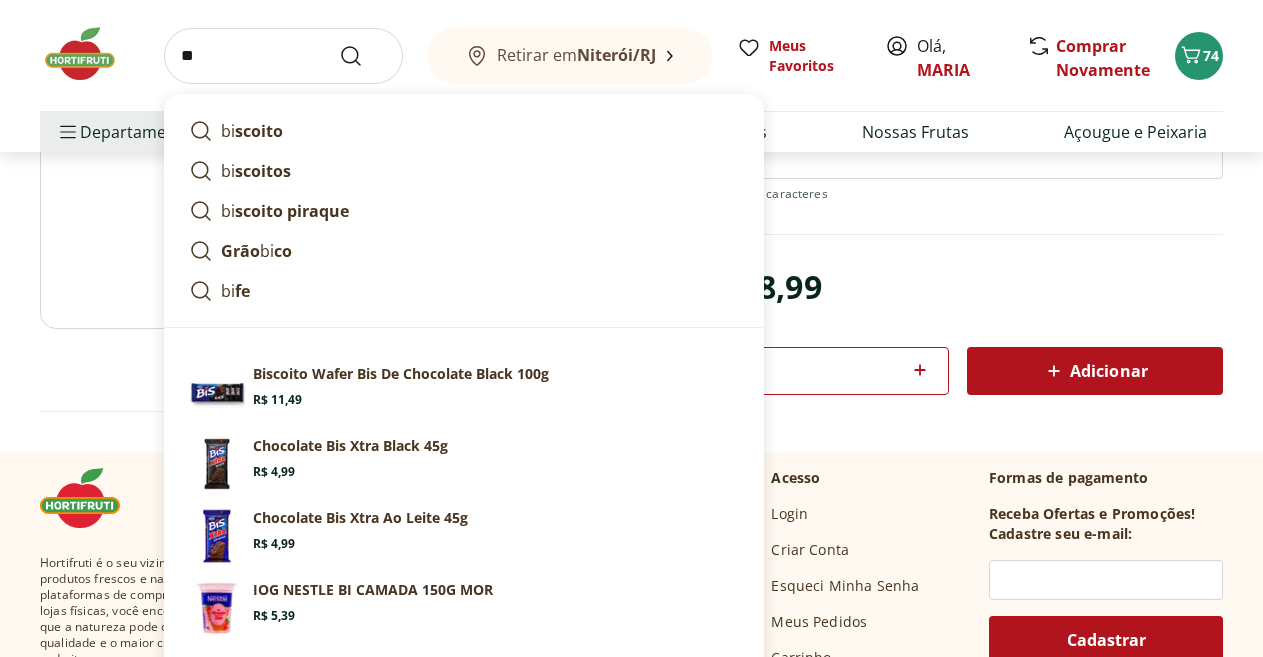 type on "*" 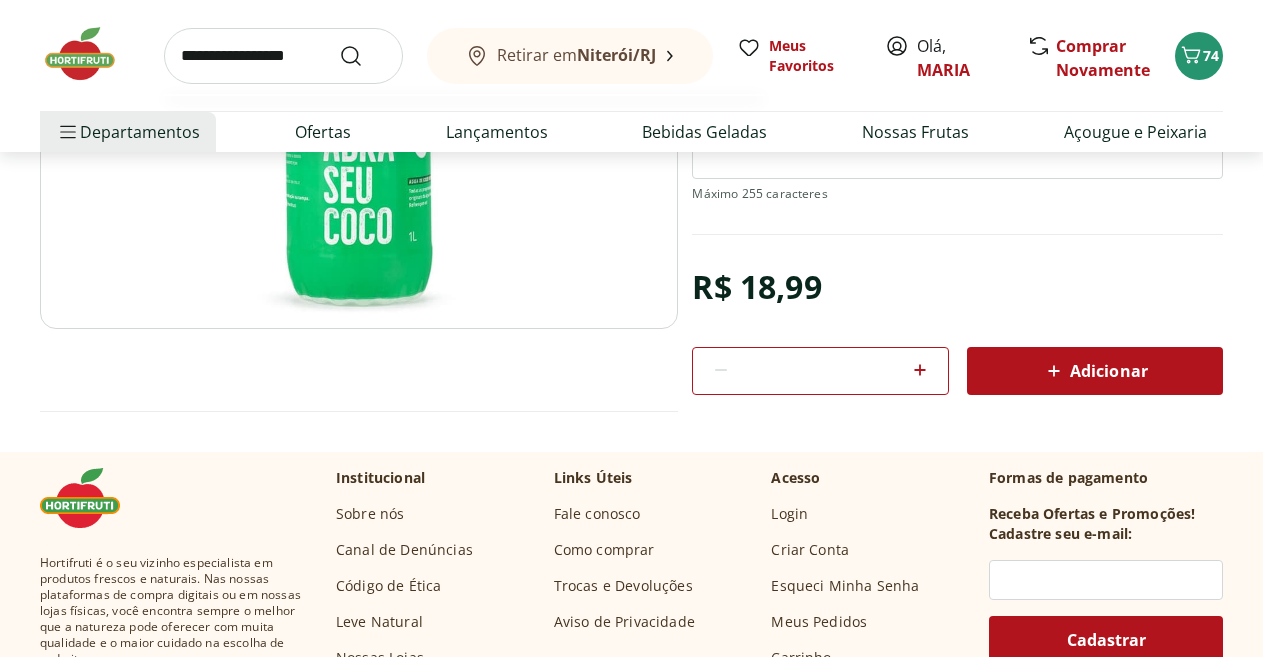 type on "**********" 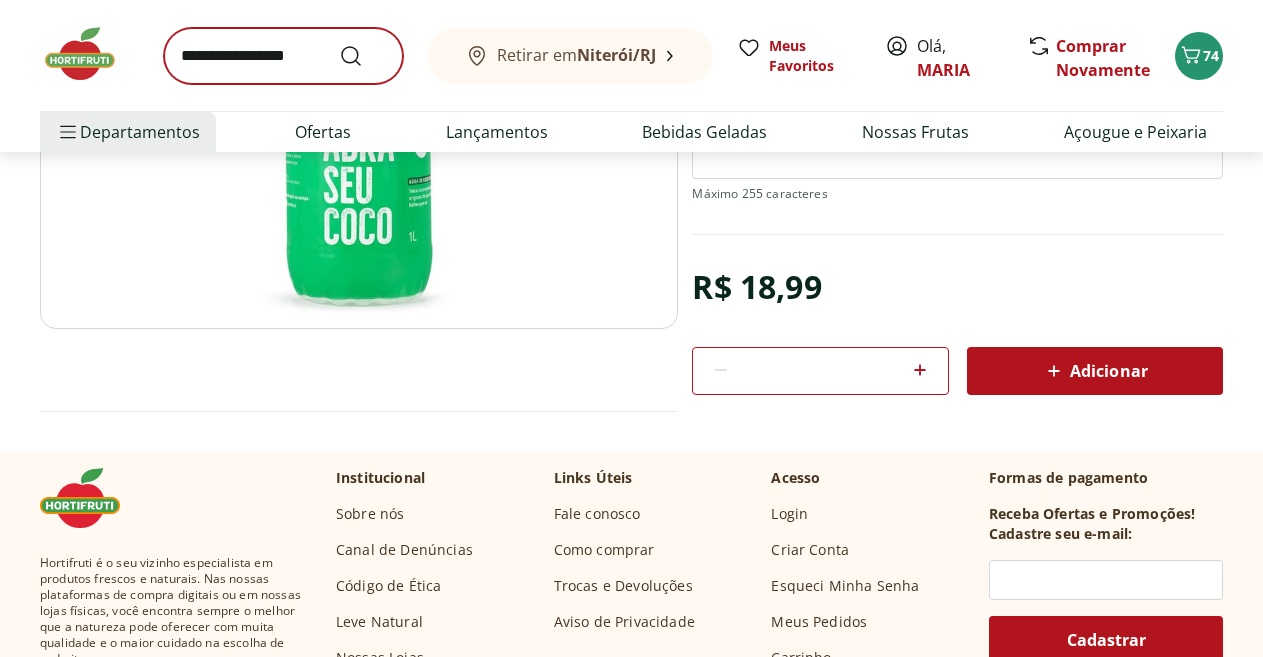 scroll, scrollTop: 0, scrollLeft: 0, axis: both 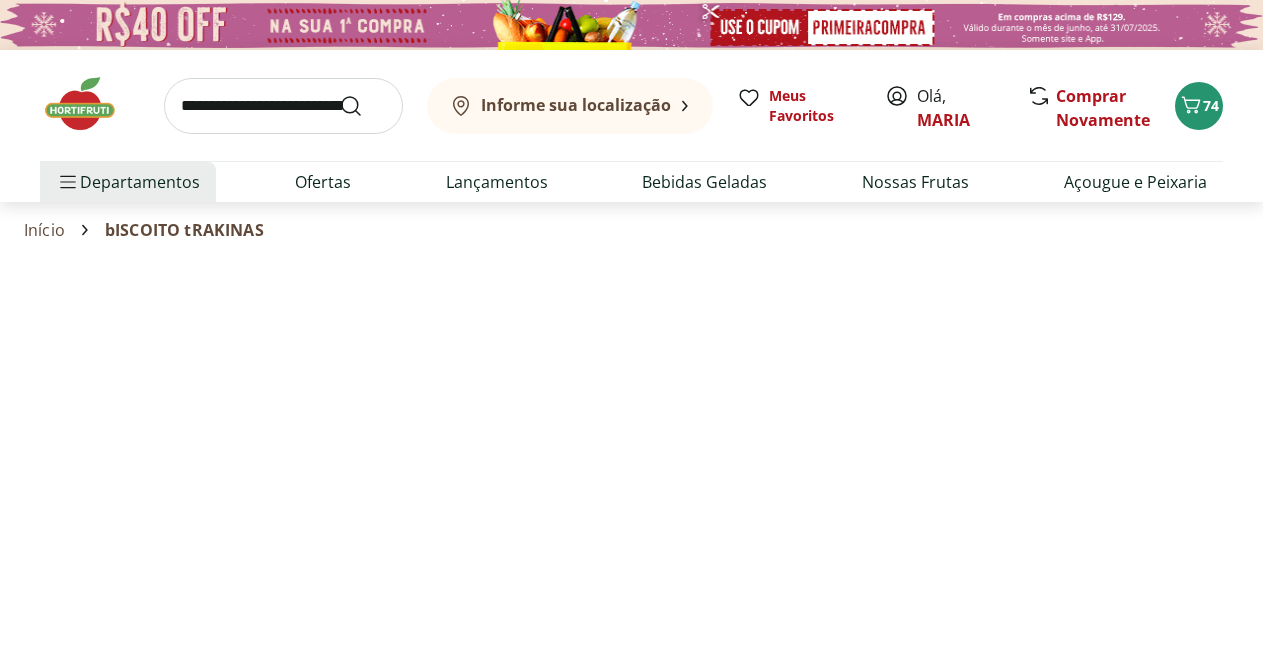 select on "**********" 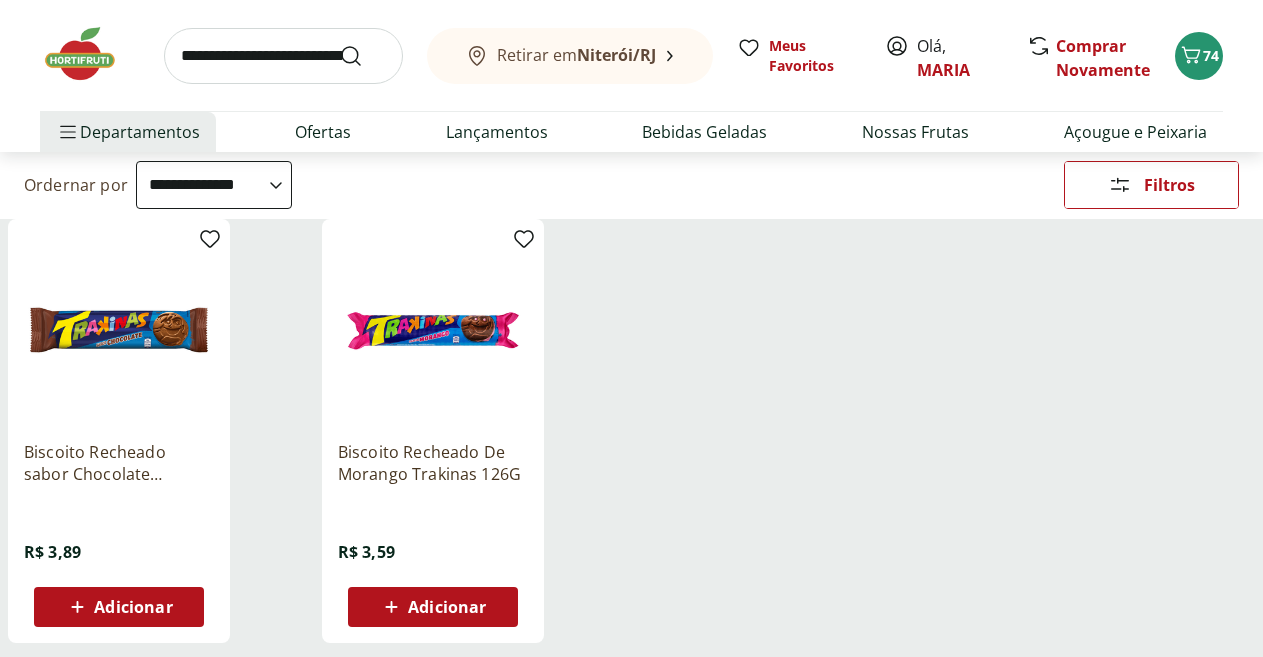 scroll, scrollTop: 279, scrollLeft: 0, axis: vertical 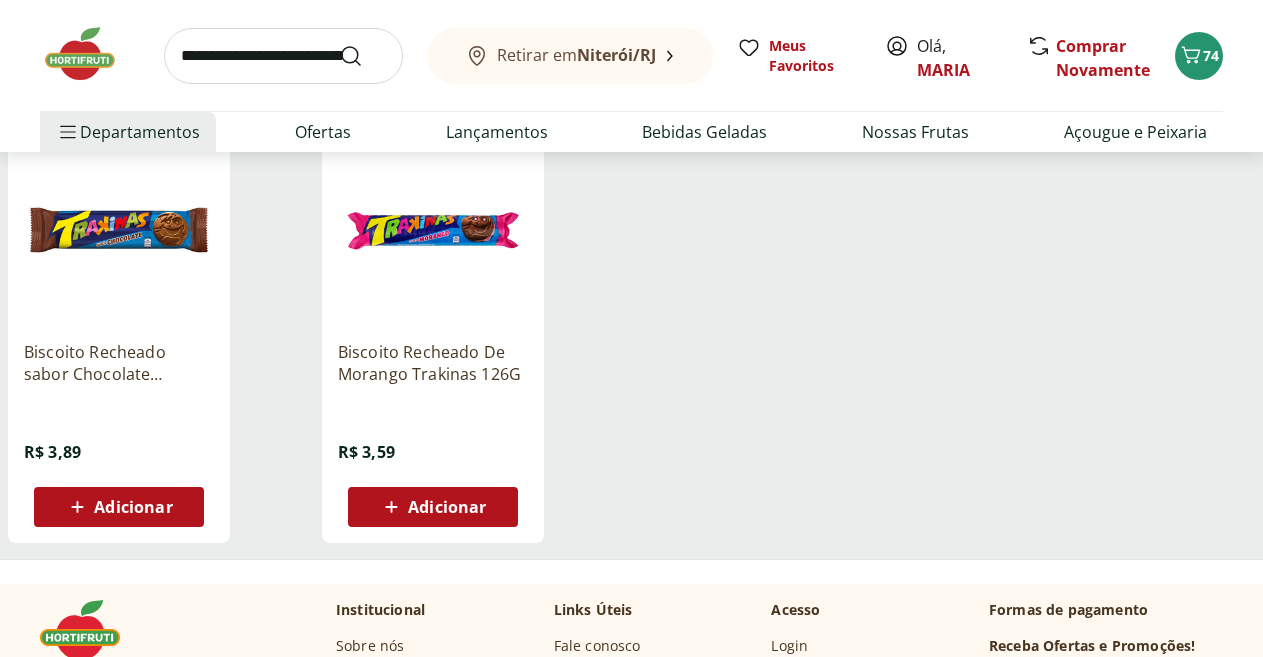 click 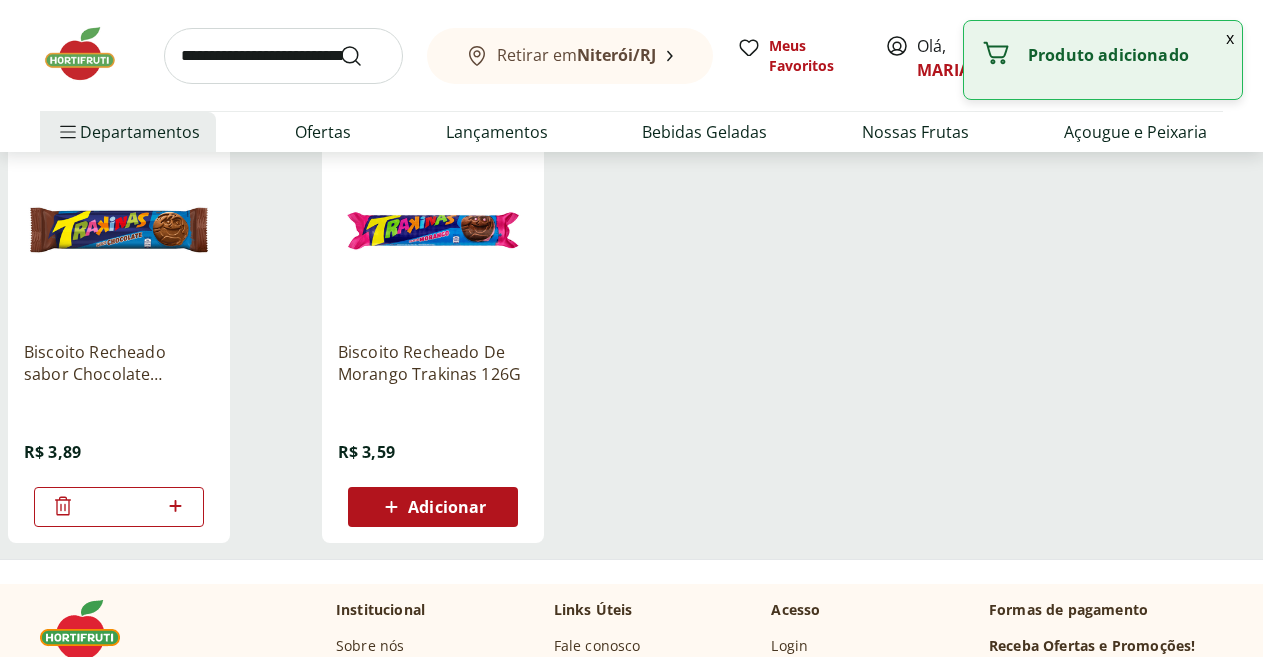 click 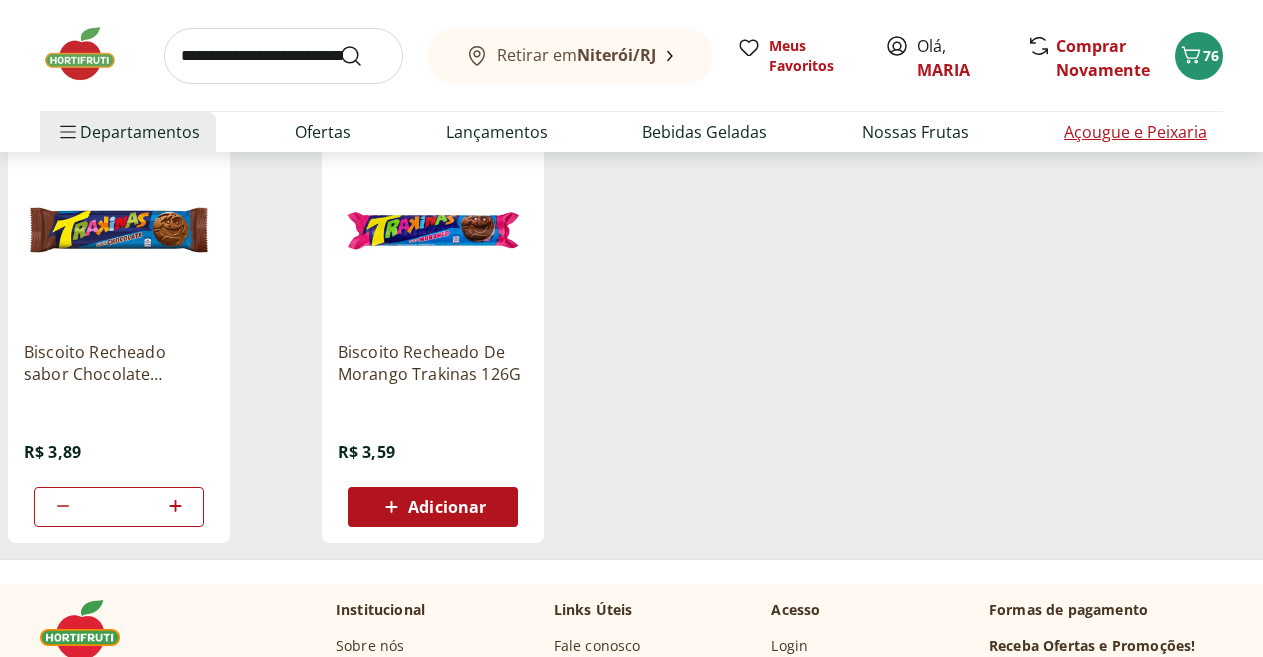 click on "Açougue e Peixaria" at bounding box center [1135, 132] 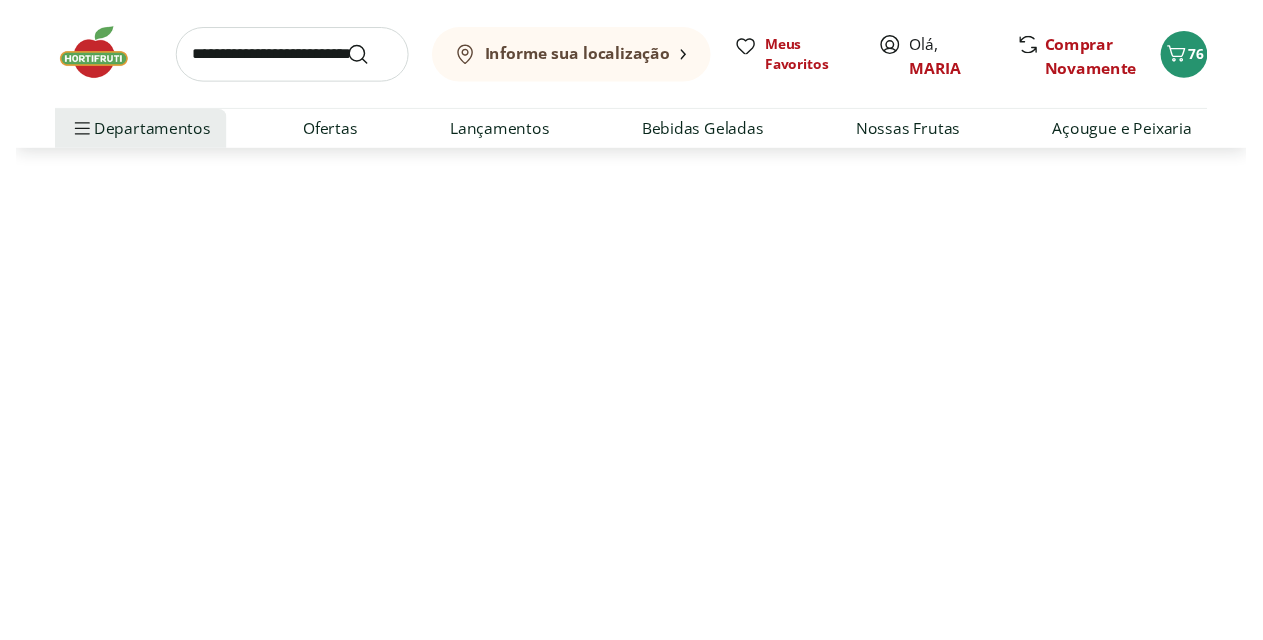scroll, scrollTop: 0, scrollLeft: 0, axis: both 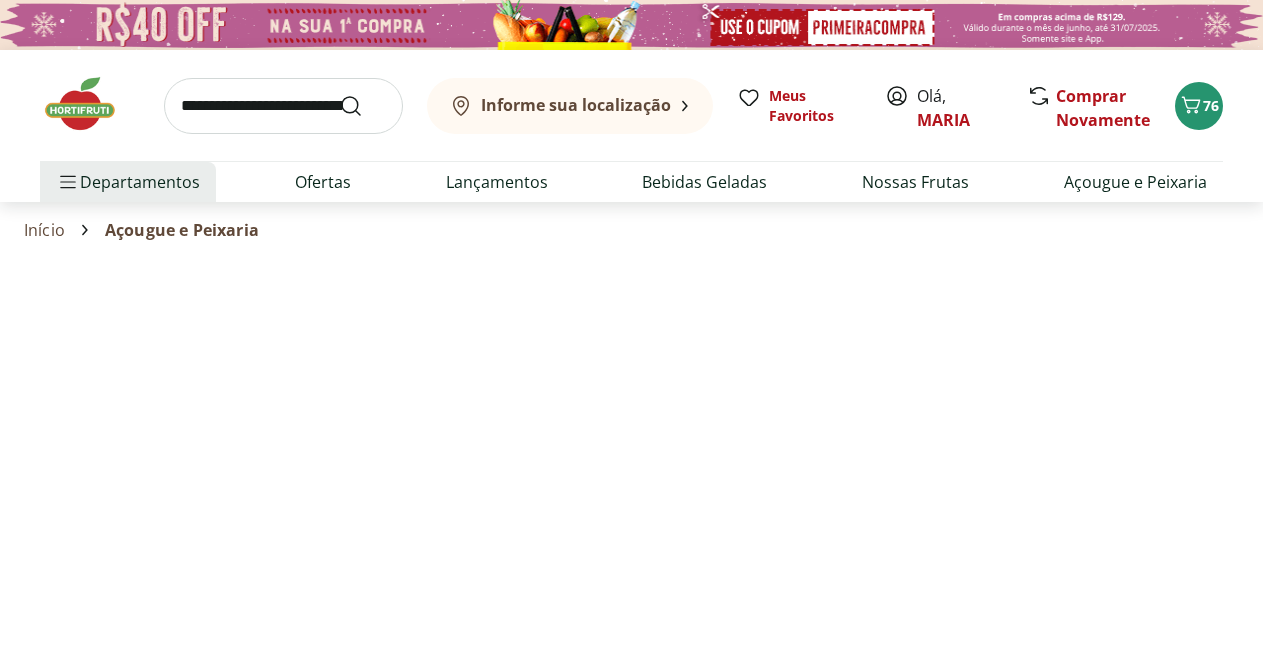 select on "**********" 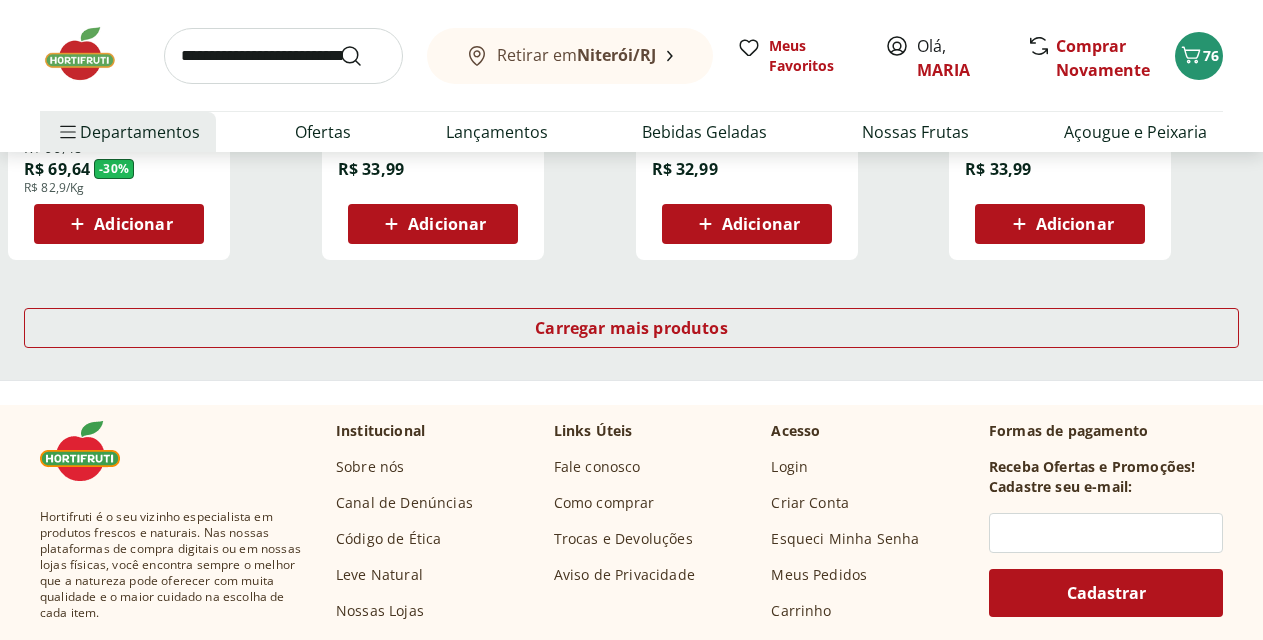 scroll, scrollTop: 1413, scrollLeft: 0, axis: vertical 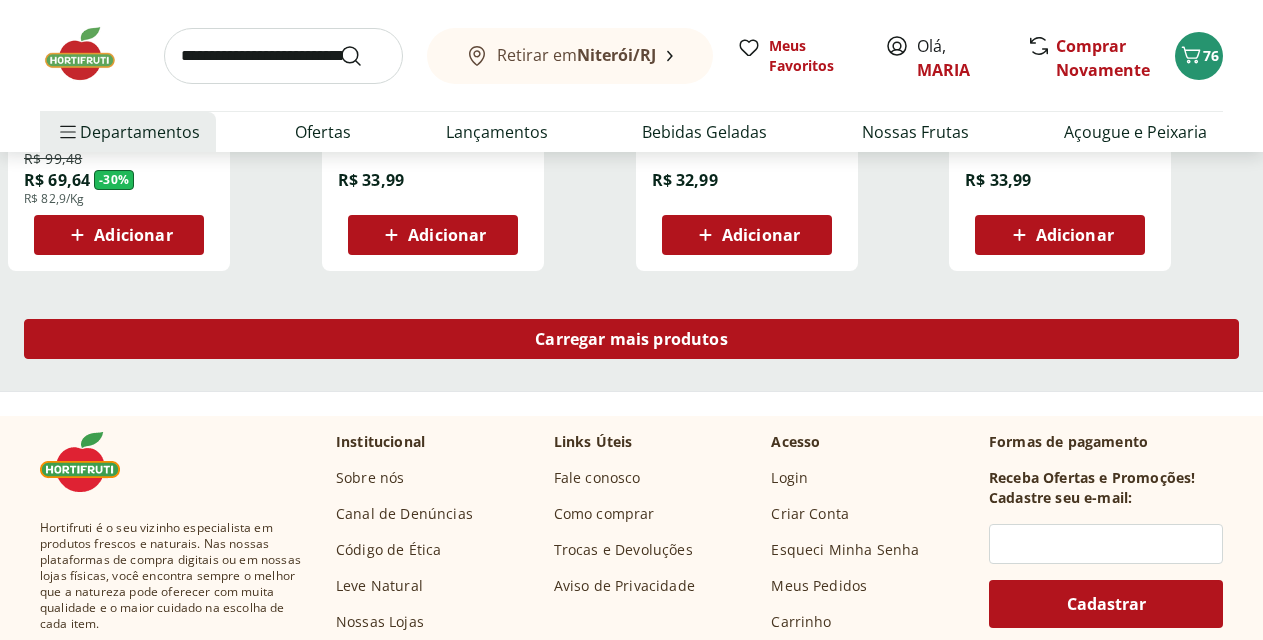 click on "Carregar mais produtos" at bounding box center [631, 339] 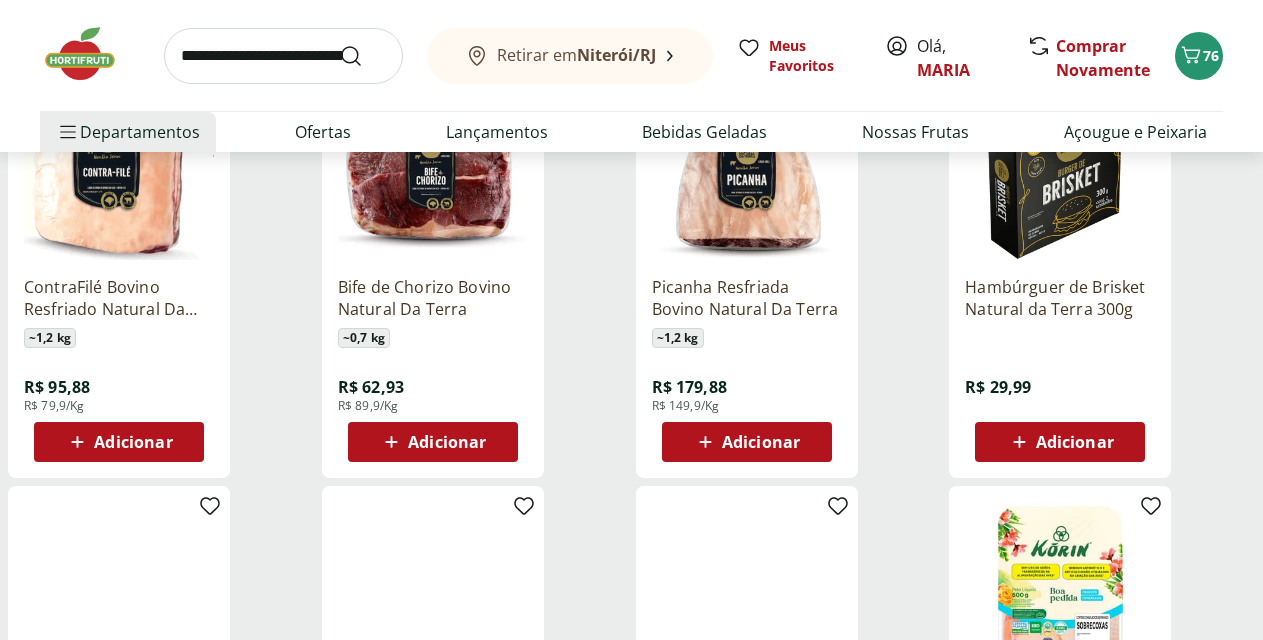 scroll, scrollTop: 1894, scrollLeft: 0, axis: vertical 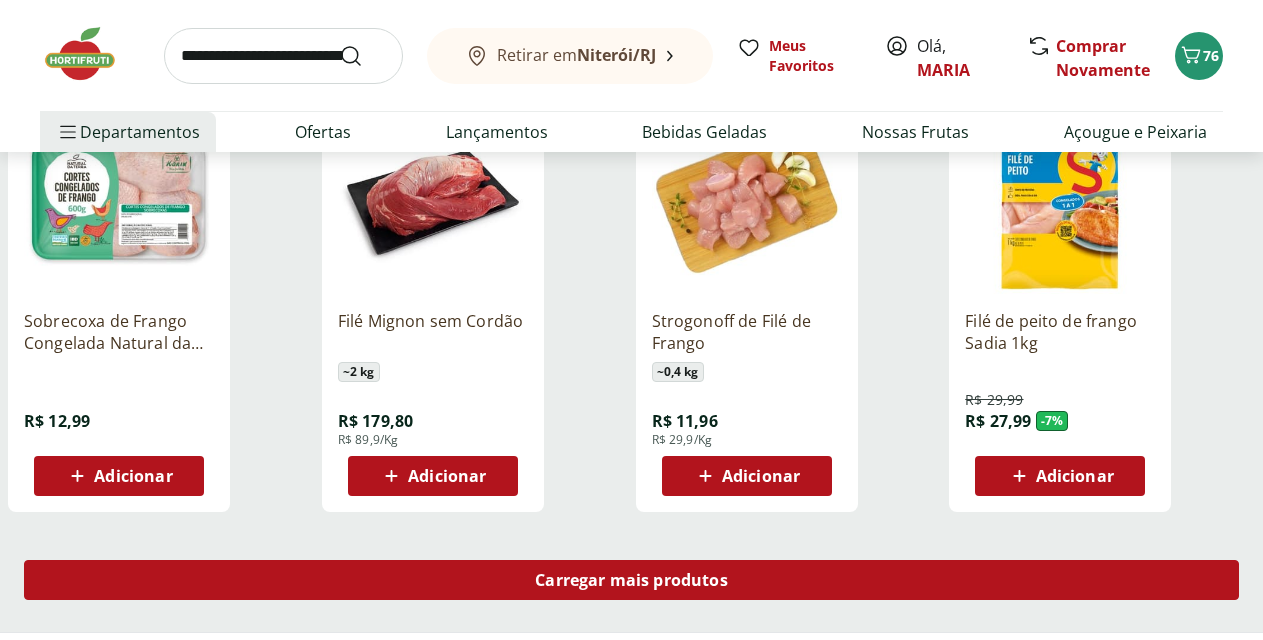 click on "Carregar mais produtos" at bounding box center [631, 580] 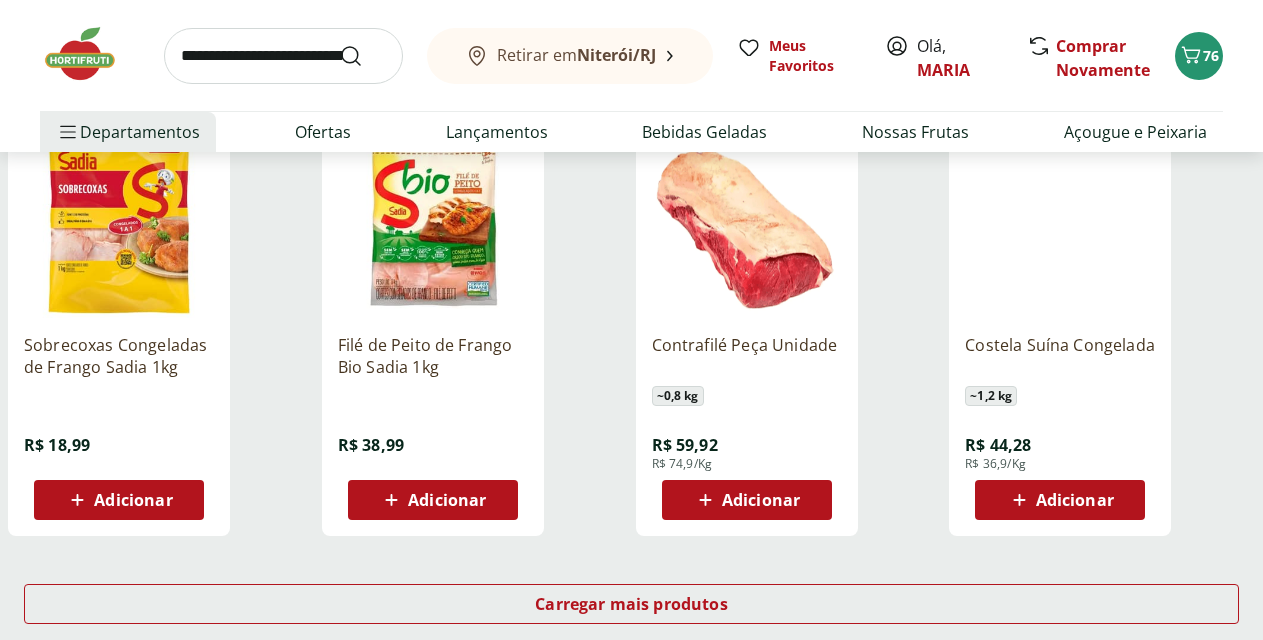 scroll, scrollTop: 3905, scrollLeft: 0, axis: vertical 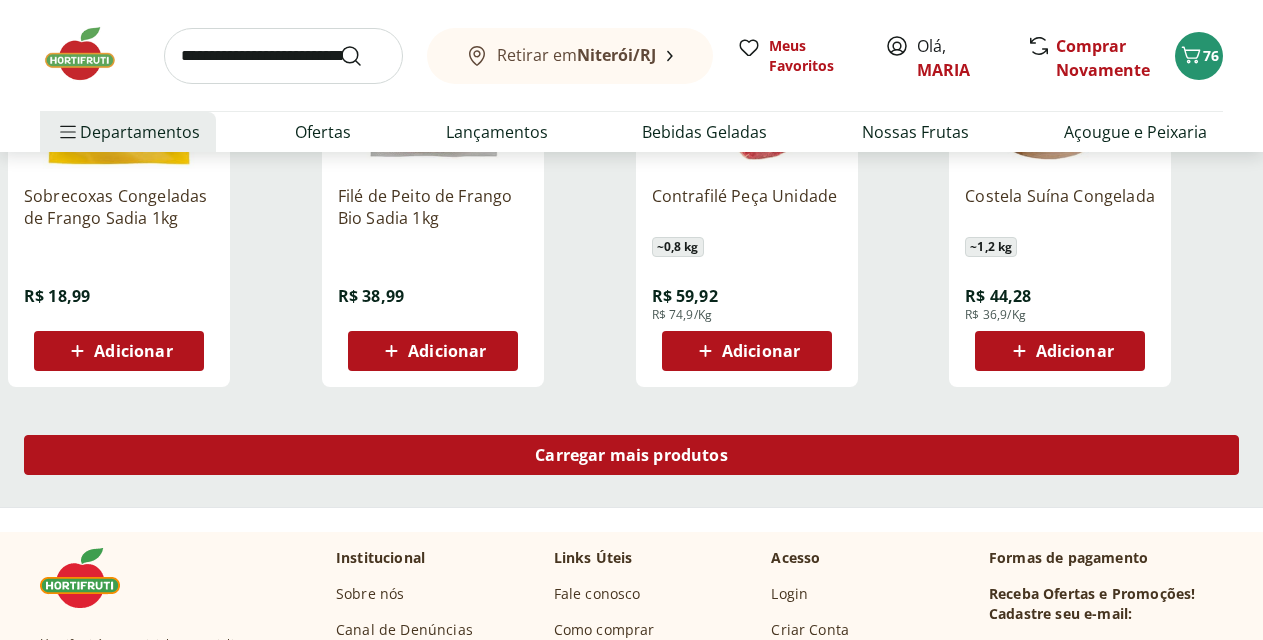 click on "Carregar mais produtos" at bounding box center (631, 455) 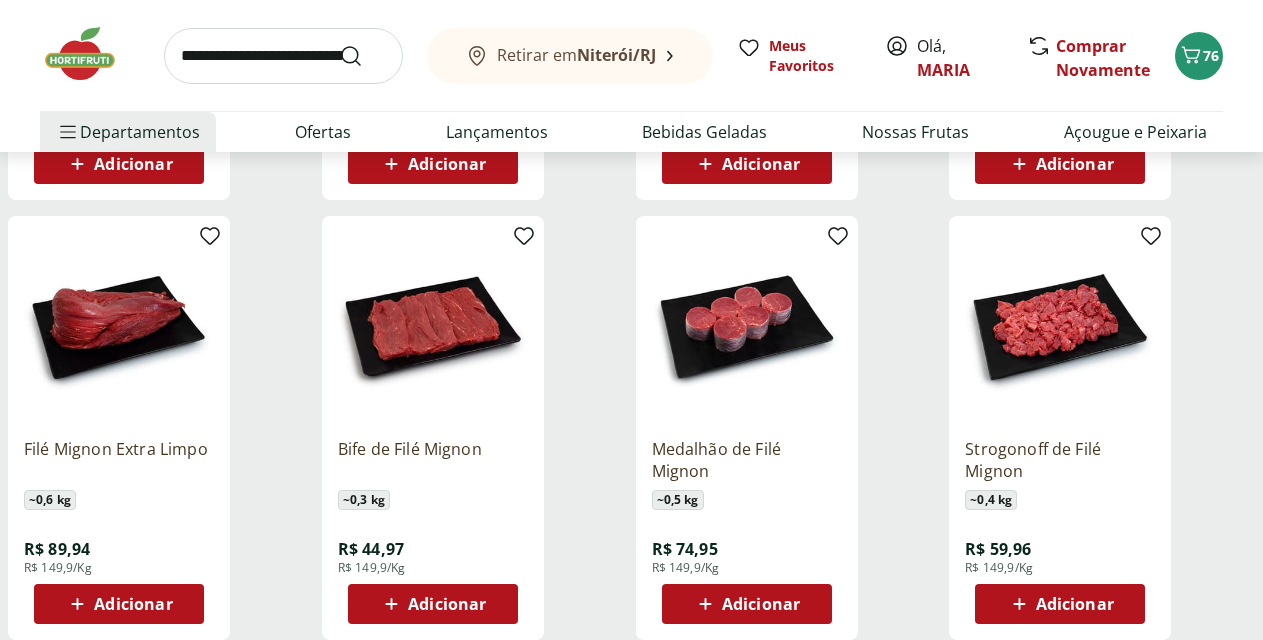 scroll, scrollTop: 4265, scrollLeft: 0, axis: vertical 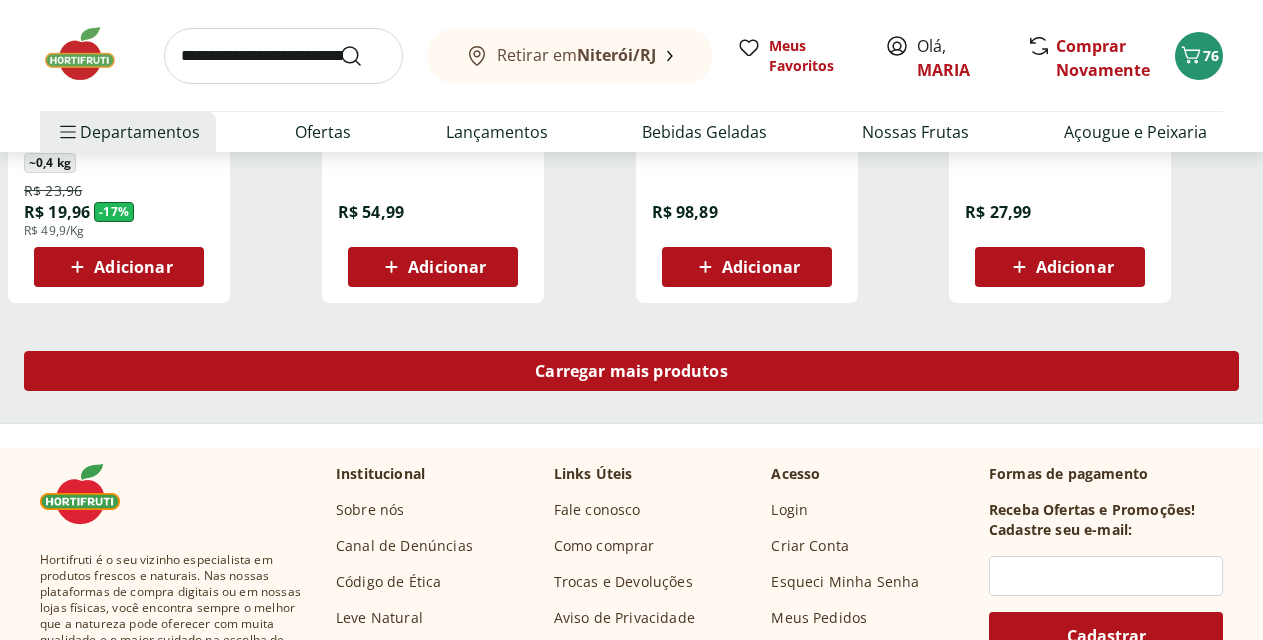 click on "Carregar mais produtos" at bounding box center (631, 371) 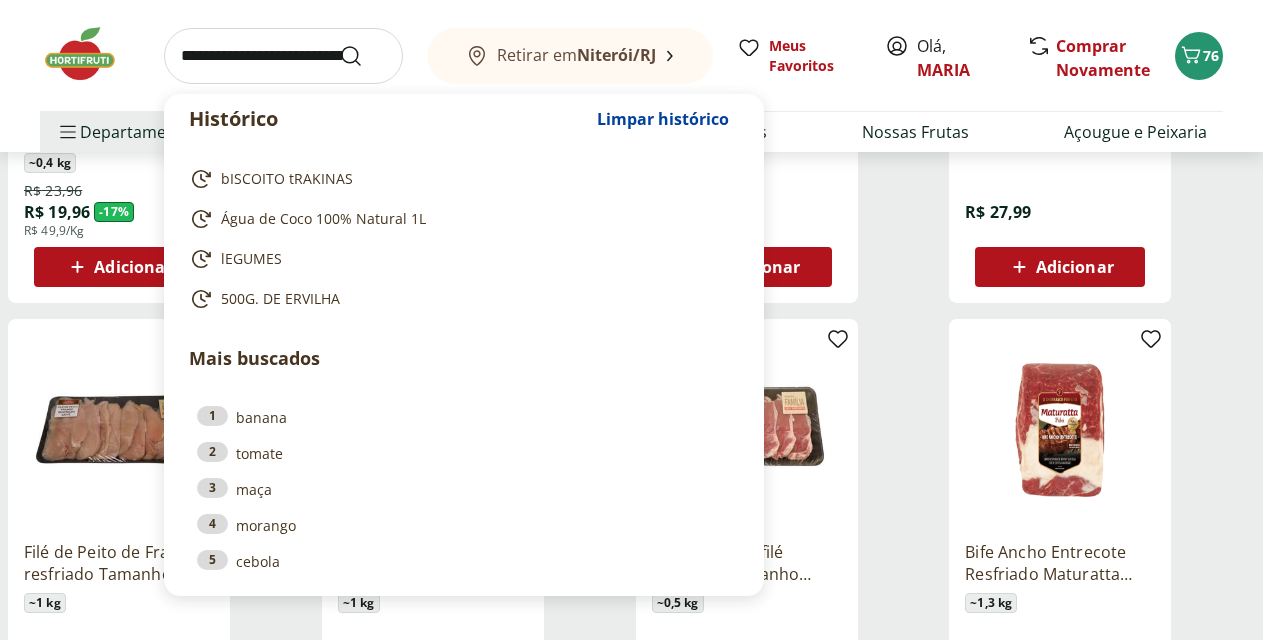 click at bounding box center (283, 56) 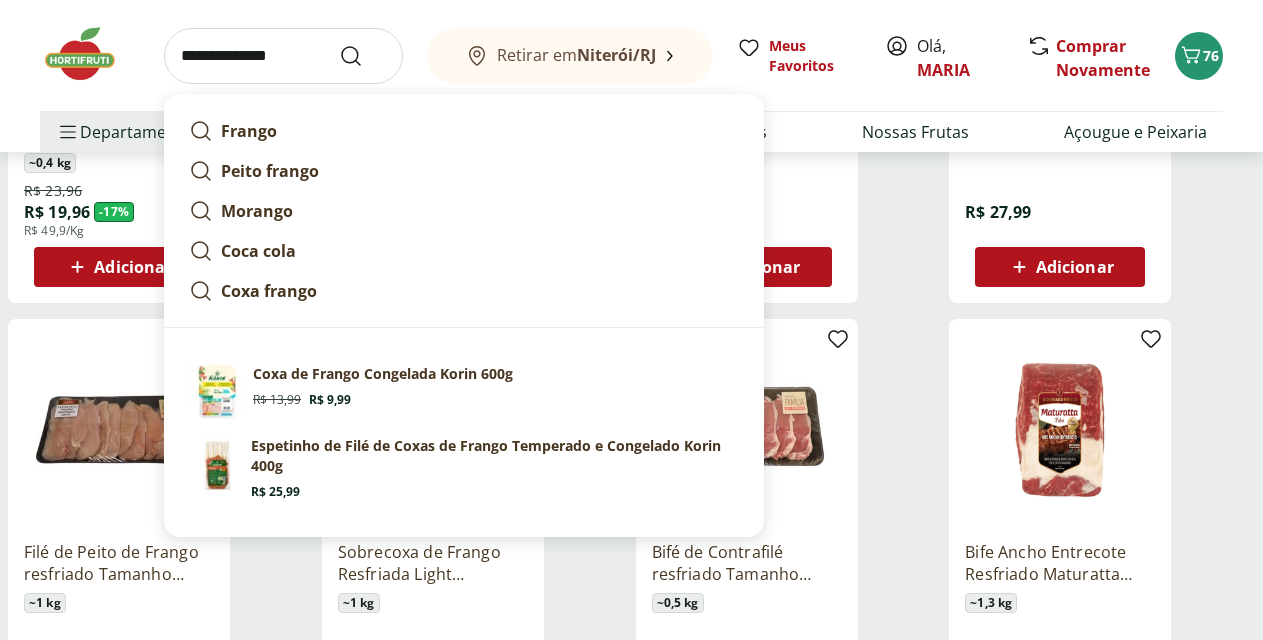 type on "**********" 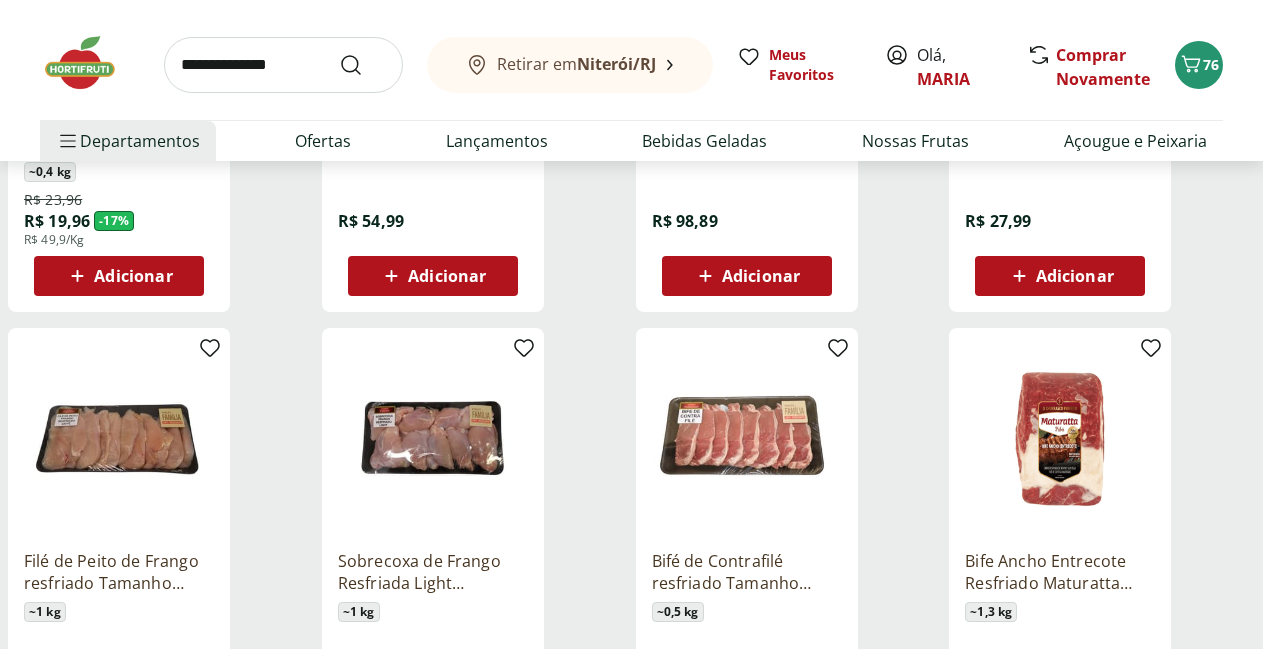 scroll, scrollTop: 0, scrollLeft: 0, axis: both 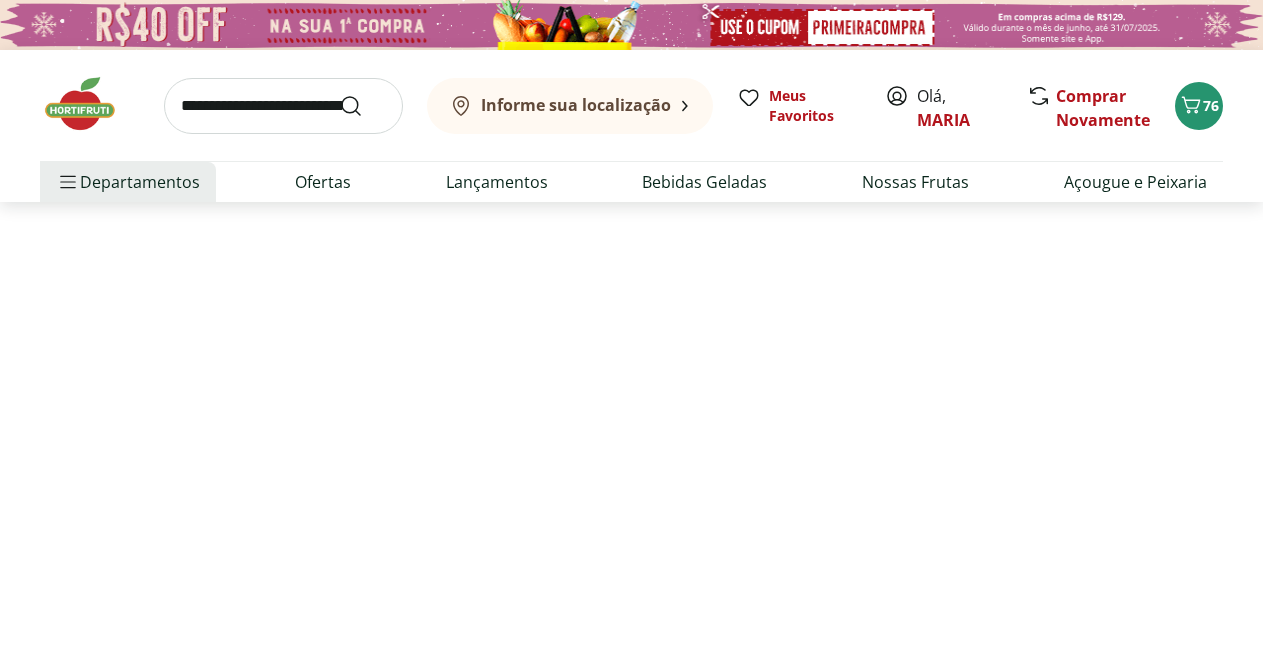 select on "**********" 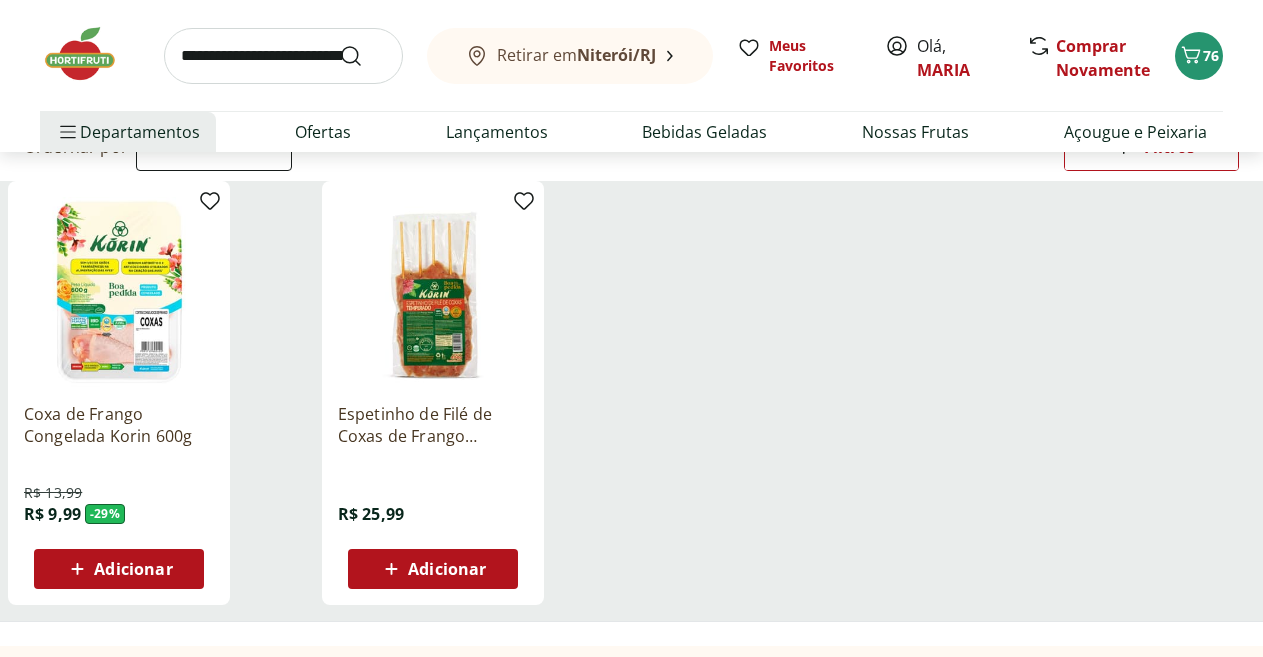 scroll, scrollTop: 406, scrollLeft: 0, axis: vertical 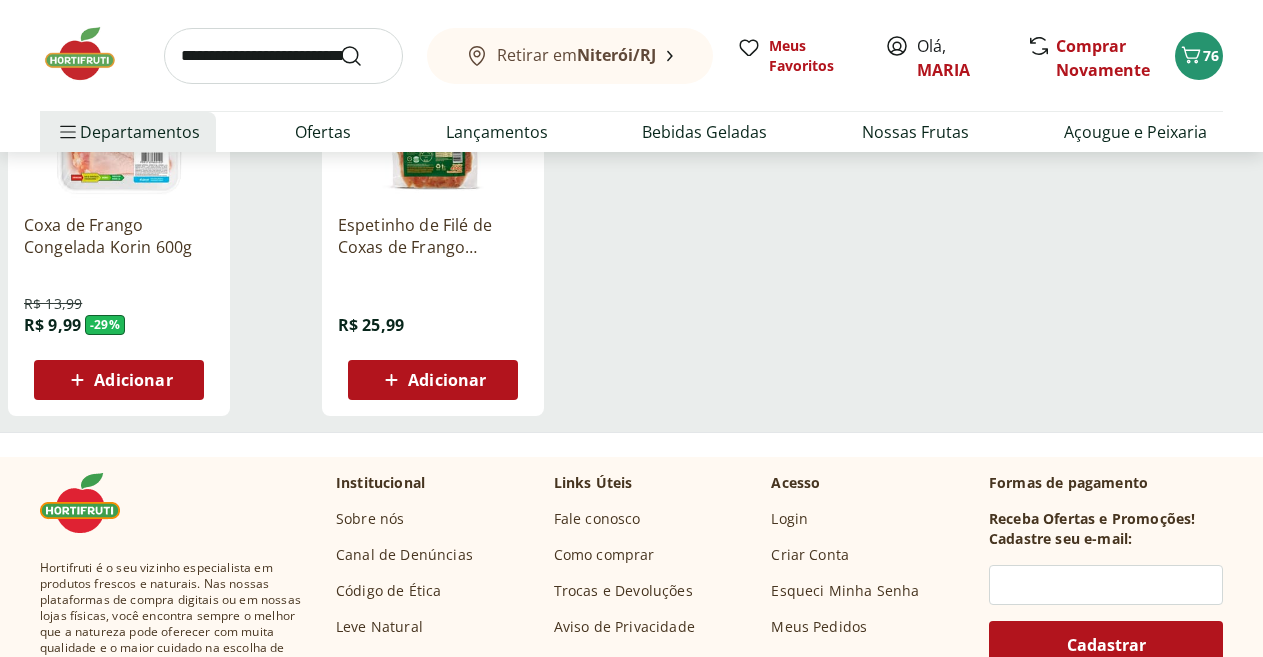click on "Adicionar" at bounding box center [133, 380] 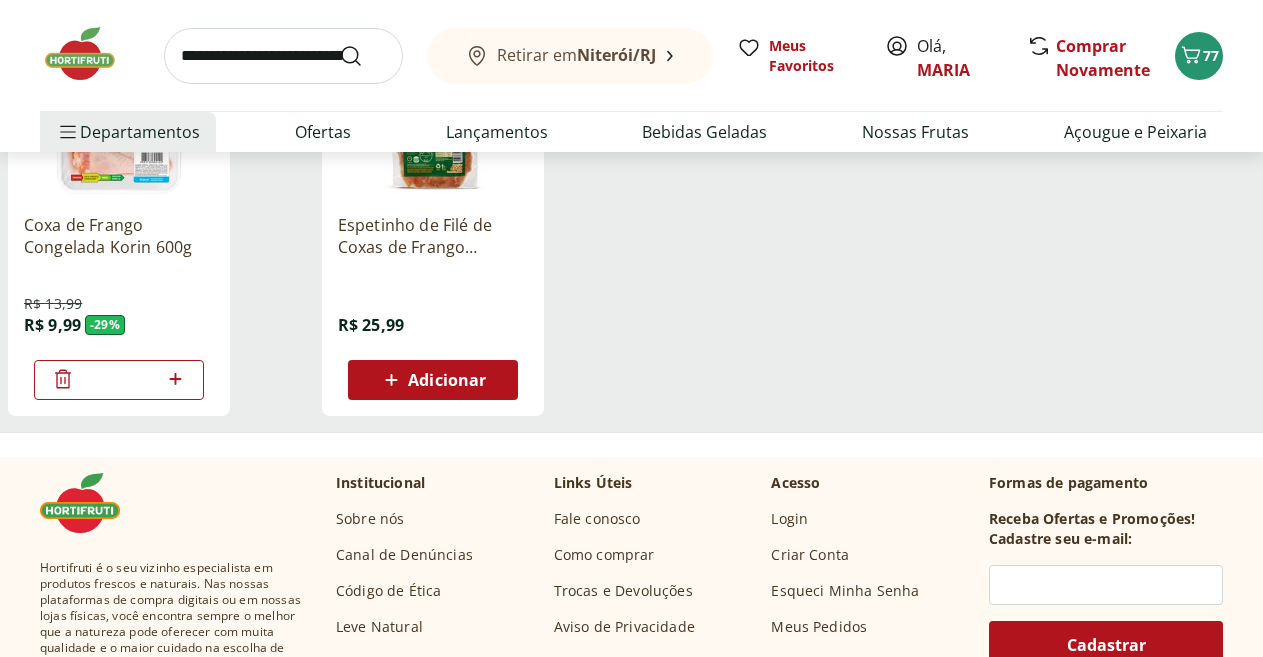 click at bounding box center (283, 56) 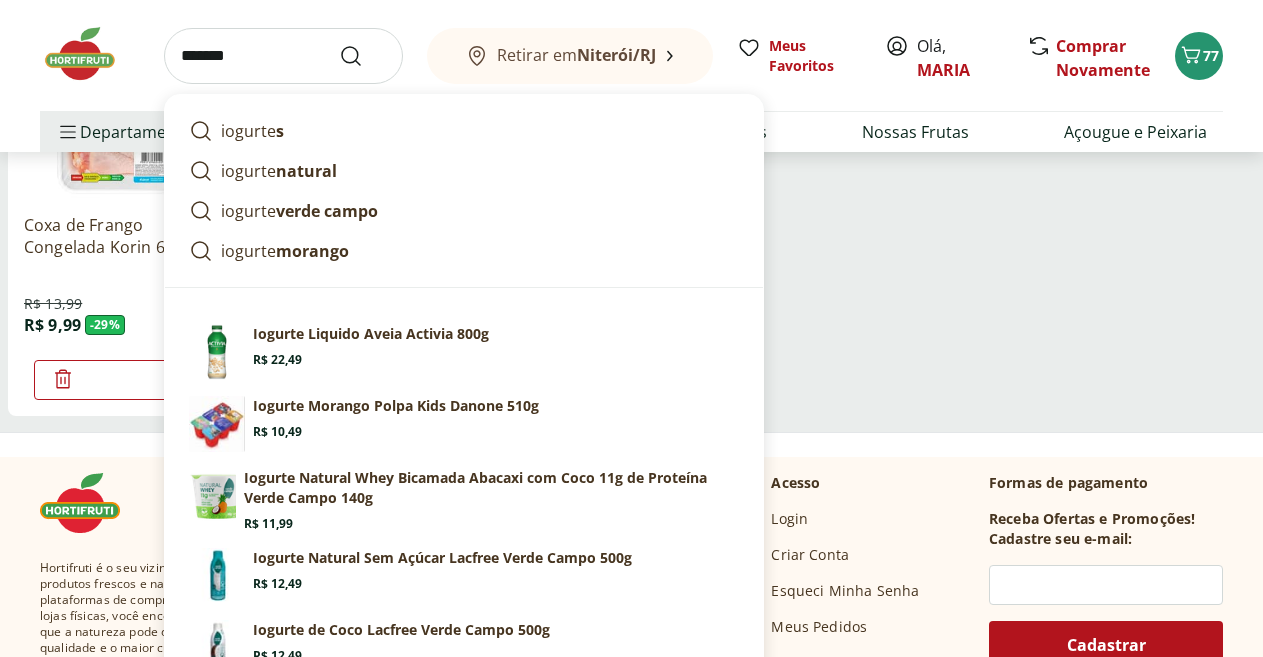 type on "*******" 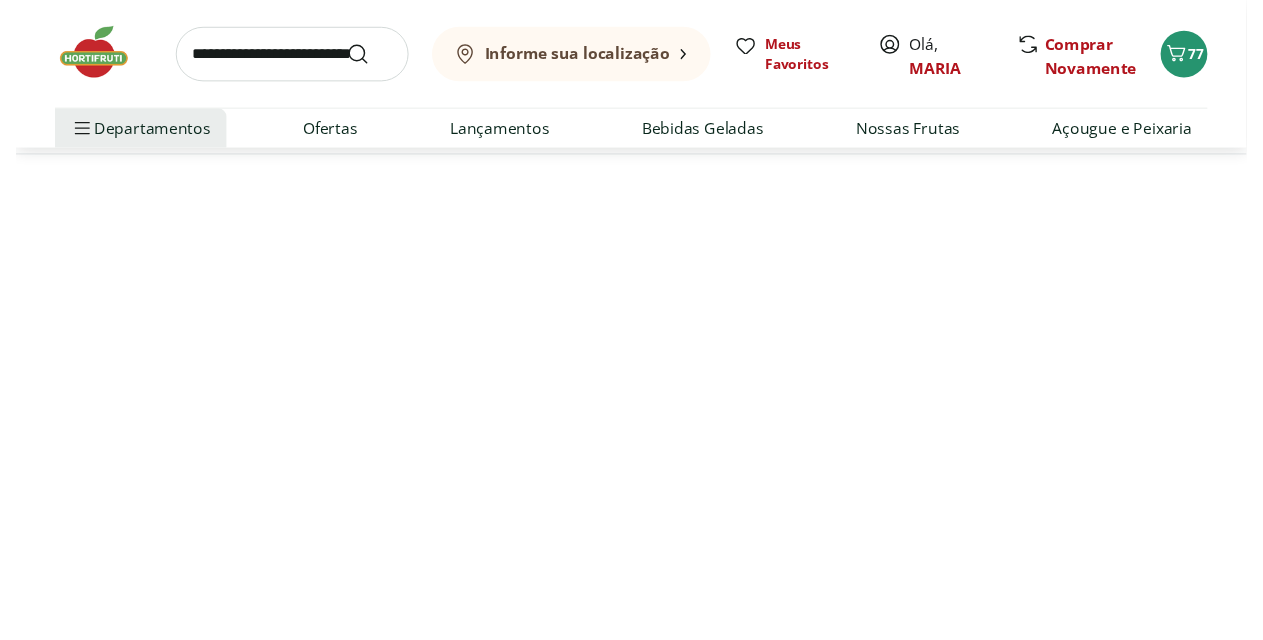 scroll, scrollTop: 0, scrollLeft: 0, axis: both 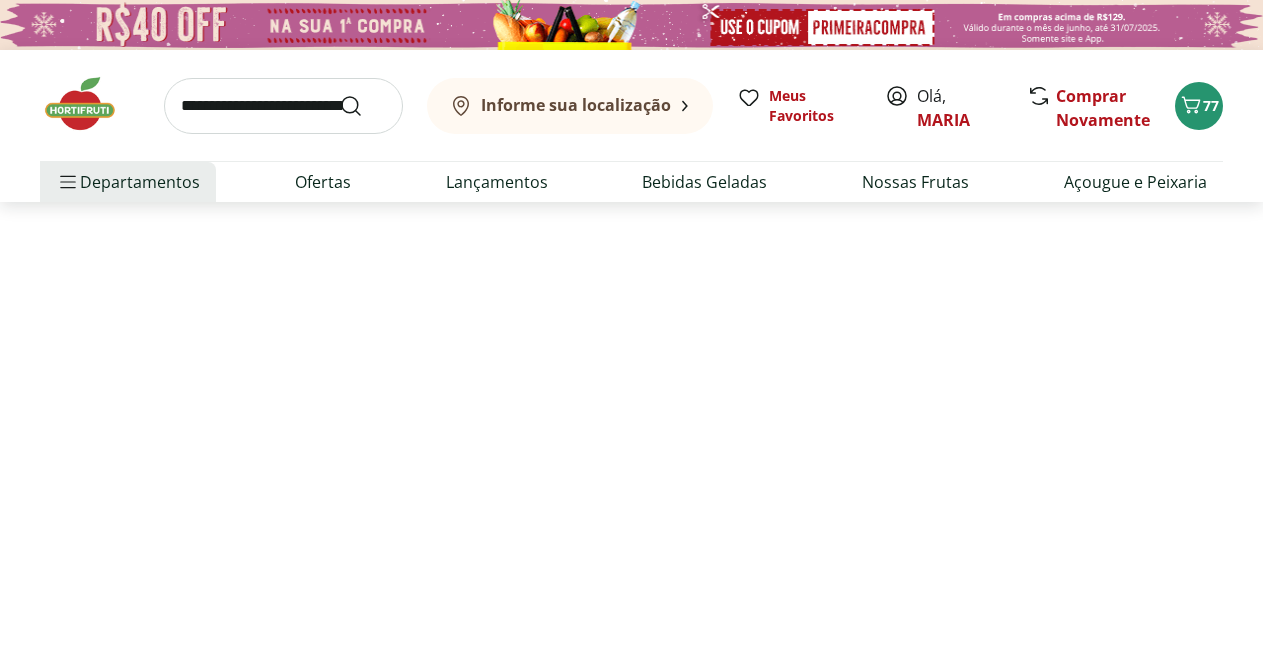 select on "**********" 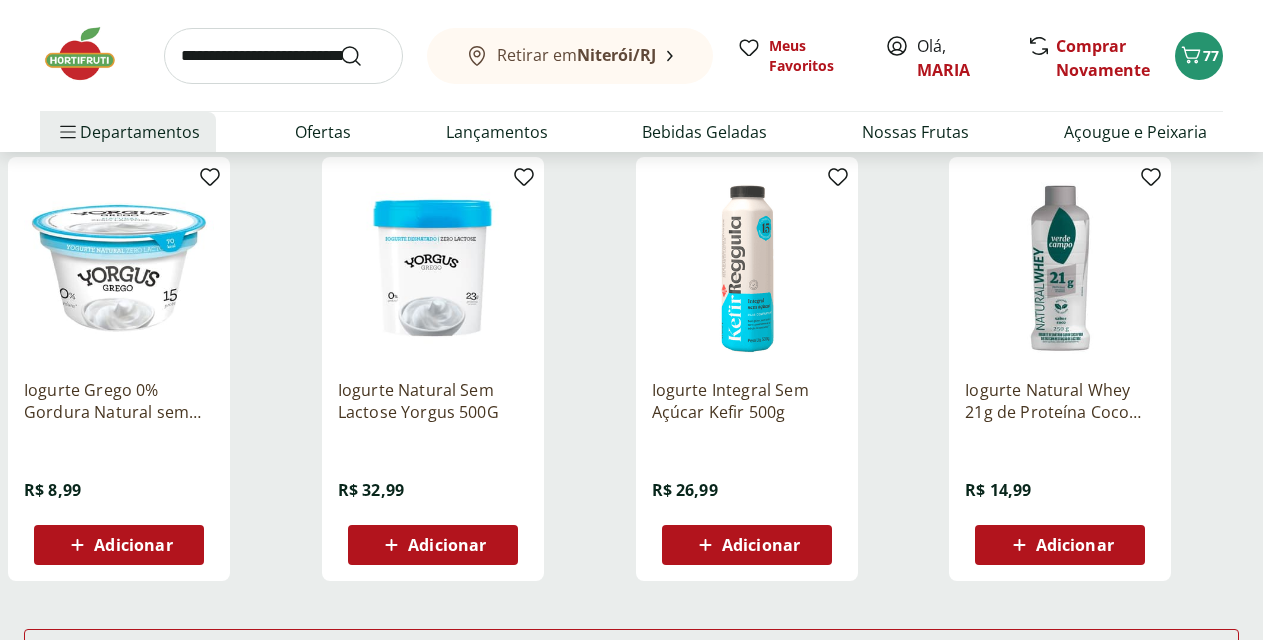 scroll, scrollTop: 0, scrollLeft: 0, axis: both 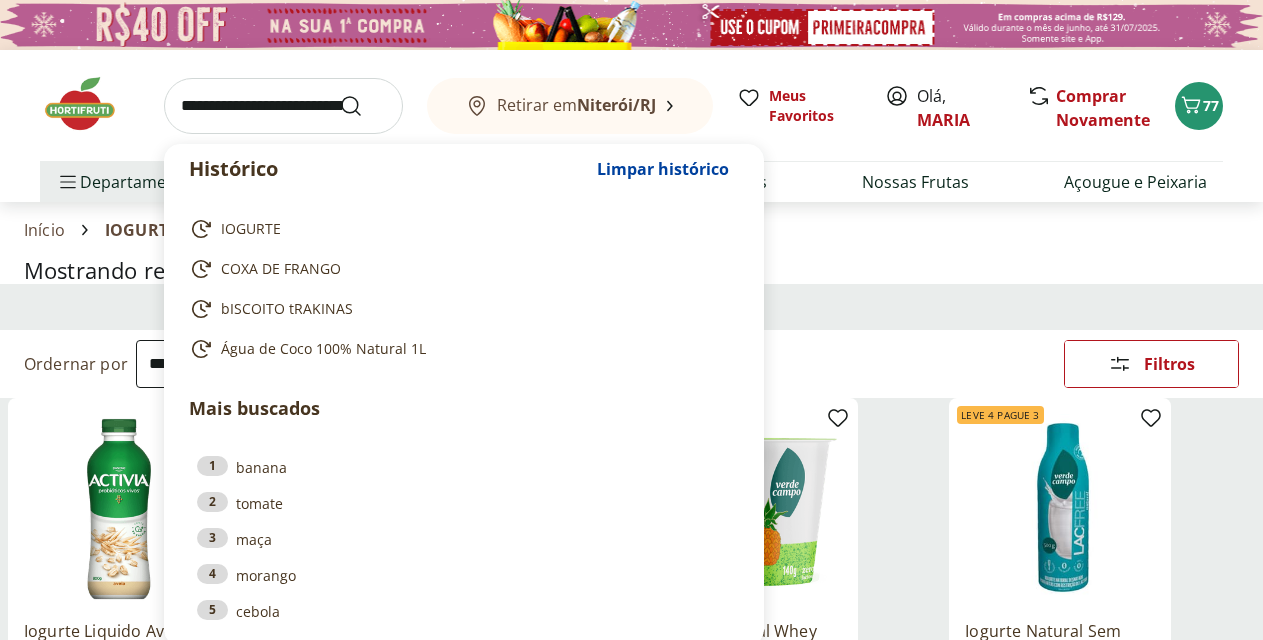 click at bounding box center [283, 106] 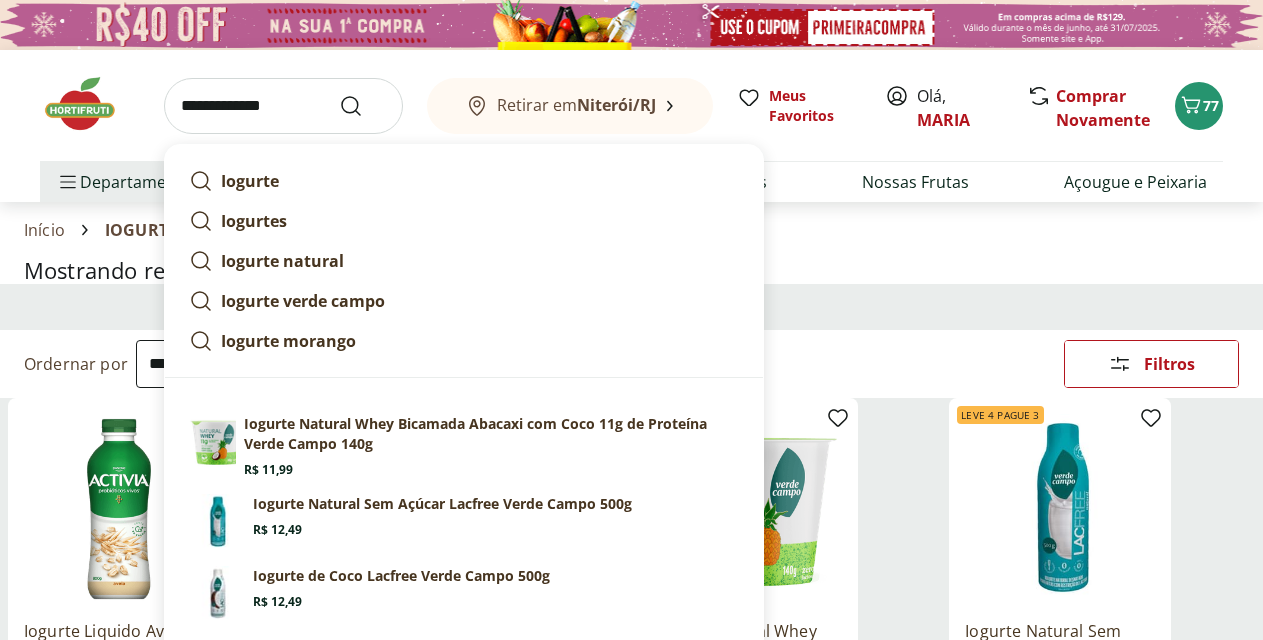 type on "**********" 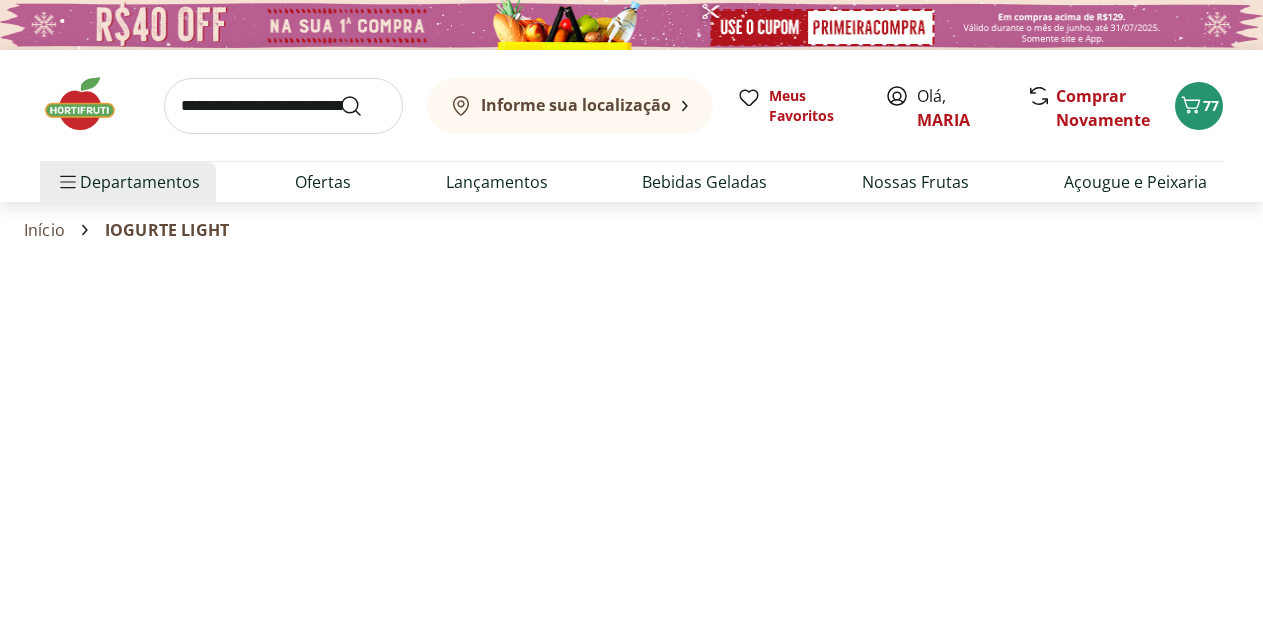 select on "**********" 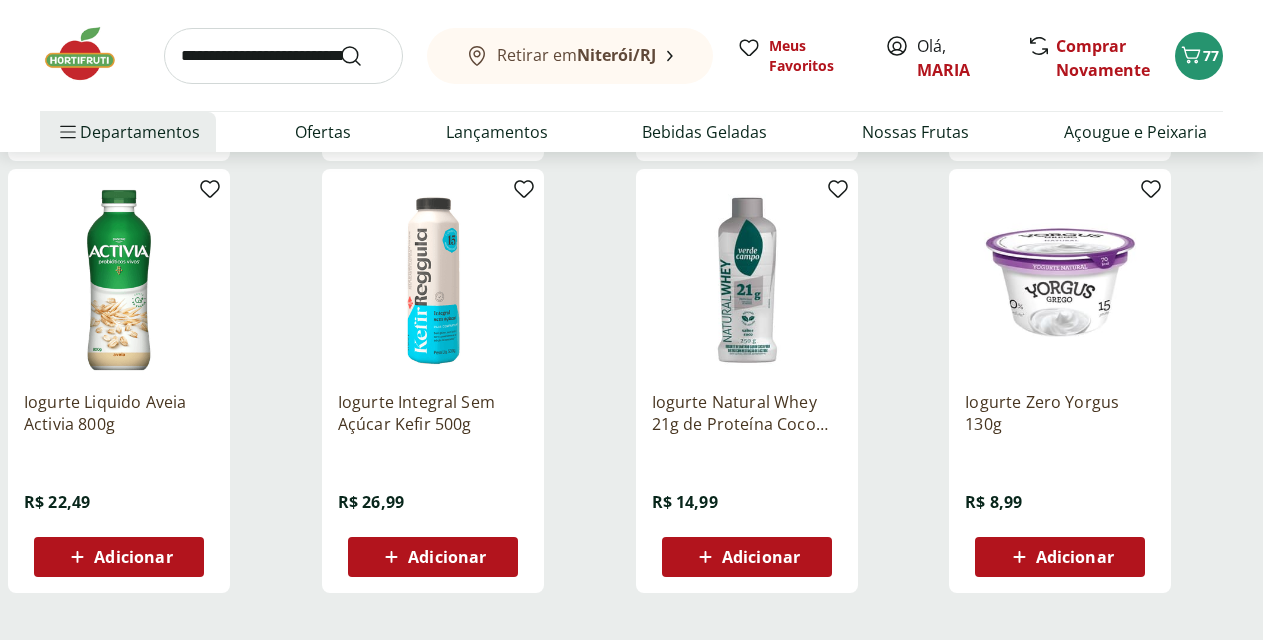 scroll, scrollTop: 1105, scrollLeft: 0, axis: vertical 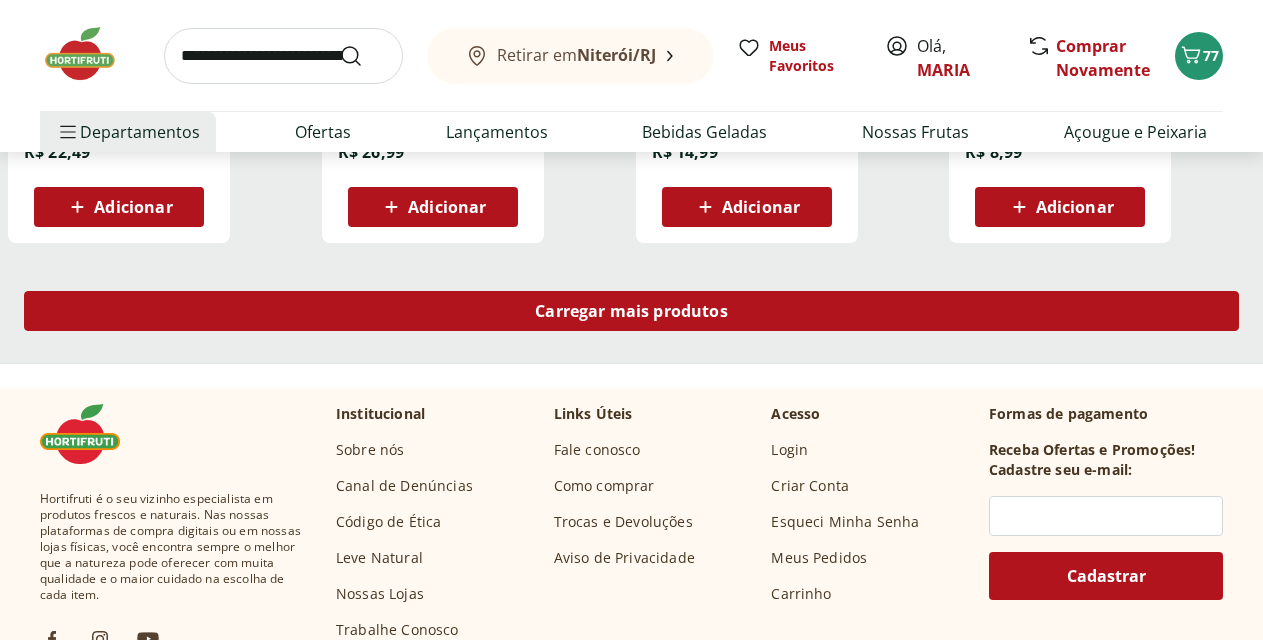 click on "Carregar mais produtos" at bounding box center (631, 311) 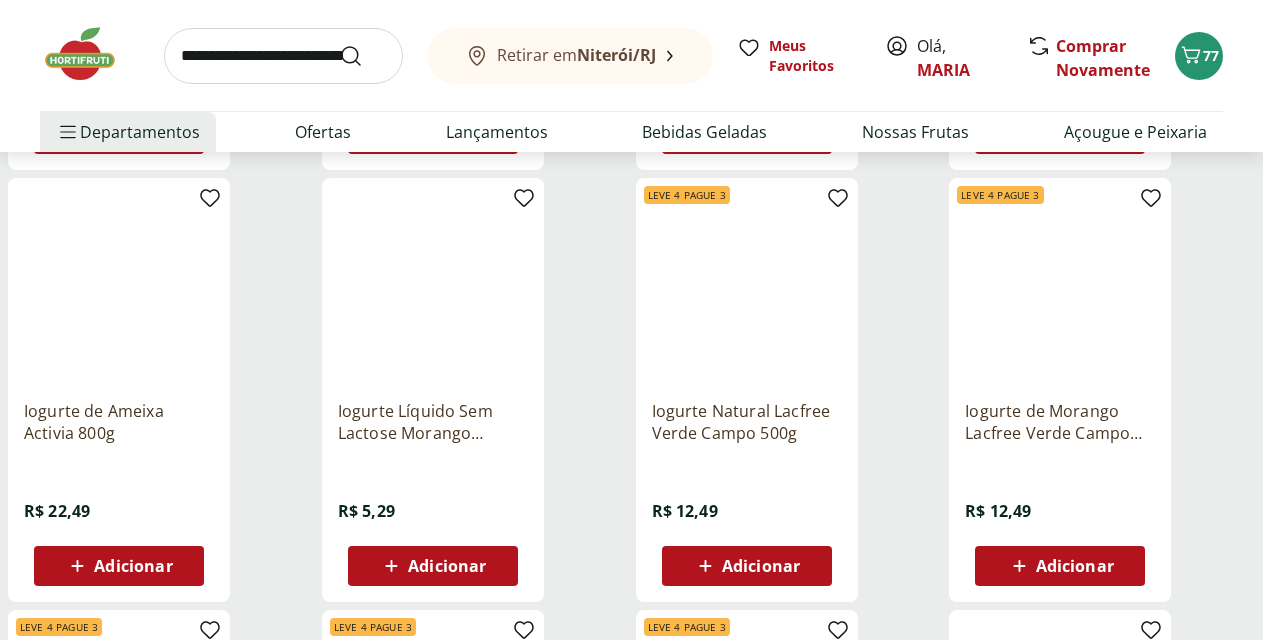 scroll, scrollTop: 1979, scrollLeft: 0, axis: vertical 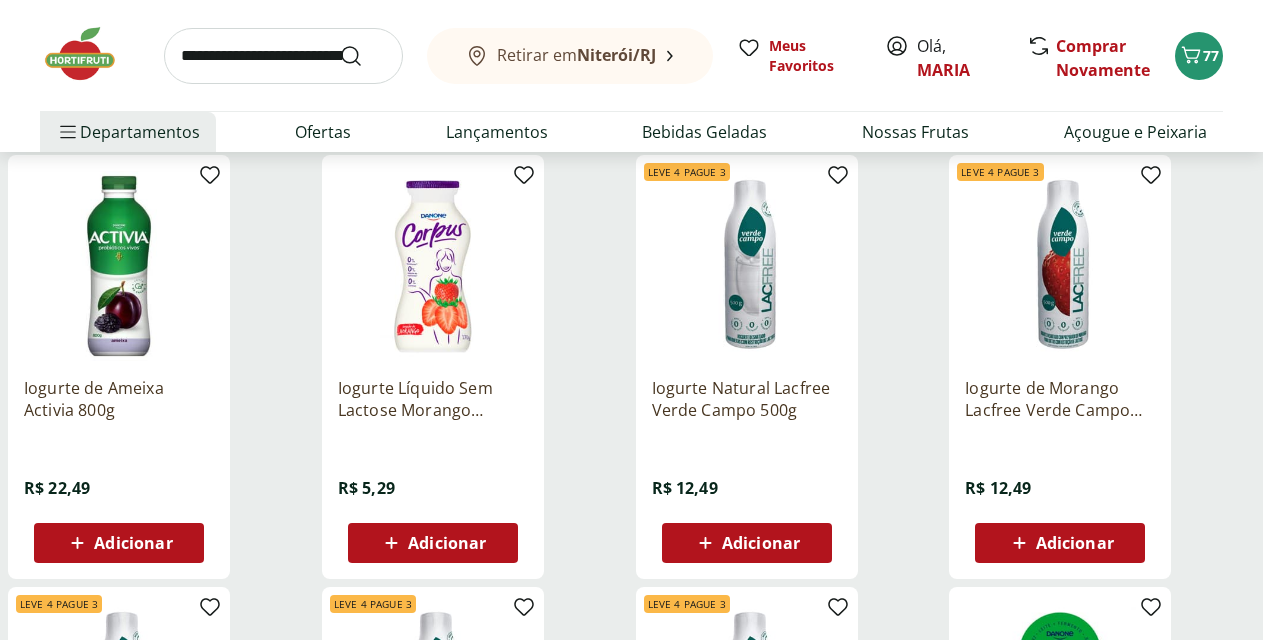 click 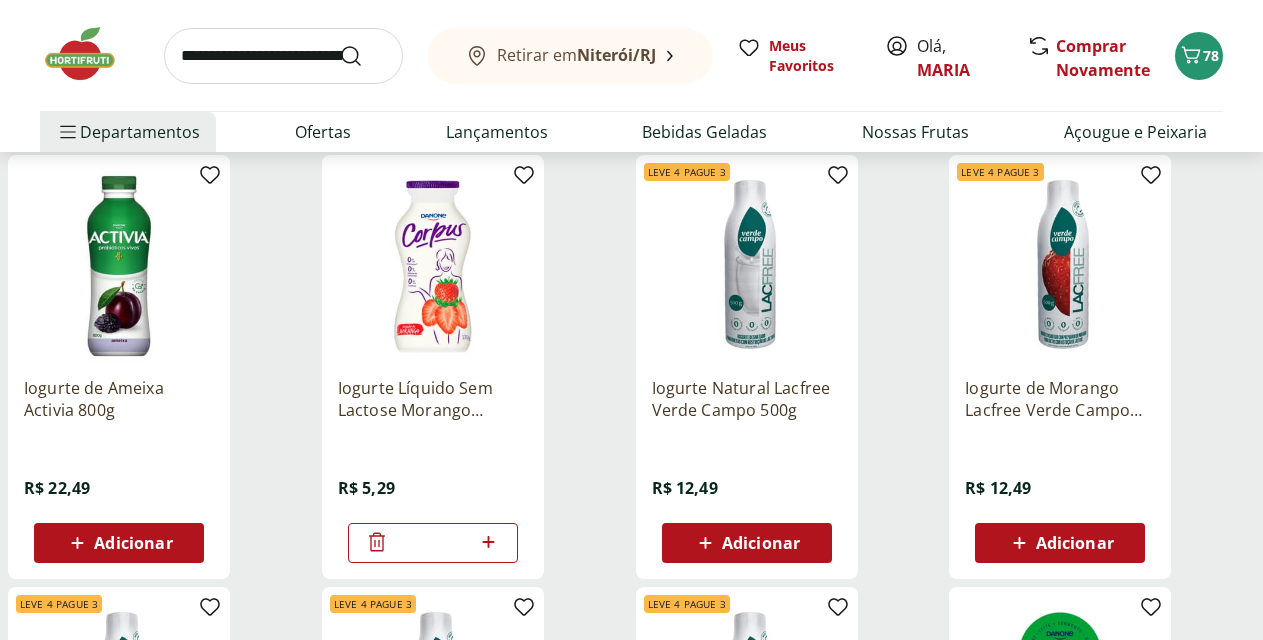 click 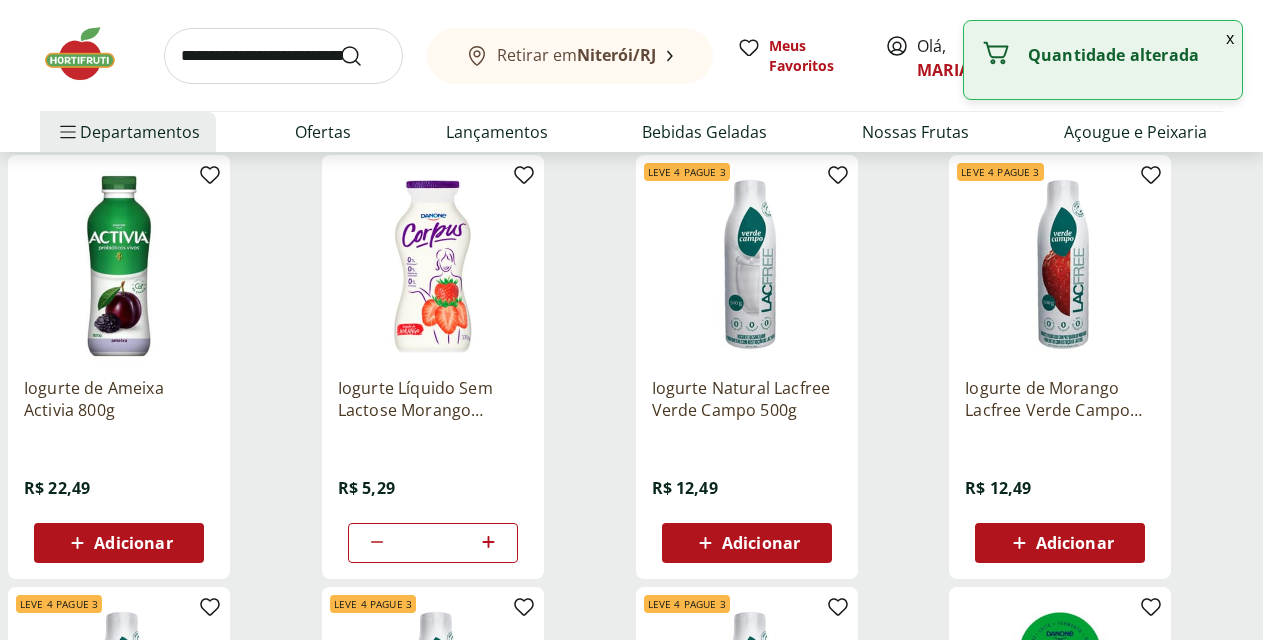 click 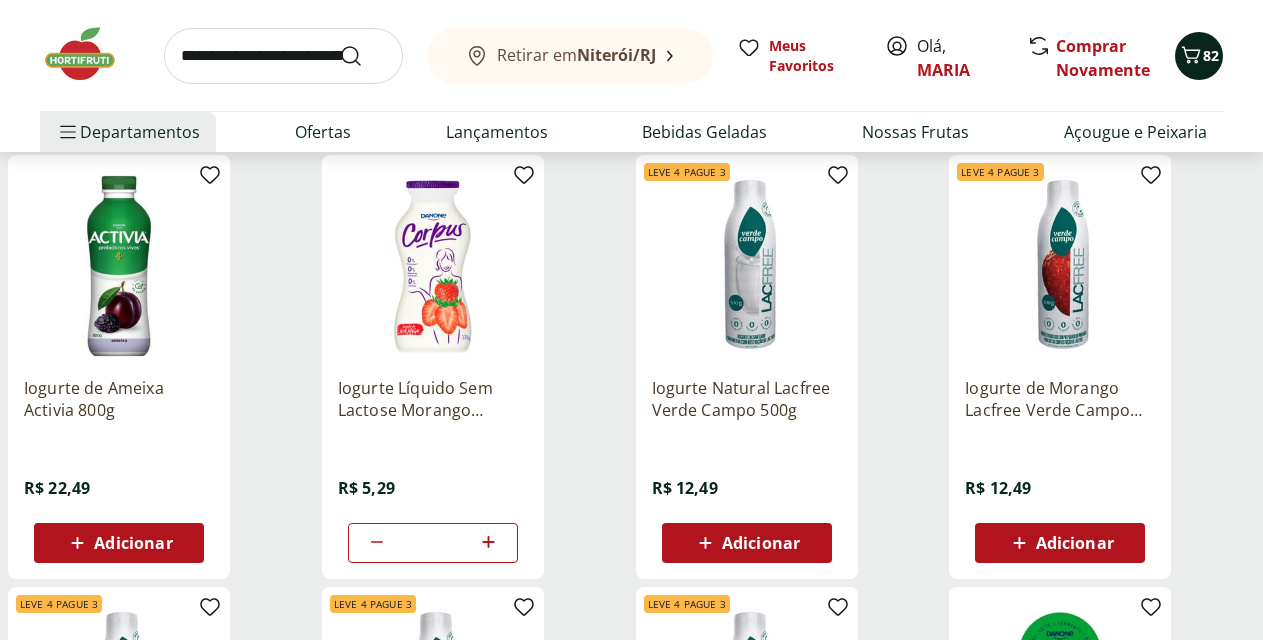 click on "82" at bounding box center [1211, 56] 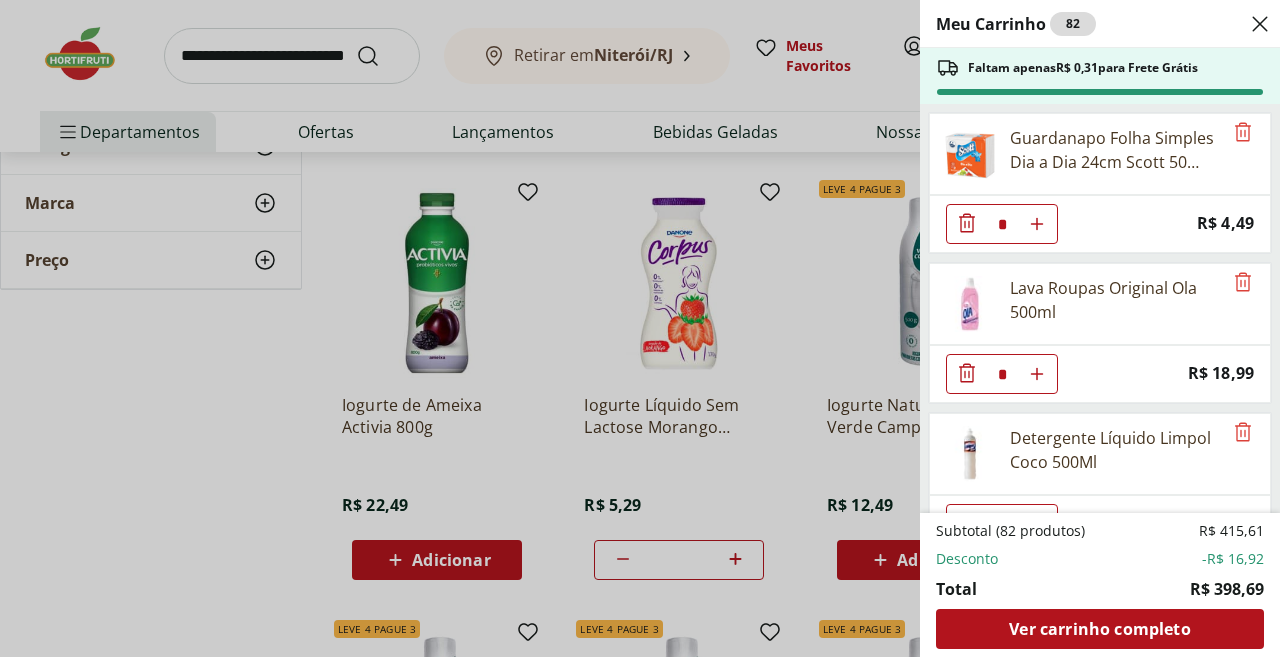 click on "Meu Carrinho 82 Faltam apenas  R$ 0,31  para Frete Grátis Guardanapo Folha Simples Dia a Dia 24cm Scott 50 unidades * Price: R$ 4,49 Lava Roupas Original Ola 500ml * Price: R$ 18,99 Detergente Líquido Limpol Coco 500Ml * Price: R$ 3,49 Óleo de Canola Especiais Tipo 1 Liza 900ml * Price: R$ 23,99 Sal refinado Cisne 1kg * Price: R$ 6,29 Café Pilão Tradicional Almofada 500G * Original price: R$ 43,99 Price: R$ 36,99 Biscoito Maizena Piraque 175g * Original price: R$ 4,79 Price: R$ 3,49 Carne moída de frango Korin 400g * Price: R$ 26,99 Melão Doce Natural da Terra Pedaço * Price: R$ 17,99 Banan Prata Selecionada * Price: R$ 10,79 Laranja Pera Unidade * Original price: R$ 2,00 Price: R$ 1,75 Limão Tahity Unidade * Original price: R$ 0,58 Price: R$ 0,50 Laranja Lima Unidade * Original price: R$ 2,42 Price: R$ 1,98 Maçã Gala Importada Unidade * Price: R$ 3,04 Maracujá Azedo Unidade * Price: R$ 4,40 Pera Williams Unidade * Price: R$ 3,10 Fisális Porção 100G * Price: R$ 11,49 * *" at bounding box center [640, 328] 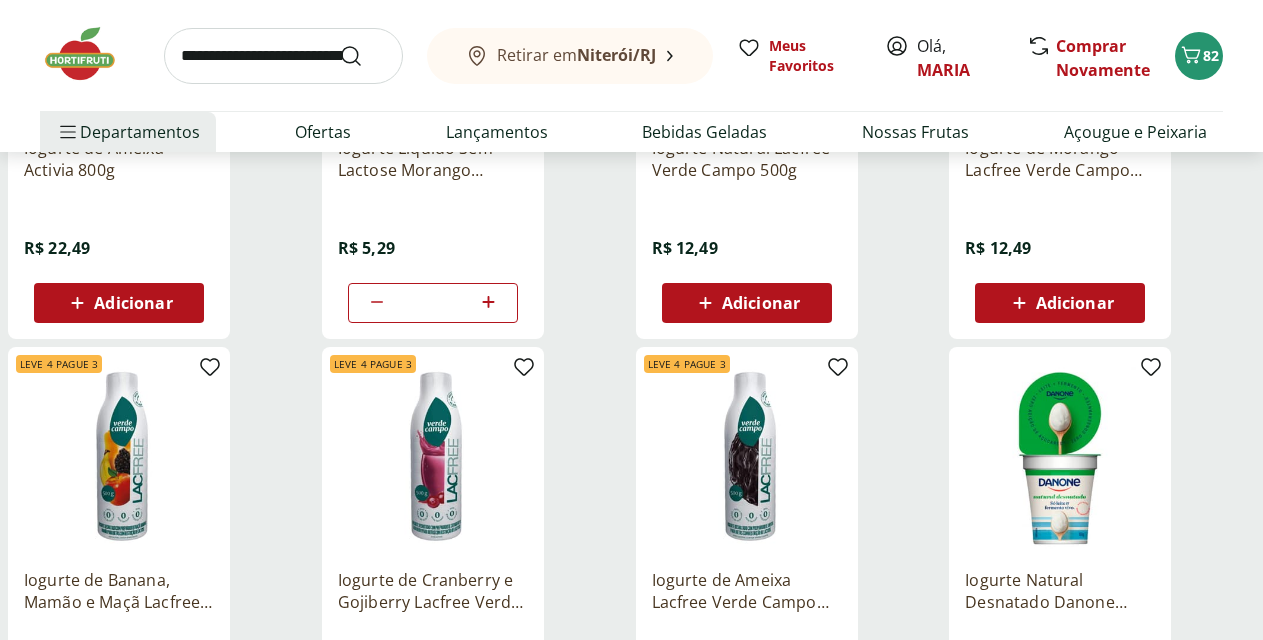 scroll, scrollTop: 2353, scrollLeft: 0, axis: vertical 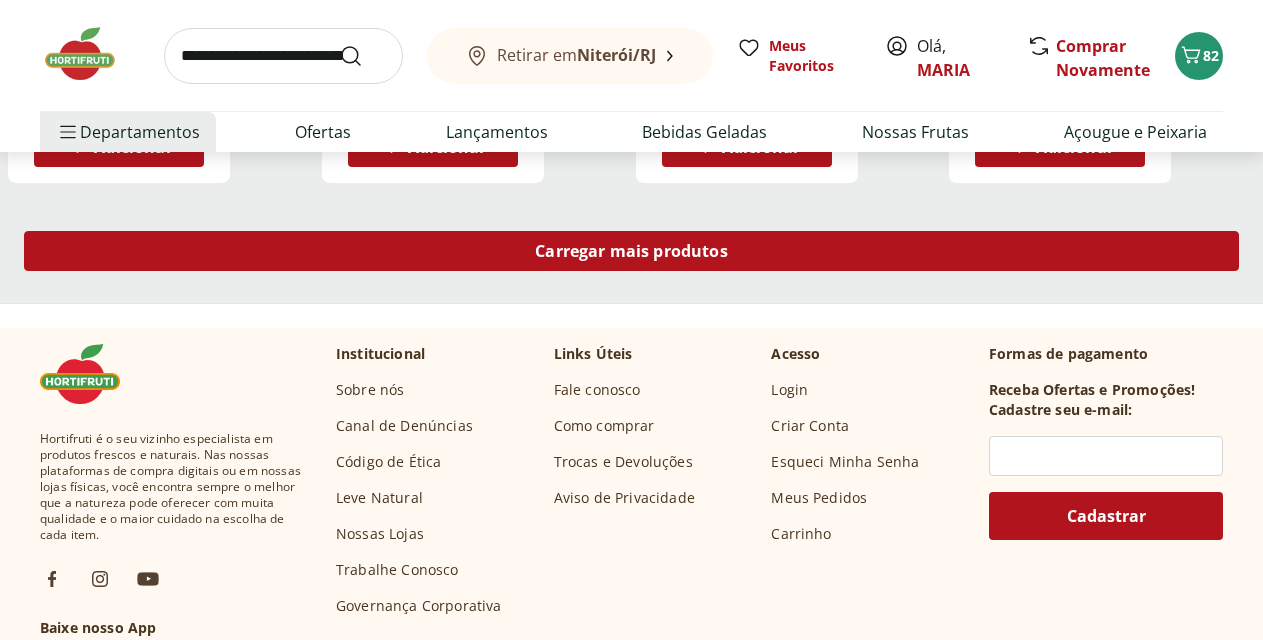 click on "Carregar mais produtos" at bounding box center [631, 251] 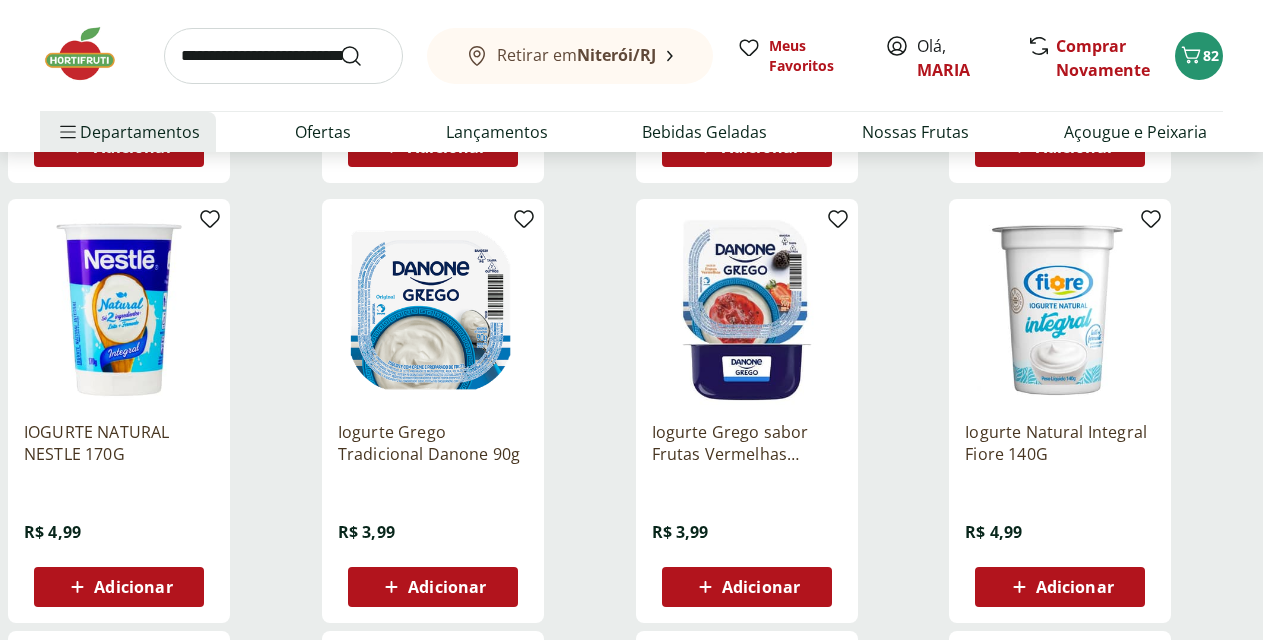 scroll, scrollTop: 2797, scrollLeft: 0, axis: vertical 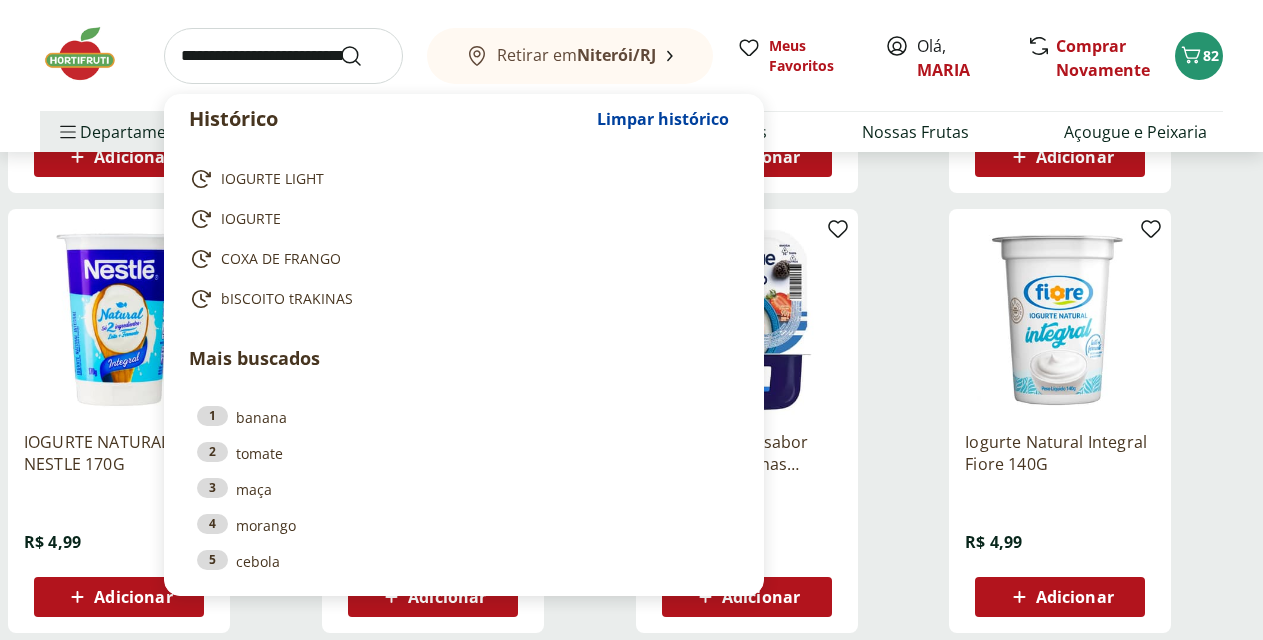 click at bounding box center (283, 56) 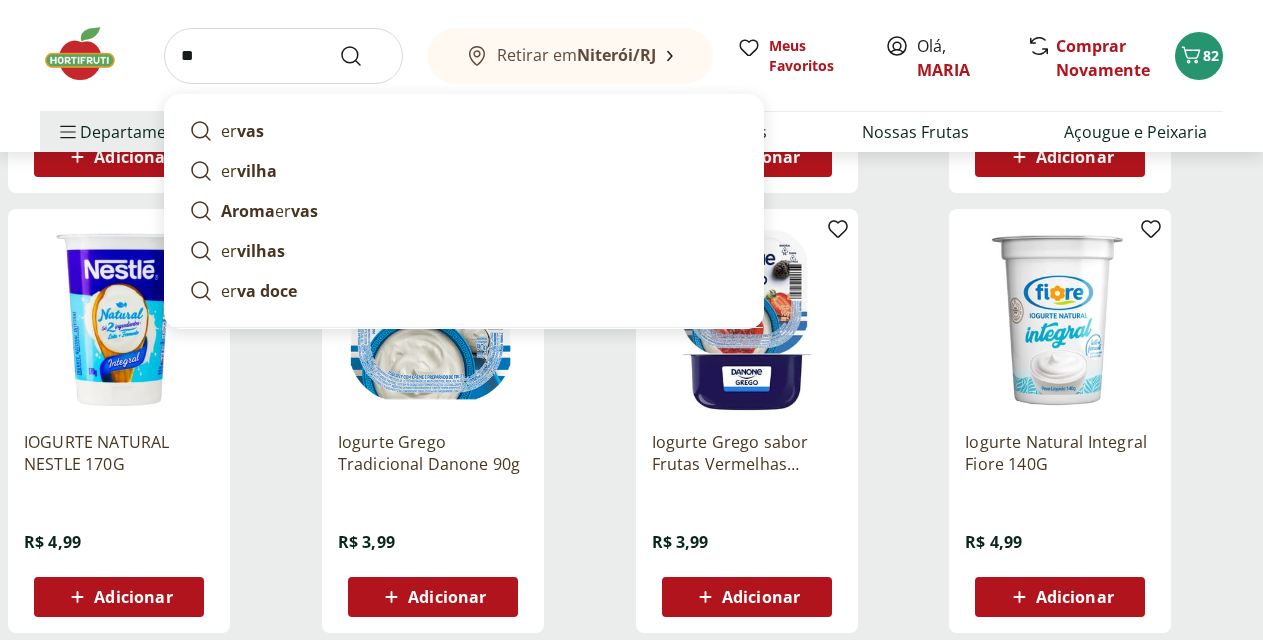 type on "*" 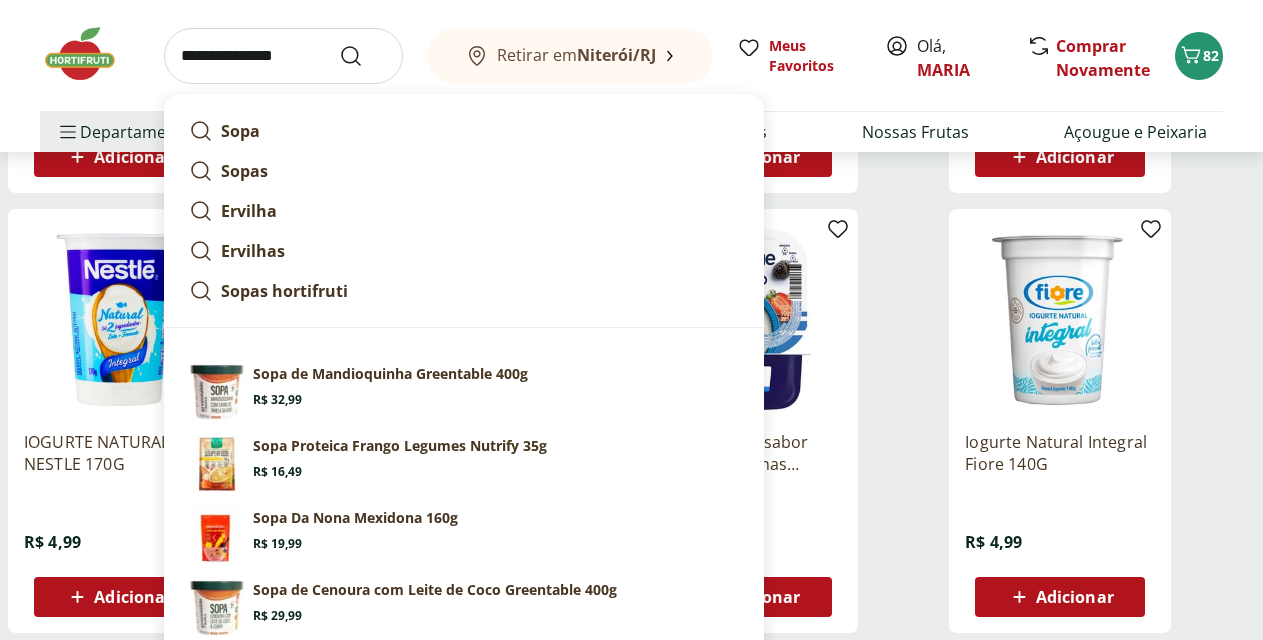 type on "**********" 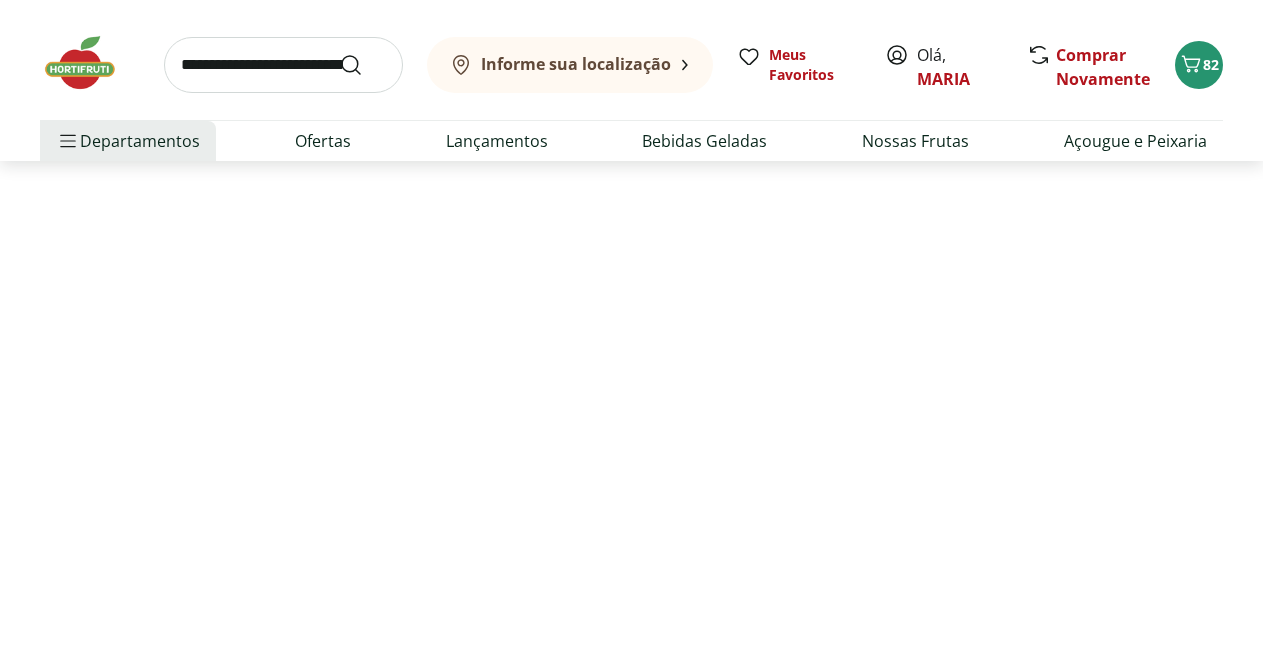scroll, scrollTop: 0, scrollLeft: 0, axis: both 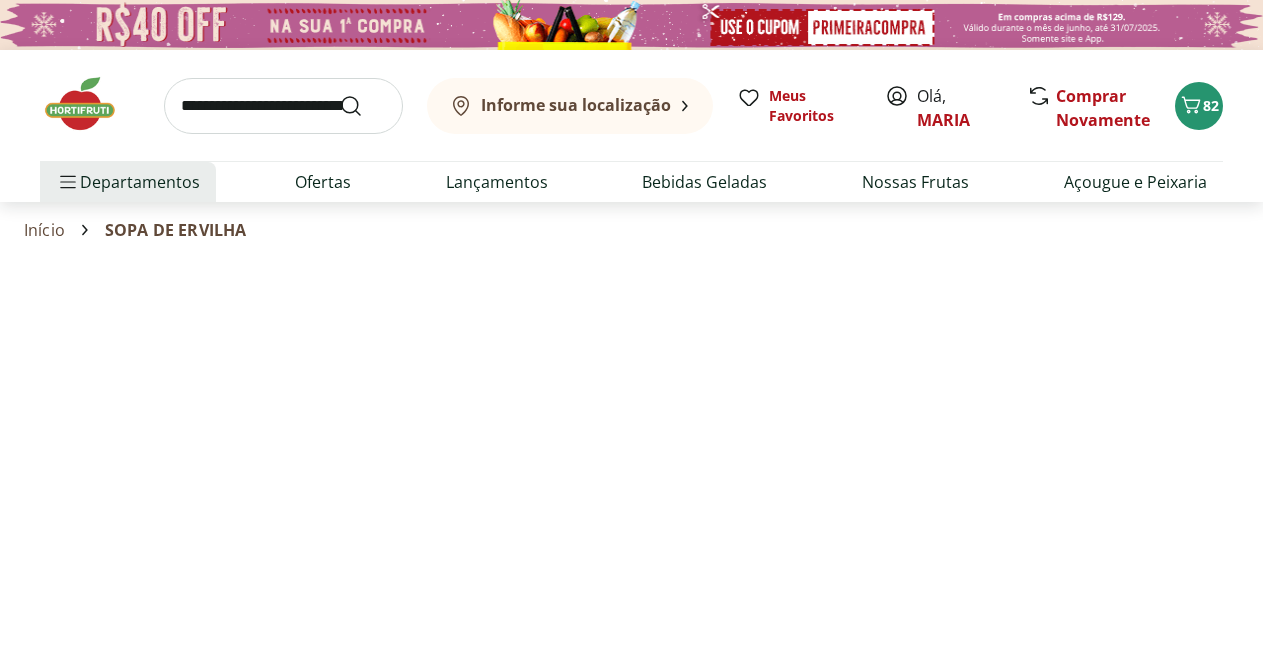 select on "**********" 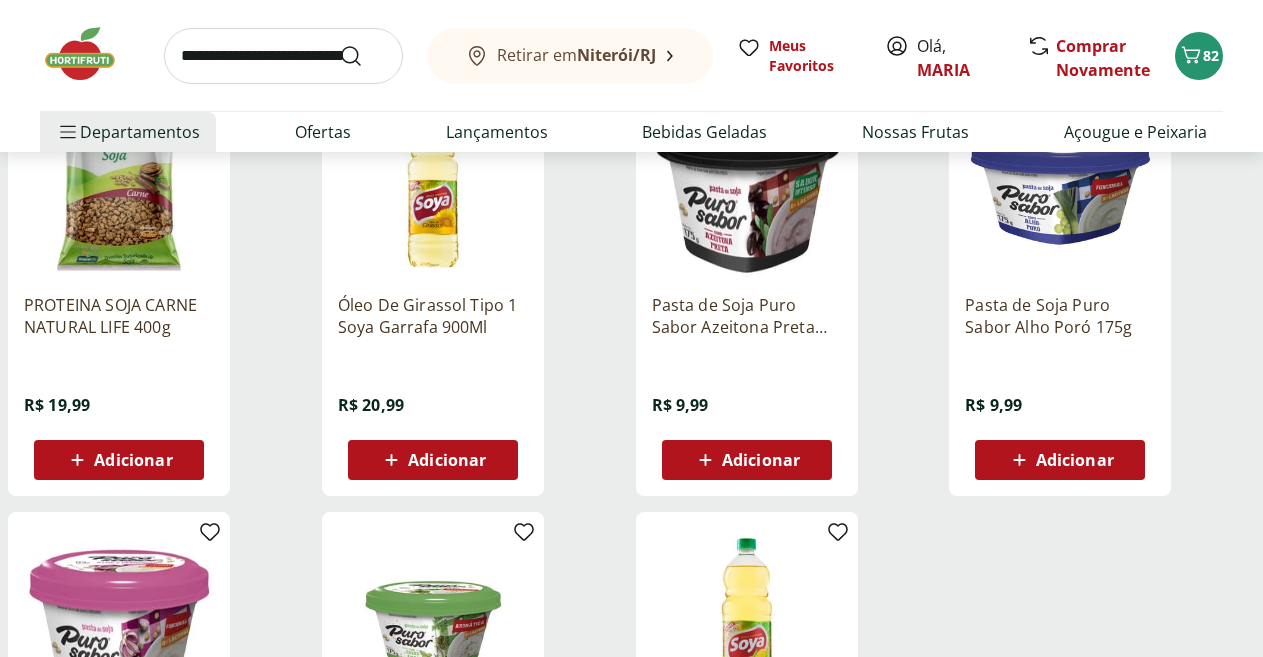 scroll, scrollTop: 2634, scrollLeft: 0, axis: vertical 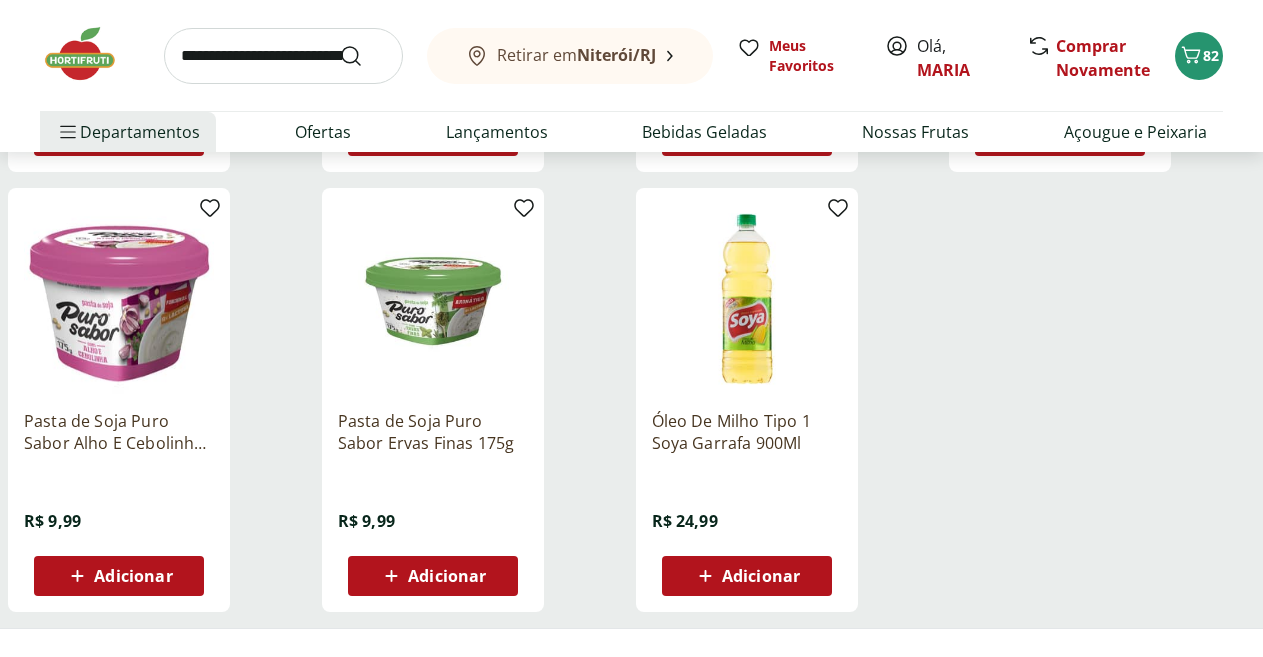 click on "Adicionar" at bounding box center (133, 576) 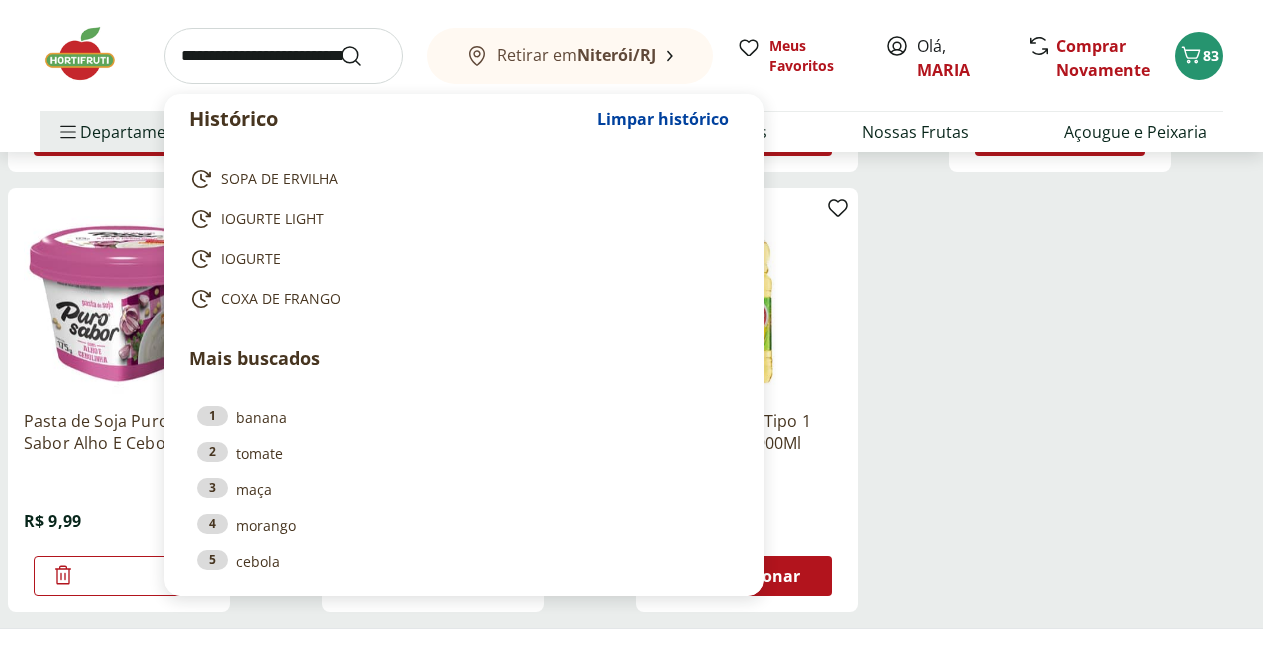 click at bounding box center (283, 56) 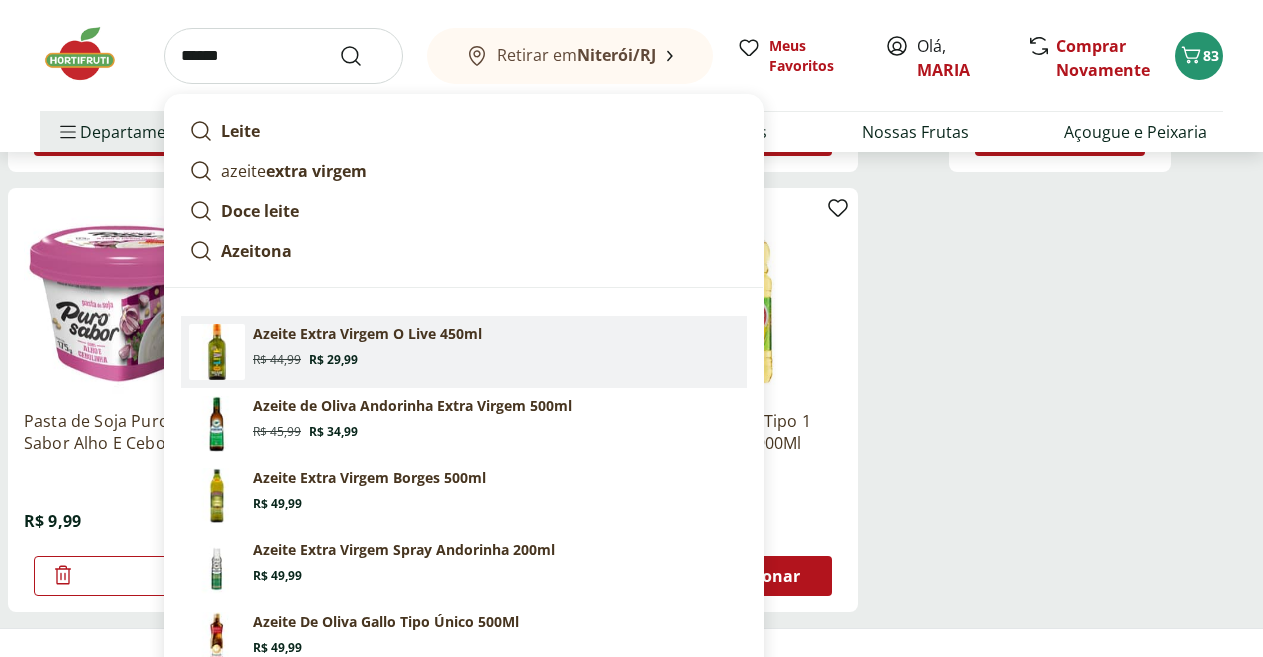 click on "Azeite Extra Virgem O Live 450ml Original price: R$ 44,99 Price: R$ 29,99" at bounding box center [496, 346] 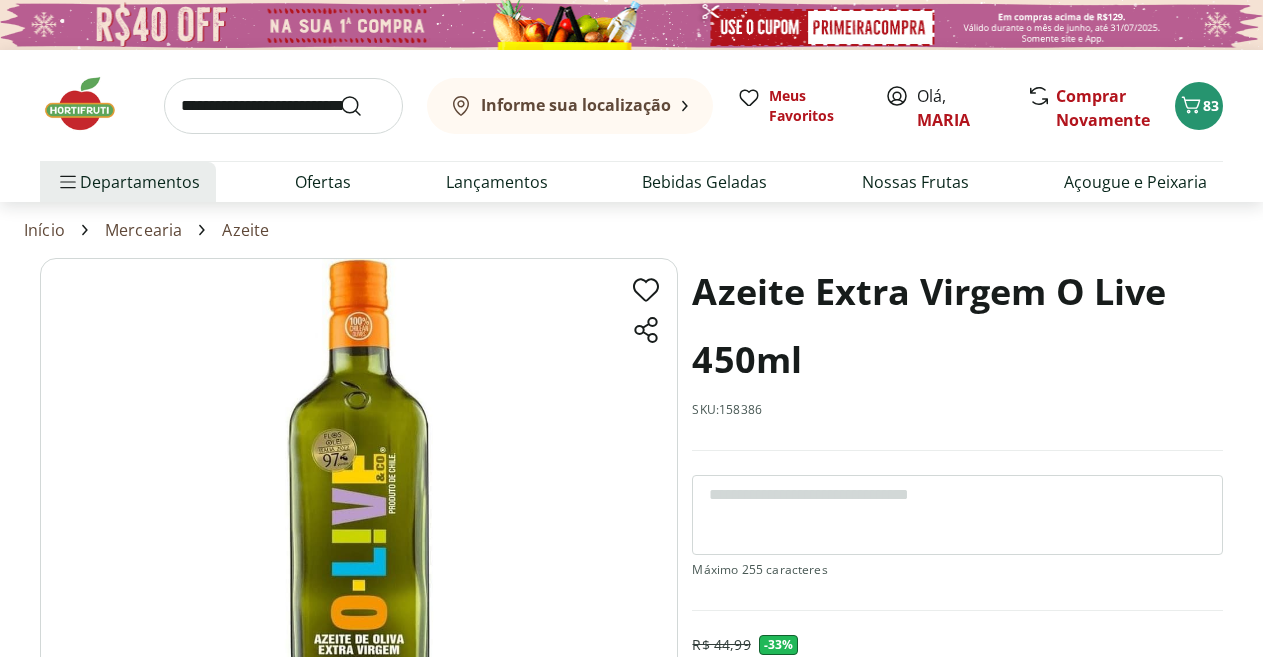 scroll, scrollTop: 0, scrollLeft: 0, axis: both 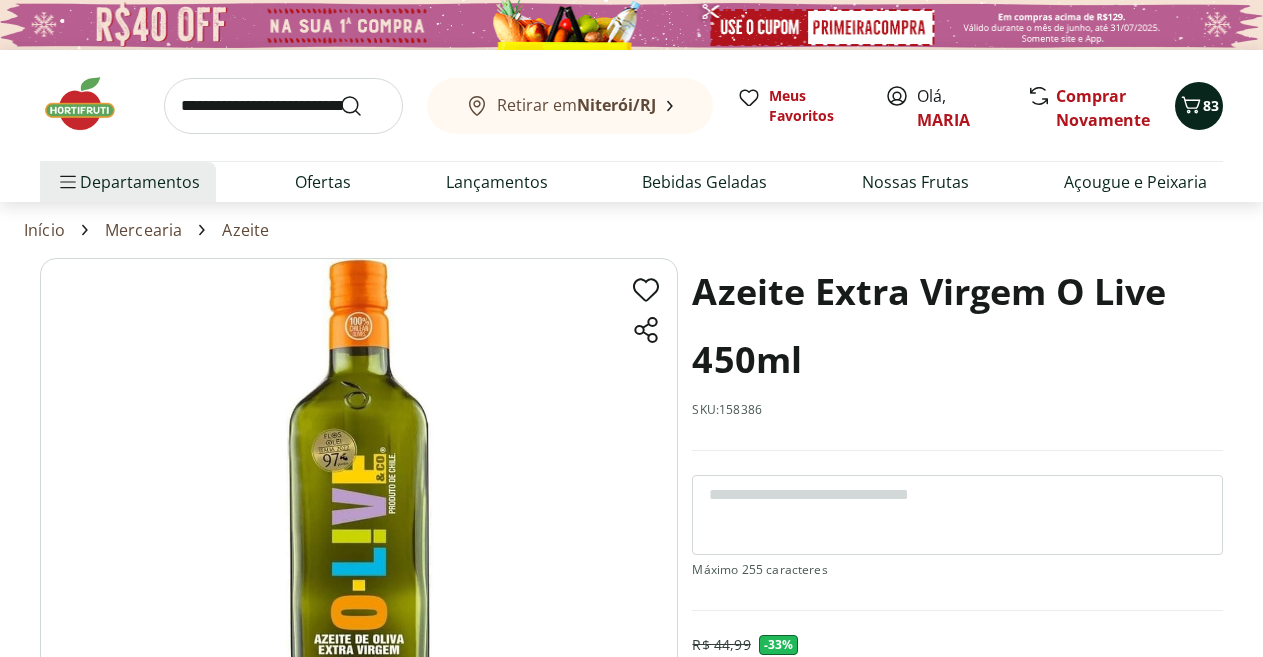 click 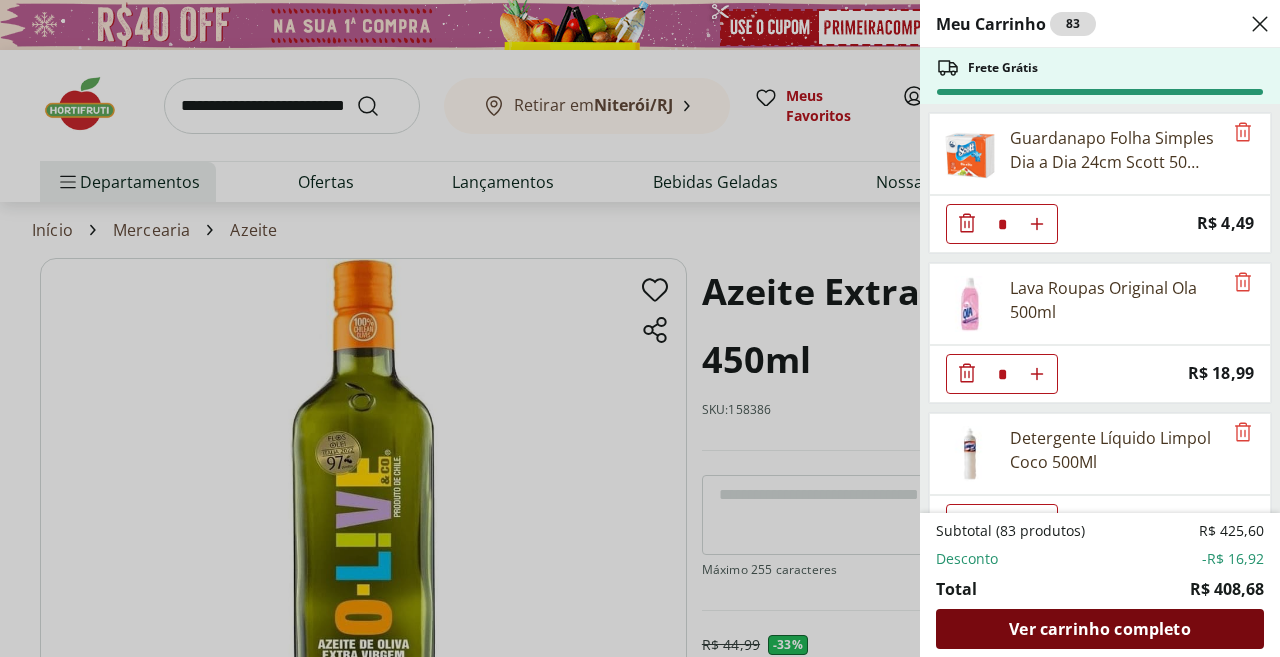 click on "Ver carrinho completo" at bounding box center [1099, 629] 